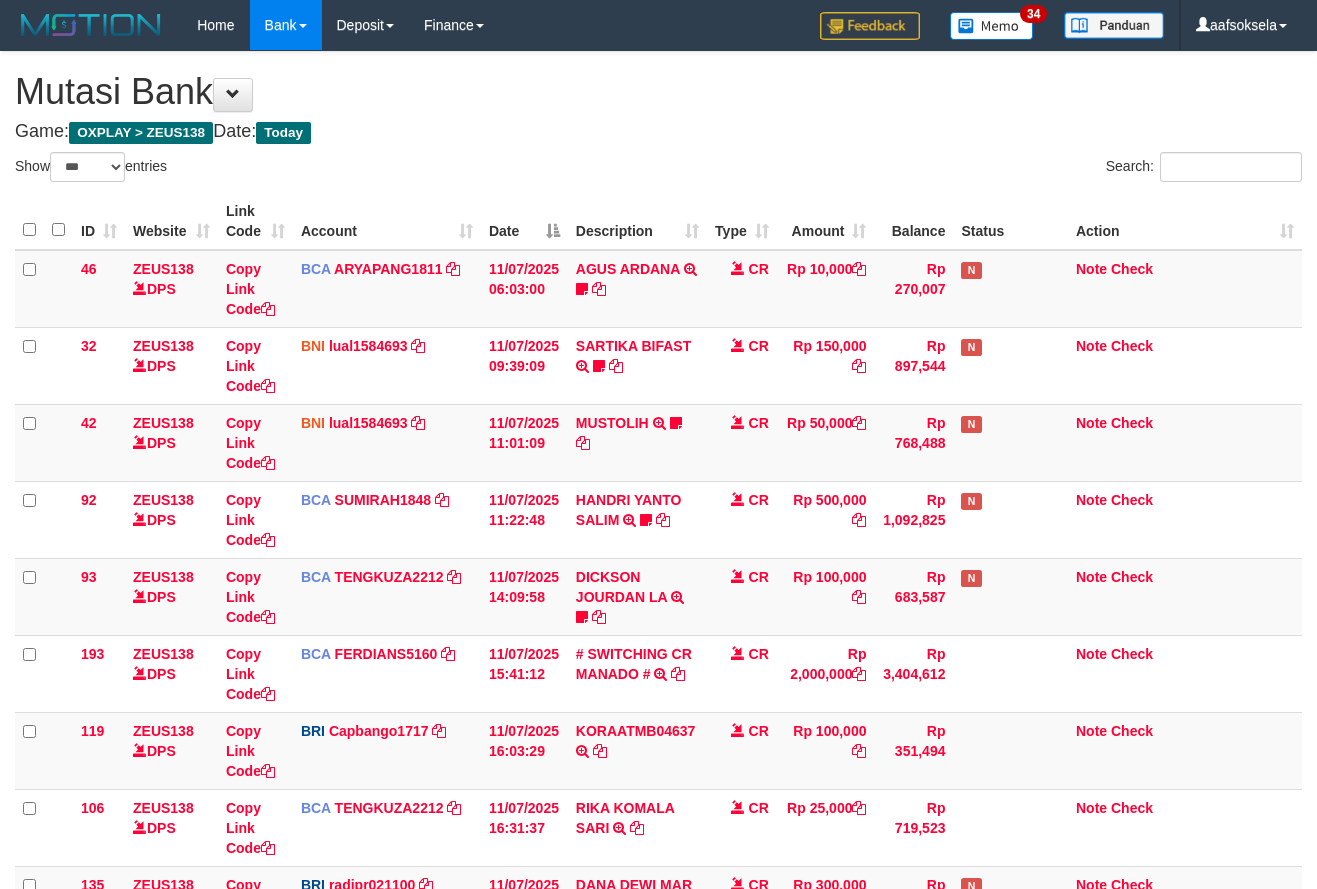 select on "***" 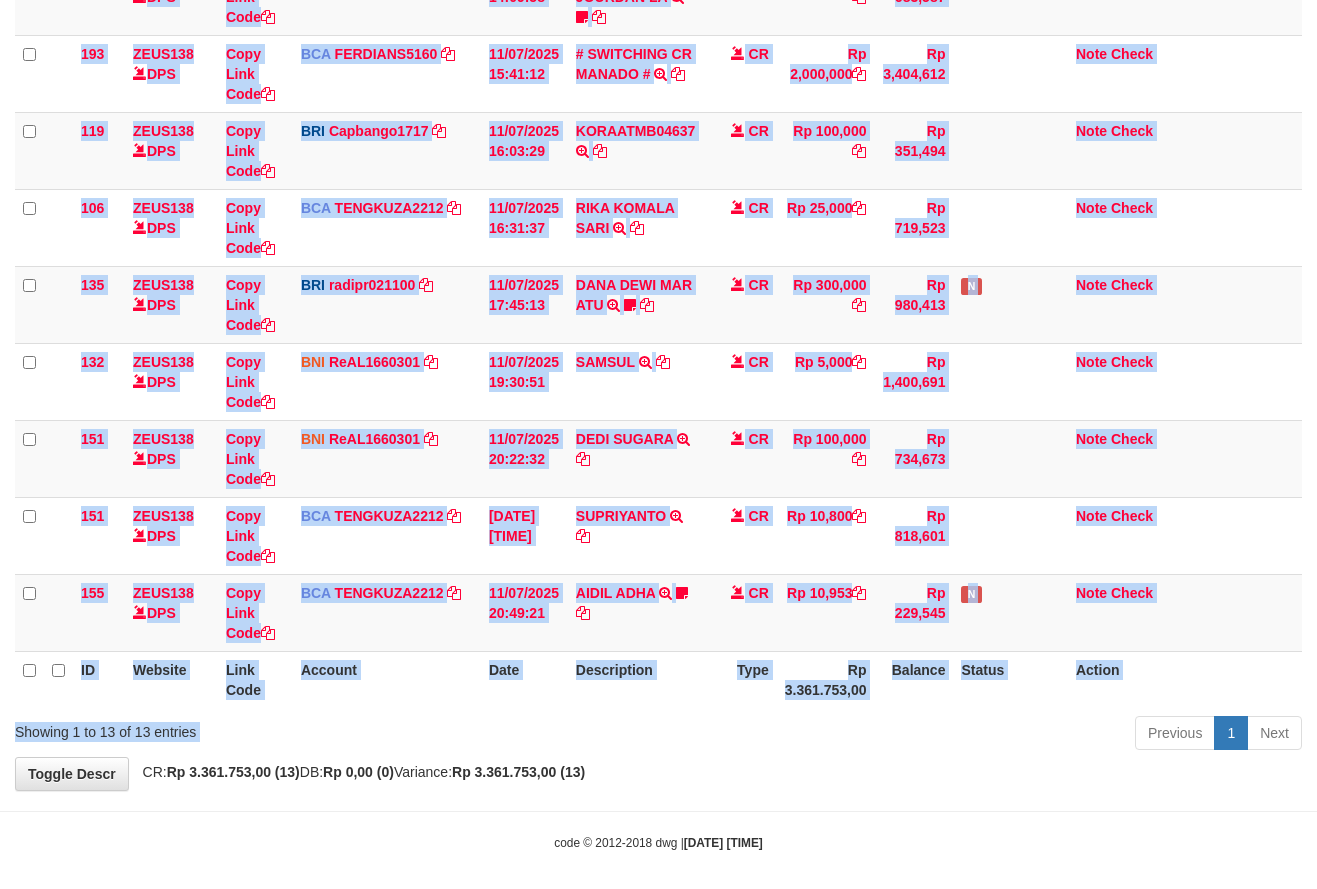 click on "Show  ** ** ** ***  entries Search:
ID Website Link Code Account Date Description Type Amount Balance Status Action
46
ZEUS138    DPS
Copy Link Code
BCA
ARYAPANG1811
DPS
ARYA PANGESTU
mutasi_20250711_2620 | 46
mutasi_20250711_2620 | 46
11/07/2025 06:03:00
AGUS ARDANA            TRSF E-BANKING CR 1107/FTSCY/WS95051
10000.002025071158167087 TRFDN-AGUS ARDANA ESPAY DEBIT INDONE    Aguslike
tunggu bukti tranfer
CR
Rp 10,000
Rp 270,007
N
Note
Check
32" at bounding box center (658, 154) 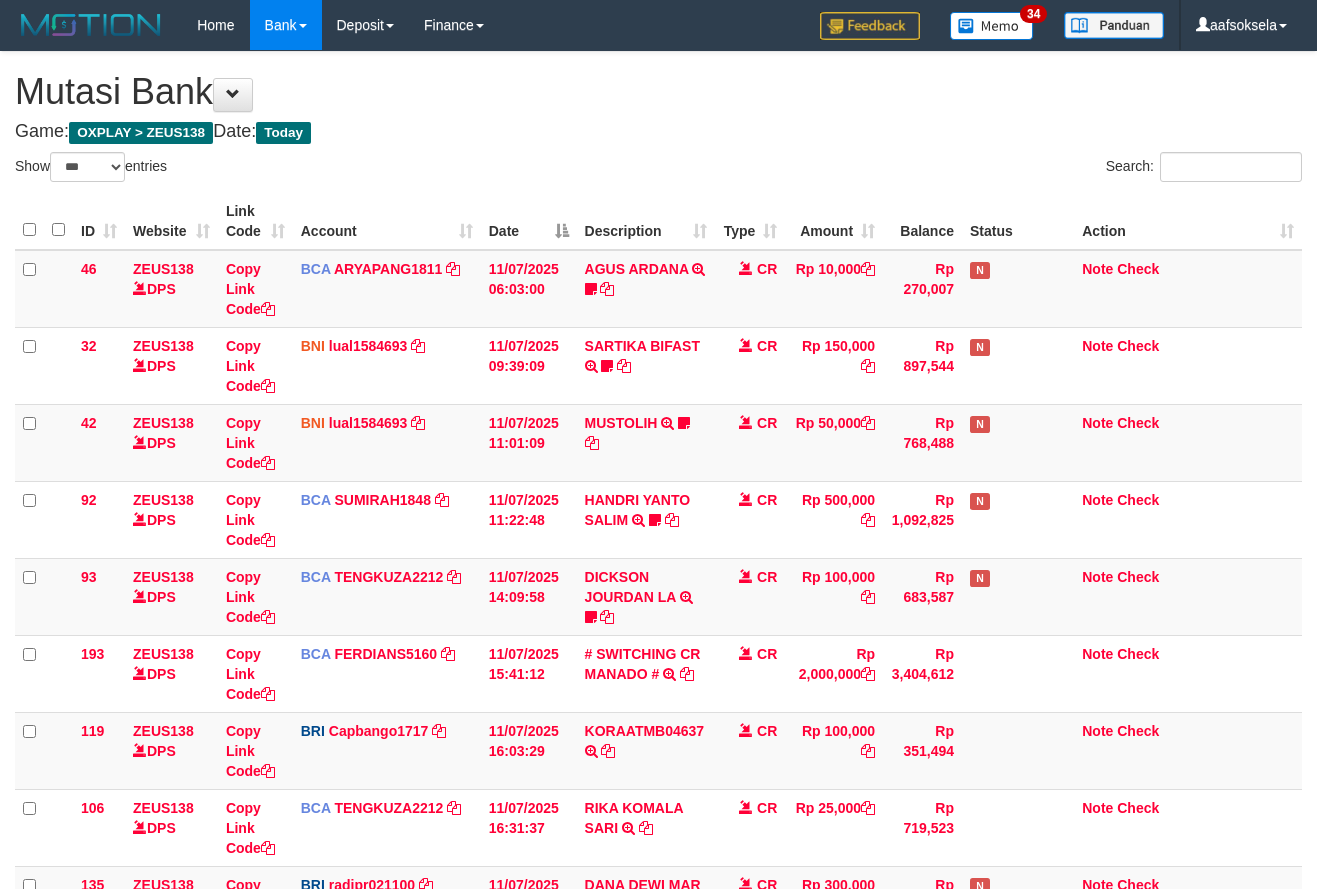 select on "***" 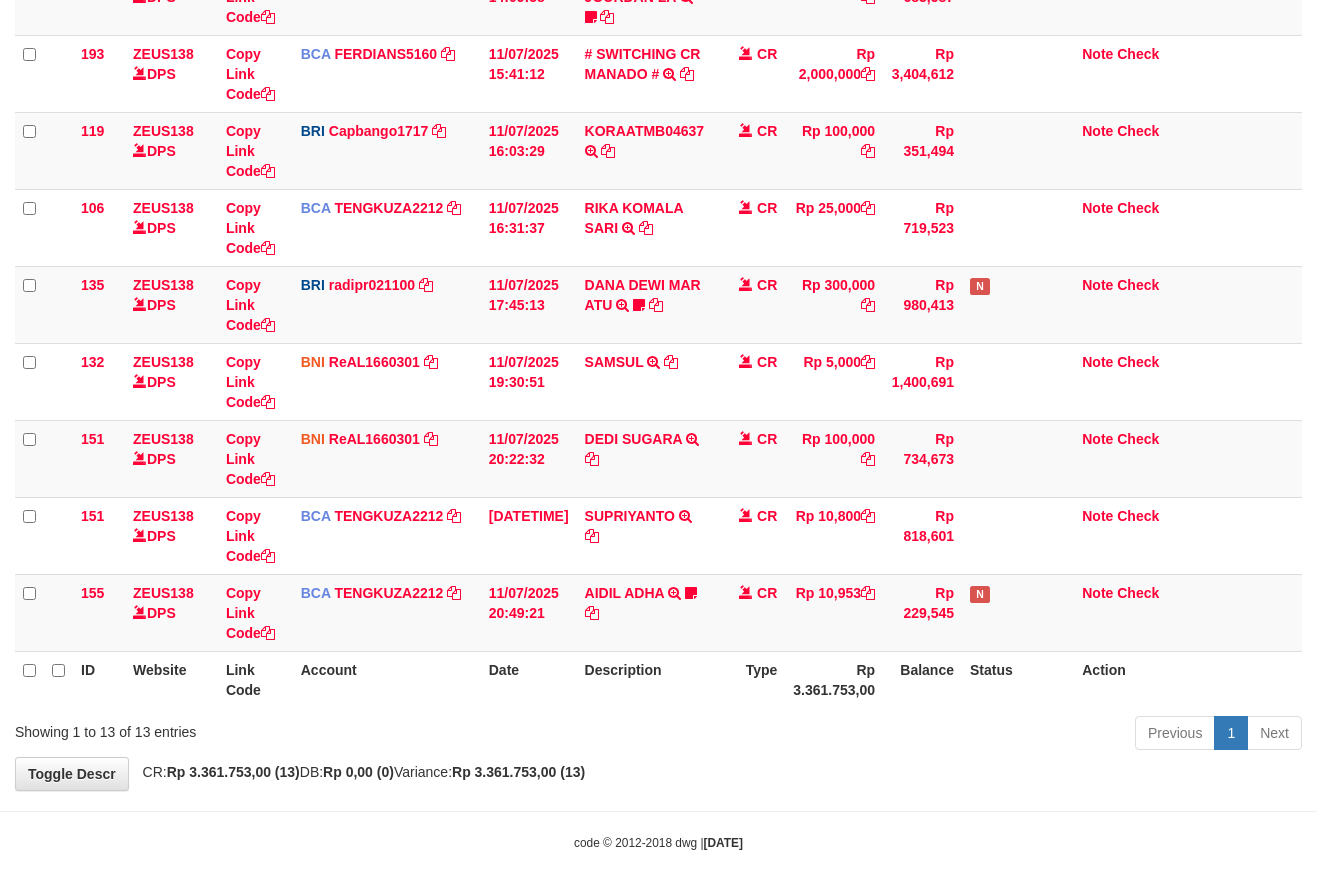 click on "ID Website Link Code Account Date Description Type Amount Balance Status Action
46
ZEUS138    DPS
Copy Link Code
BCA
ARYAPANG1811
DPS
ARYA PANGESTU
mutasi_20250711_2620 | 46
mutasi_20250711_2620 | 46
11/07/2025 06:03:00
AGUS ARDANA            TRSF E-BANKING CR 1107/FTSCY/WS95051
10000.002025071158167087 TRFDN-AGUS ARDANA ESPAY DEBIT INDONE    Aguslike
tunggu bukti tranfer
CR
Rp 10,000
Rp 270,007
N
Note
Check
32
ZEUS138    DPS BNI" at bounding box center [658, 150] 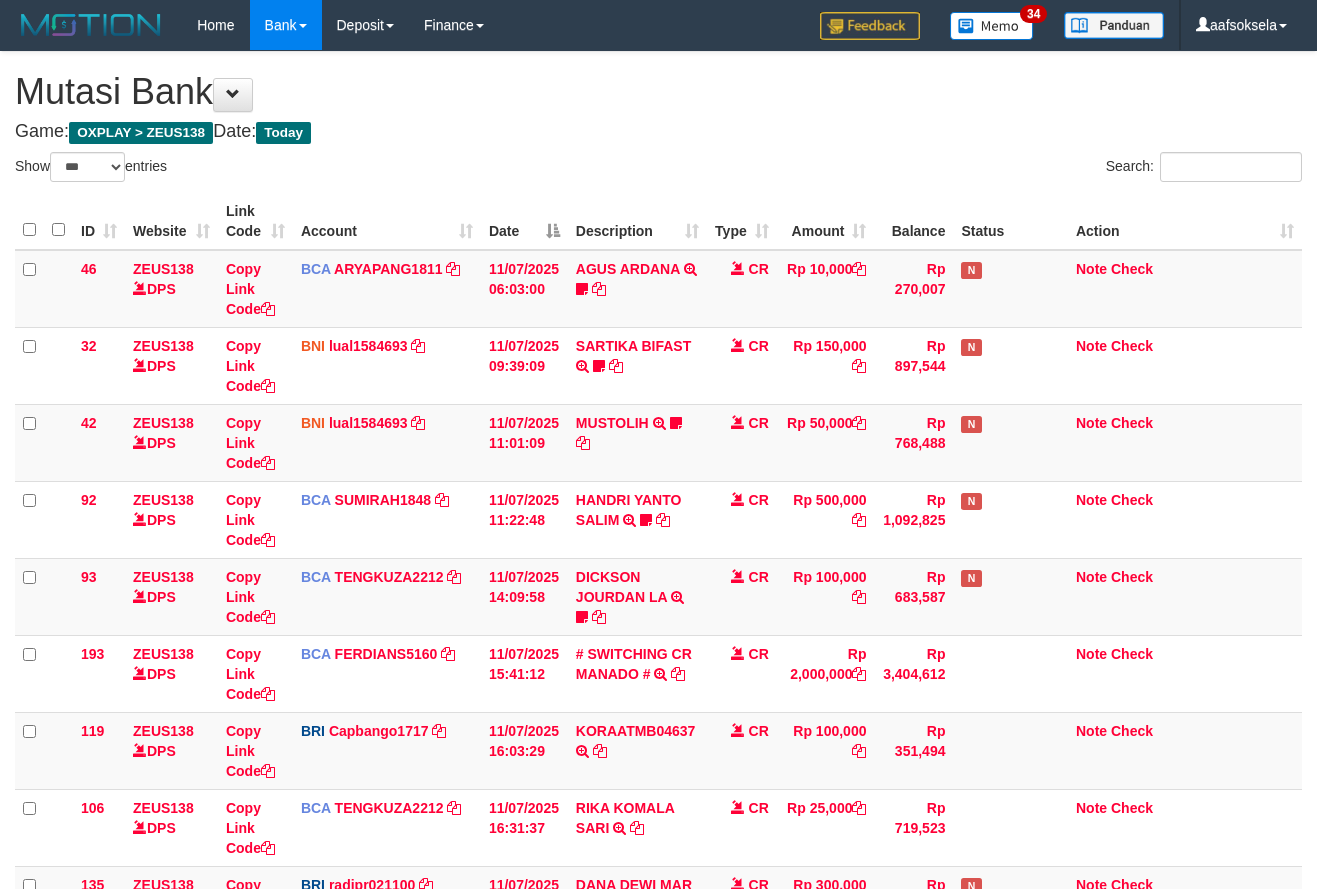 select on "***" 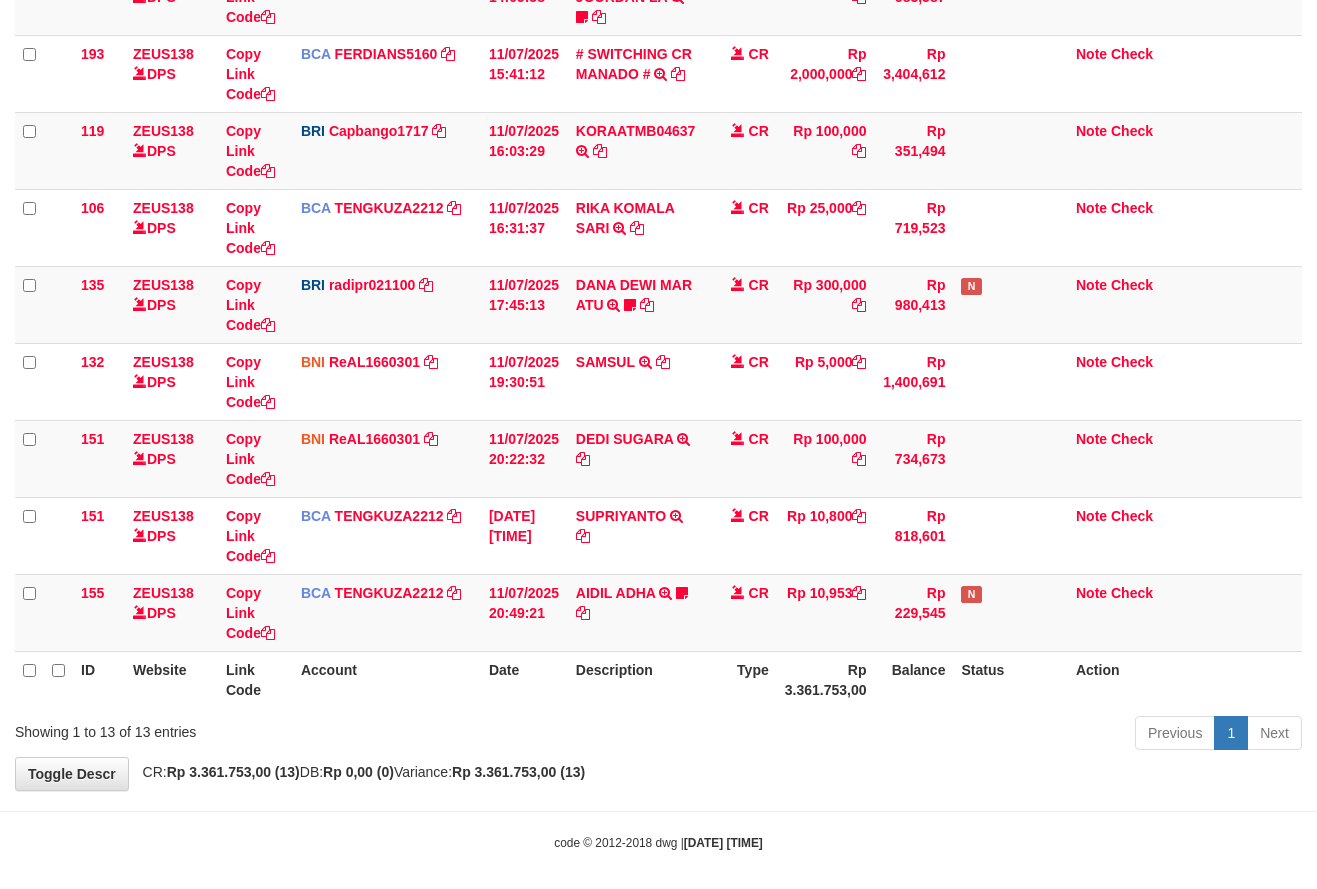 click on "Previous 1 Next" at bounding box center (933, 735) 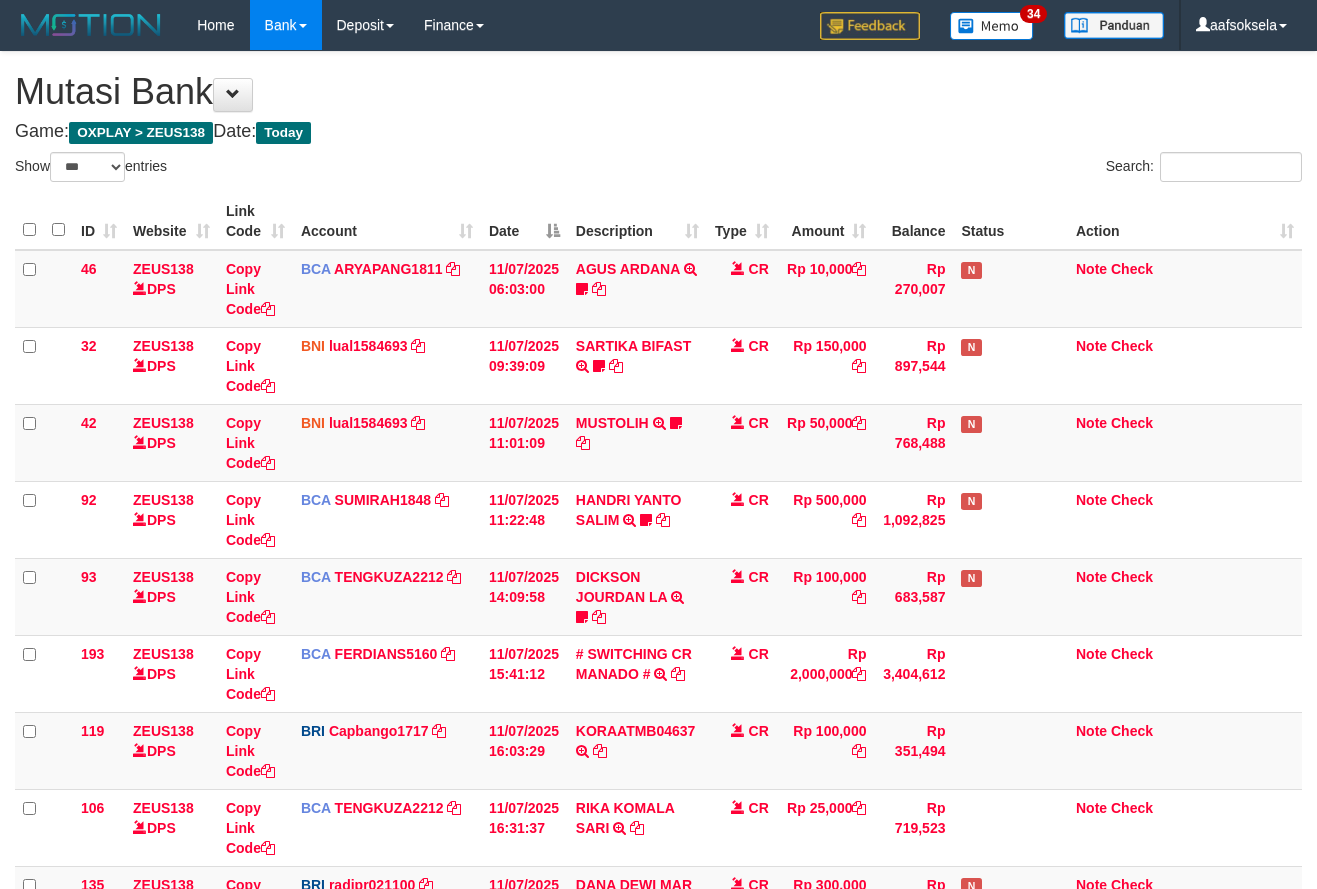 select on "***" 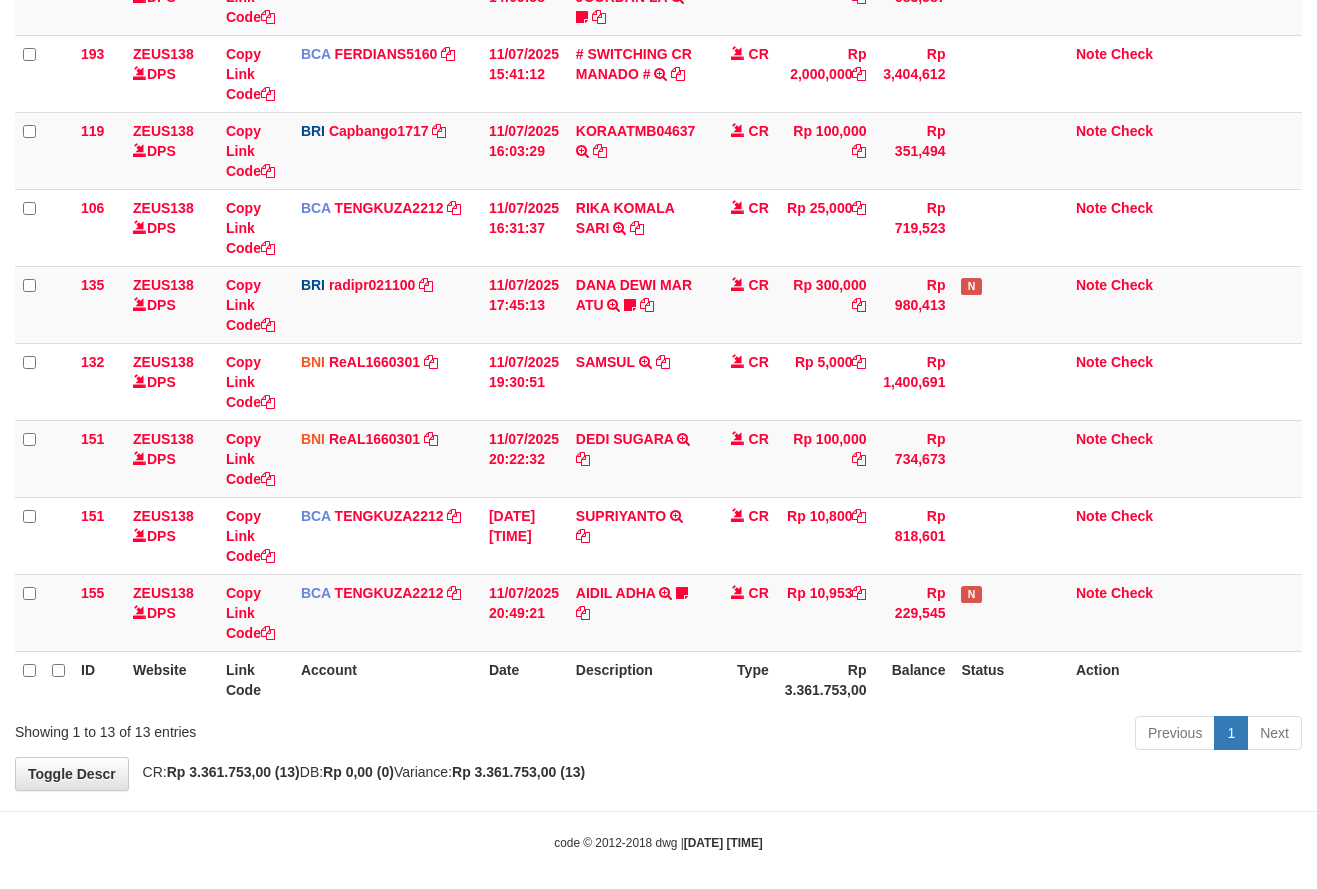 click on "Previous 1 Next" at bounding box center (933, 735) 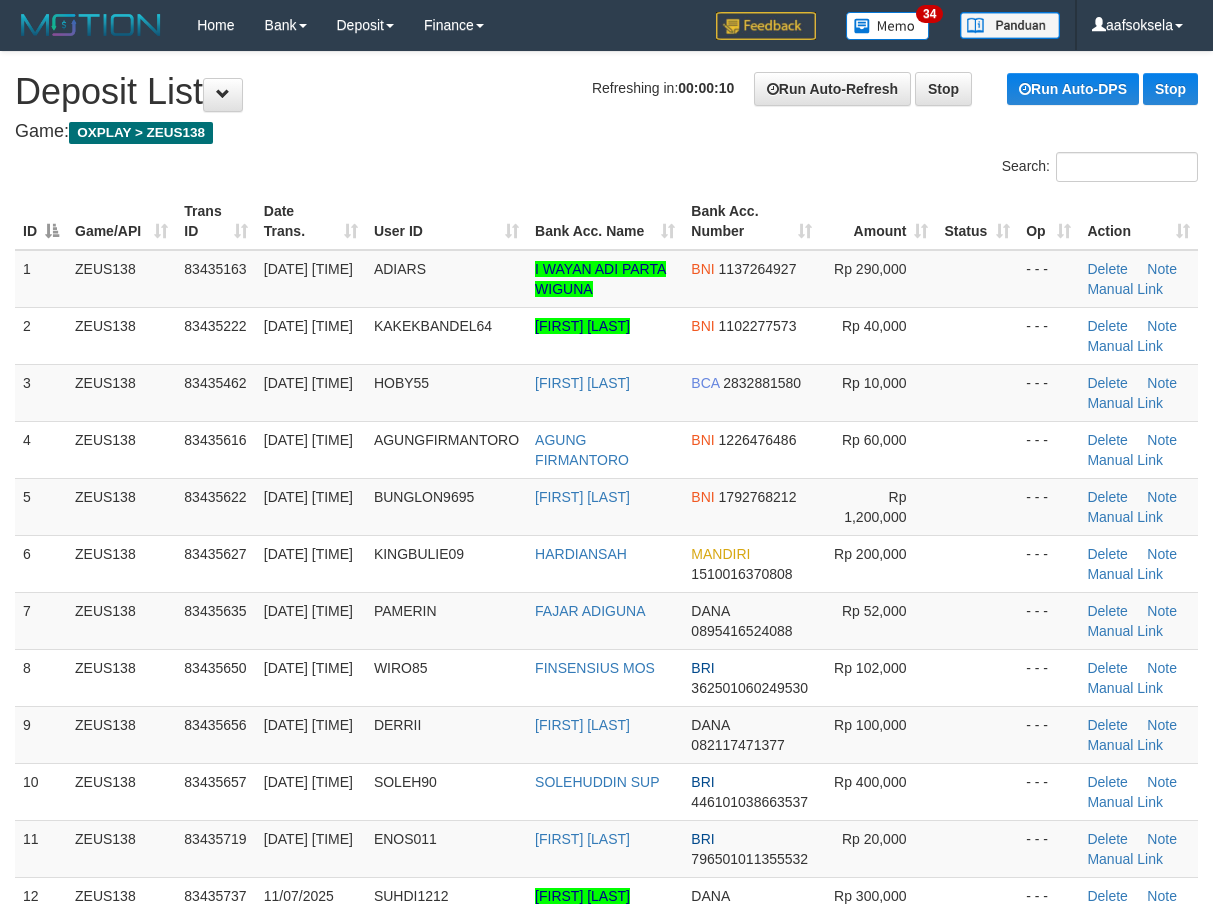 scroll, scrollTop: 0, scrollLeft: 0, axis: both 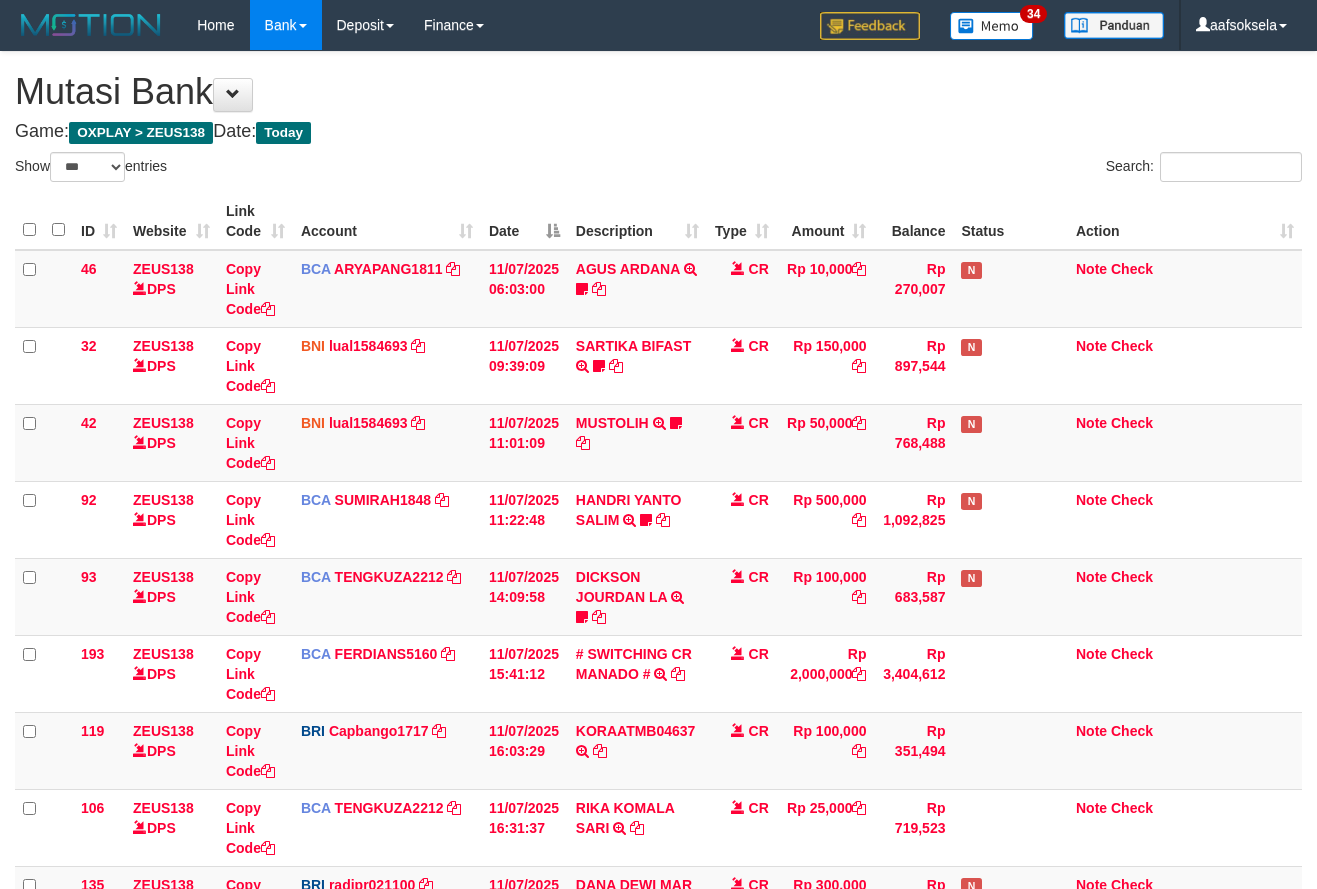 select on "***" 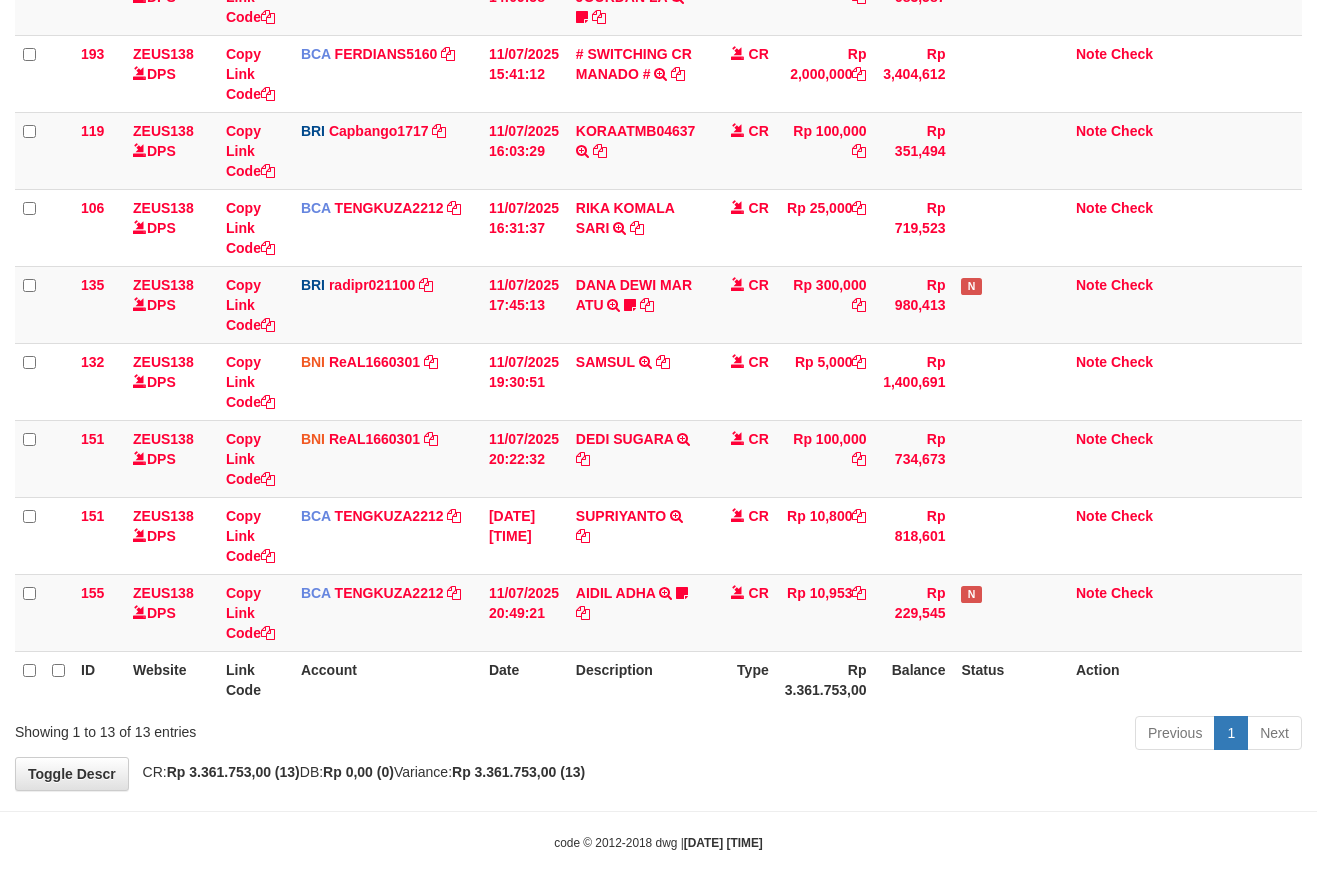 click on "Type" at bounding box center (742, 679) 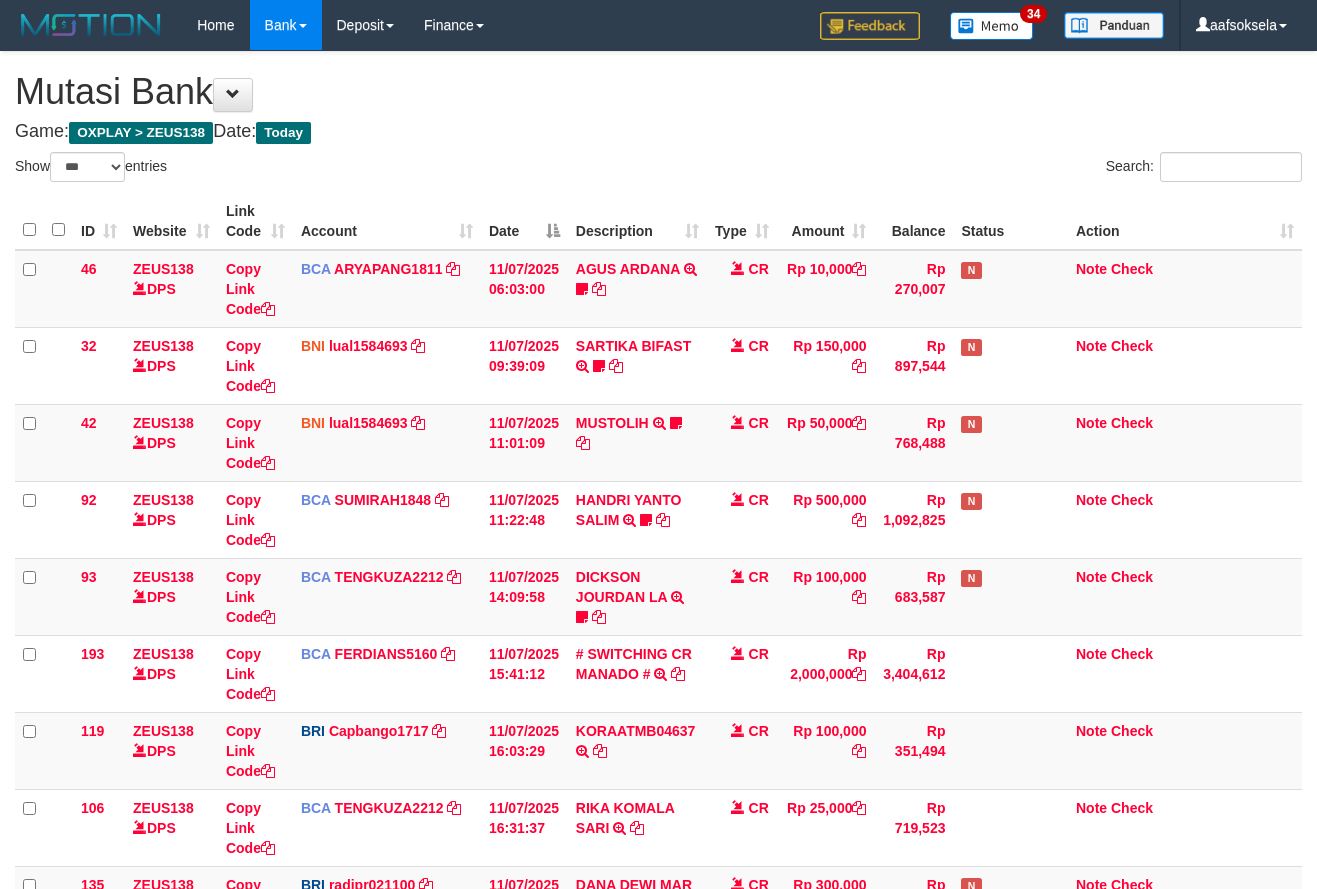 select on "***" 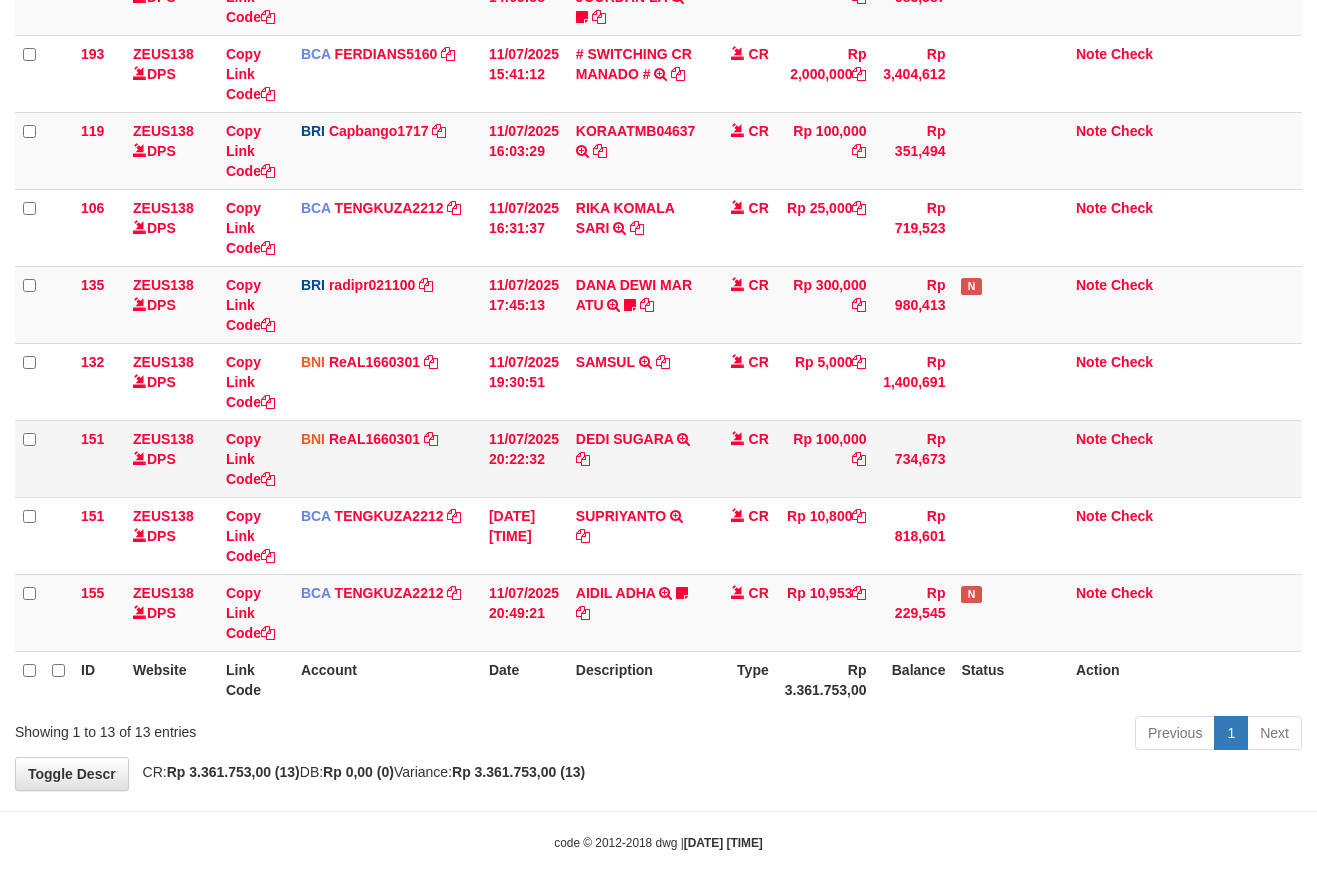 click on "DEDI SUGARA         TRANSFER DARI BPK DEDI SUGARA" at bounding box center (637, 458) 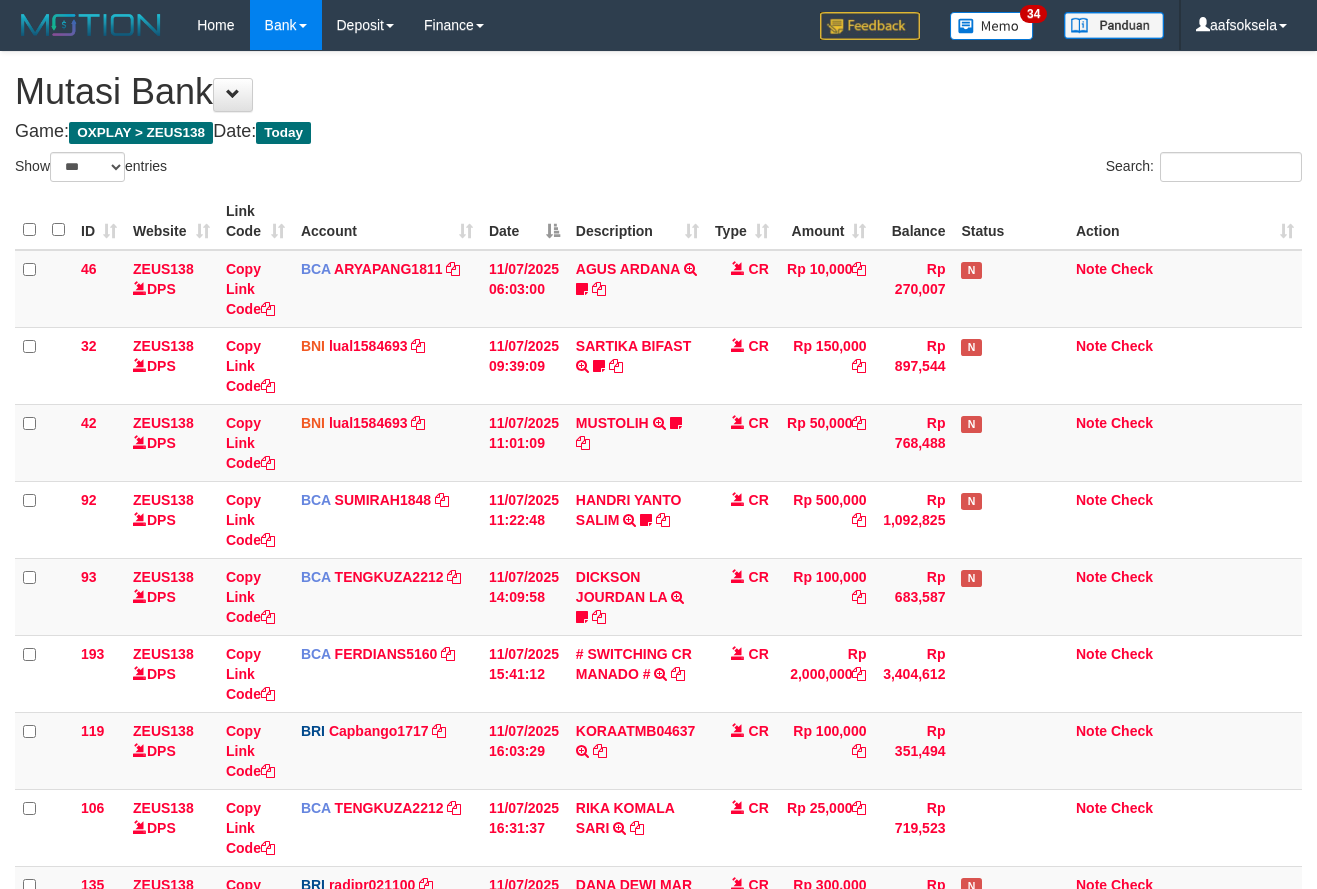 select on "***" 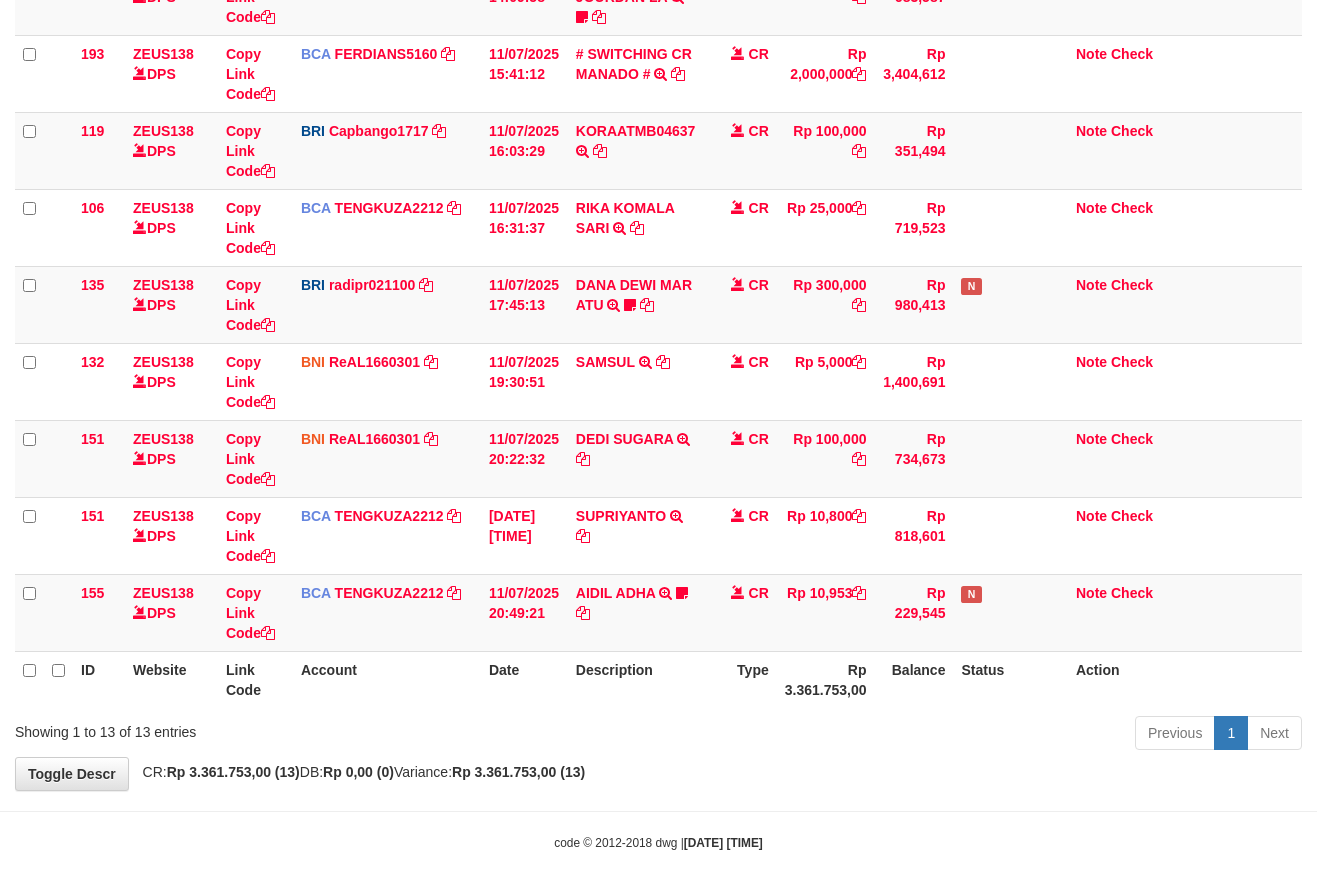 click on "AIDIL ADHA            TRSF E-BANKING CR 1107/FTSCY/WS95051
10953.002025071133997184 TRFDN-AIDIL ADHA ESPAY DEBIT INDONE    Kokjadi100" at bounding box center [637, 612] 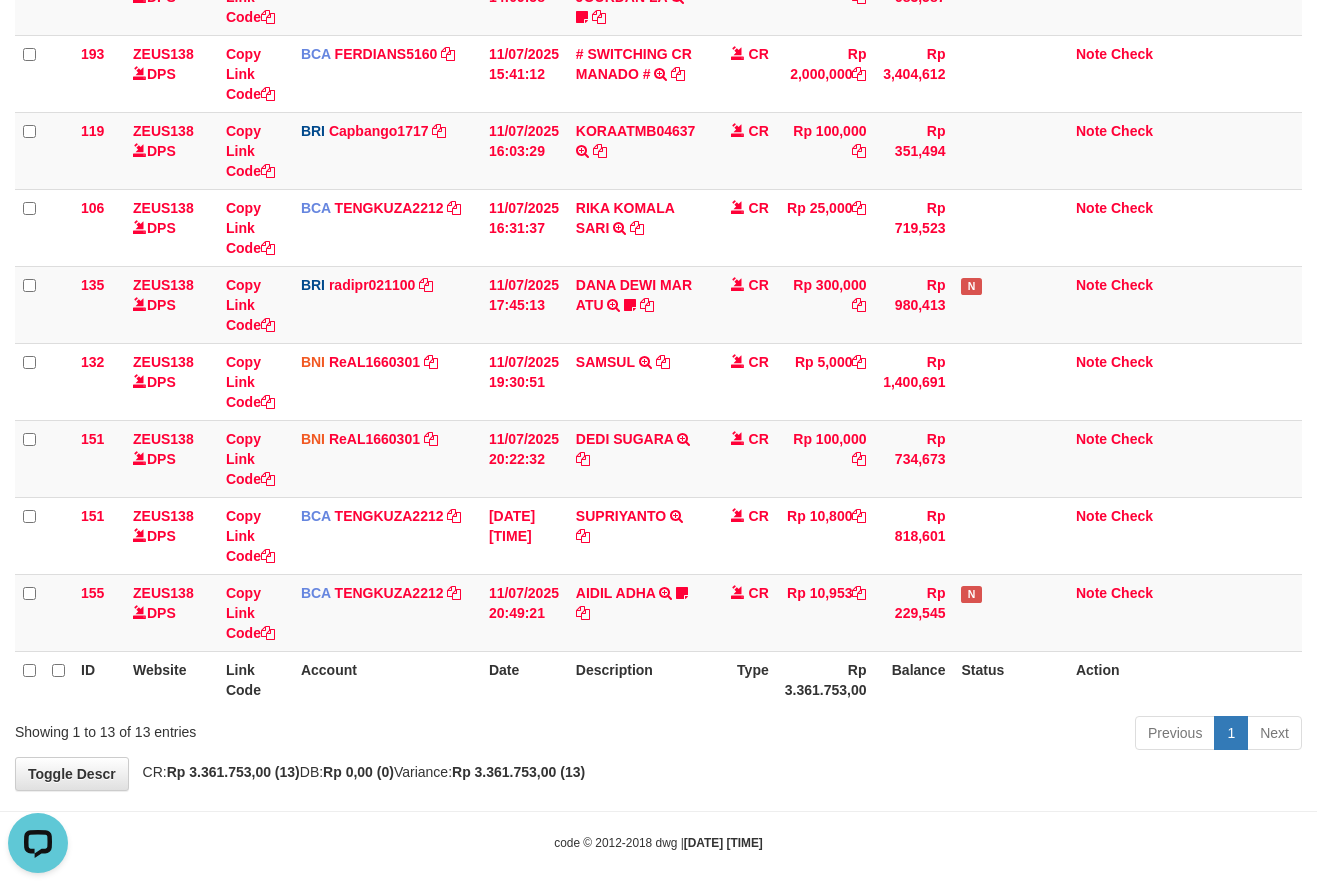 scroll, scrollTop: 0, scrollLeft: 0, axis: both 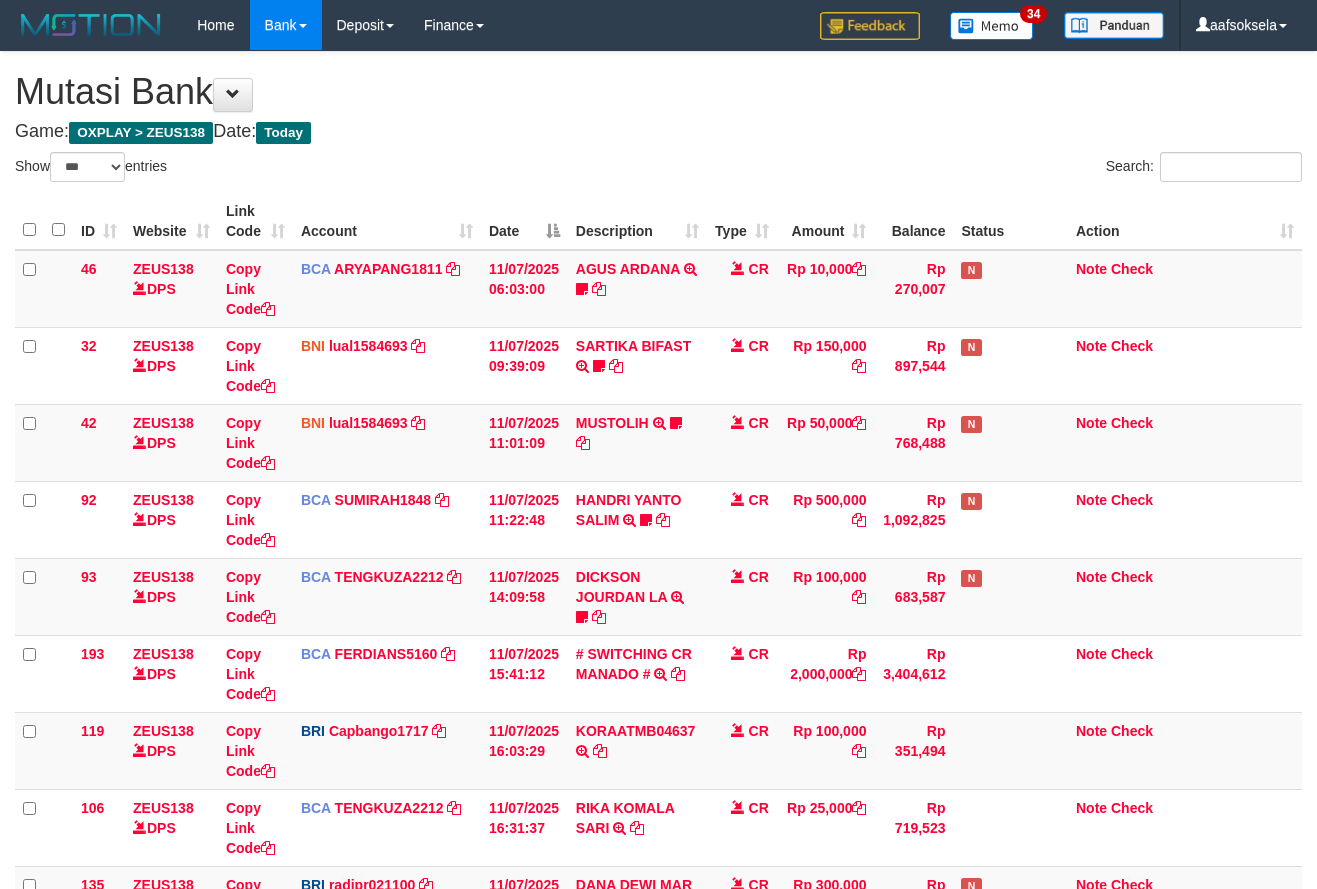 select on "***" 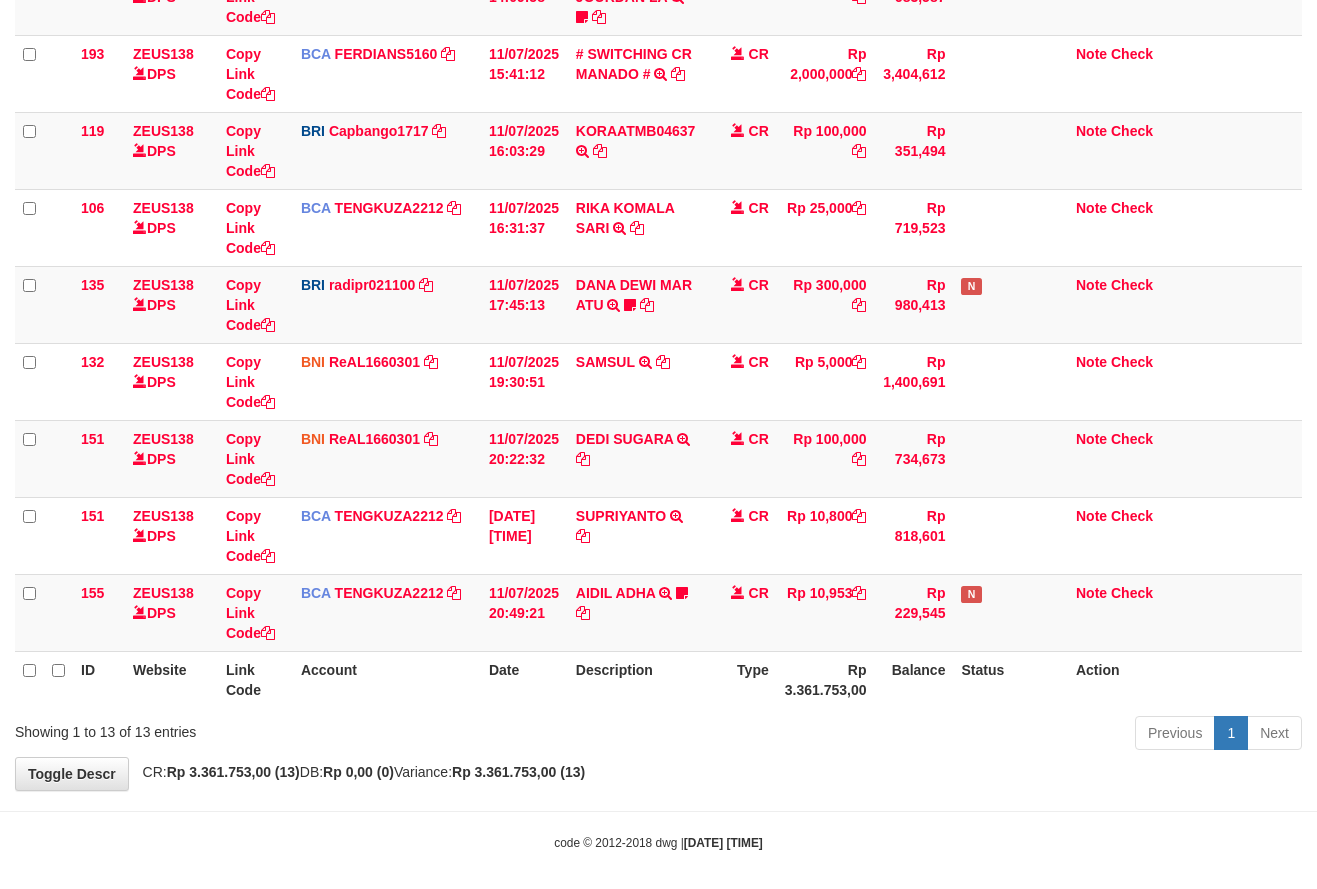 click on "Description" at bounding box center [637, 679] 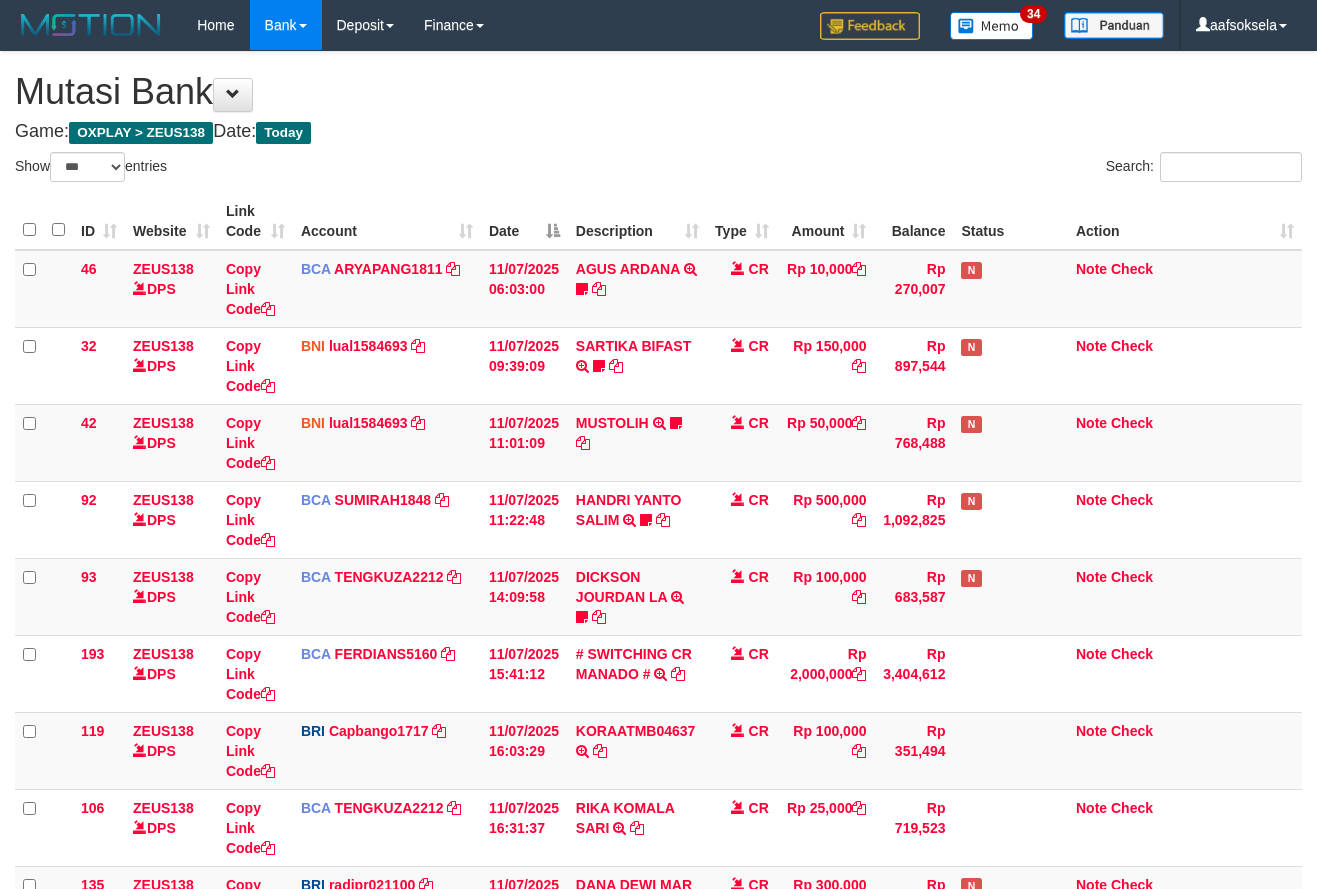 select on "***" 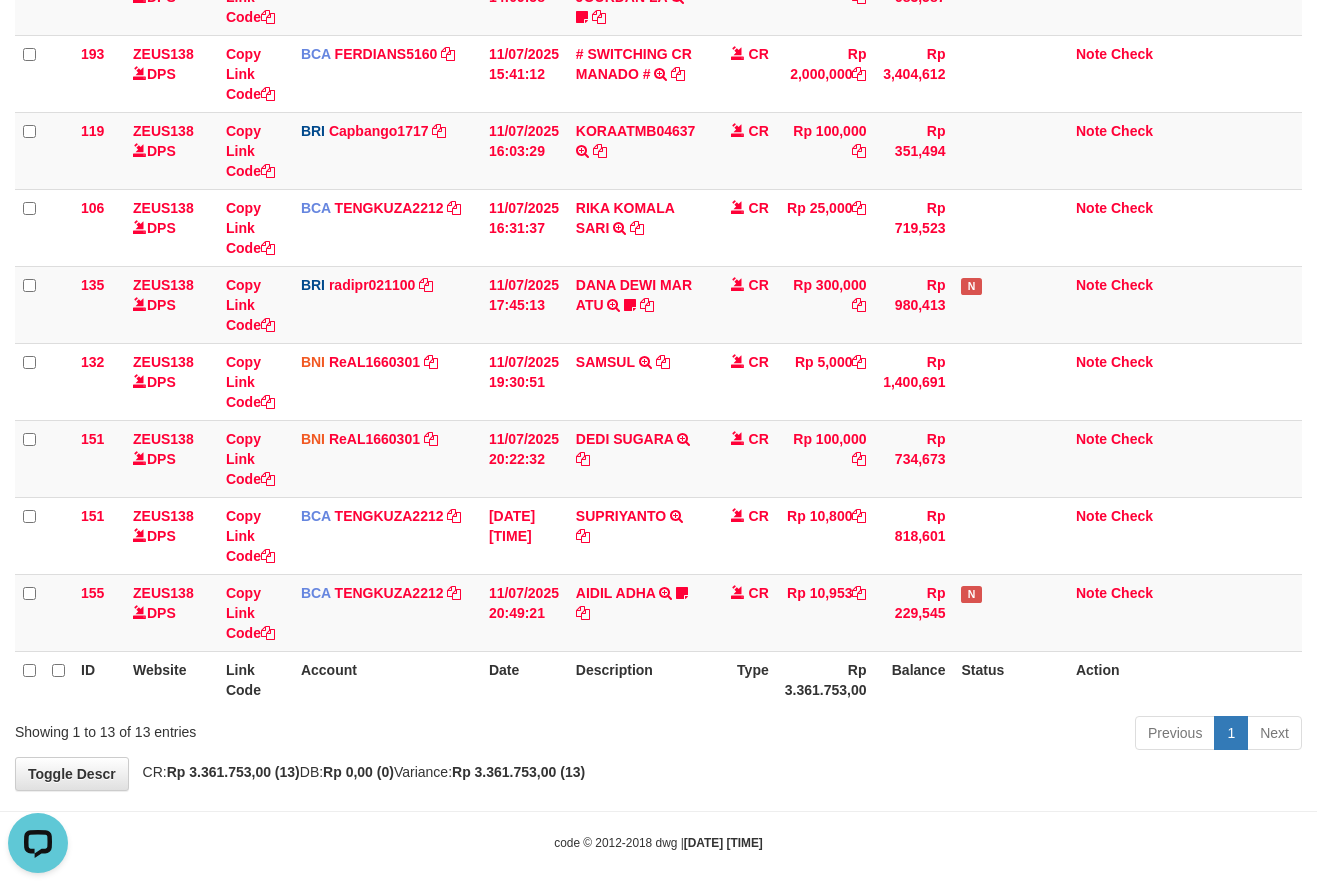 scroll, scrollTop: 0, scrollLeft: 0, axis: both 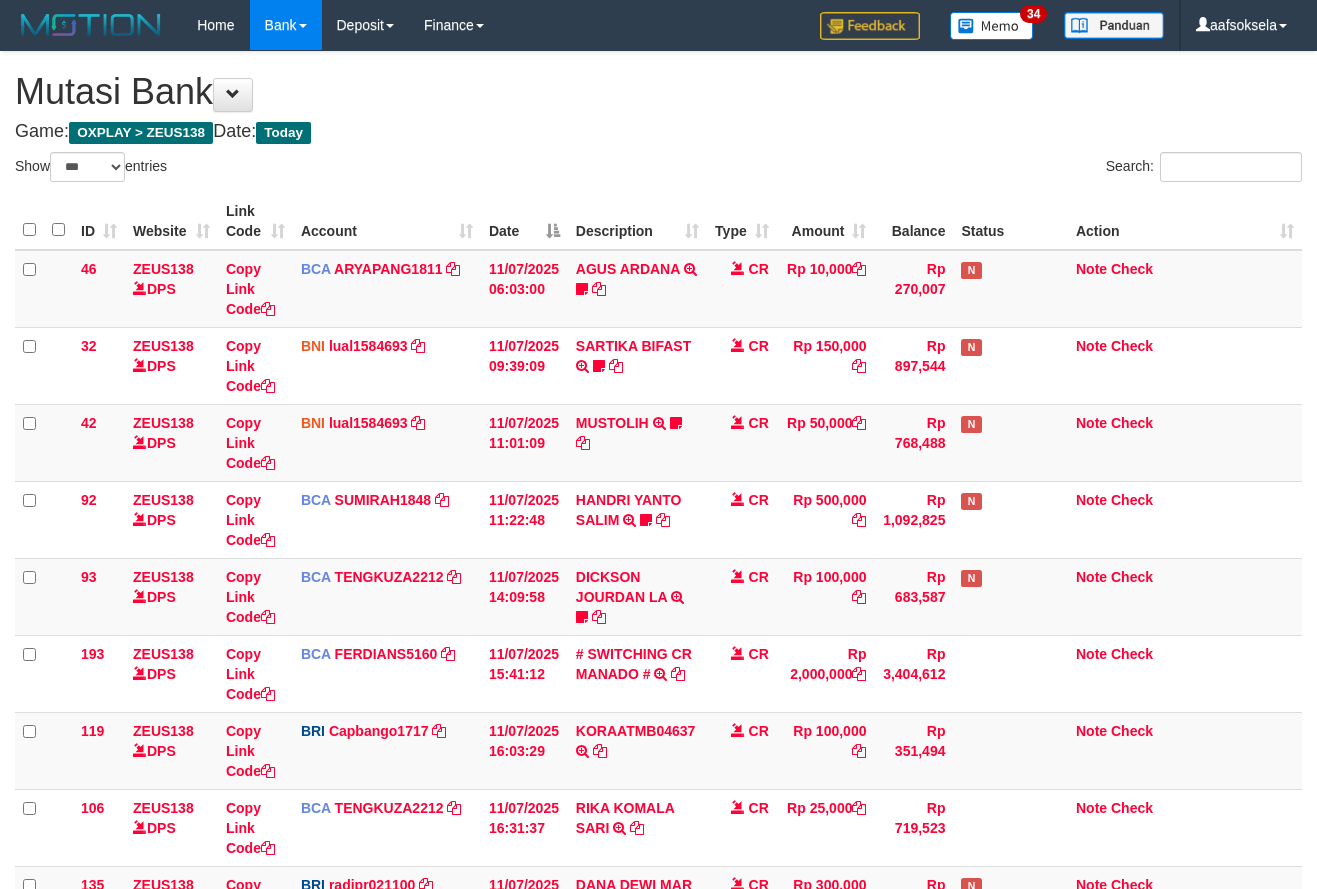 select on "***" 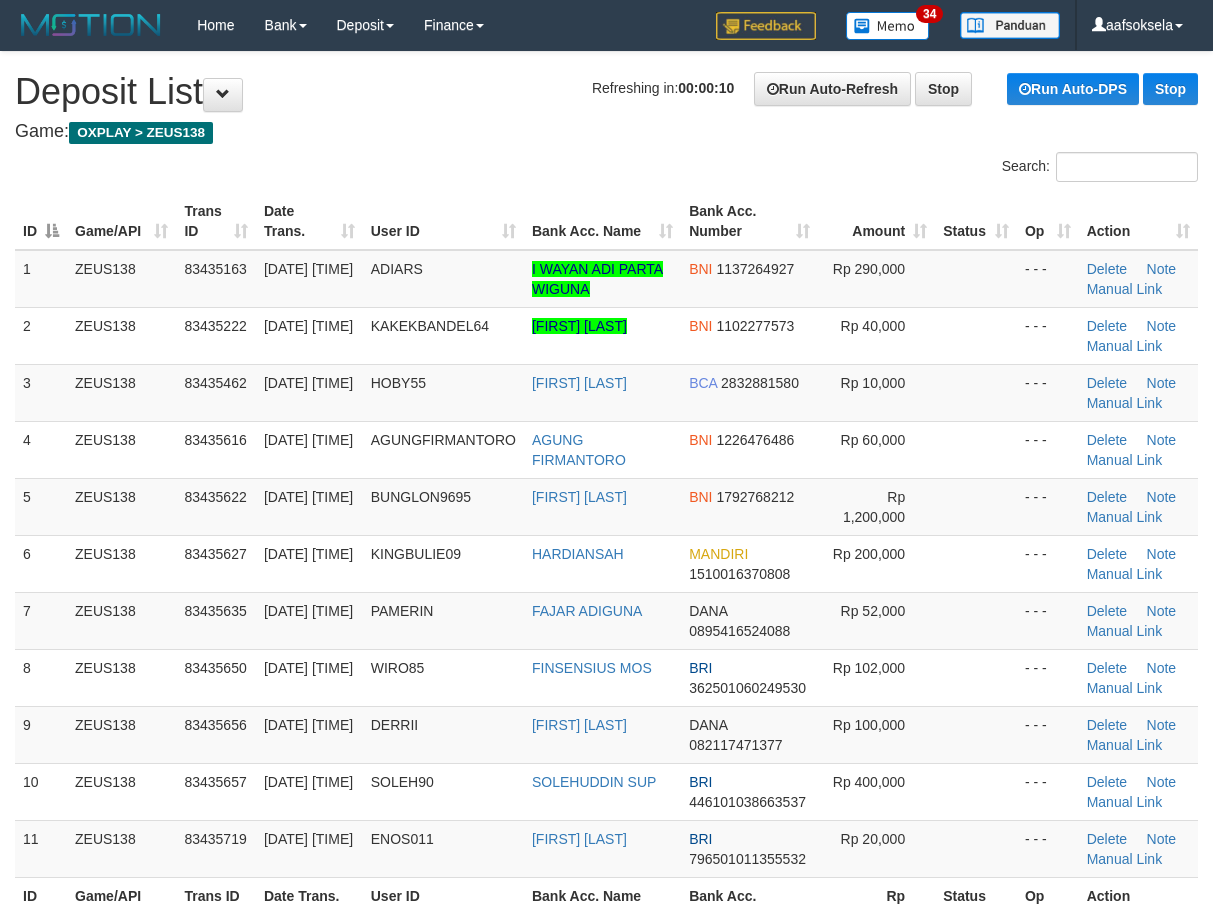 scroll, scrollTop: 0, scrollLeft: 0, axis: both 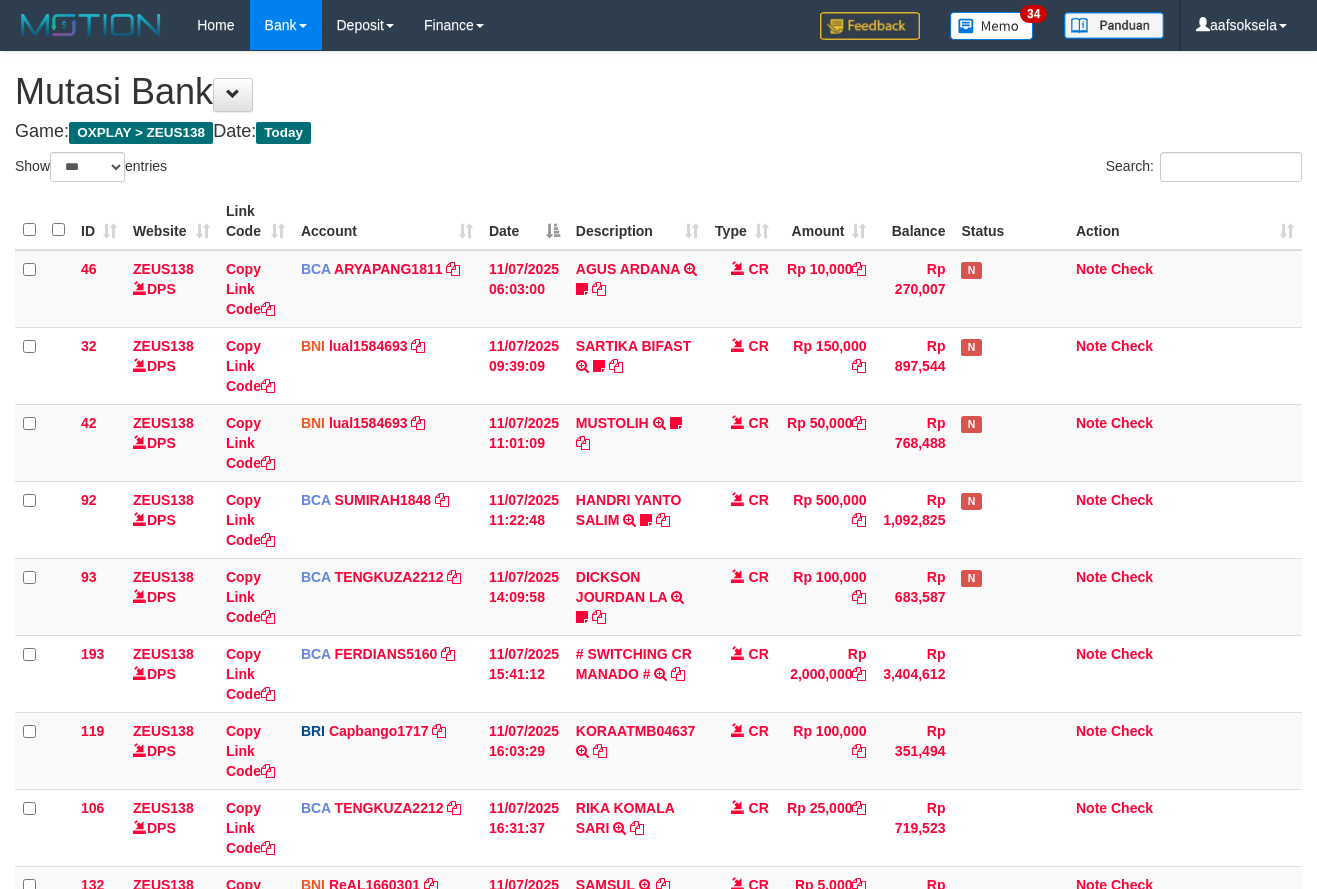 select on "***" 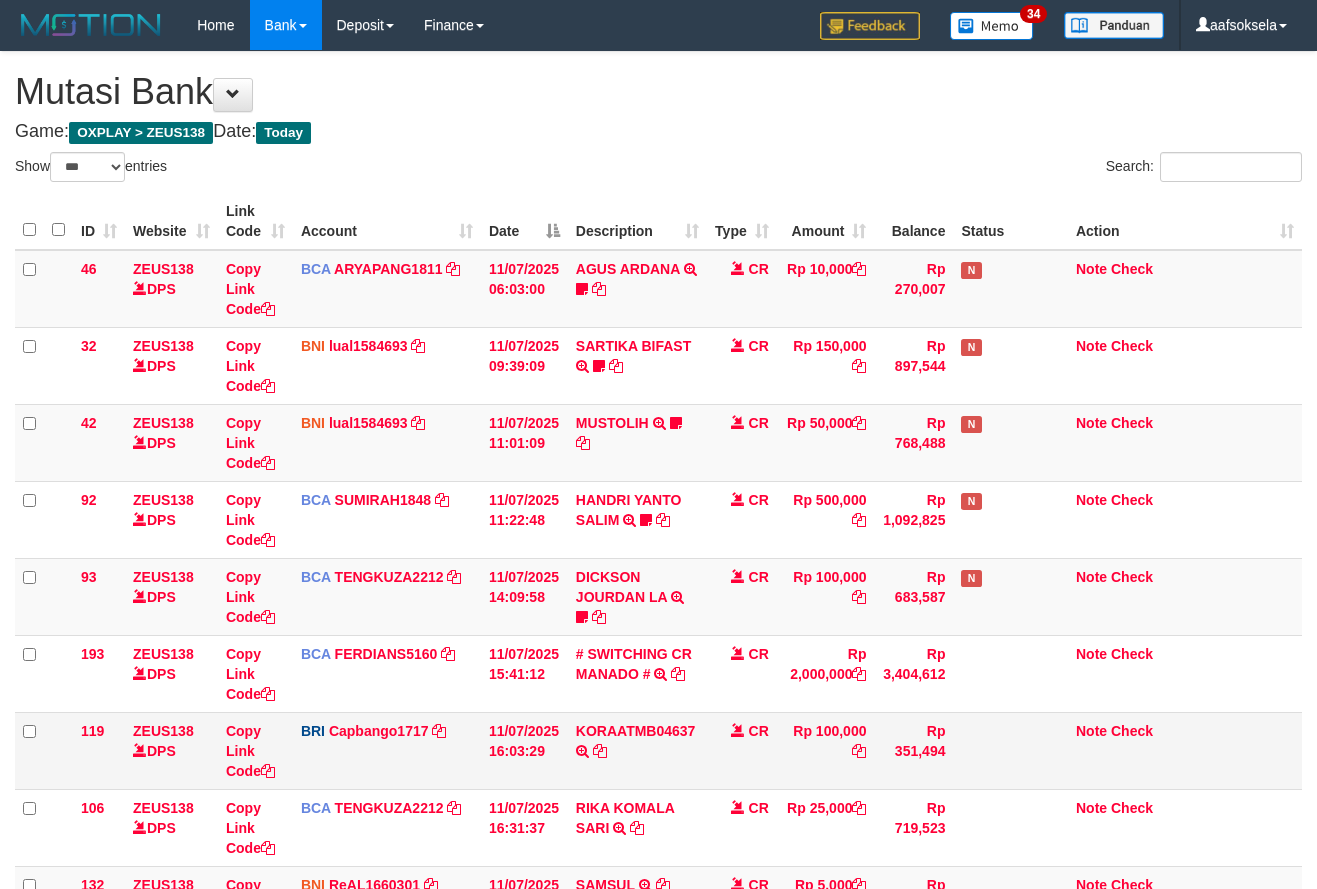 scroll, scrollTop: 536, scrollLeft: 0, axis: vertical 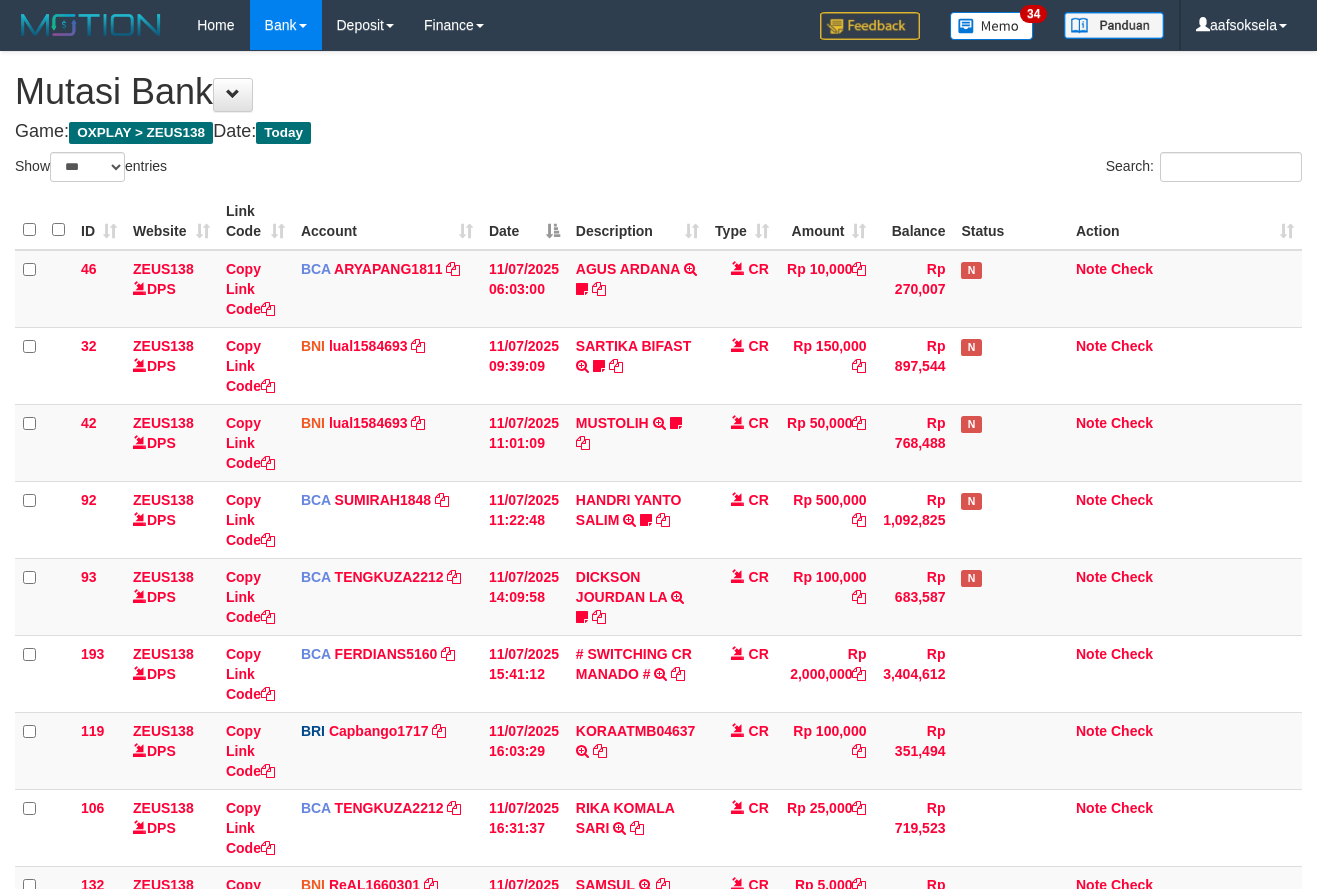 select on "***" 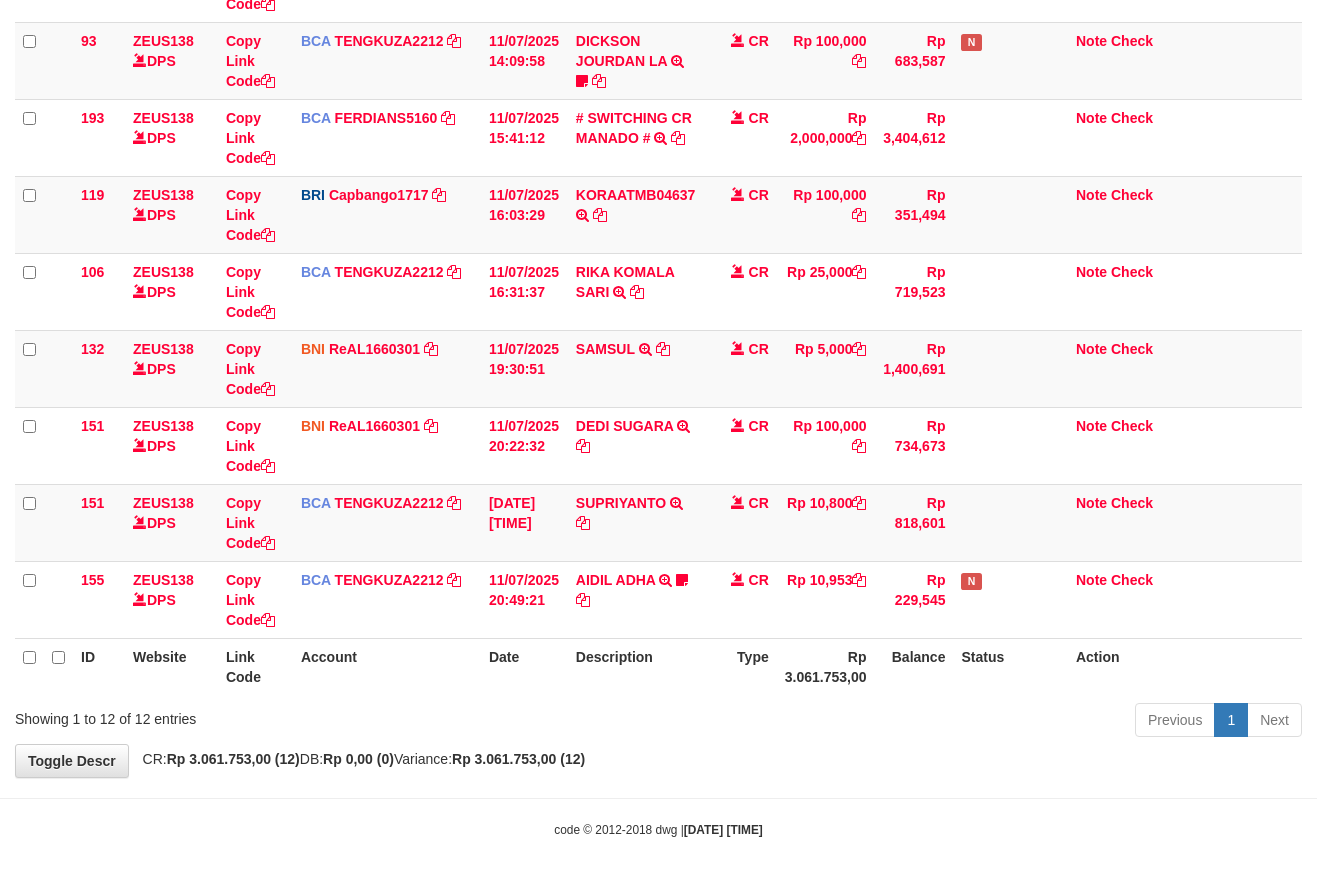 click on "Previous 1 Next" at bounding box center [933, 722] 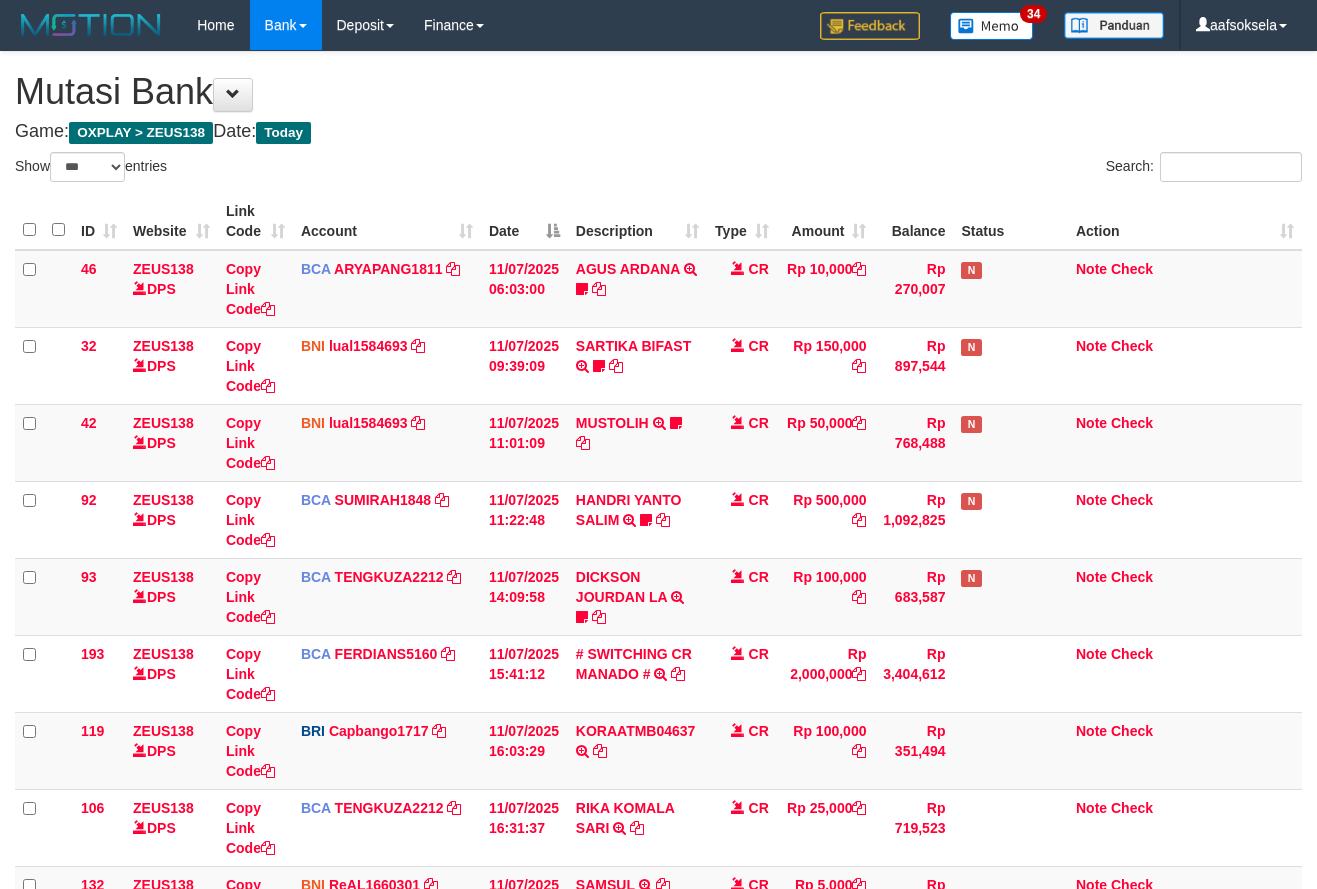 select on "***" 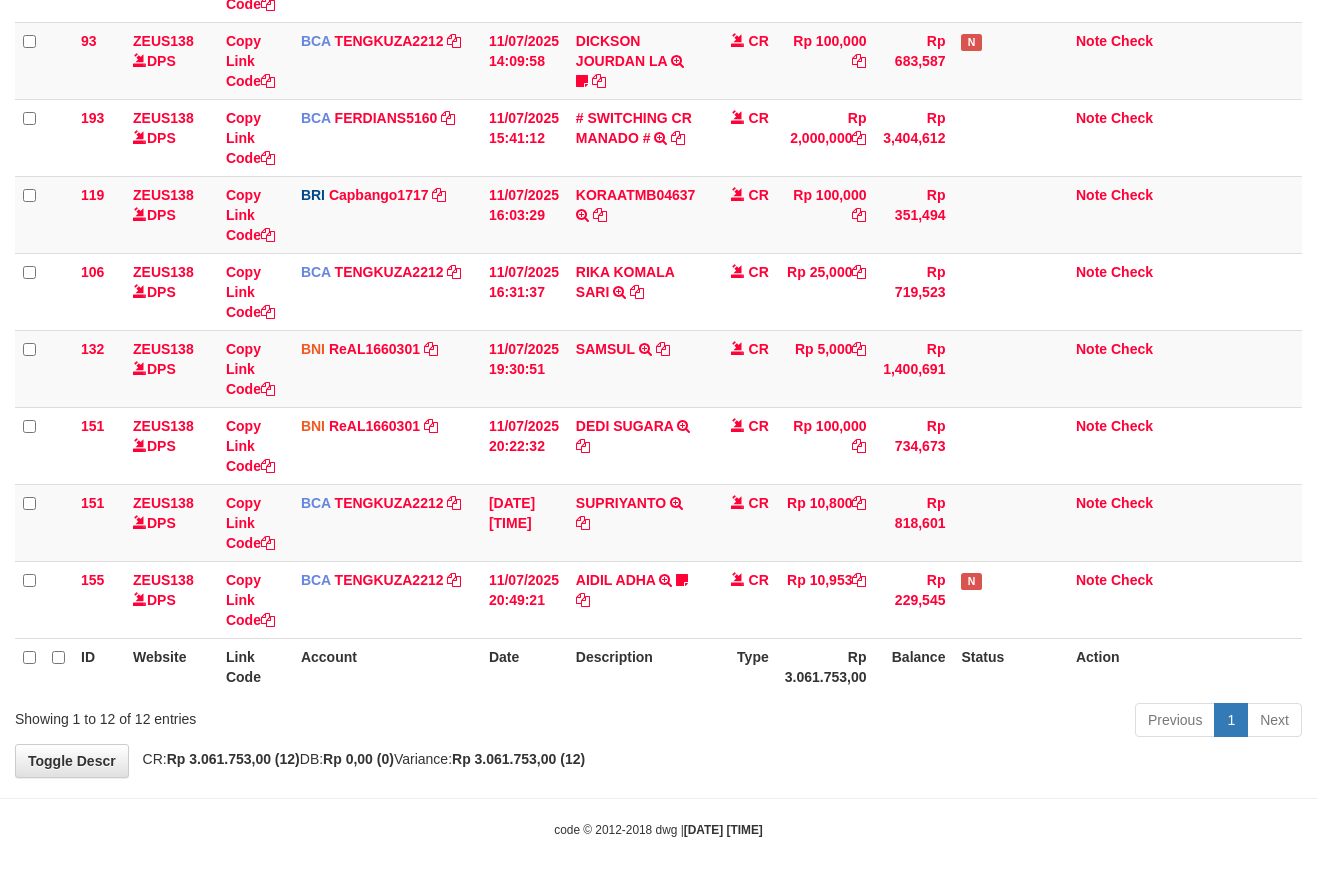 click on "Previous 1 Next" at bounding box center (933, 722) 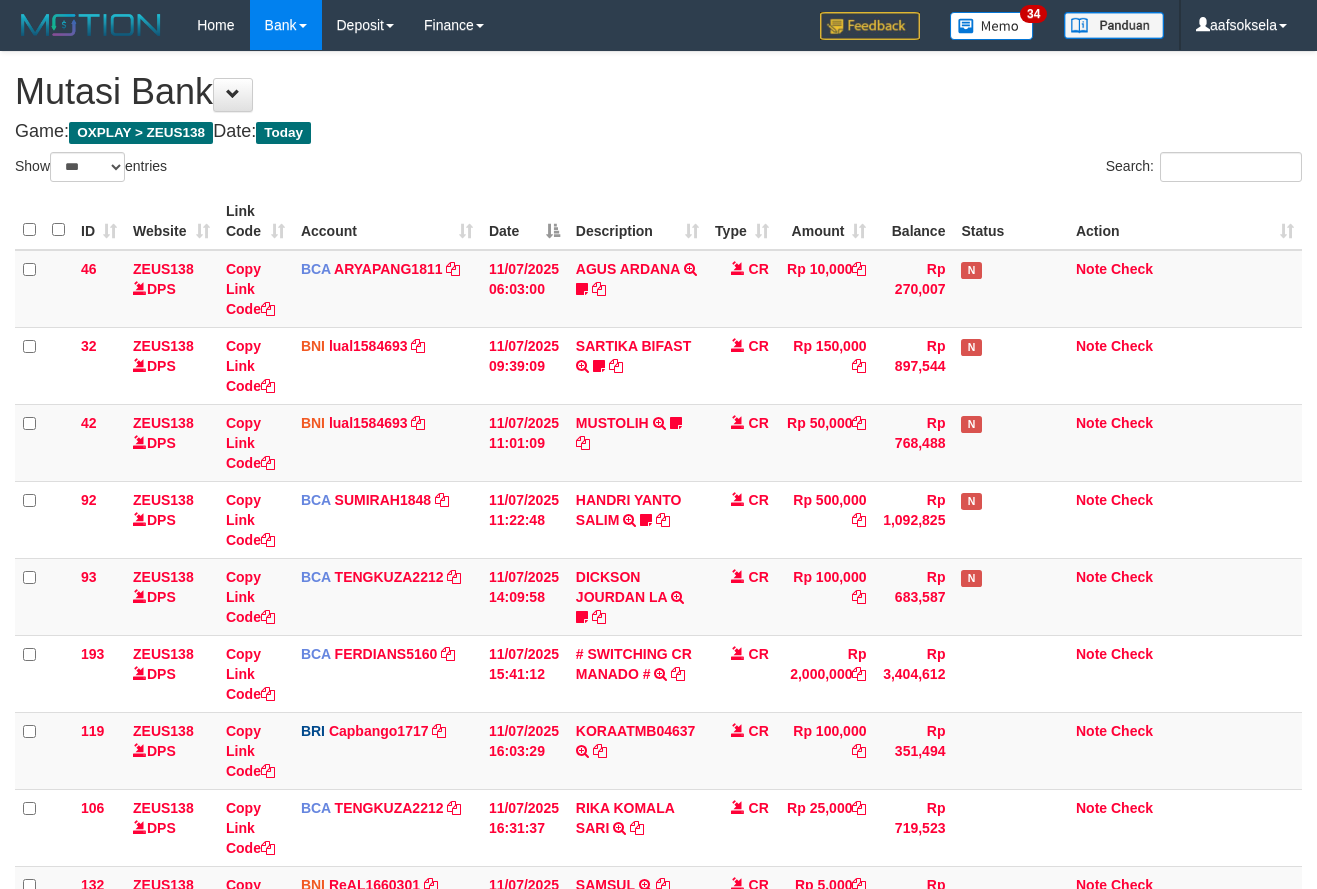 select on "***" 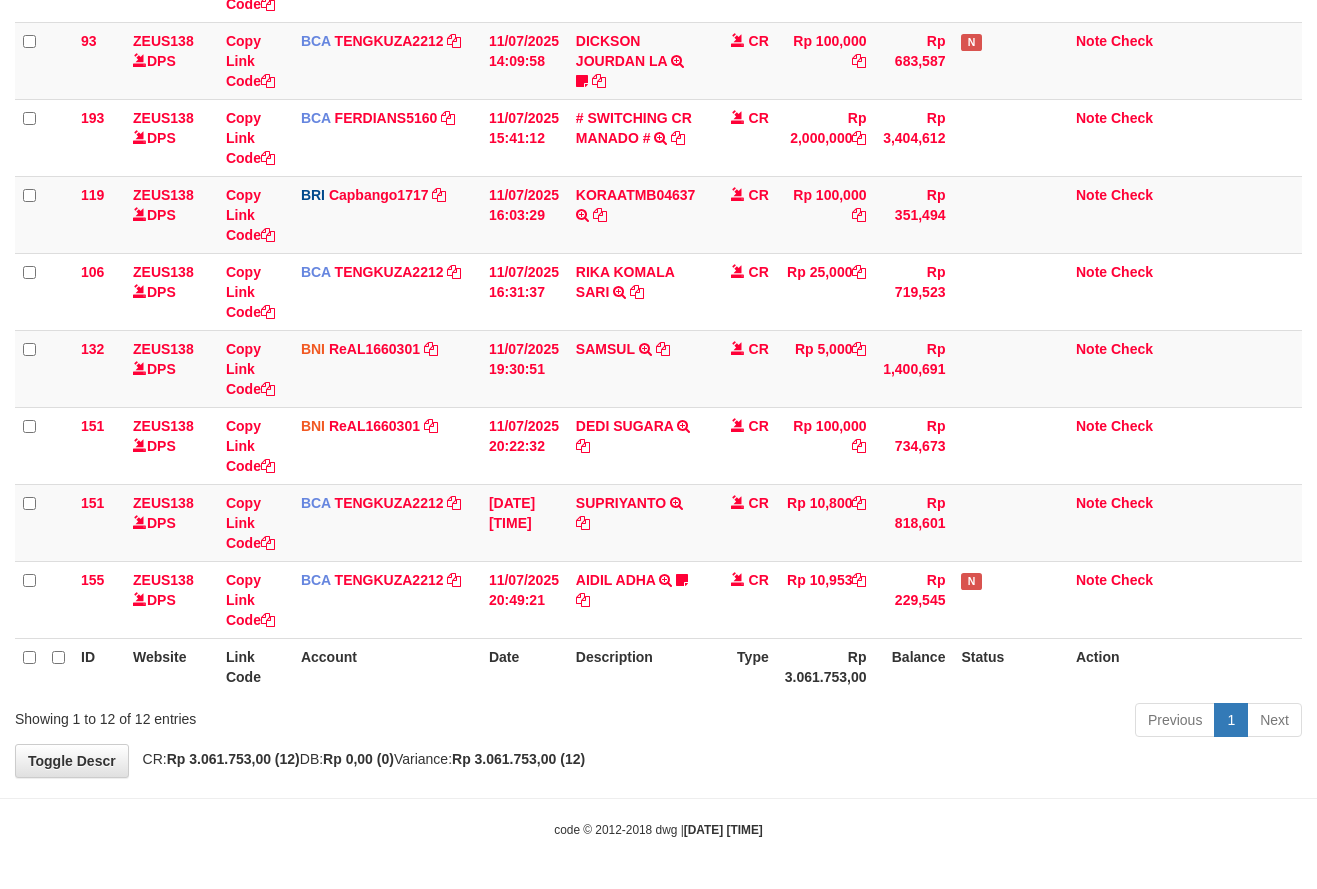 click on "Type" at bounding box center (742, 666) 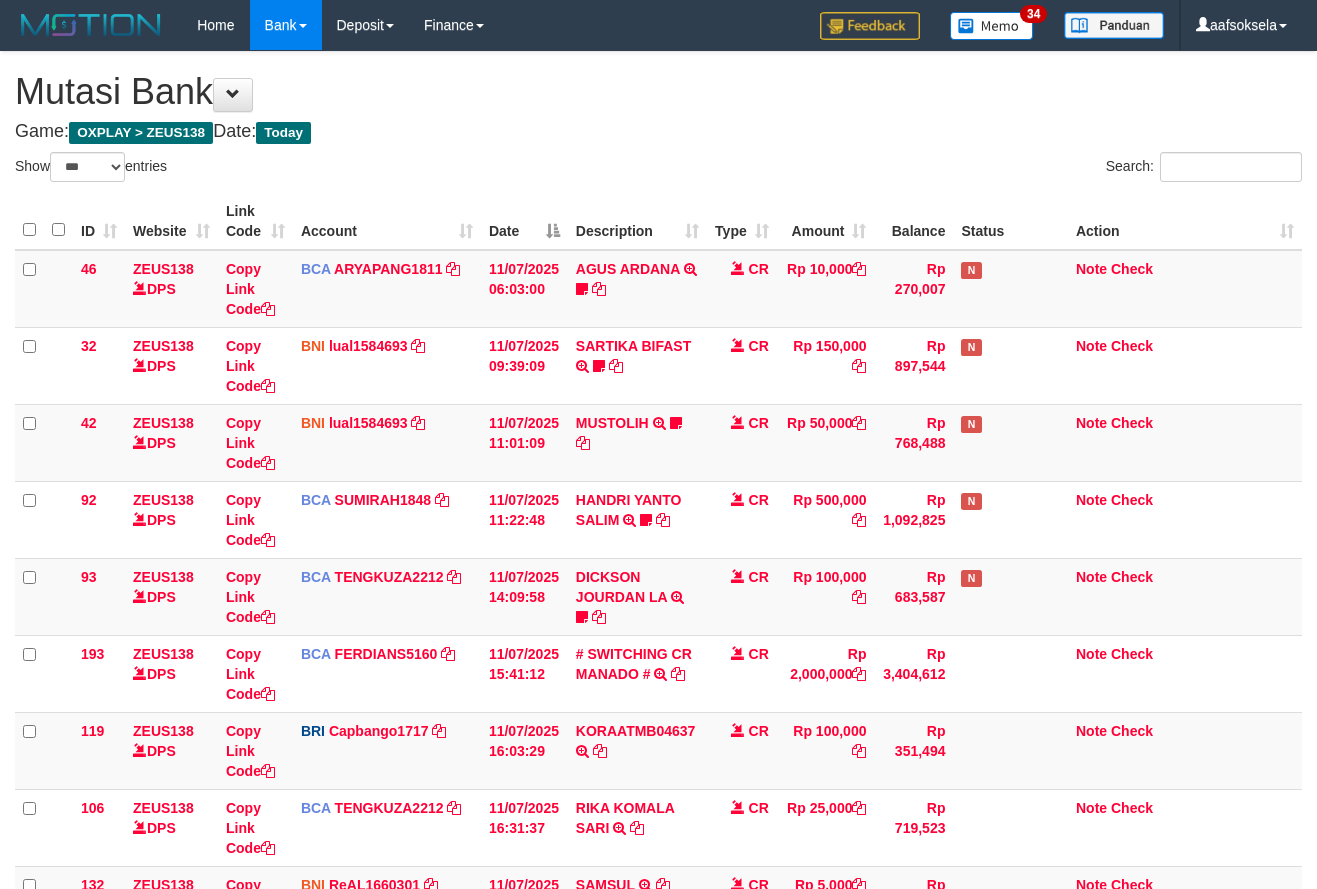 select on "***" 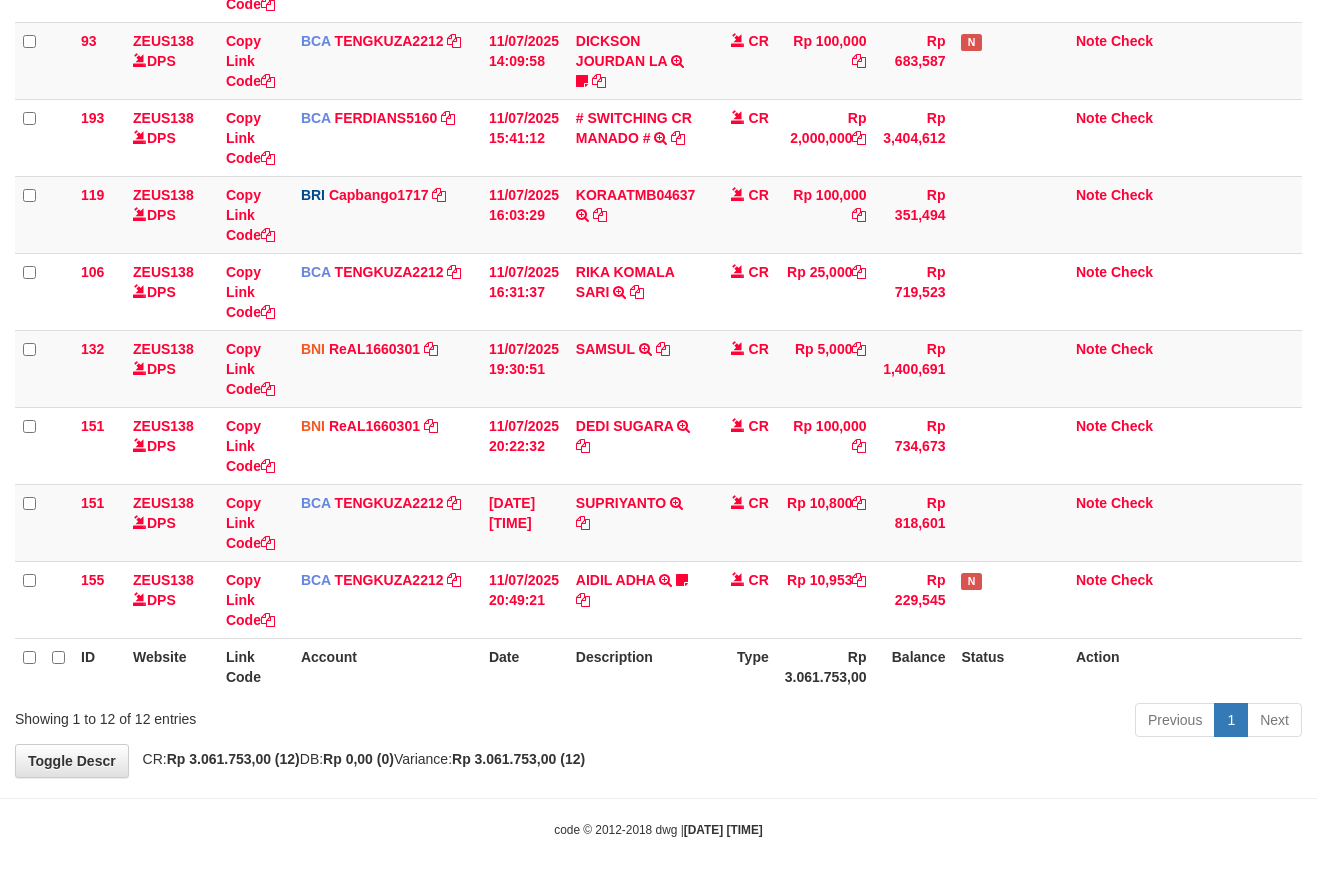 click on "Type" at bounding box center [742, 666] 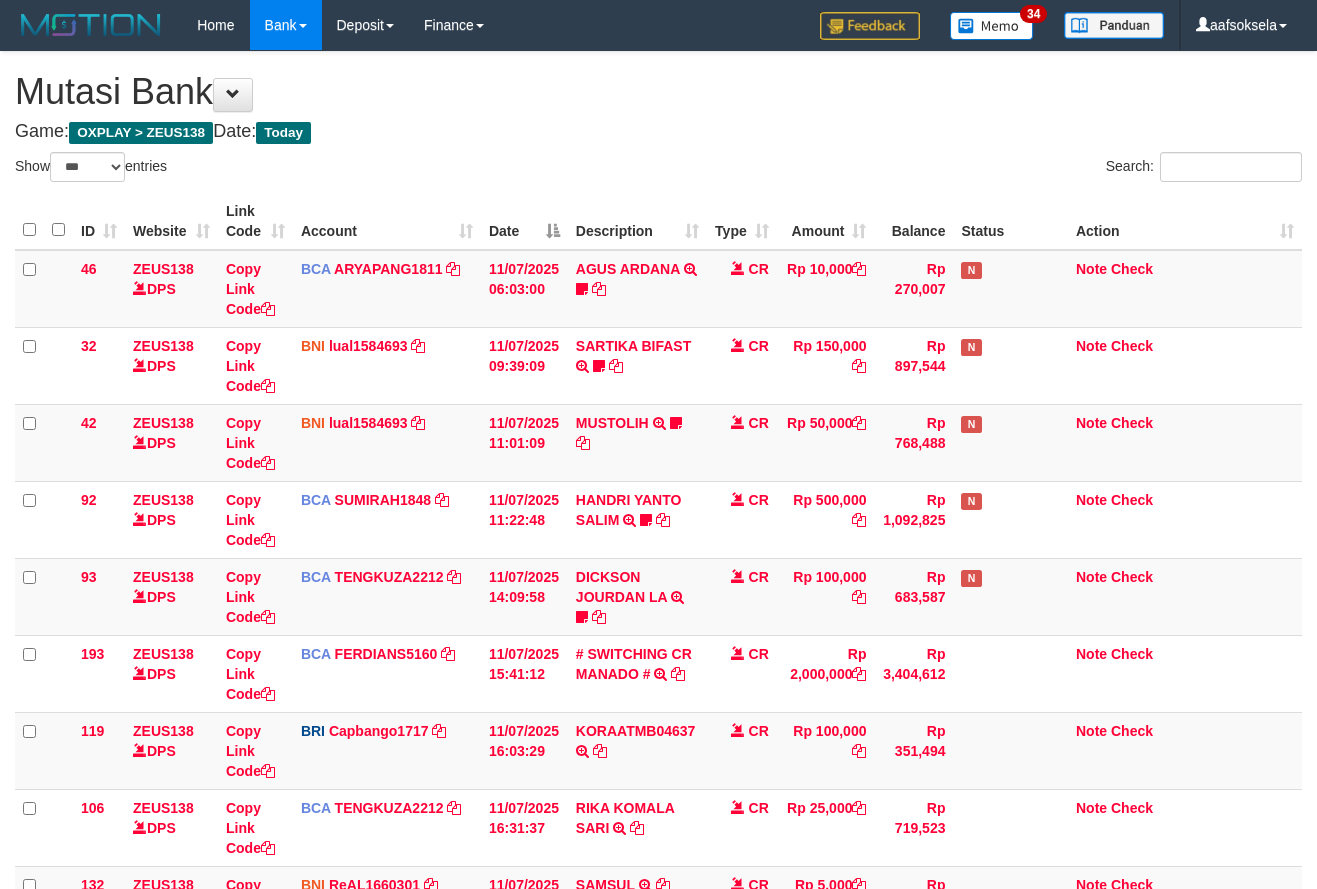 select on "***" 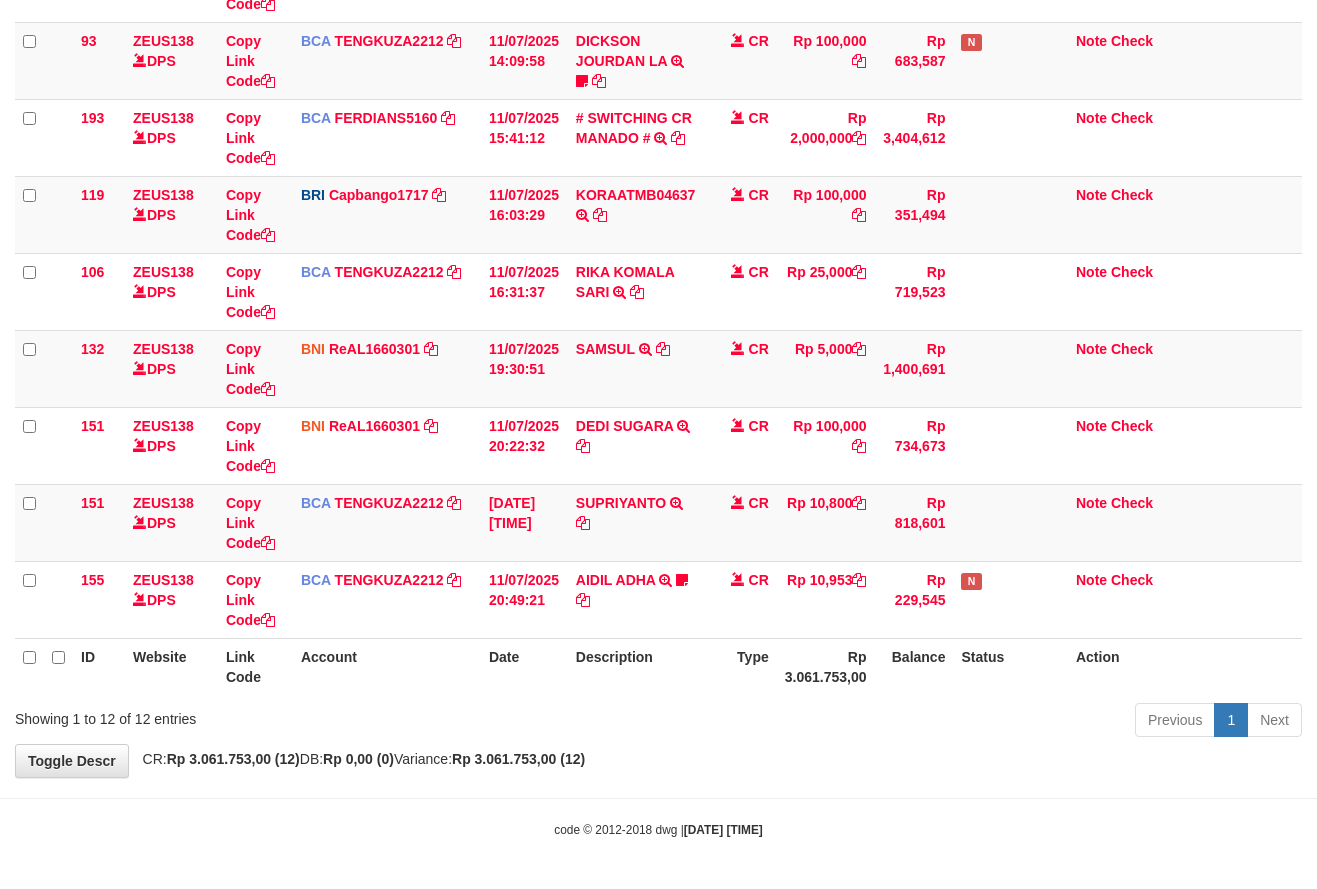 click on "Type" at bounding box center (742, 666) 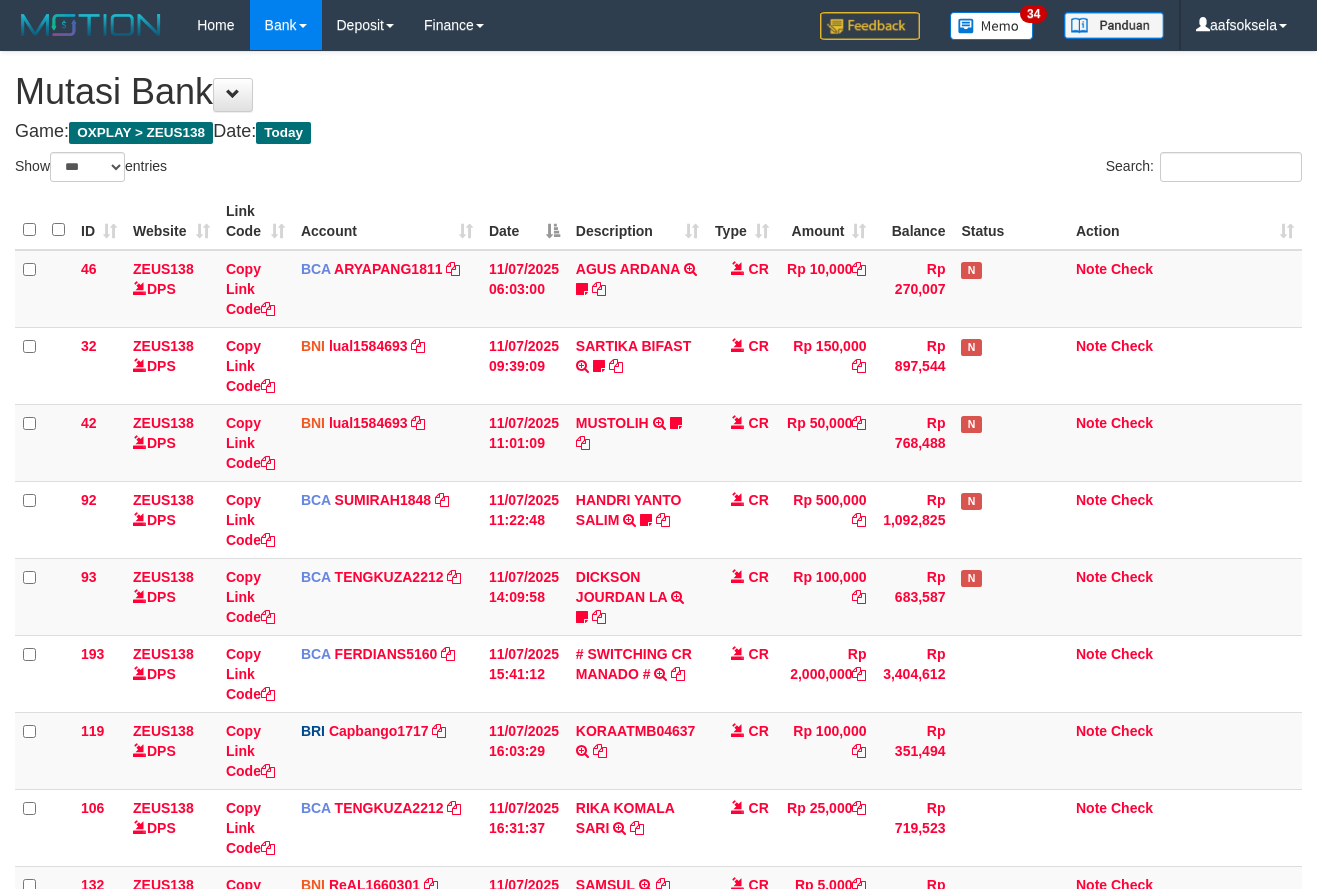 select on "***" 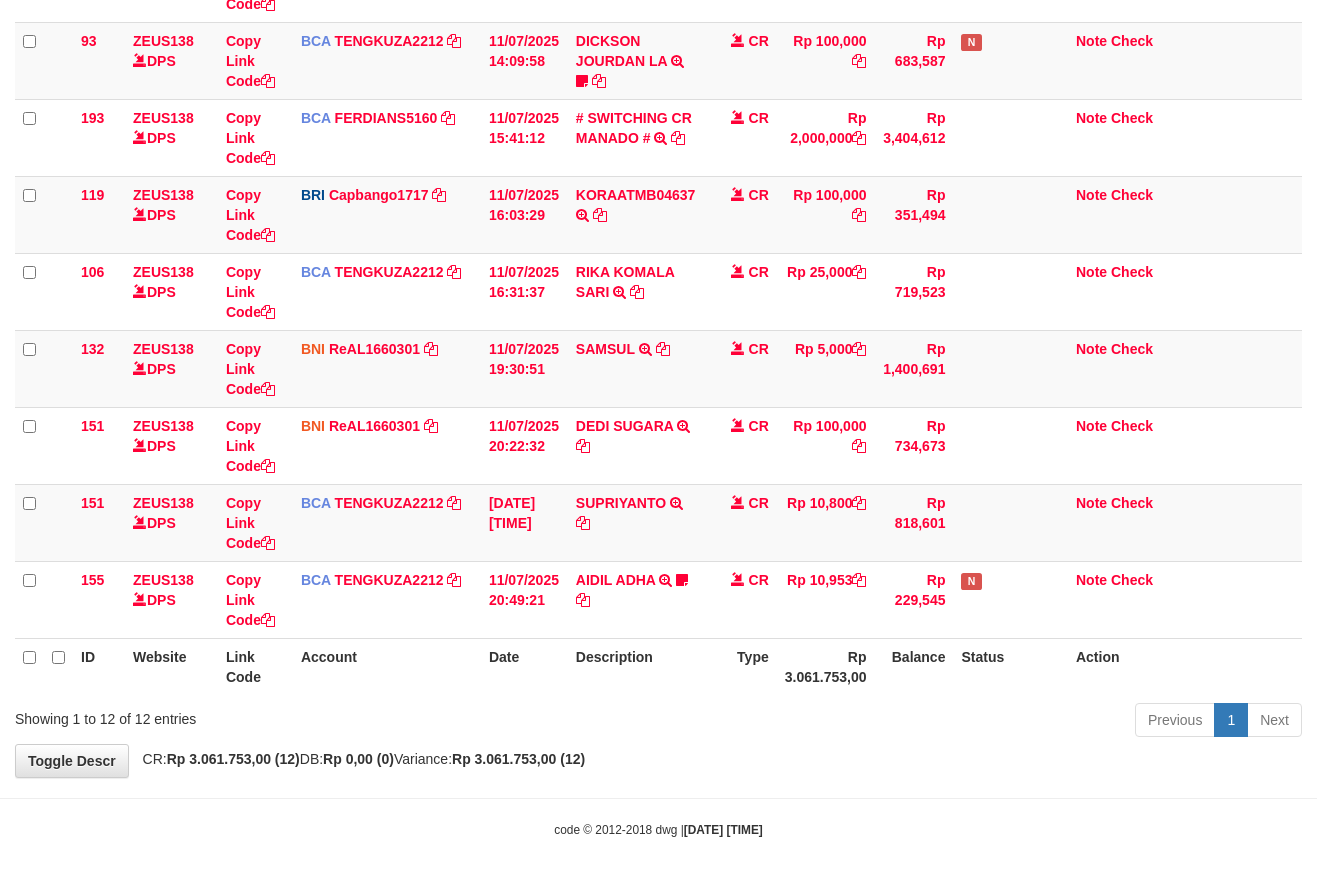 click on "ID Website Link Code Account Date Description Type Amount Balance Status Action
46
ZEUS138    DPS
Copy Link Code
BCA
ARYAPANG1811
DPS
[FULL NAME]
mutasi_20250711_2620 | 46
mutasi_20250711_2620 | 46
[DATE] [TIME]
[FULL NAME]            TRSF E-BANKING CR 1107/FTSCY/WS95051
10000.002025071158167087 TRFDN-[FULL NAME] ESPAY DEBIT INDONE    Aguslike
tunggu bukti tranfer
CR
Rp 10,000
Rp 270,007
N
Note
Check
32
ZEUS138    DPS" at bounding box center [658, 176] 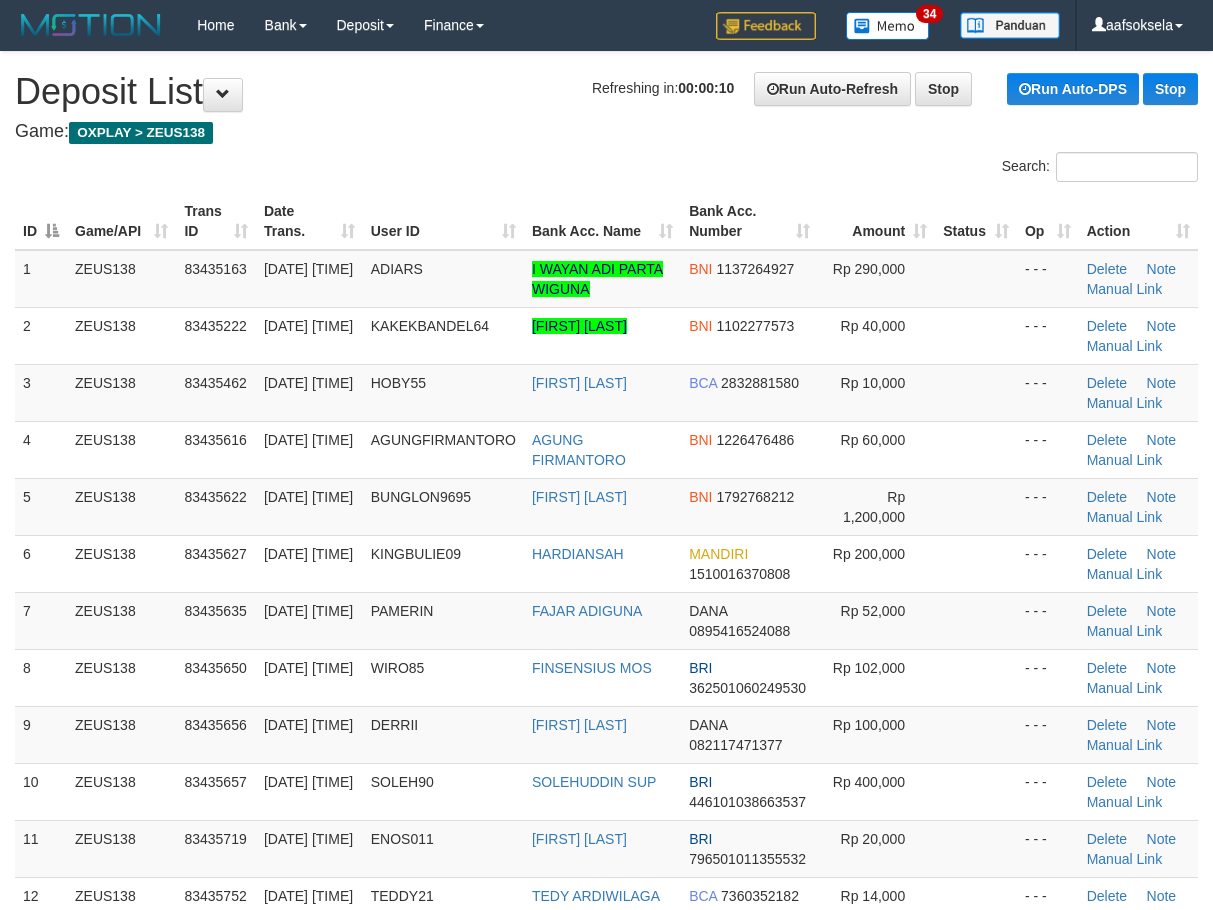 scroll, scrollTop: 0, scrollLeft: 0, axis: both 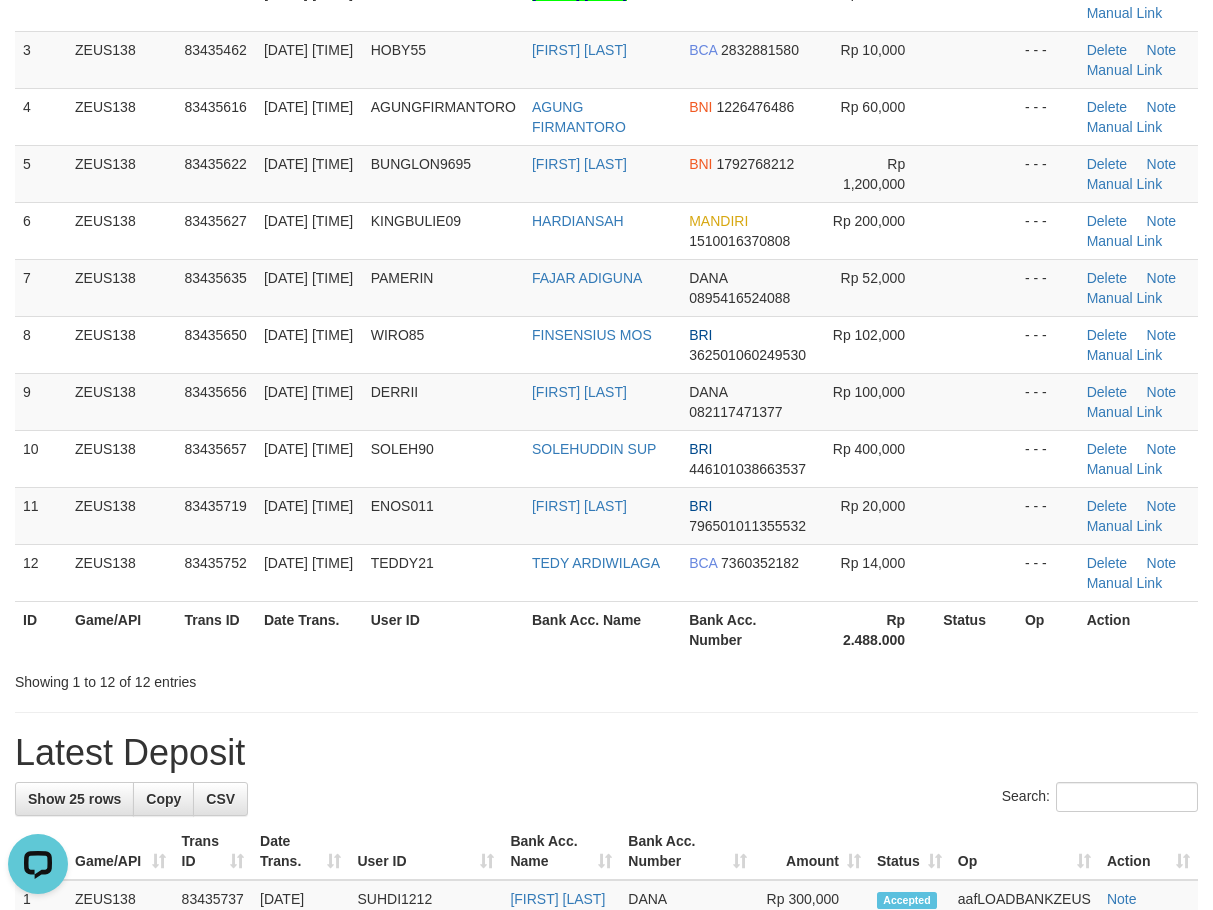 click on "Showing 1 to 12 of 12 entries" at bounding box center [252, 678] 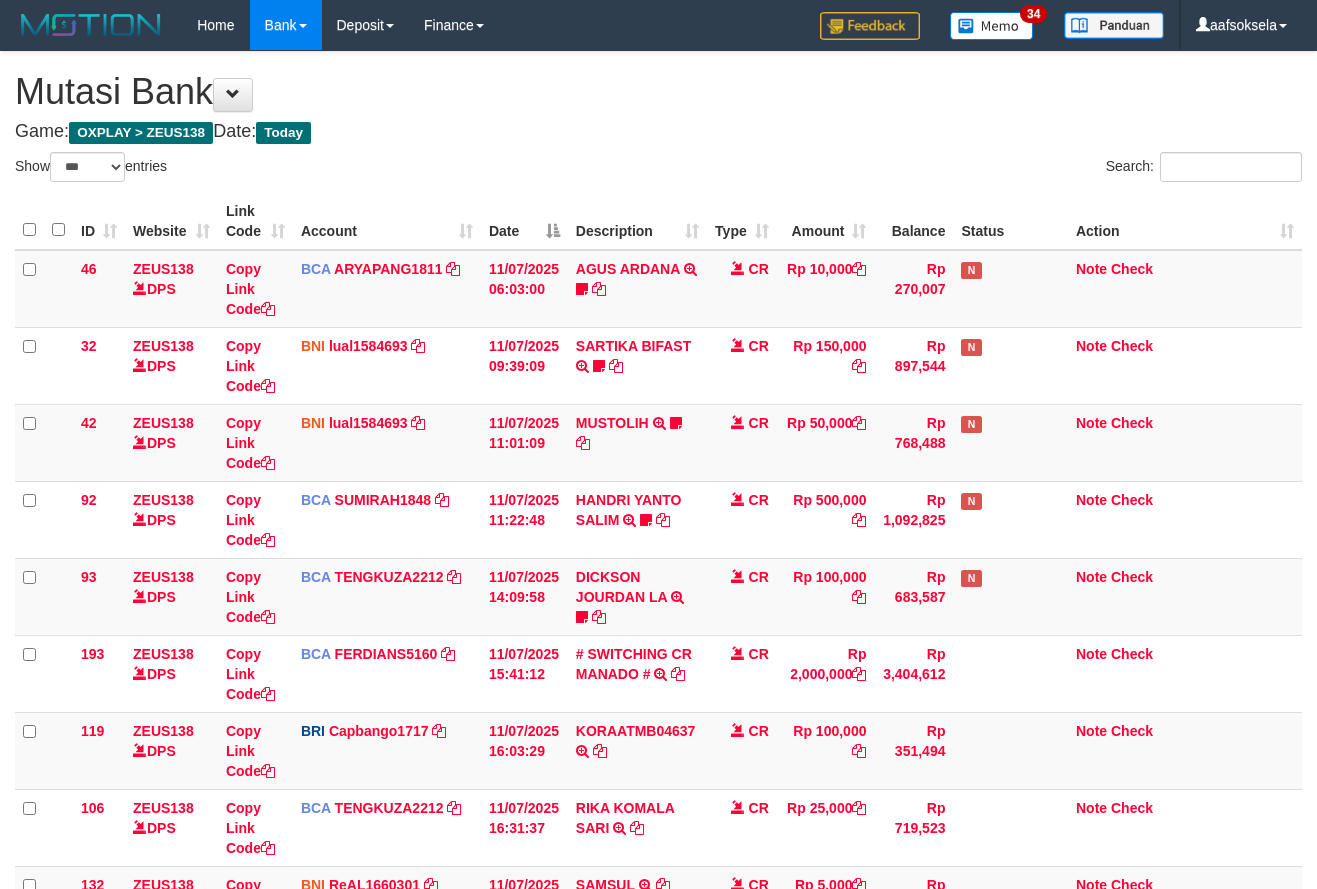 select on "***" 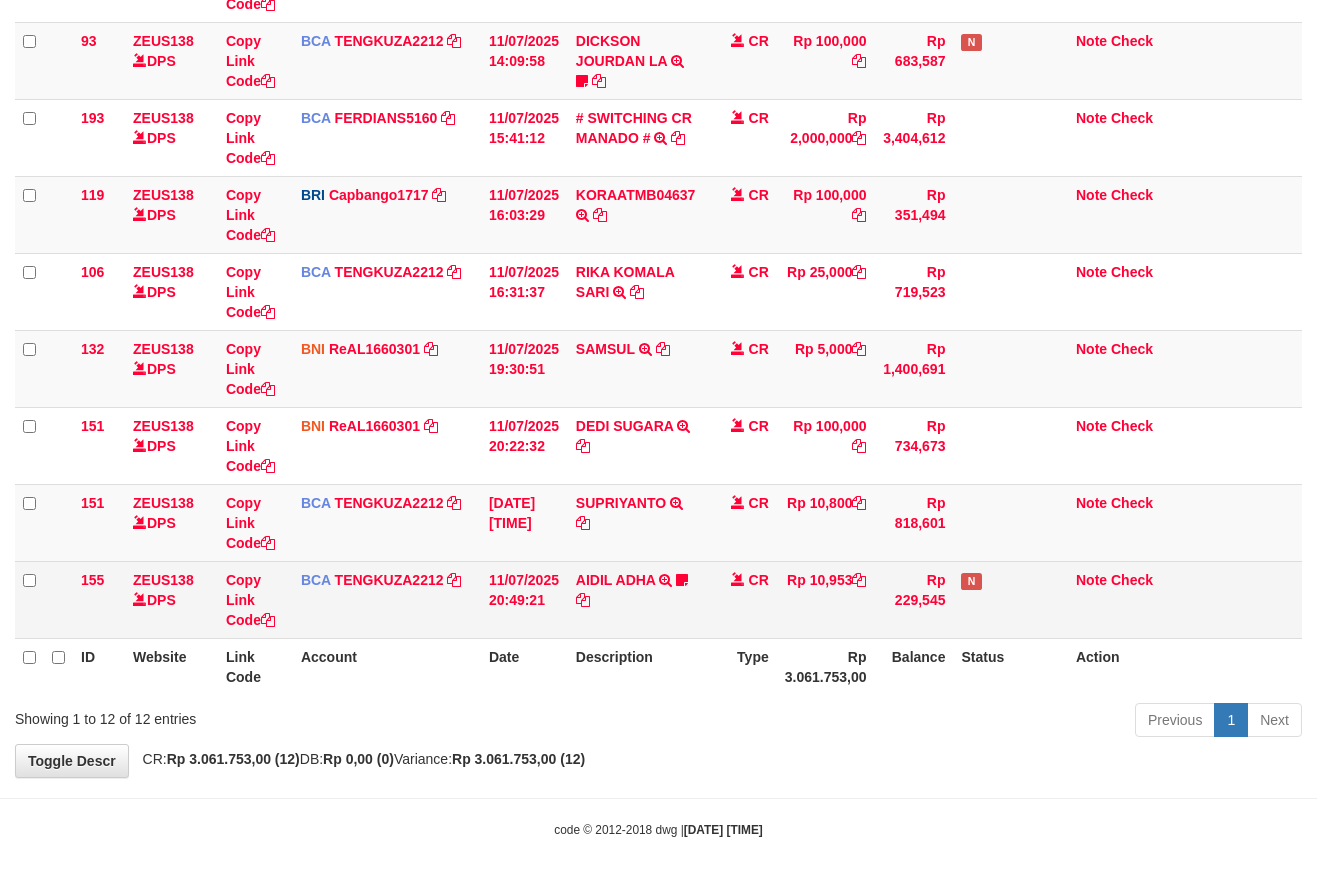 drag, startPoint x: 637, startPoint y: 741, endPoint x: 1285, endPoint y: 585, distance: 666.5133 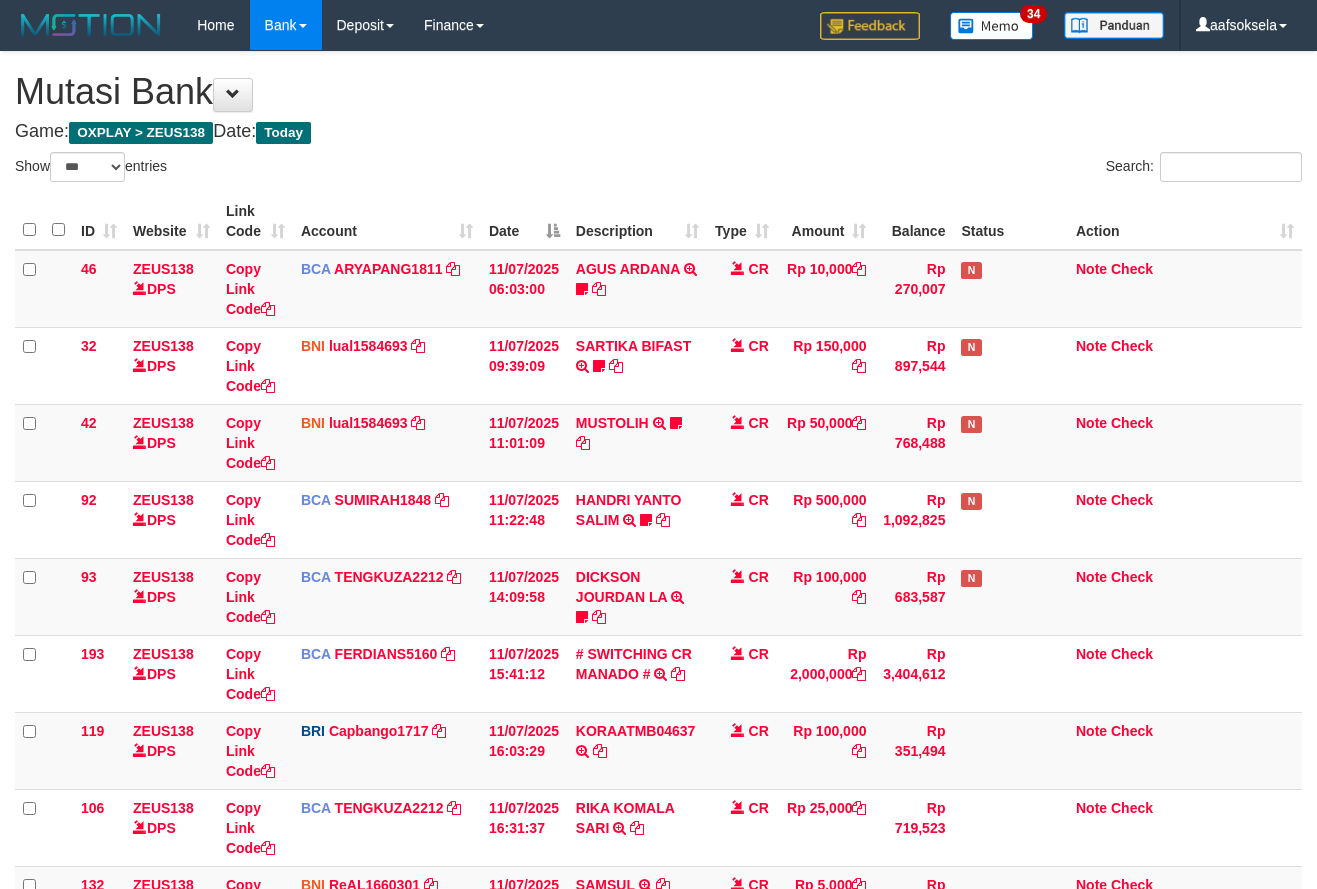 select on "***" 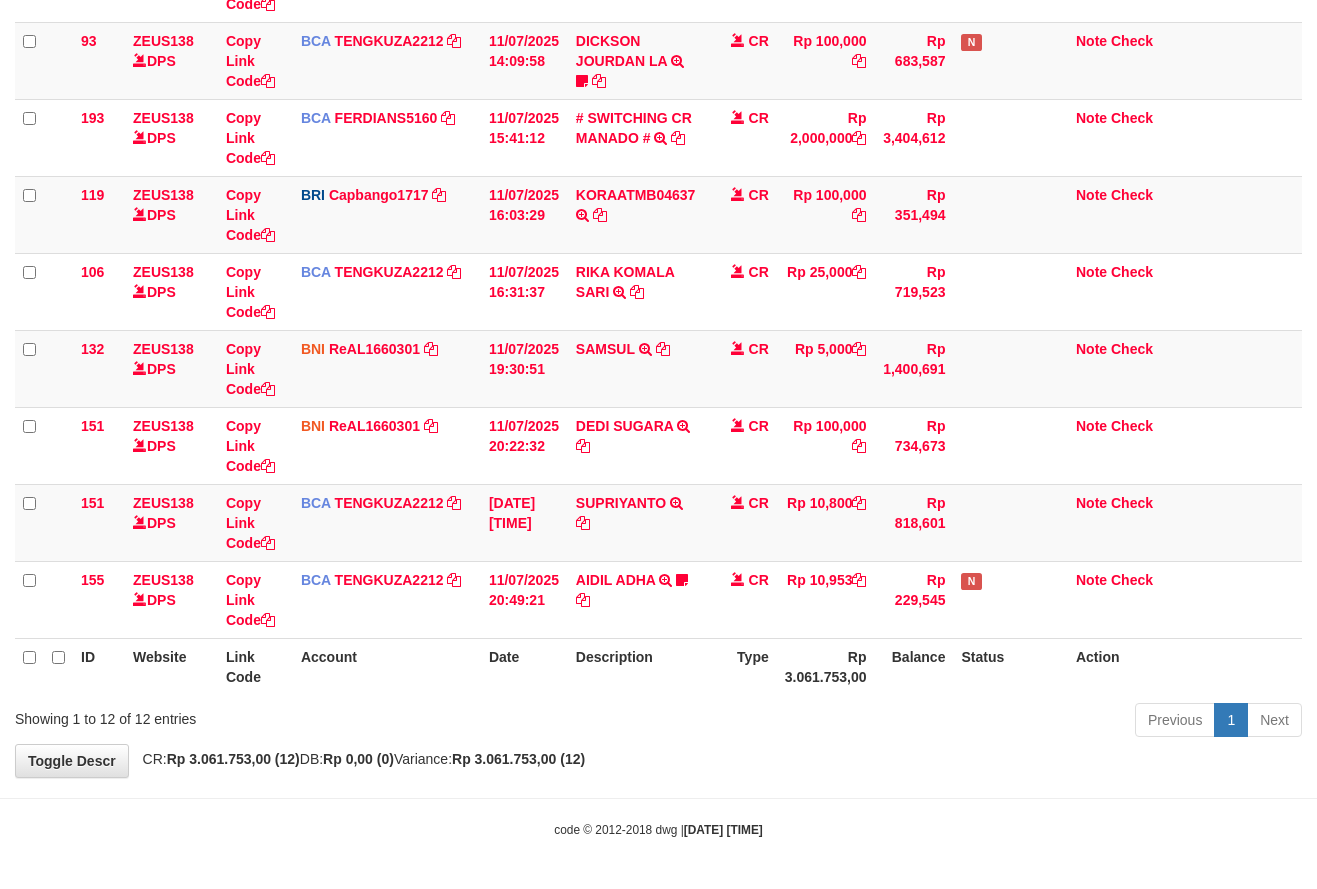 drag, startPoint x: 622, startPoint y: 740, endPoint x: 632, endPoint y: 738, distance: 10.198039 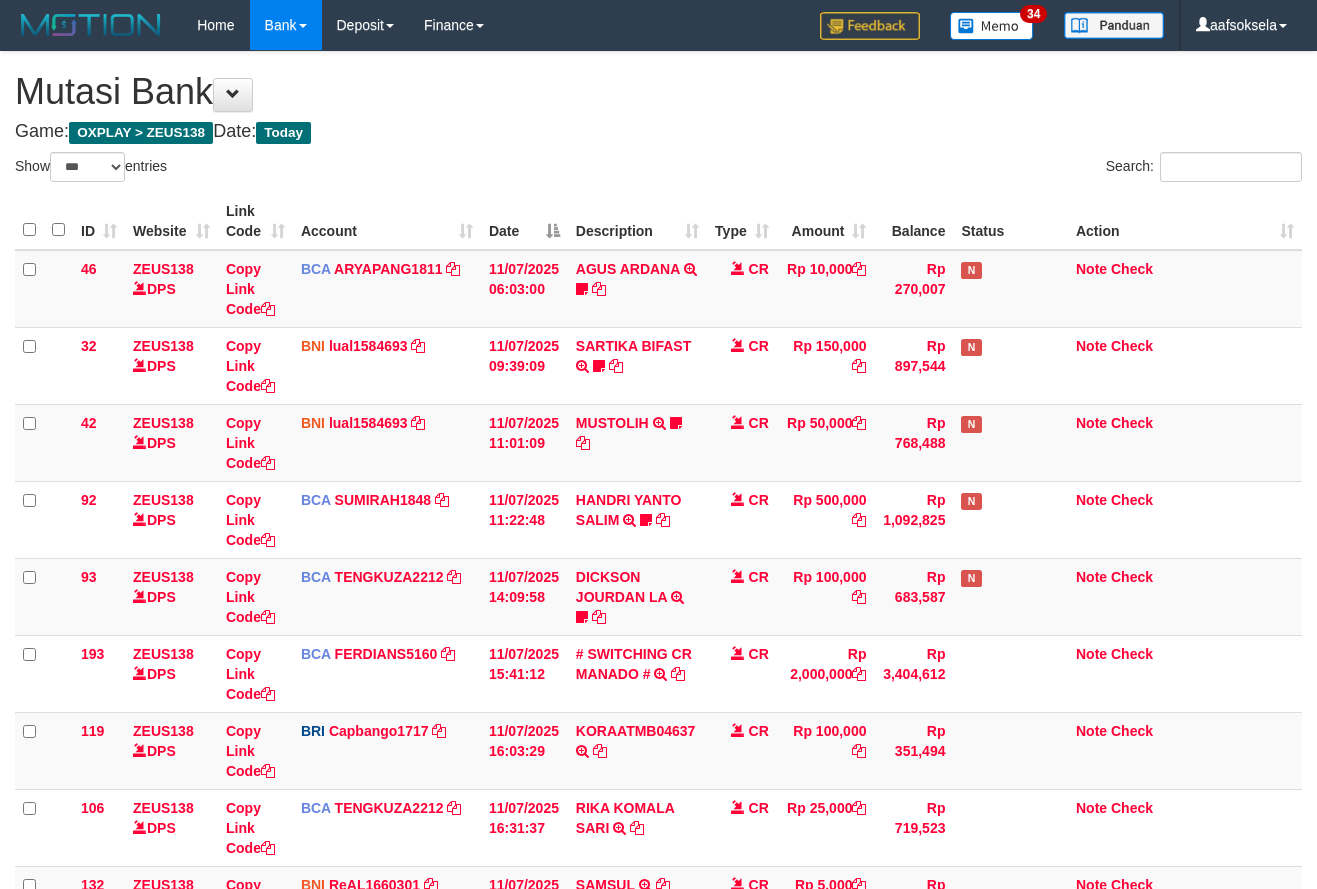 select on "***" 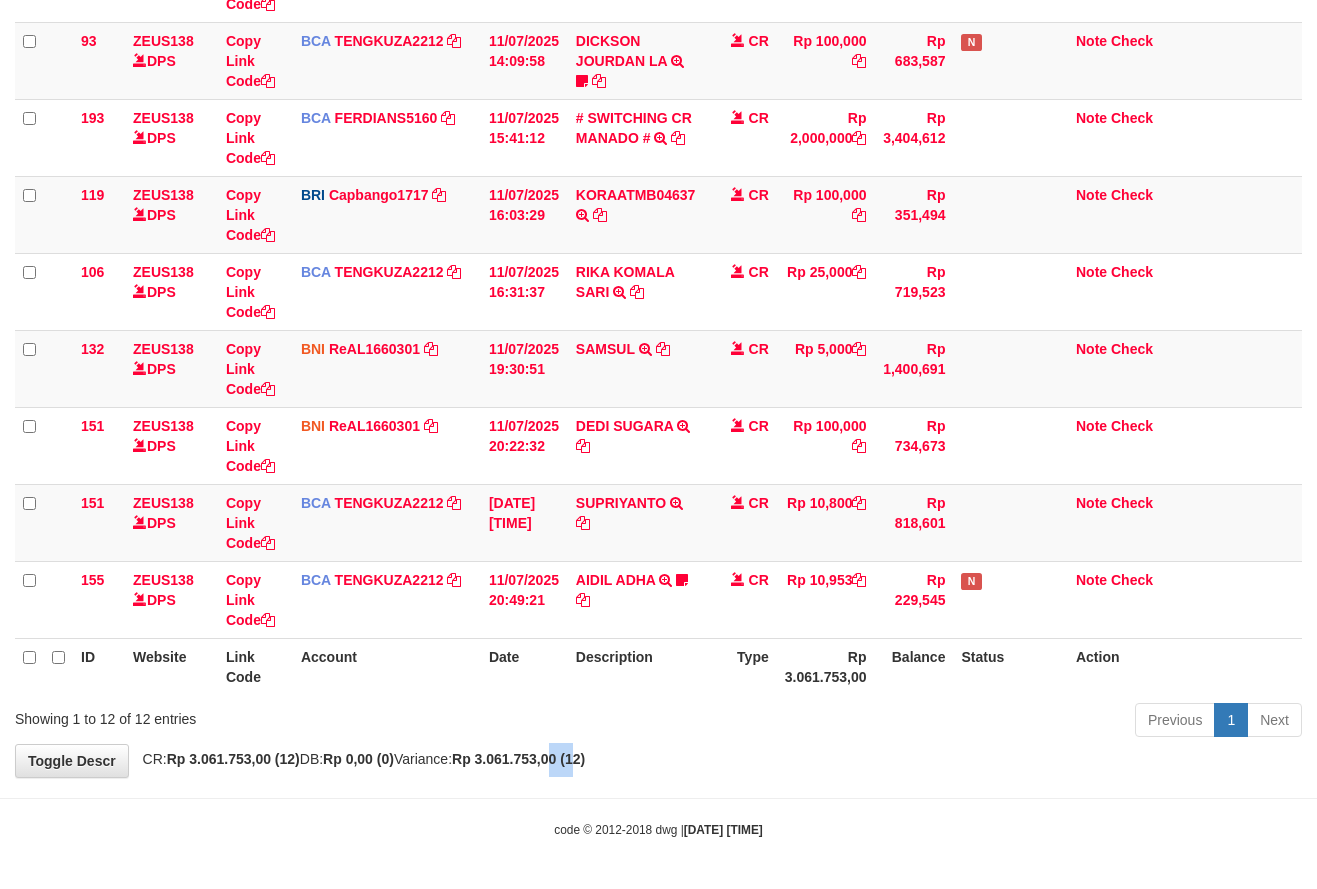 drag, startPoint x: 622, startPoint y: 767, endPoint x: 638, endPoint y: 761, distance: 17.088007 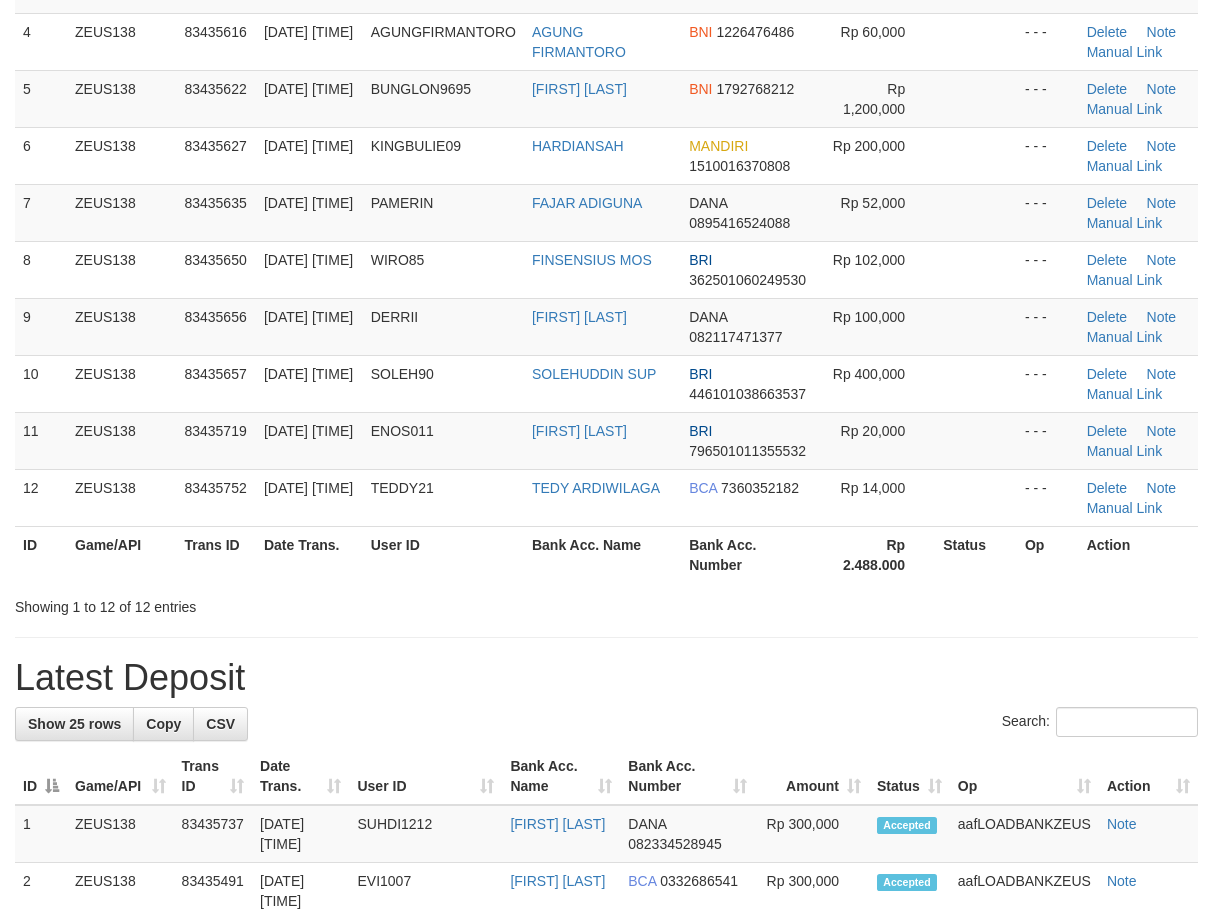 scroll, scrollTop: 333, scrollLeft: 0, axis: vertical 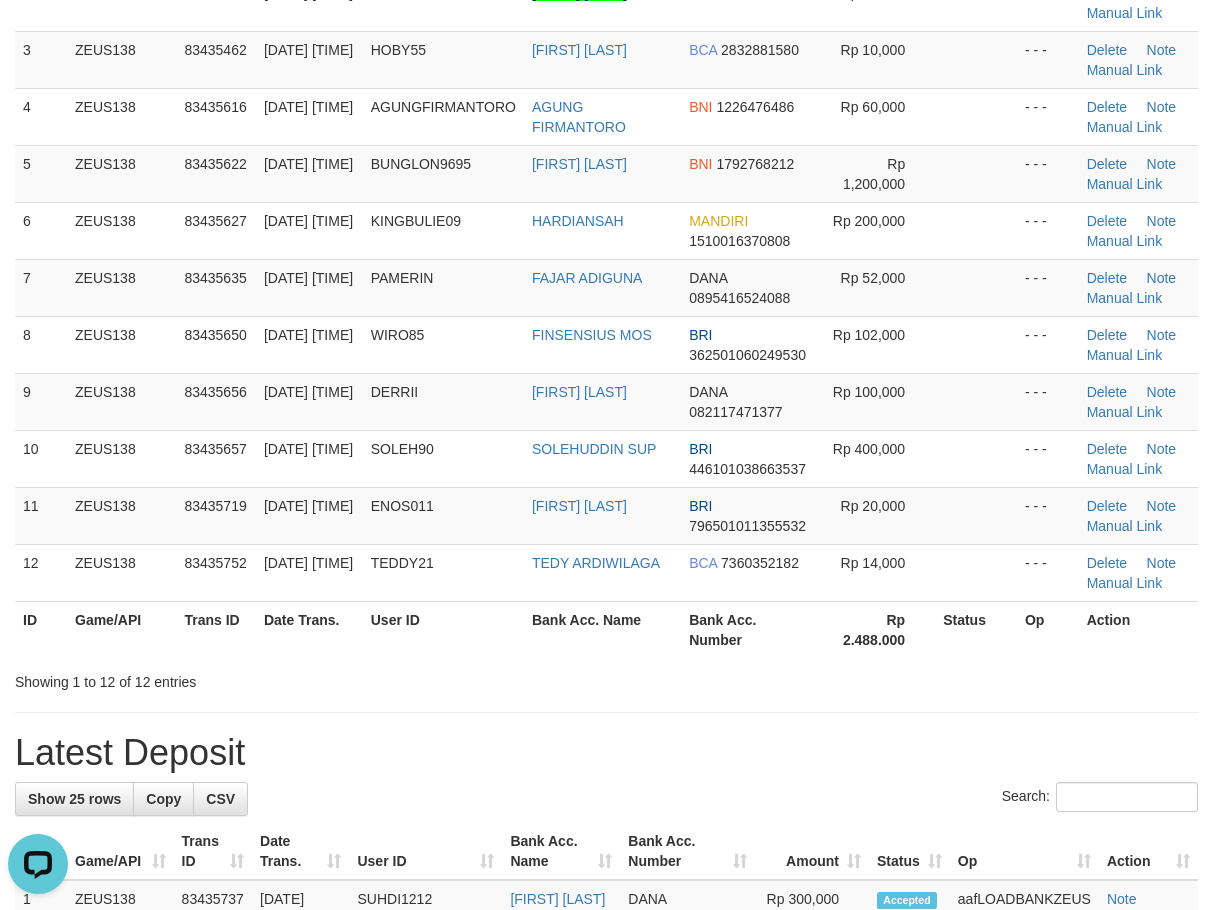 click on "Bank Acc. Name" at bounding box center [602, 629] 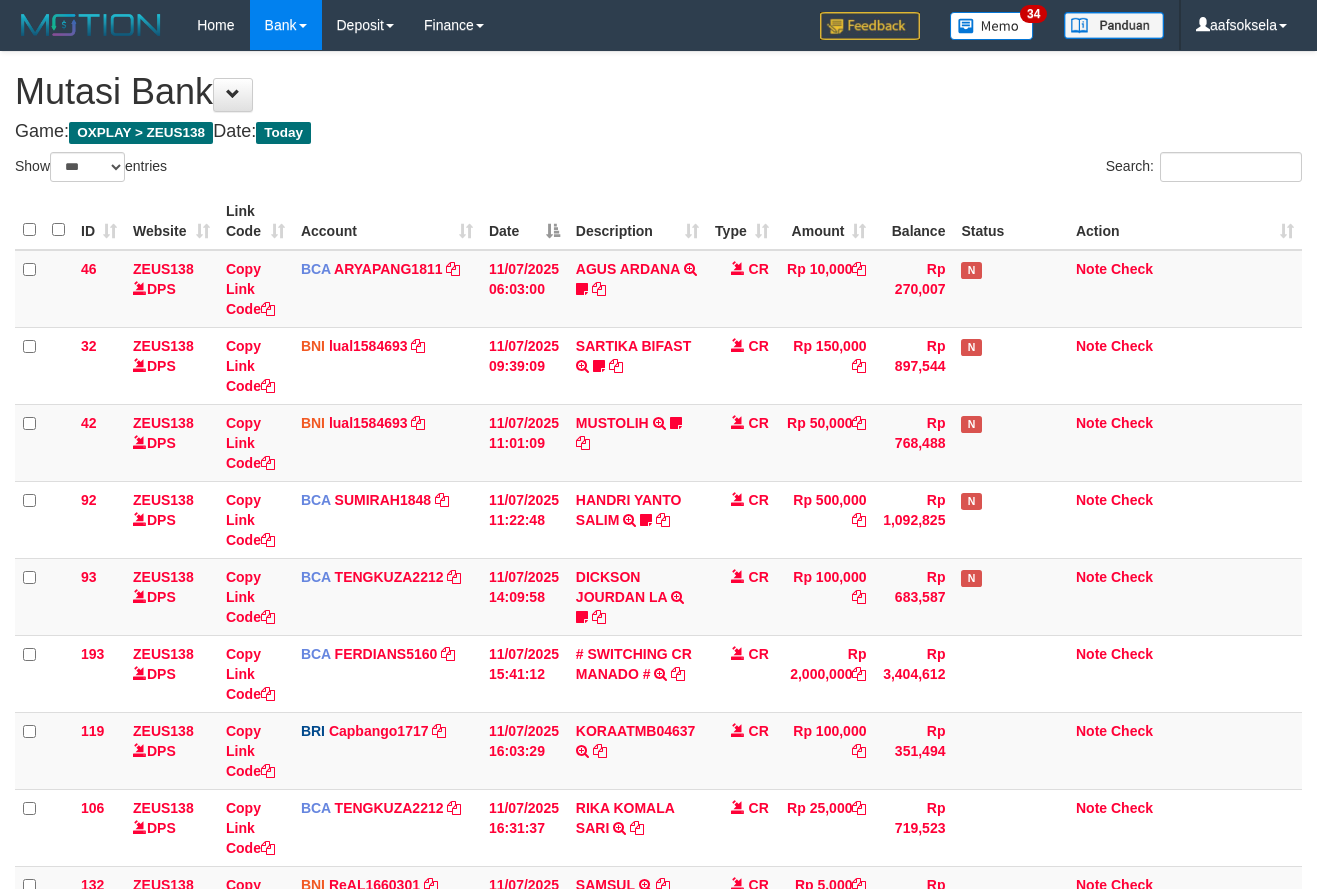 select on "***" 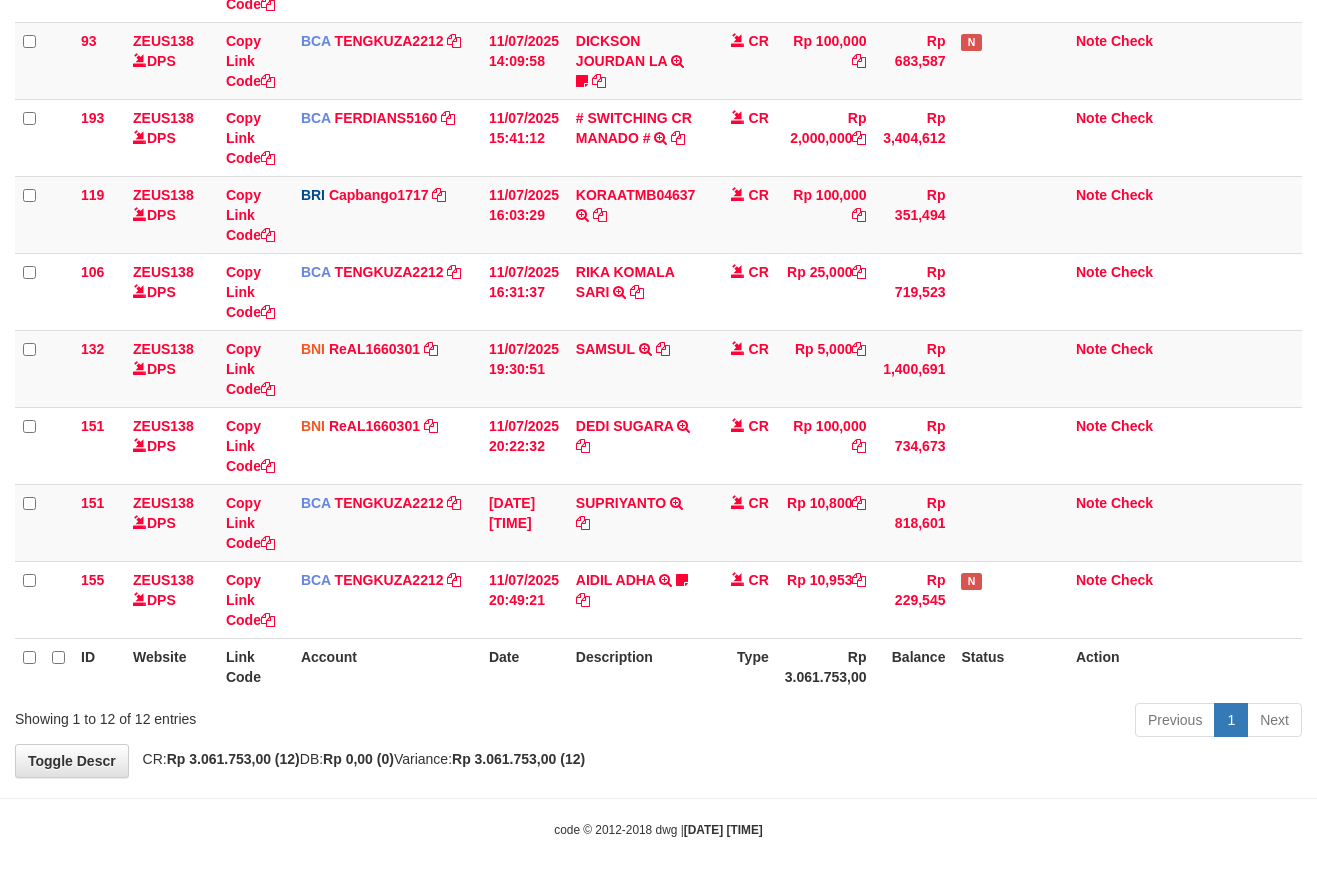 click on "Previous 1 Next" at bounding box center (933, 722) 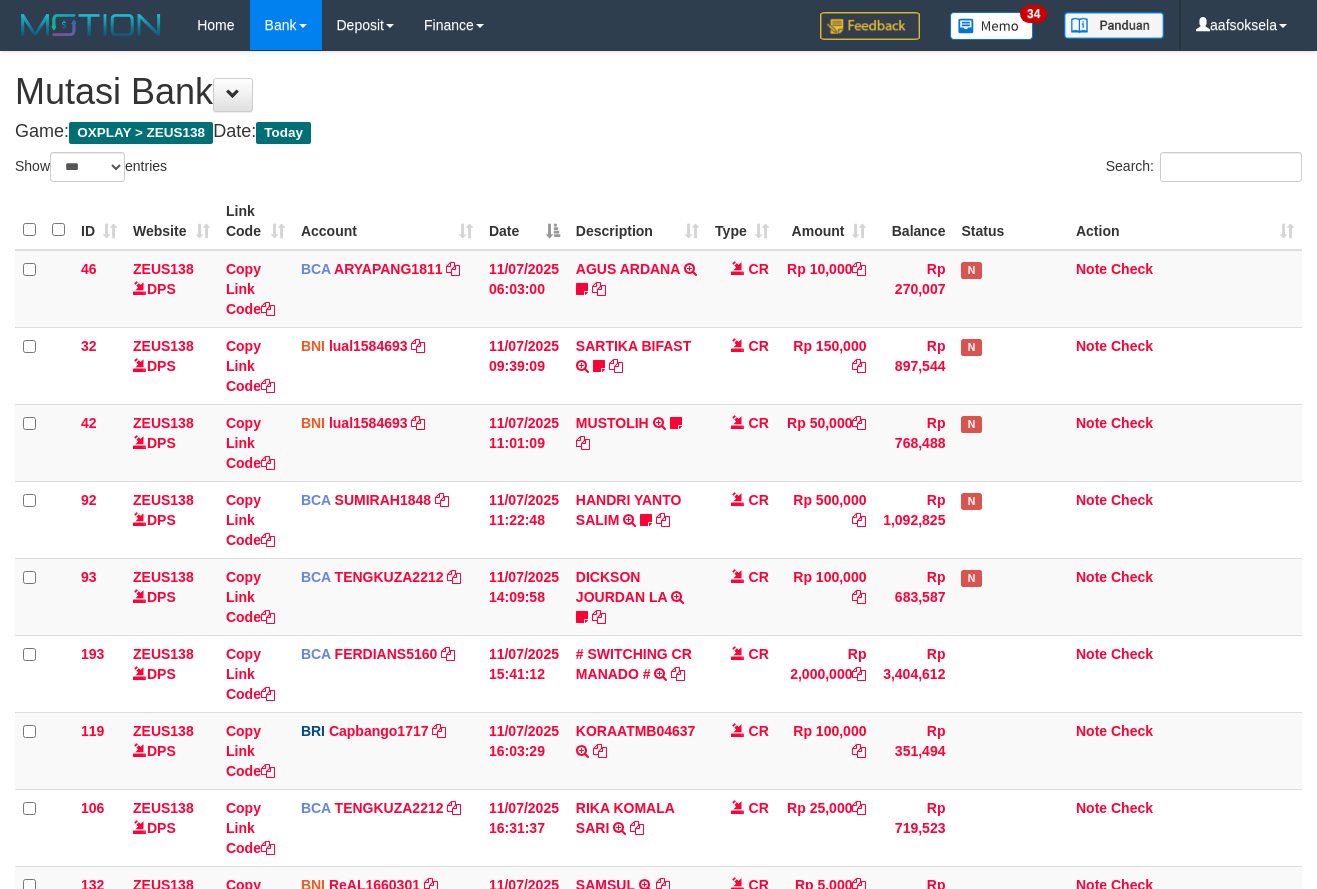 select on "***" 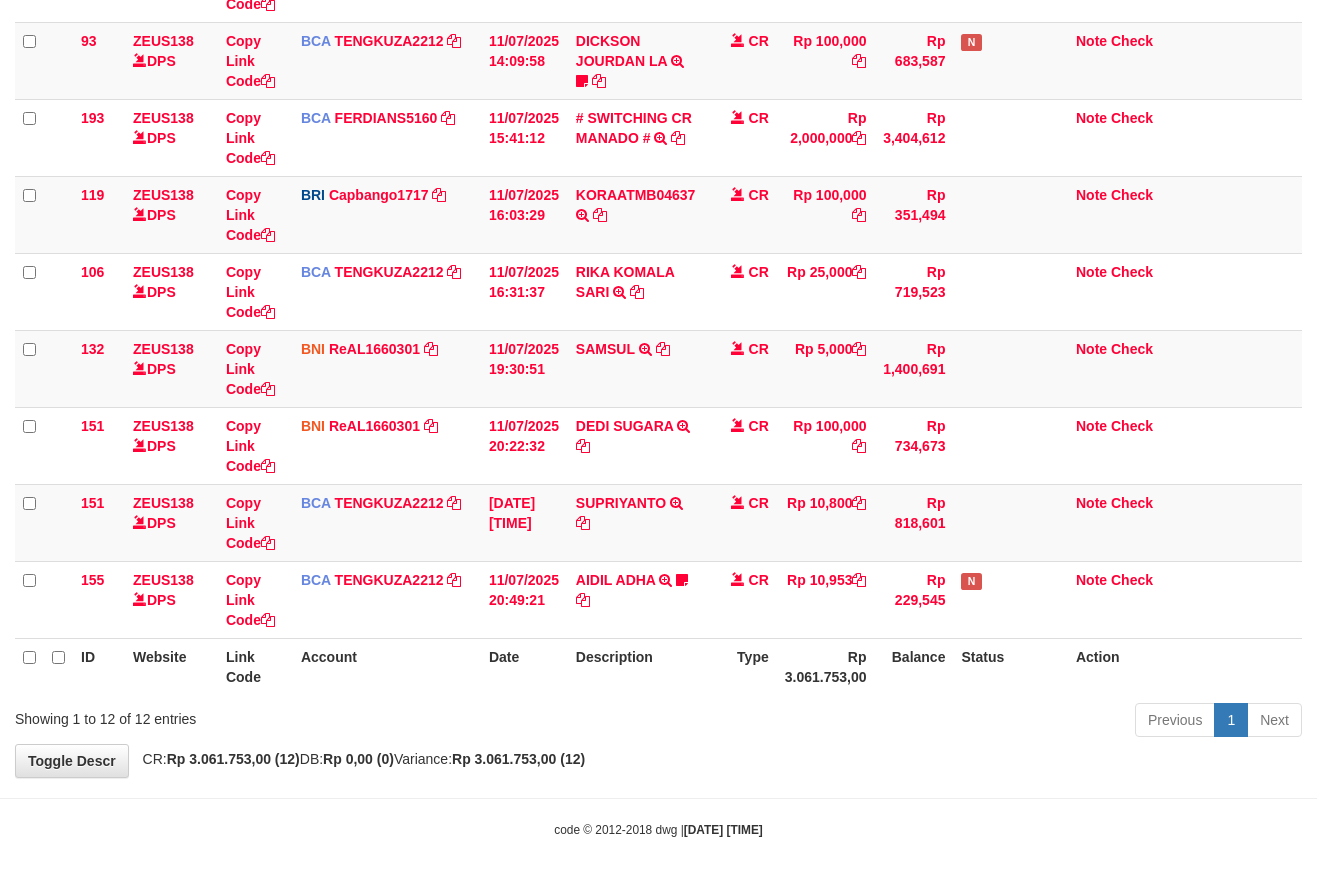 click on "**********" at bounding box center (658, 146) 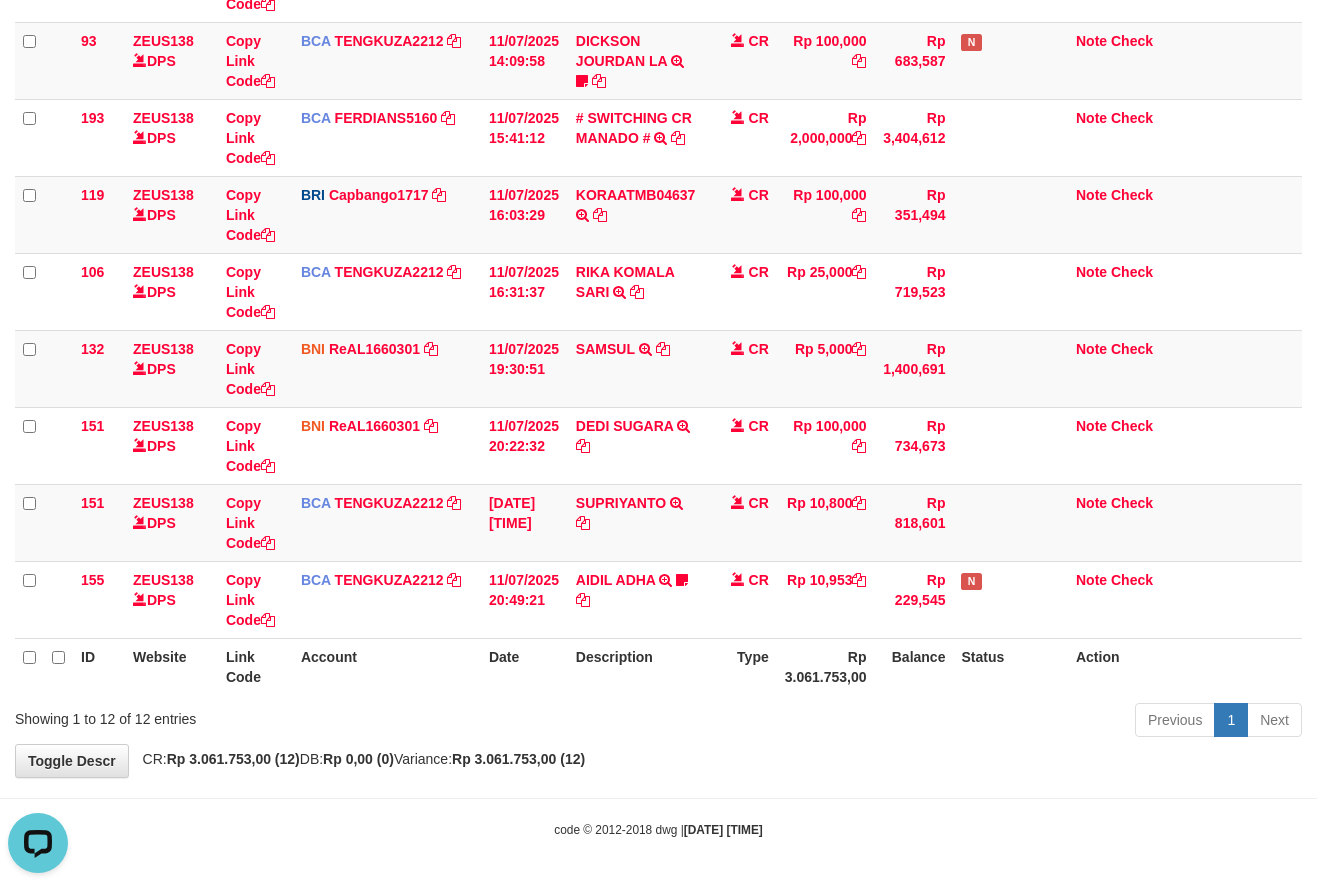 scroll, scrollTop: 0, scrollLeft: 0, axis: both 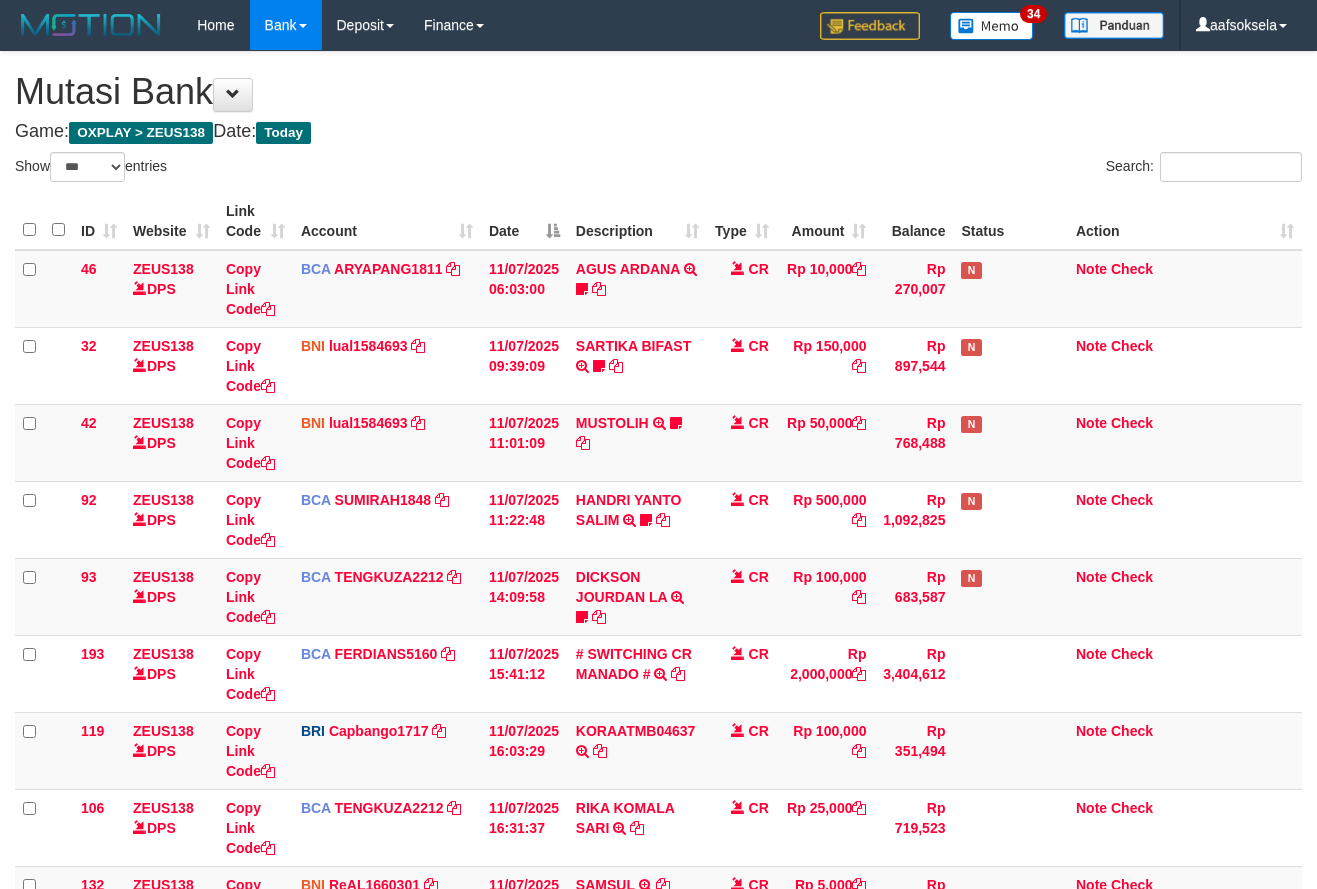 select on "***" 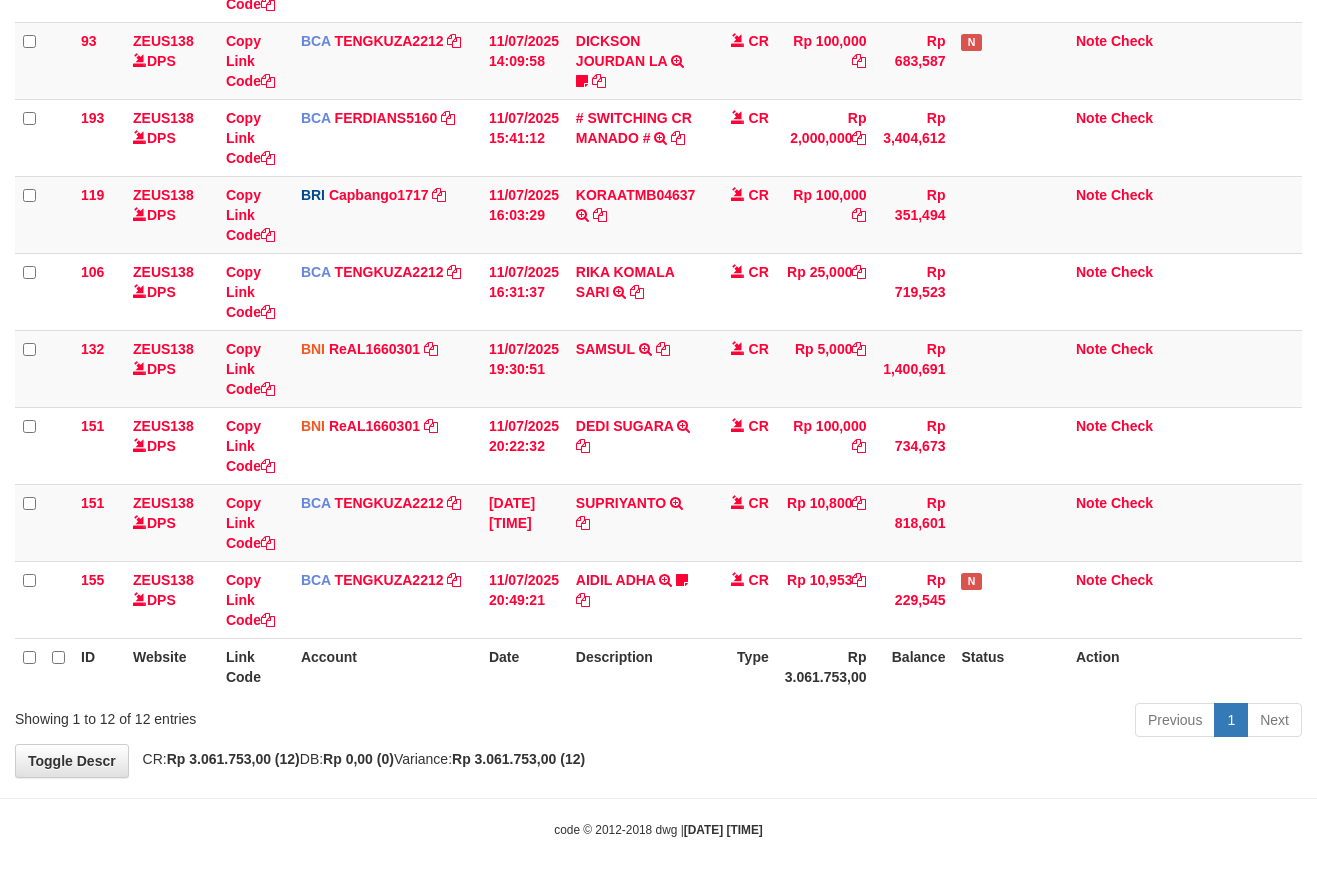 click on "Previous 1 Next" at bounding box center [933, 722] 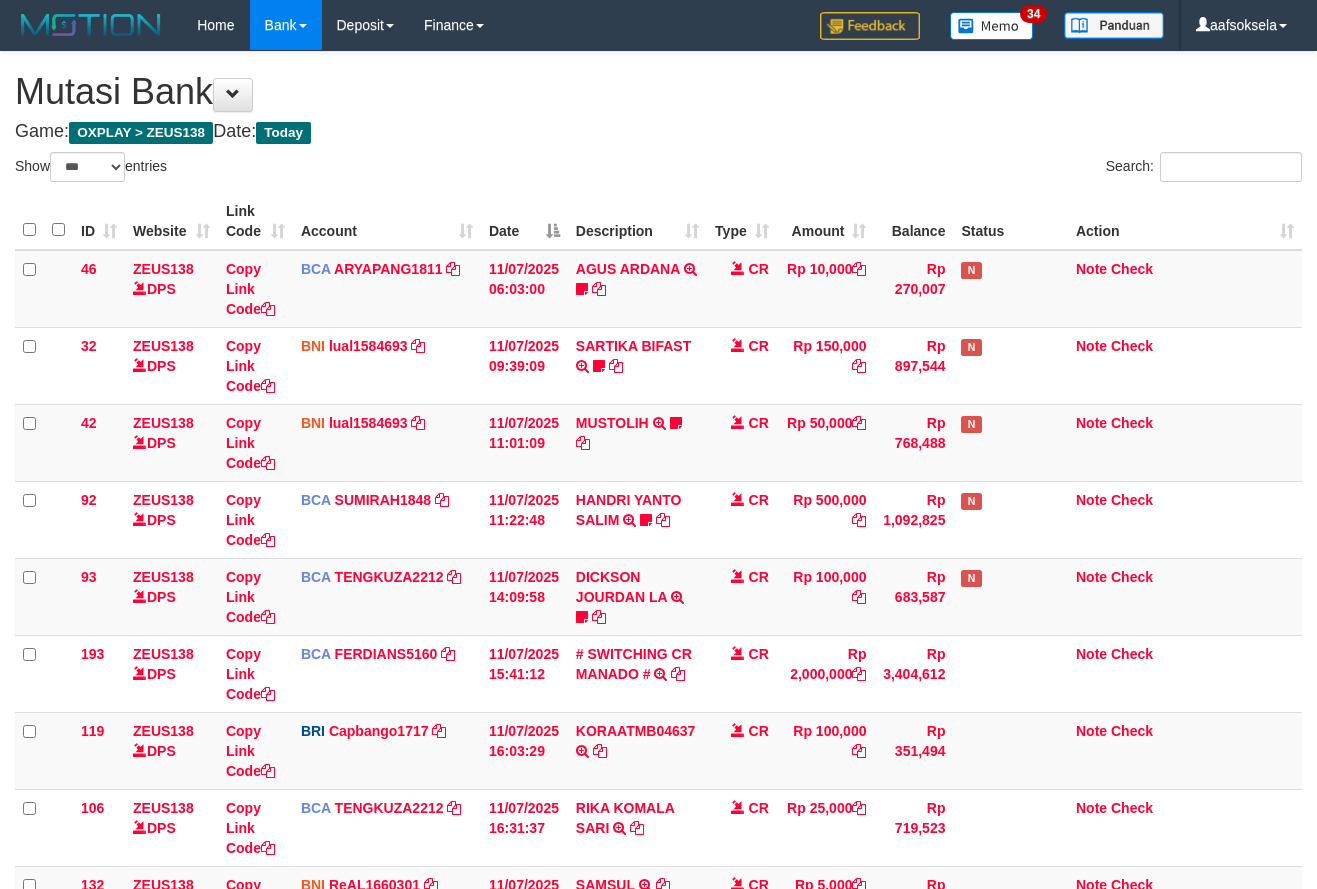select on "***" 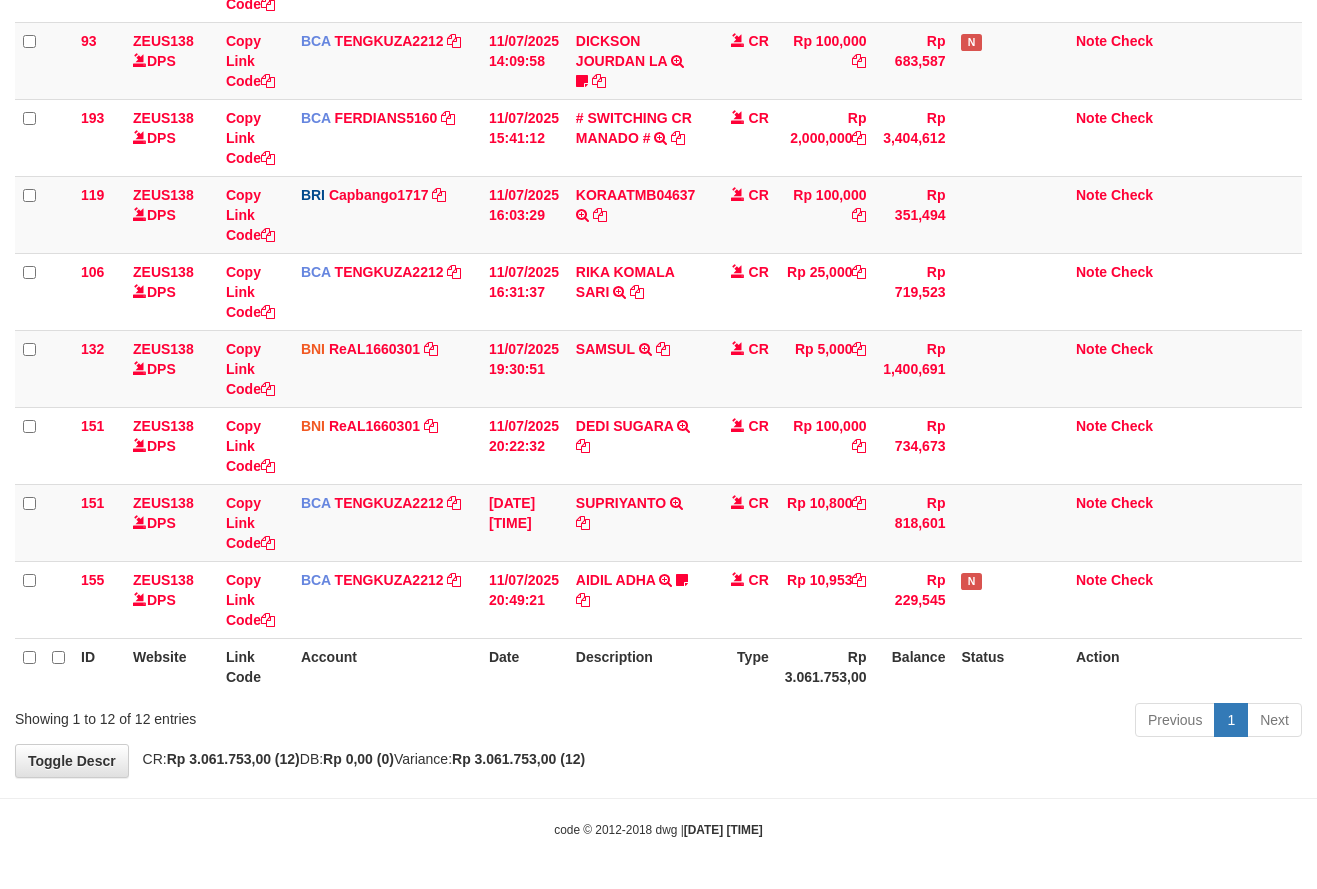 click on "Previous 1 Next" at bounding box center [933, 722] 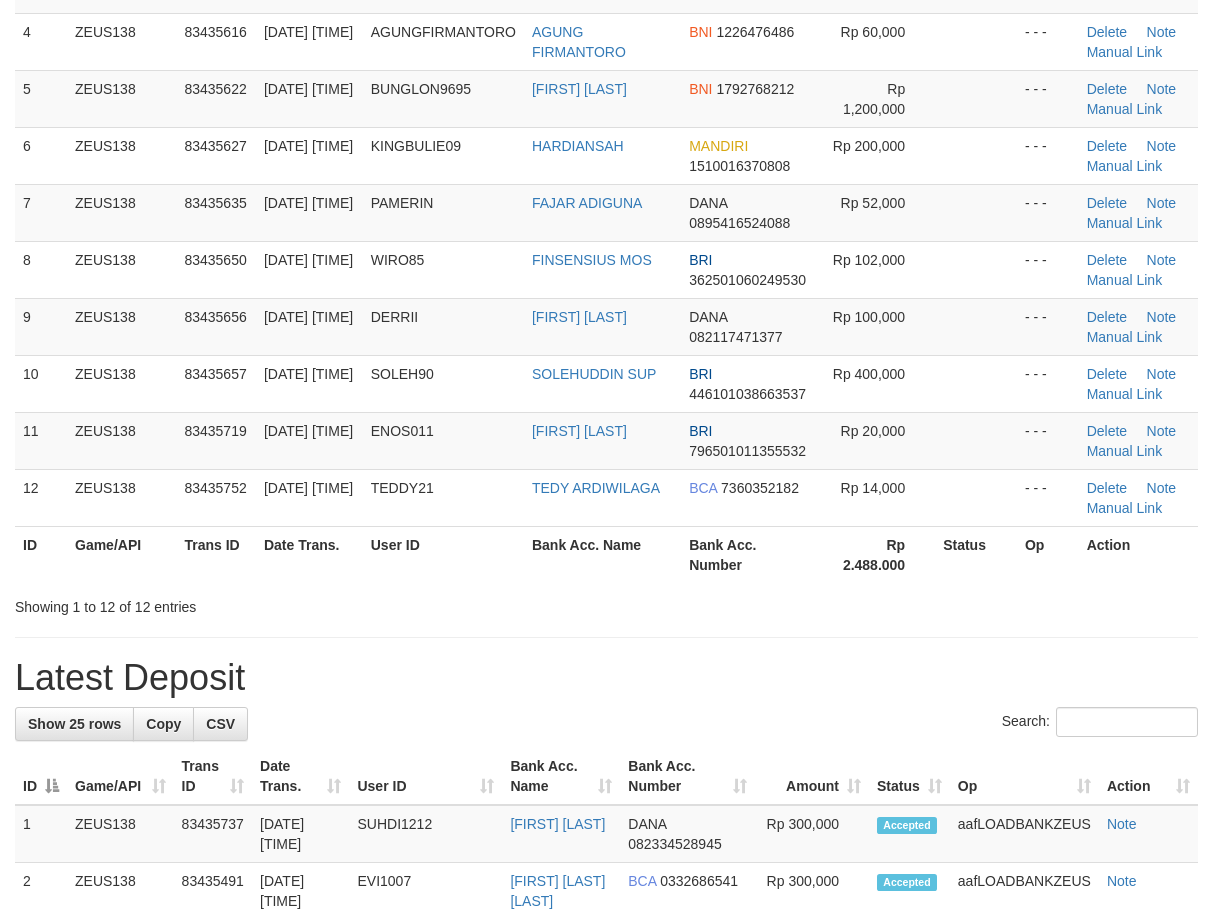 scroll, scrollTop: 333, scrollLeft: 0, axis: vertical 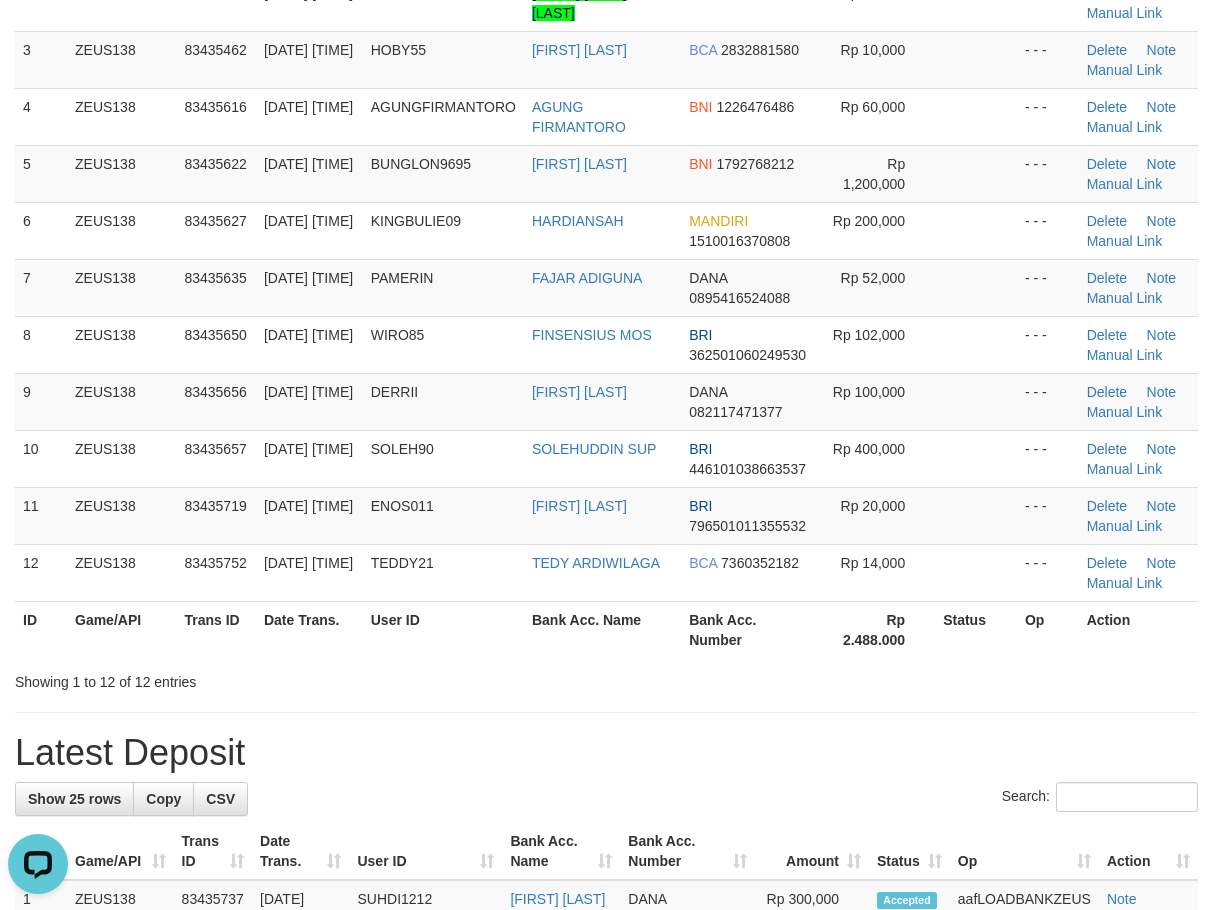 drag, startPoint x: 588, startPoint y: 669, endPoint x: 493, endPoint y: 684, distance: 96.17692 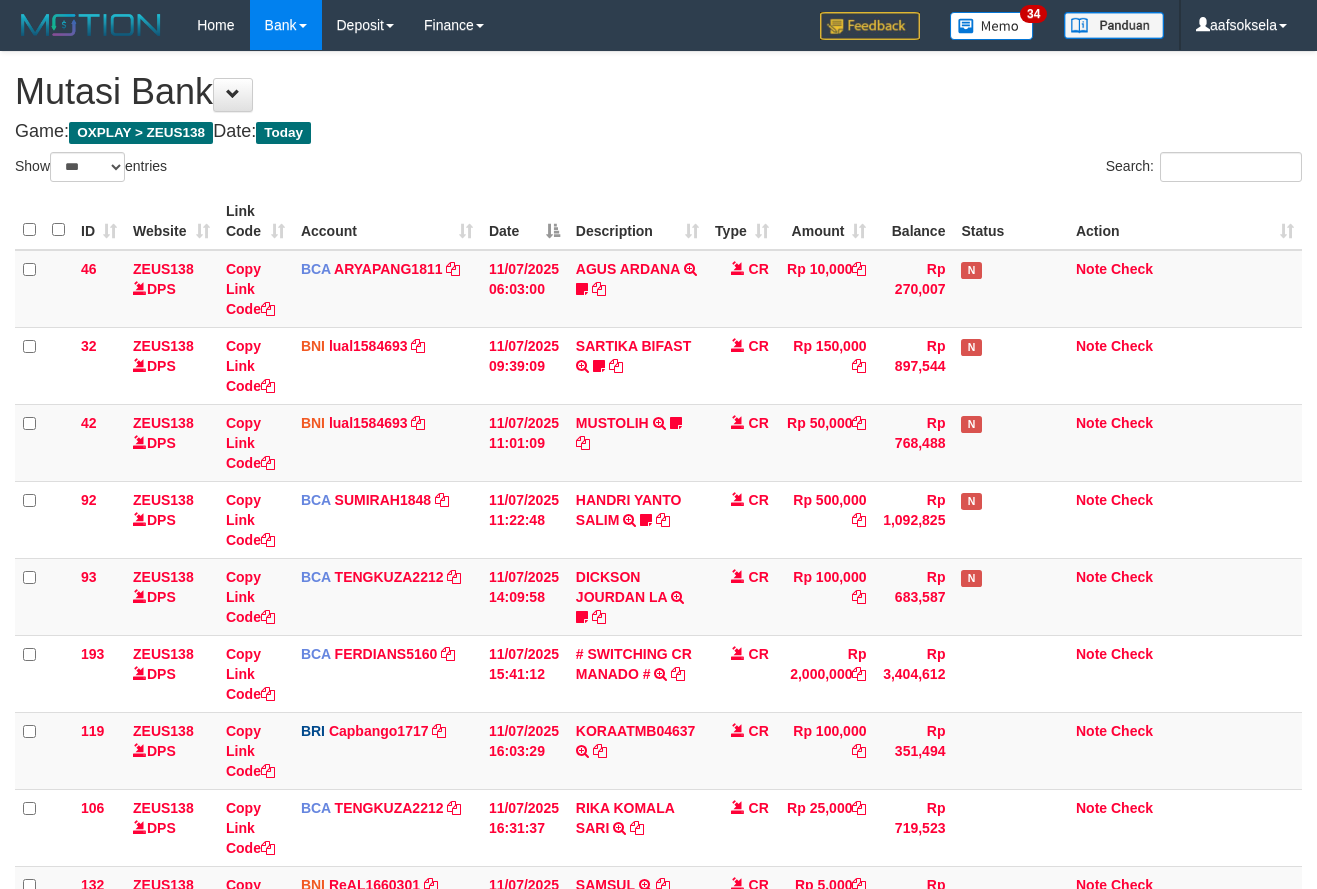 select on "***" 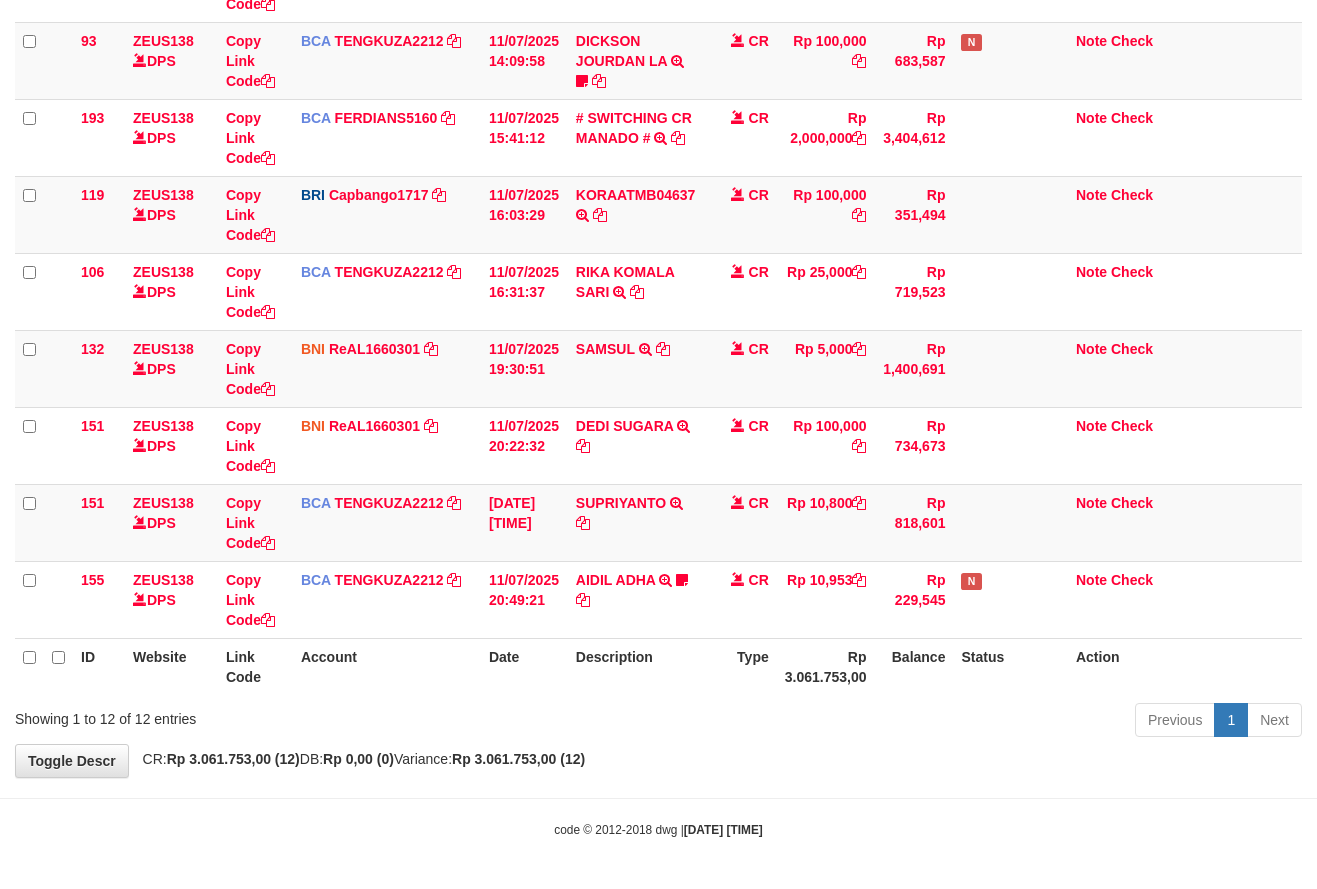 click on "Previous 1 Next" at bounding box center (933, 722) 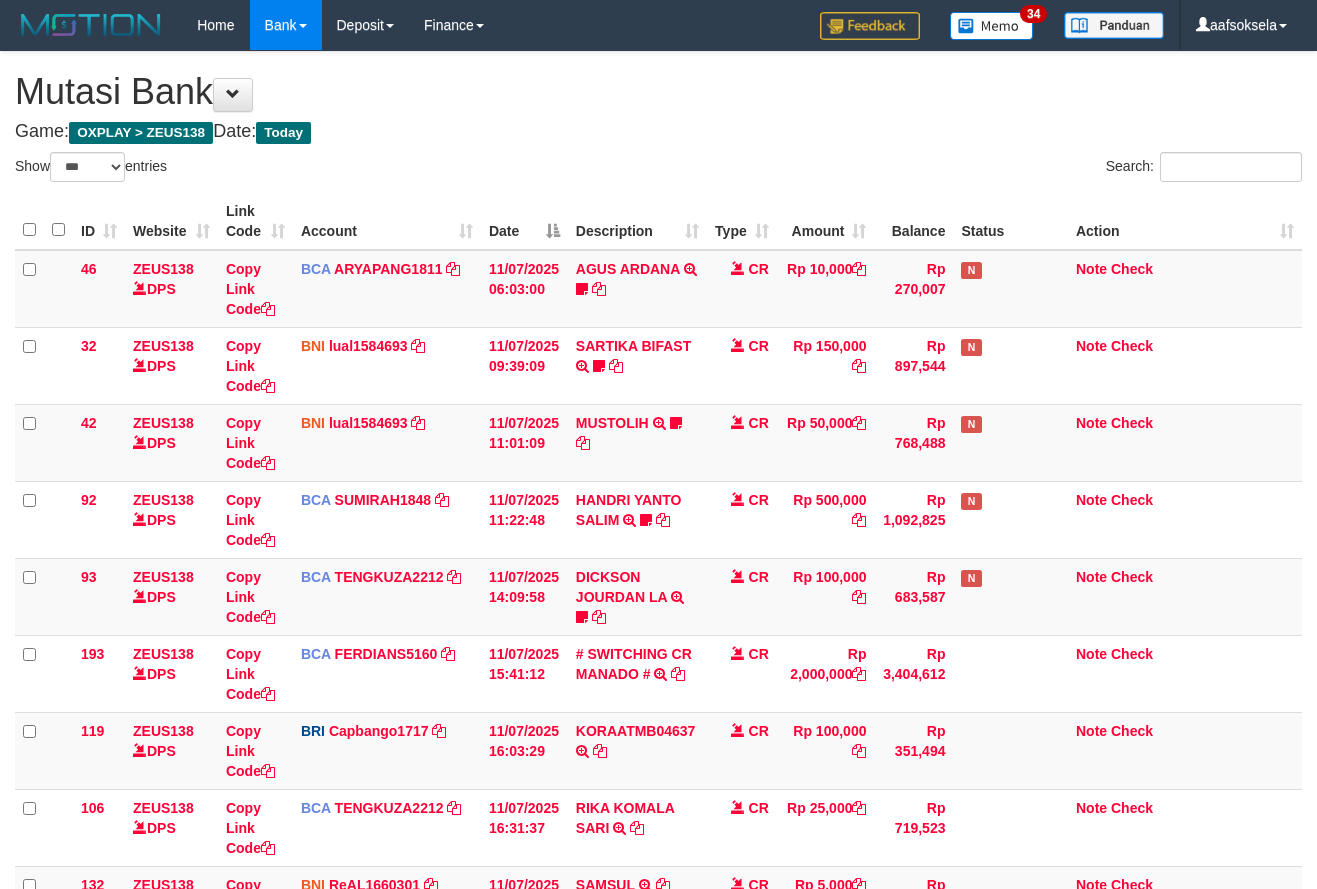 select on "***" 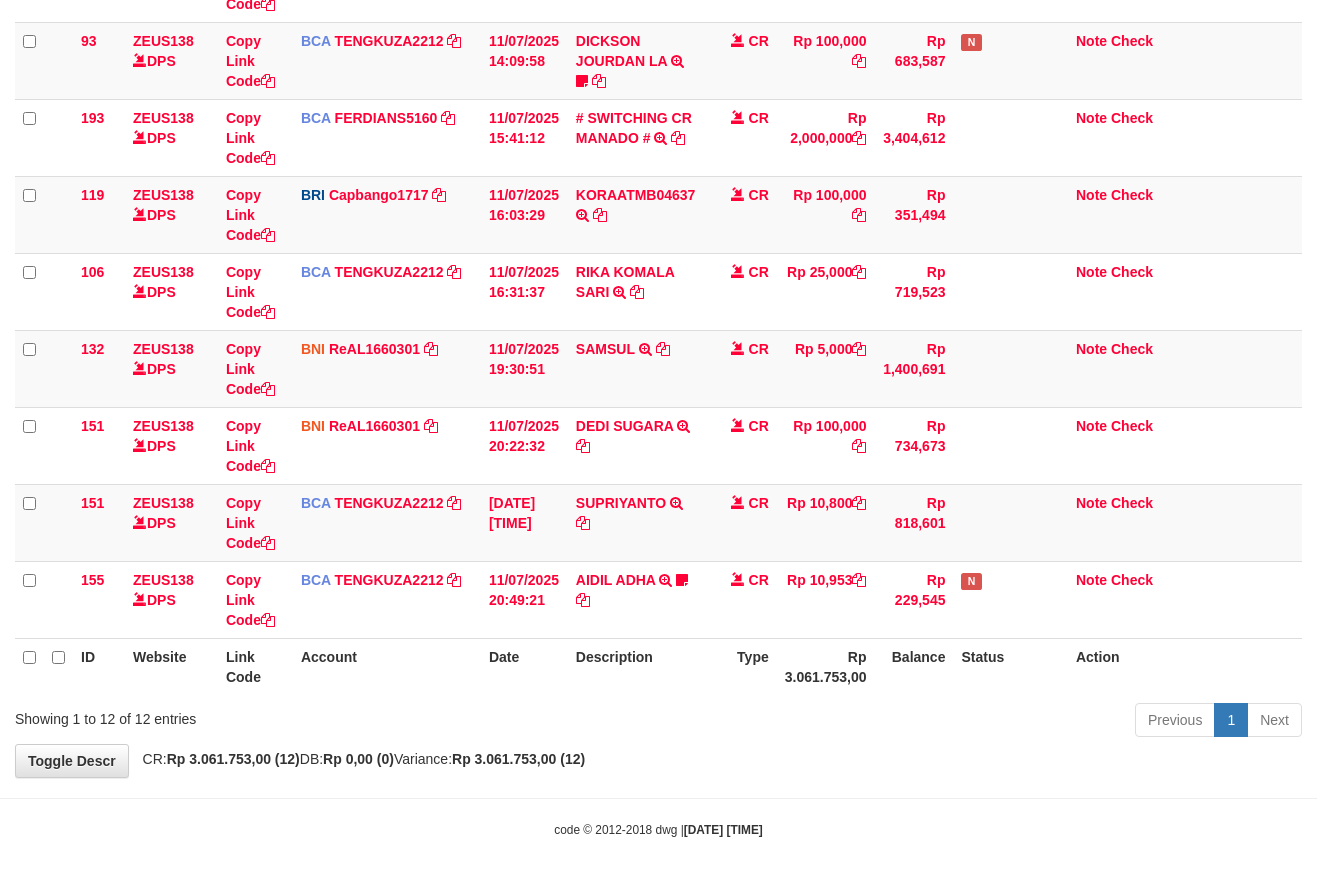 click on "Previous 1 Next" at bounding box center (933, 722) 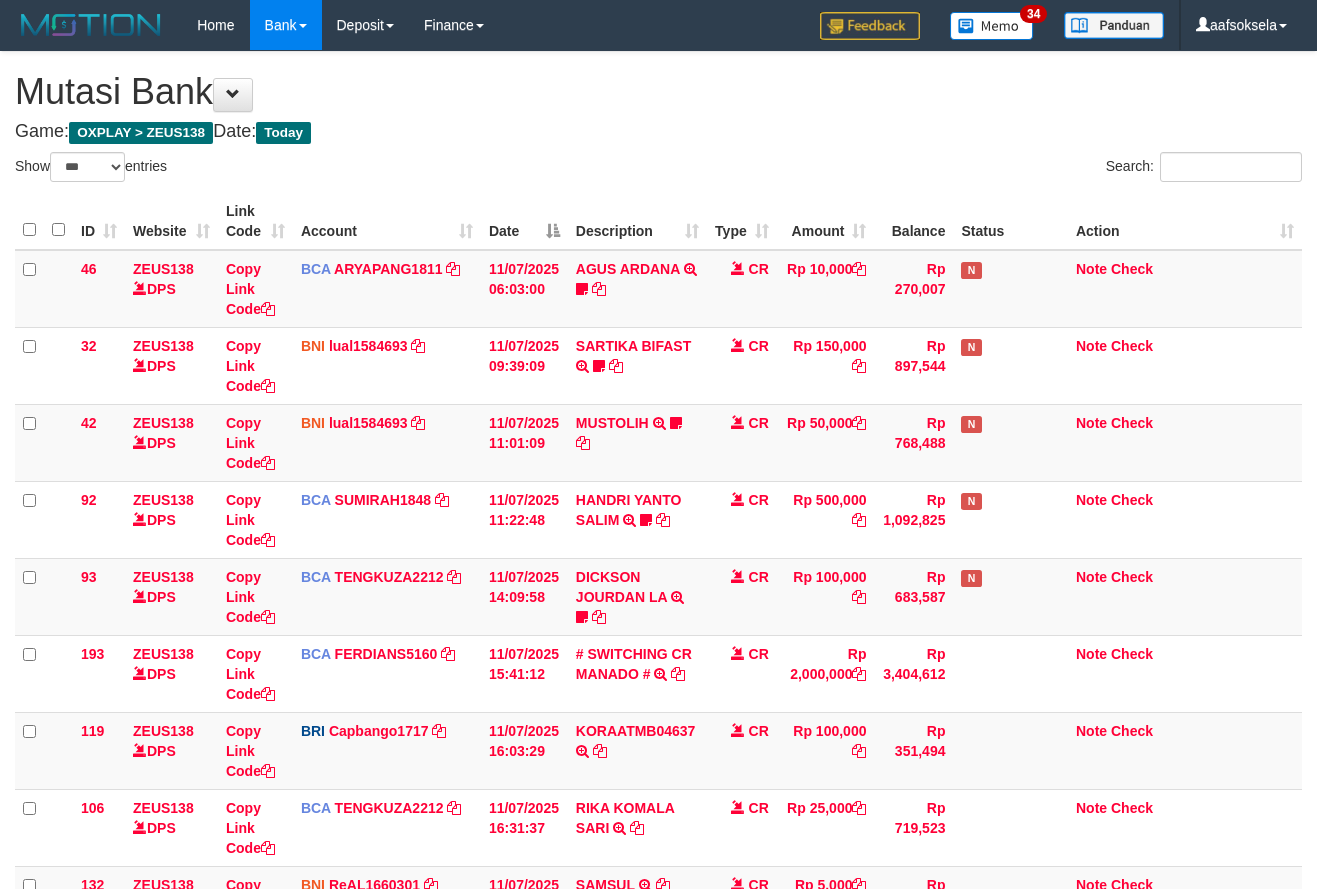 select on "***" 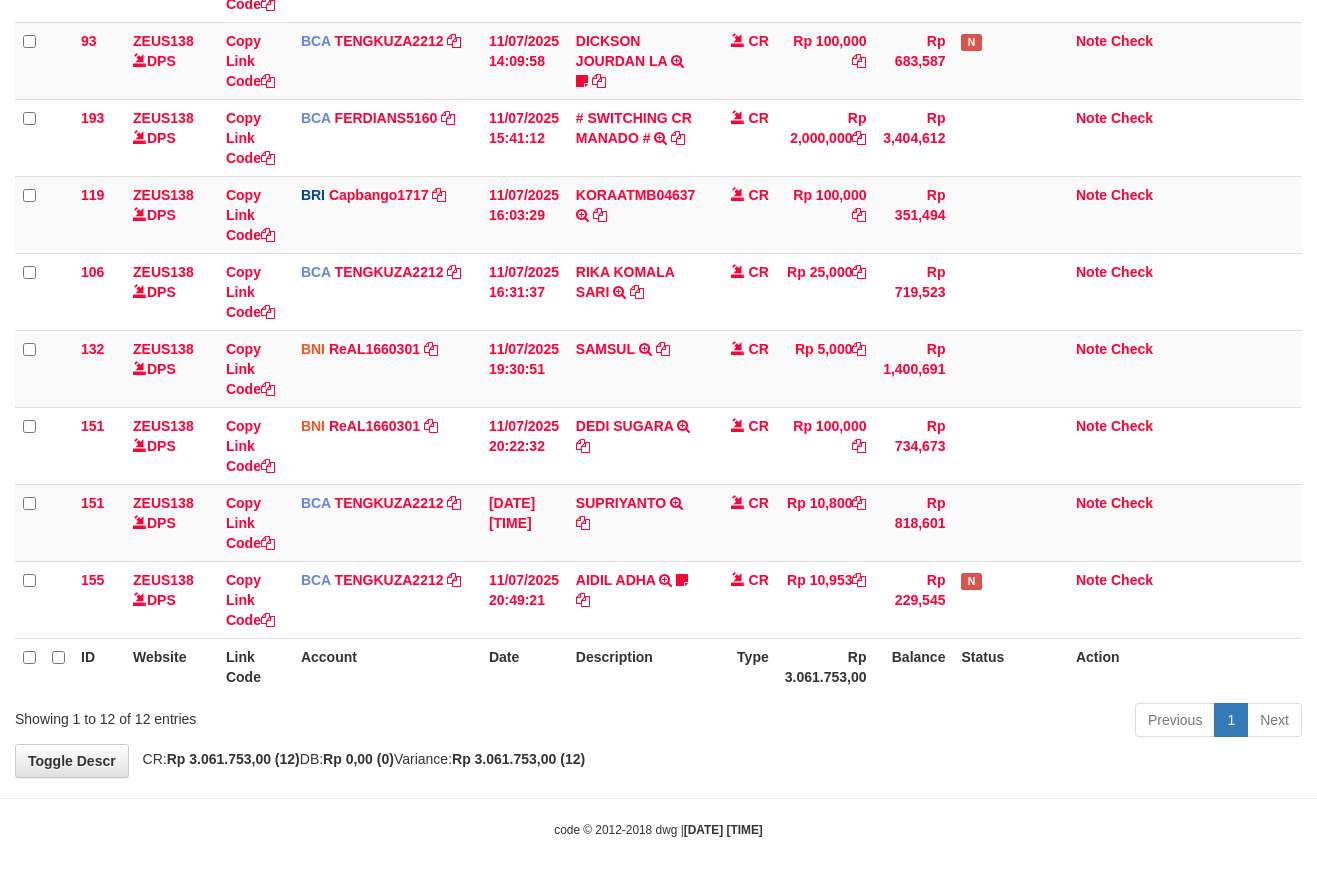 click on "Previous 1 Next" at bounding box center [933, 722] 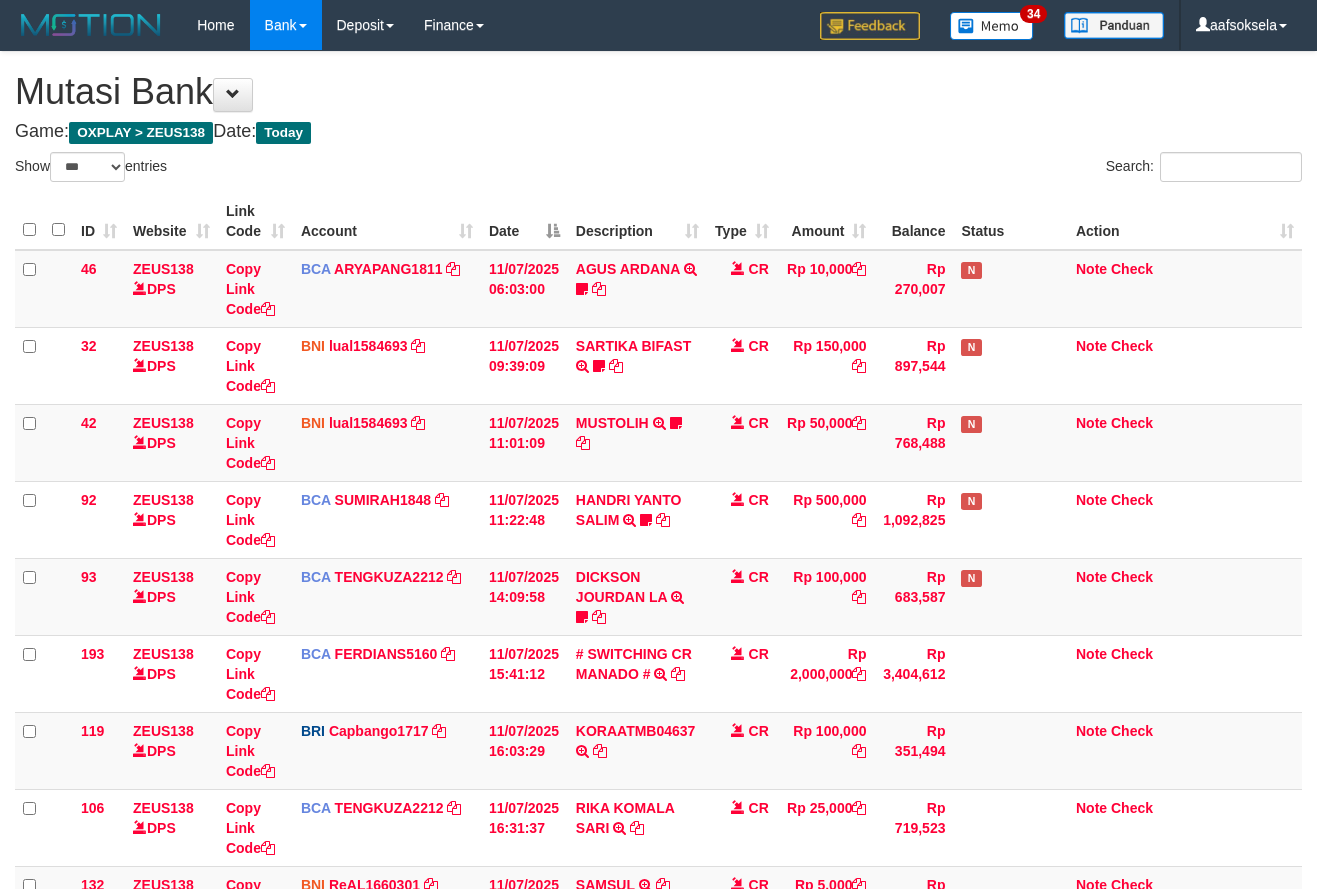 select on "***" 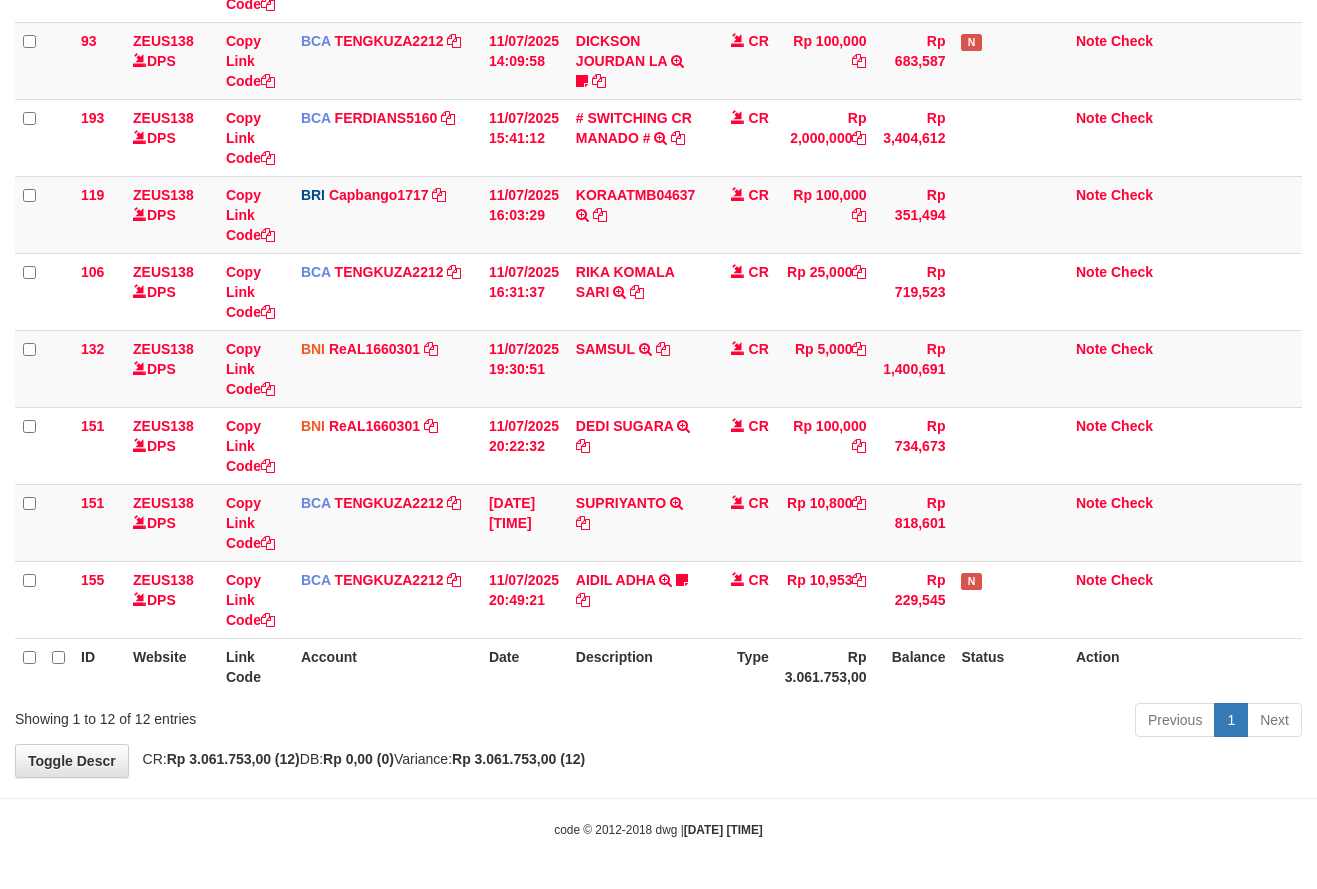 click on "Previous 1 Next" at bounding box center (933, 722) 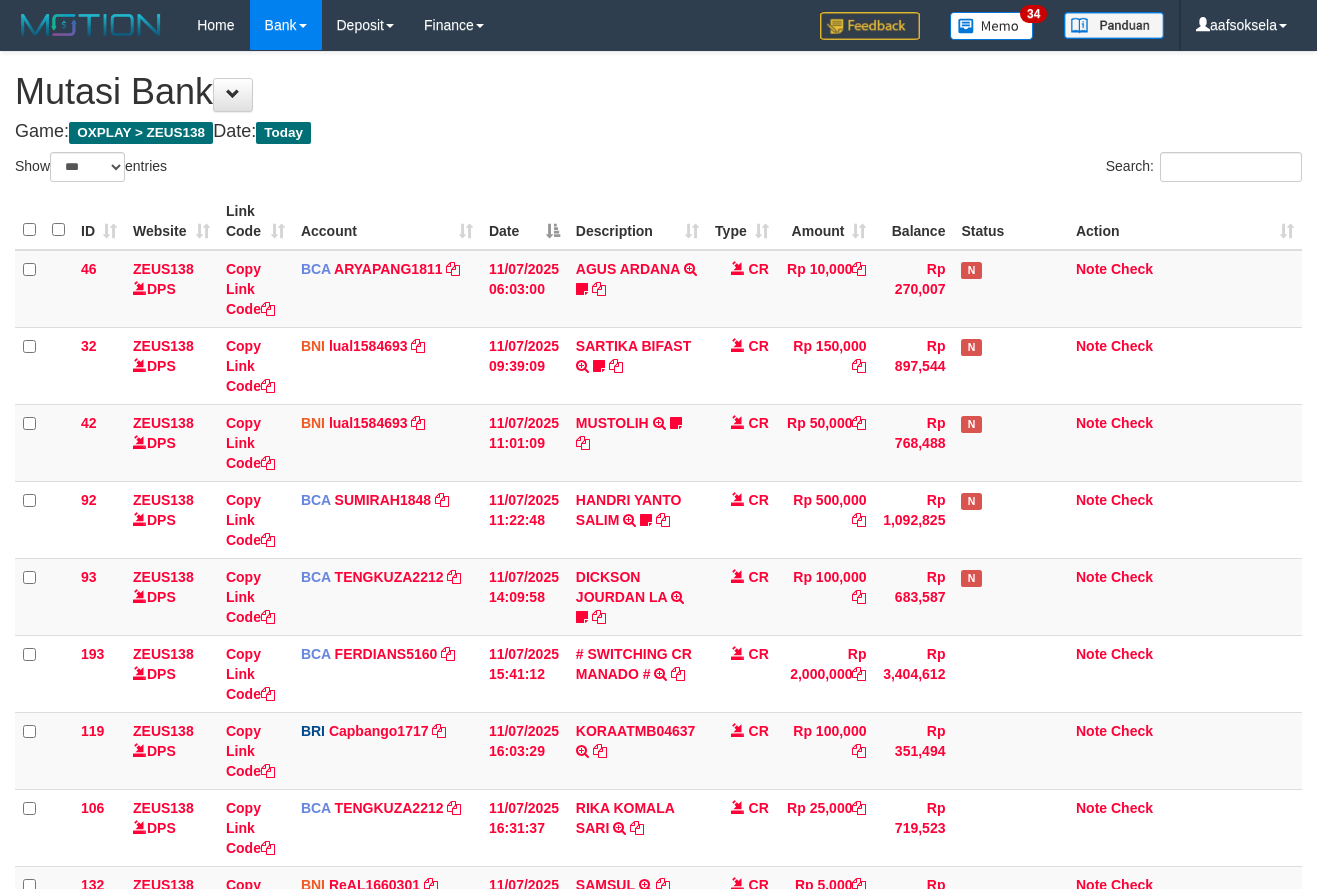 select on "***" 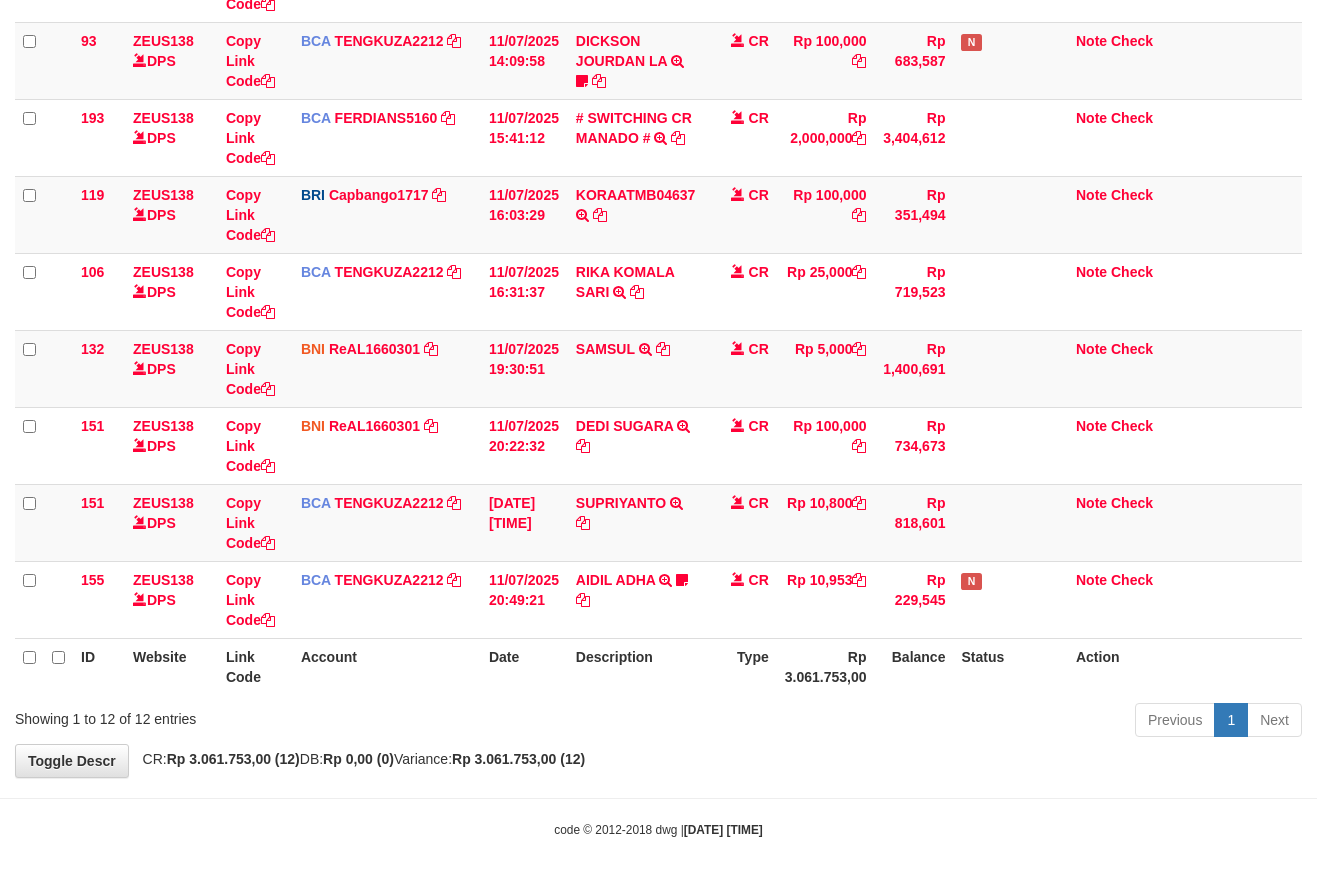 click on "ID Website Link Code Account Date Description Type Amount Balance Status Action
46
ZEUS138    DPS
Copy Link Code
BCA
ARYAPANG1811
DPS
ARYA PANGESTU
mutasi_20250711_2620 | 46
mutasi_20250711_2620 | 46
11/07/2025 06:03:00
AGUS ARDANA            TRSF E-BANKING CR 1107/FTSCY/WS95051
10000.002025071158167087 TRFDN-AGUS ARDANA ESPAY DEBIT INDONE    Aguslike
tunggu bukti tranfer
CR
Rp 10,000
Rp 270,007
N
Note
Check
32
ZEUS138    DPS" at bounding box center (658, 176) 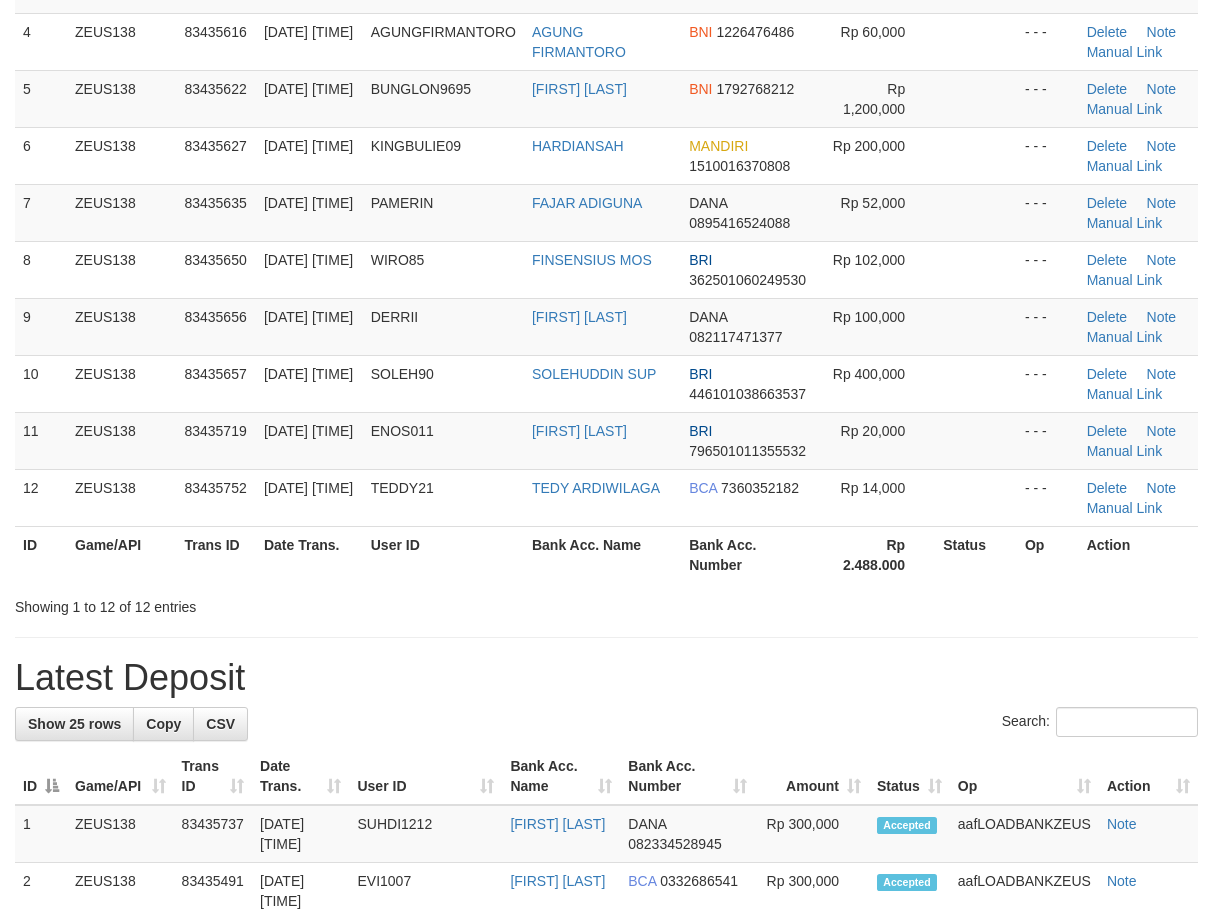 scroll, scrollTop: 333, scrollLeft: 0, axis: vertical 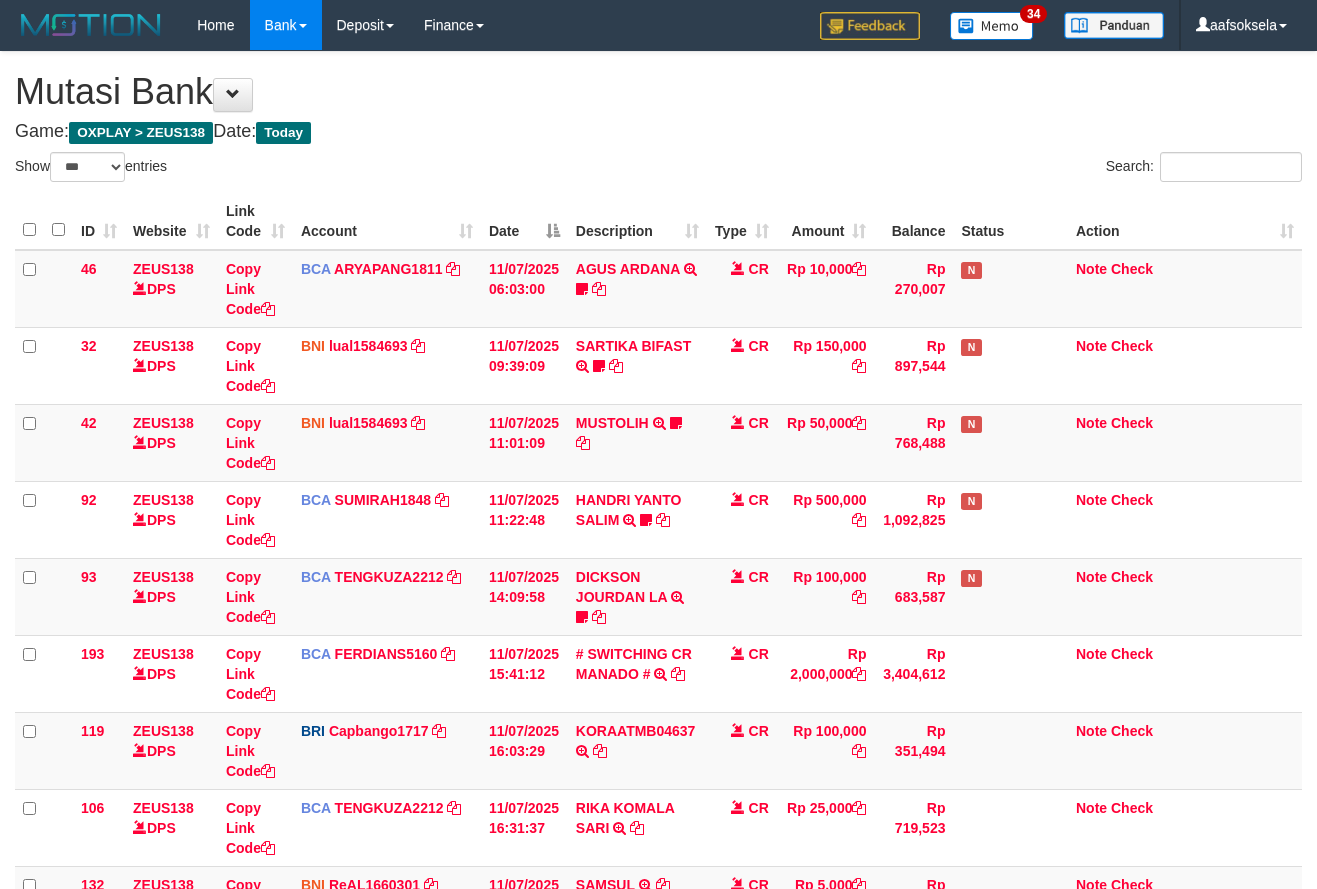select on "***" 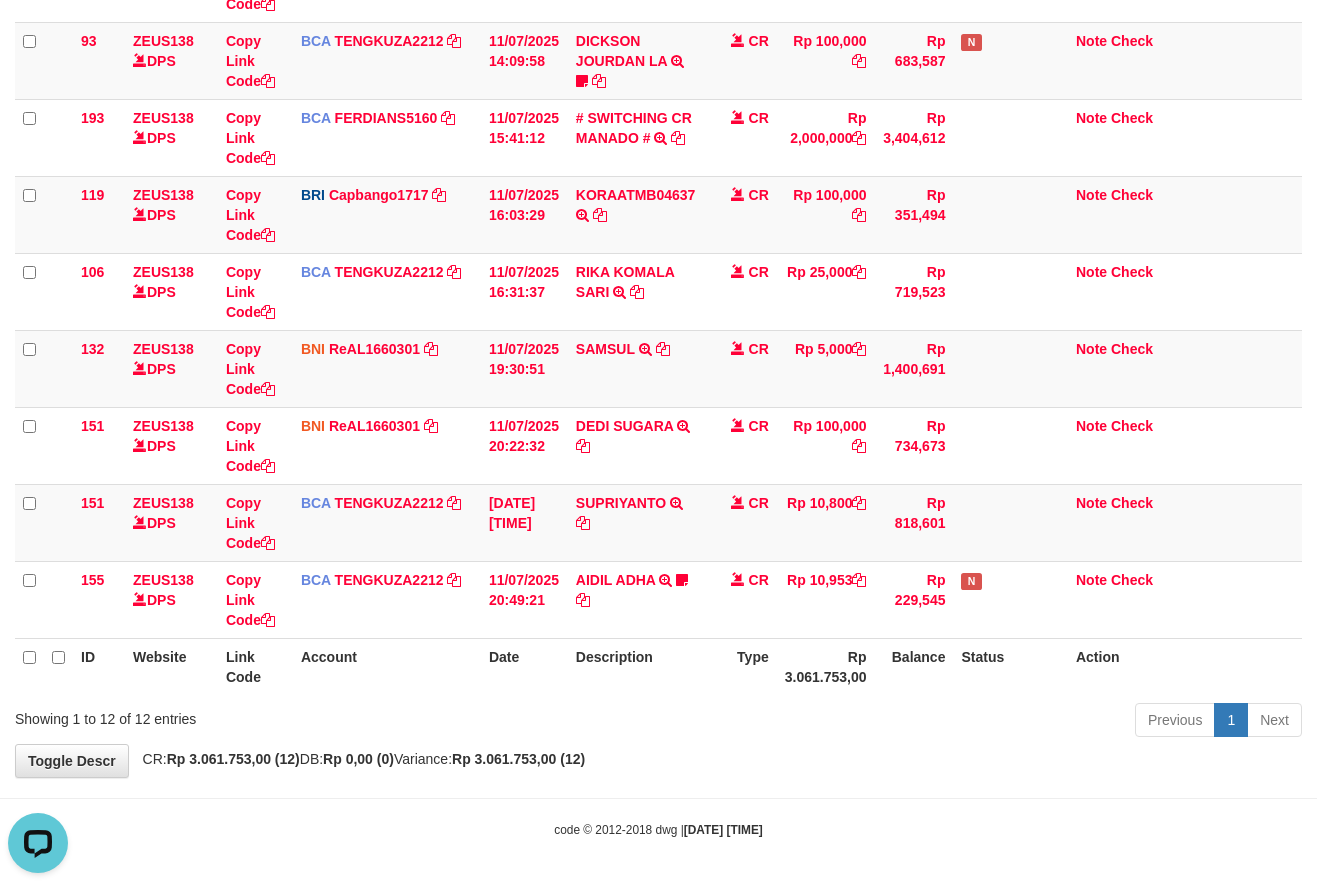 scroll, scrollTop: 0, scrollLeft: 0, axis: both 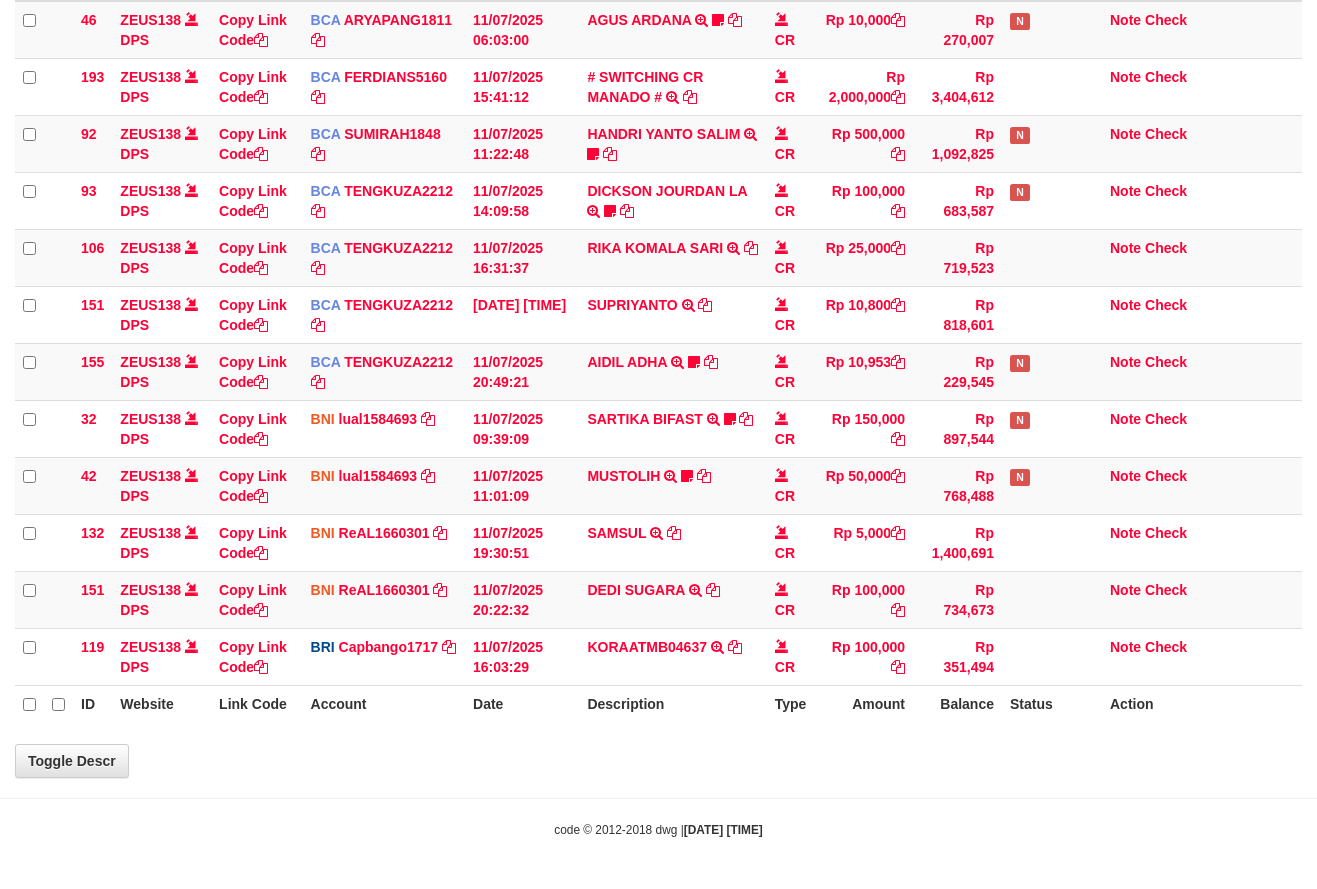 select on "***" 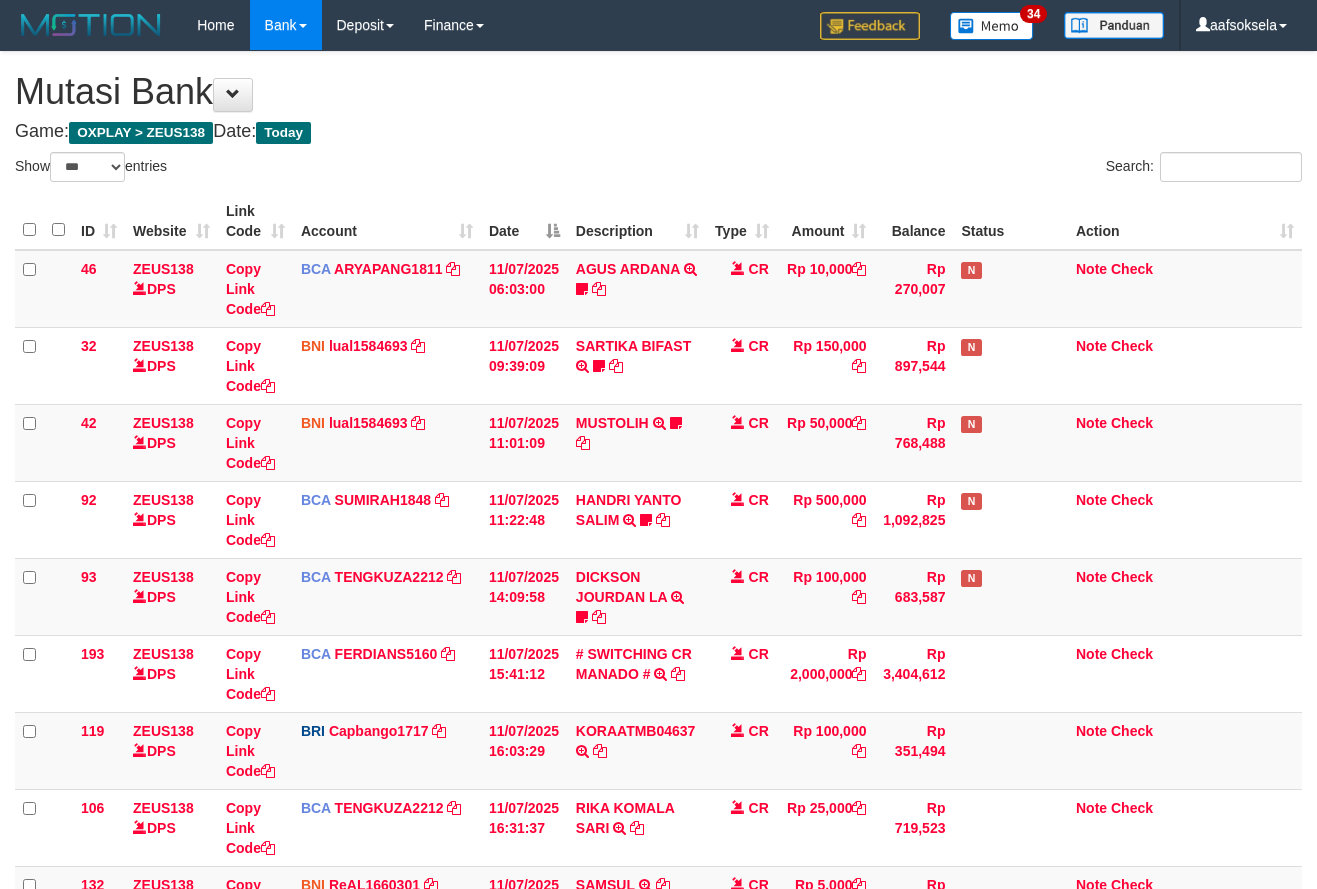 select on "***" 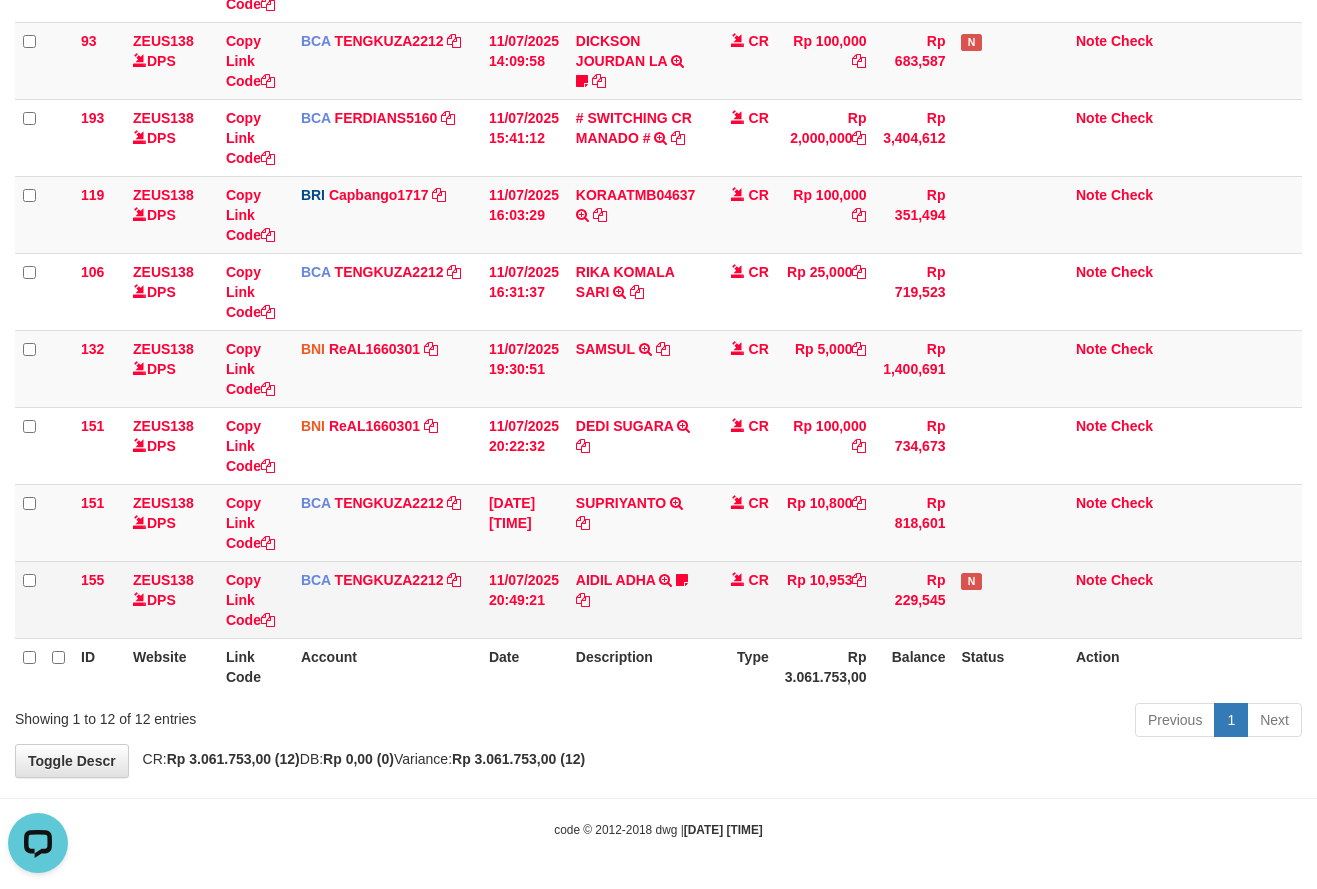 scroll, scrollTop: 0, scrollLeft: 0, axis: both 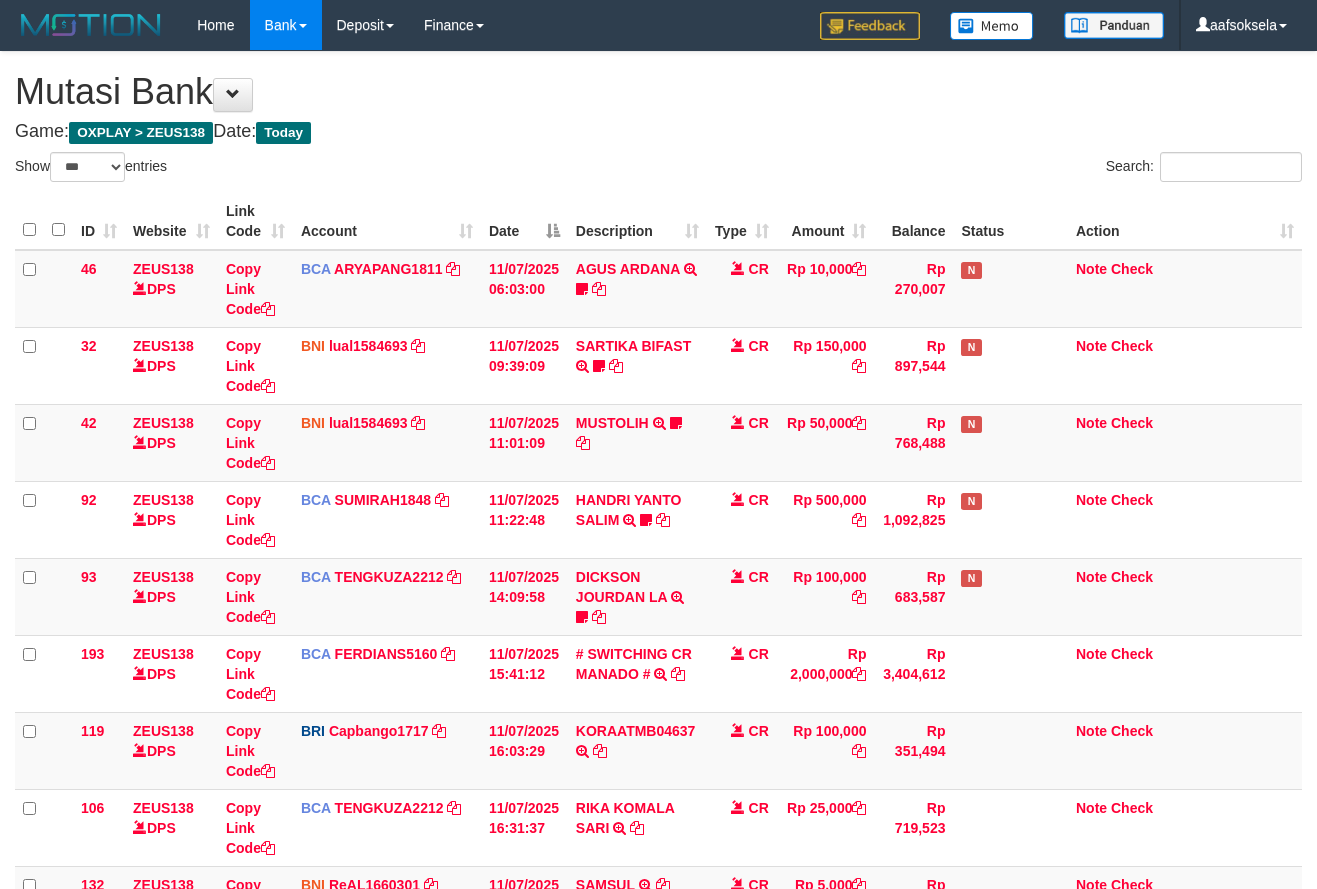 select on "***" 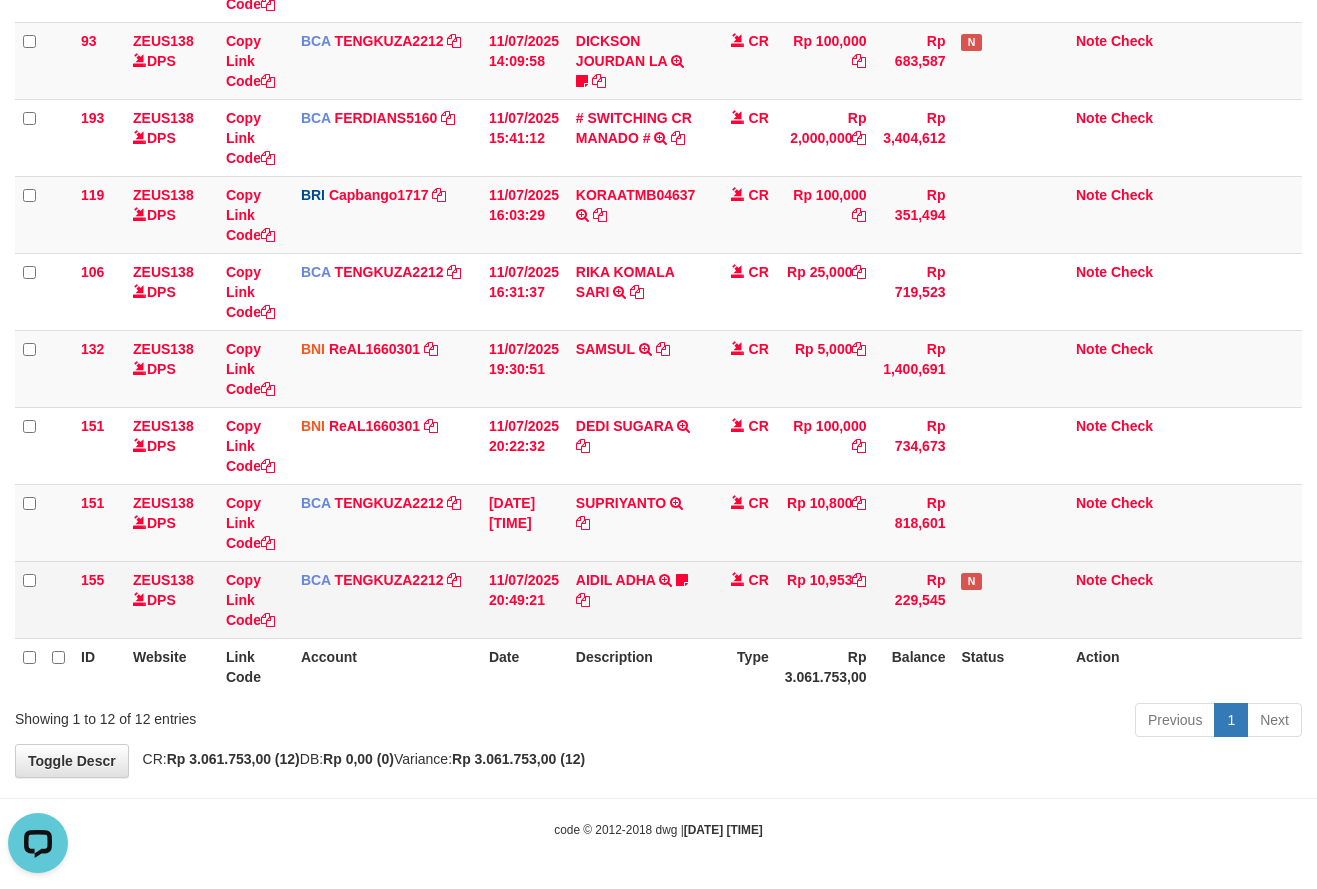 scroll, scrollTop: 0, scrollLeft: 0, axis: both 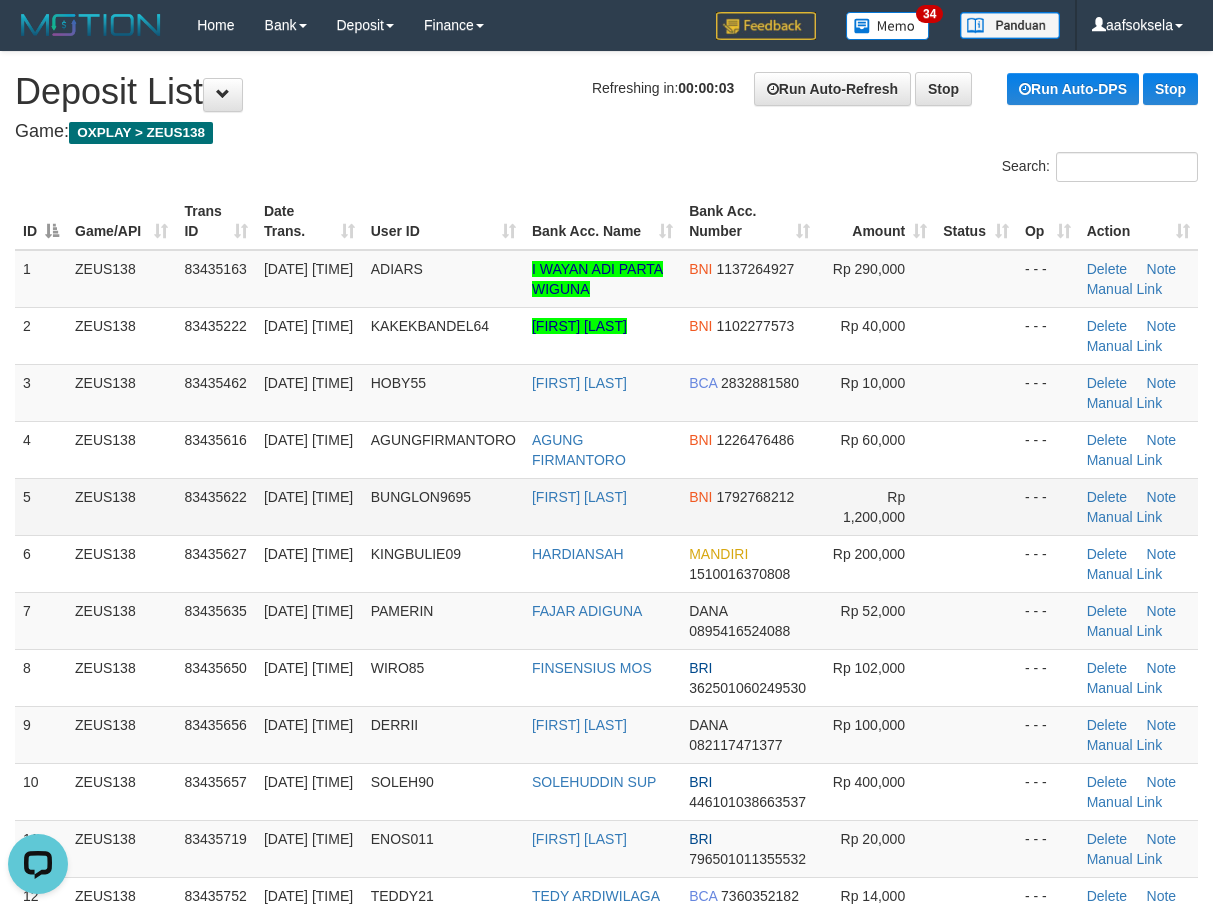 click on "[DATE] [TIME]" at bounding box center [308, 497] 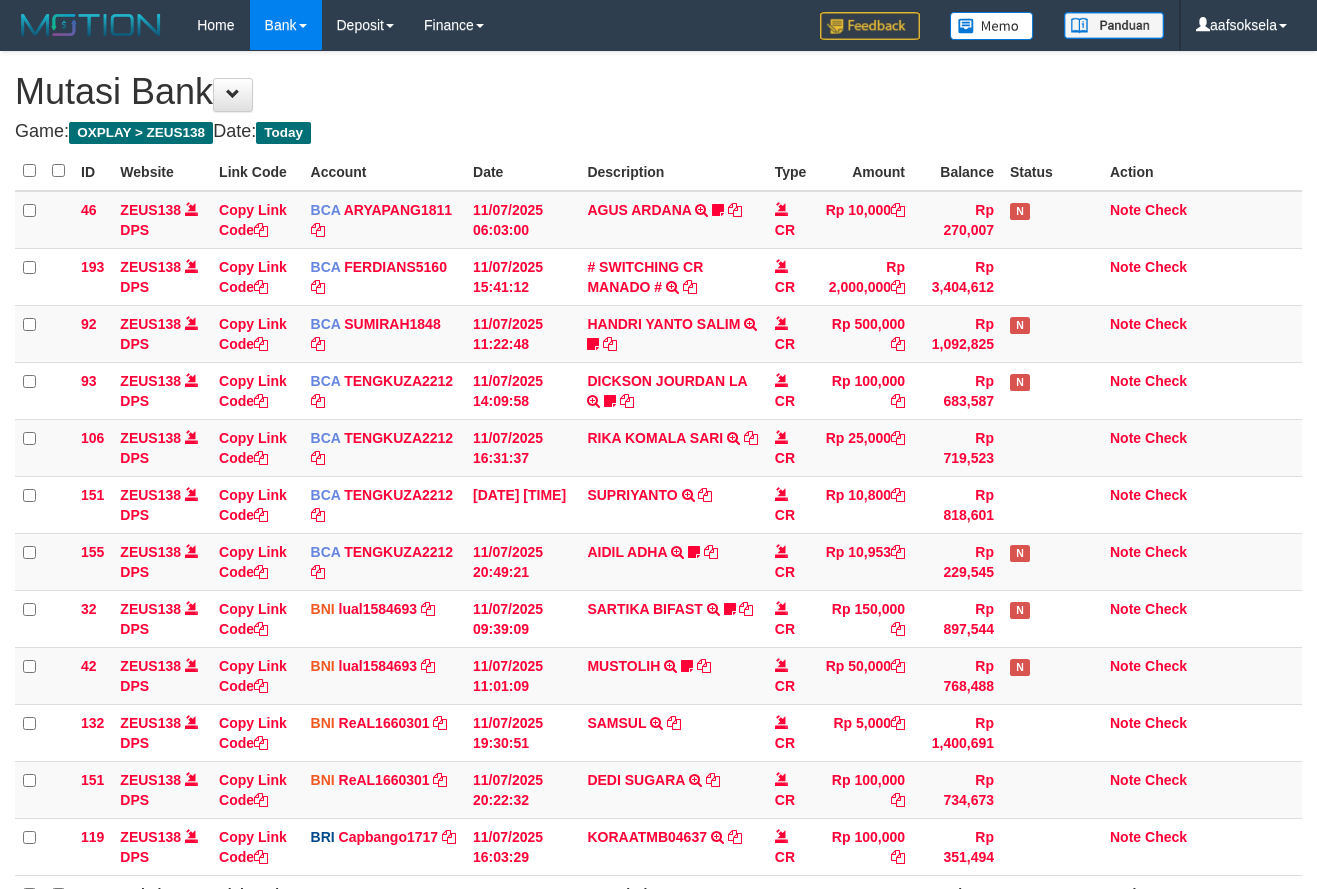 scroll, scrollTop: 536, scrollLeft: 0, axis: vertical 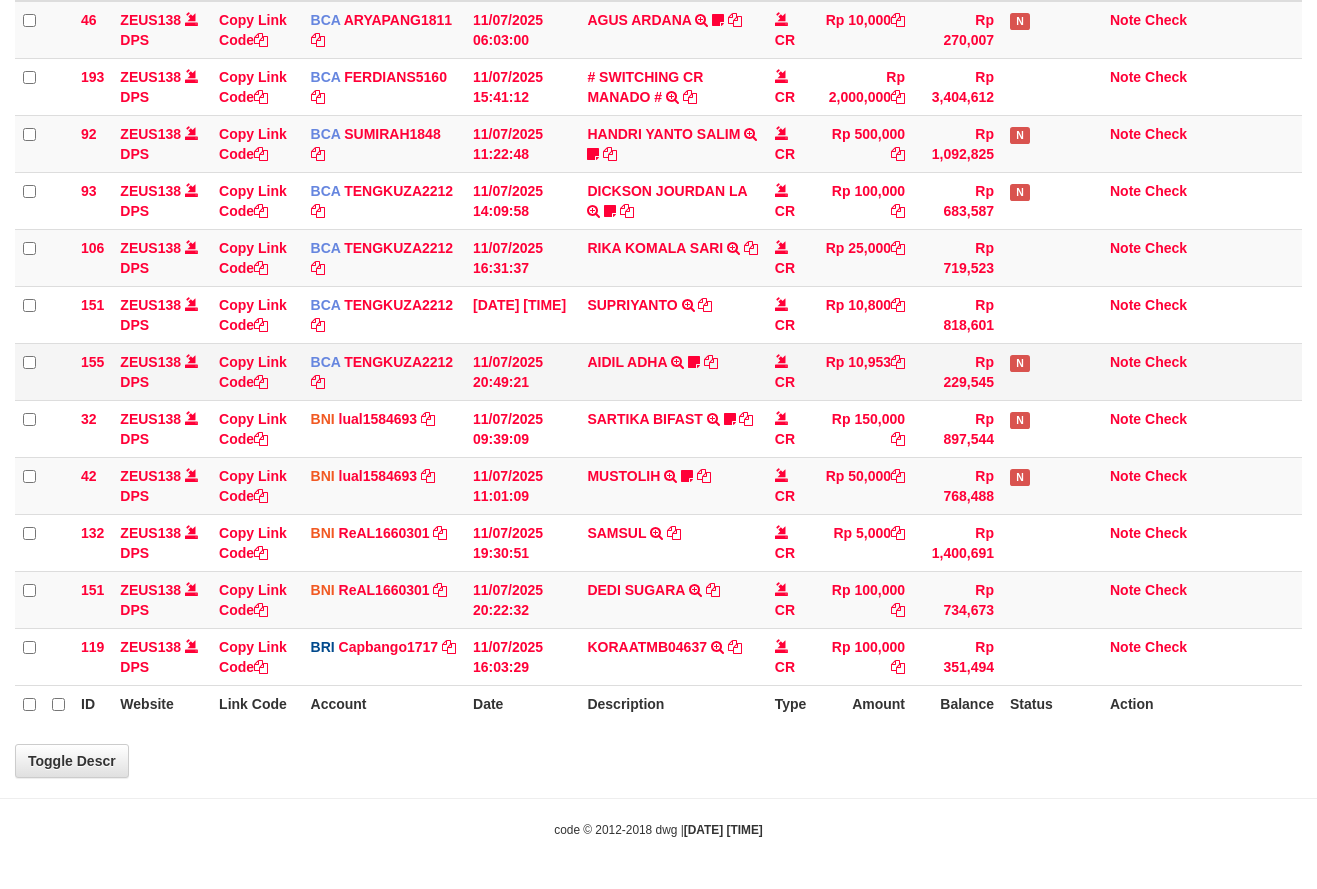 select on "***" 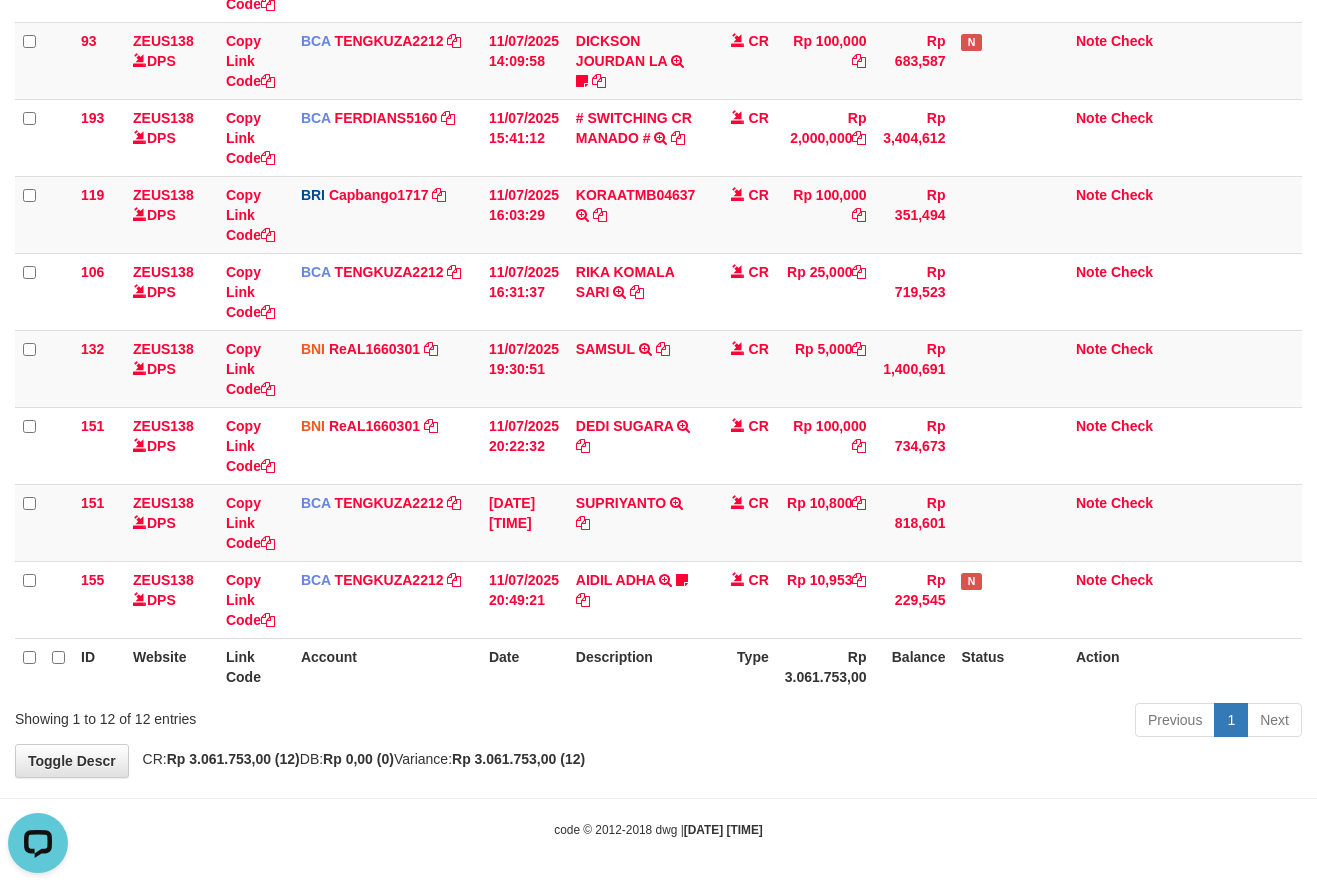 scroll, scrollTop: 0, scrollLeft: 0, axis: both 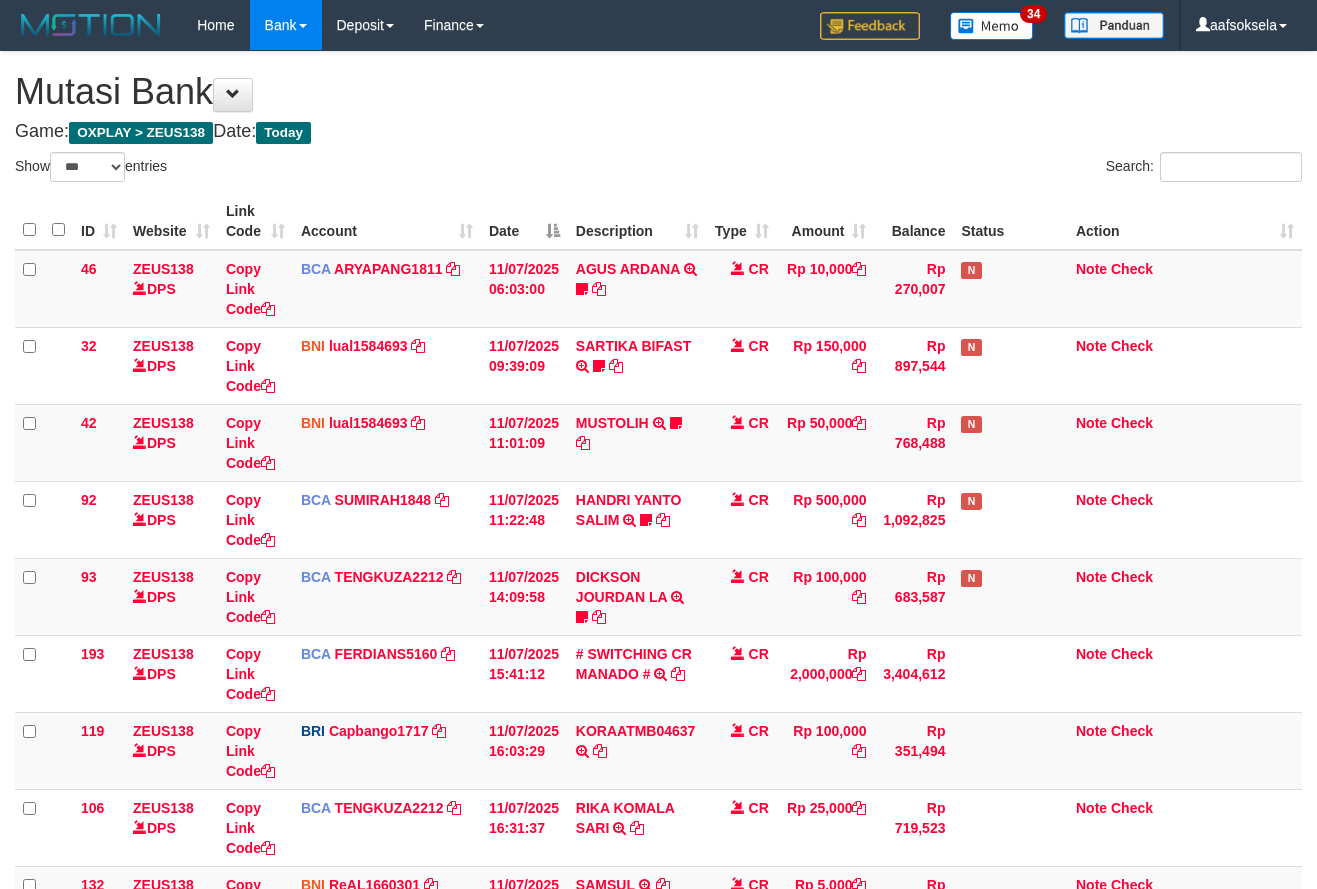 select on "***" 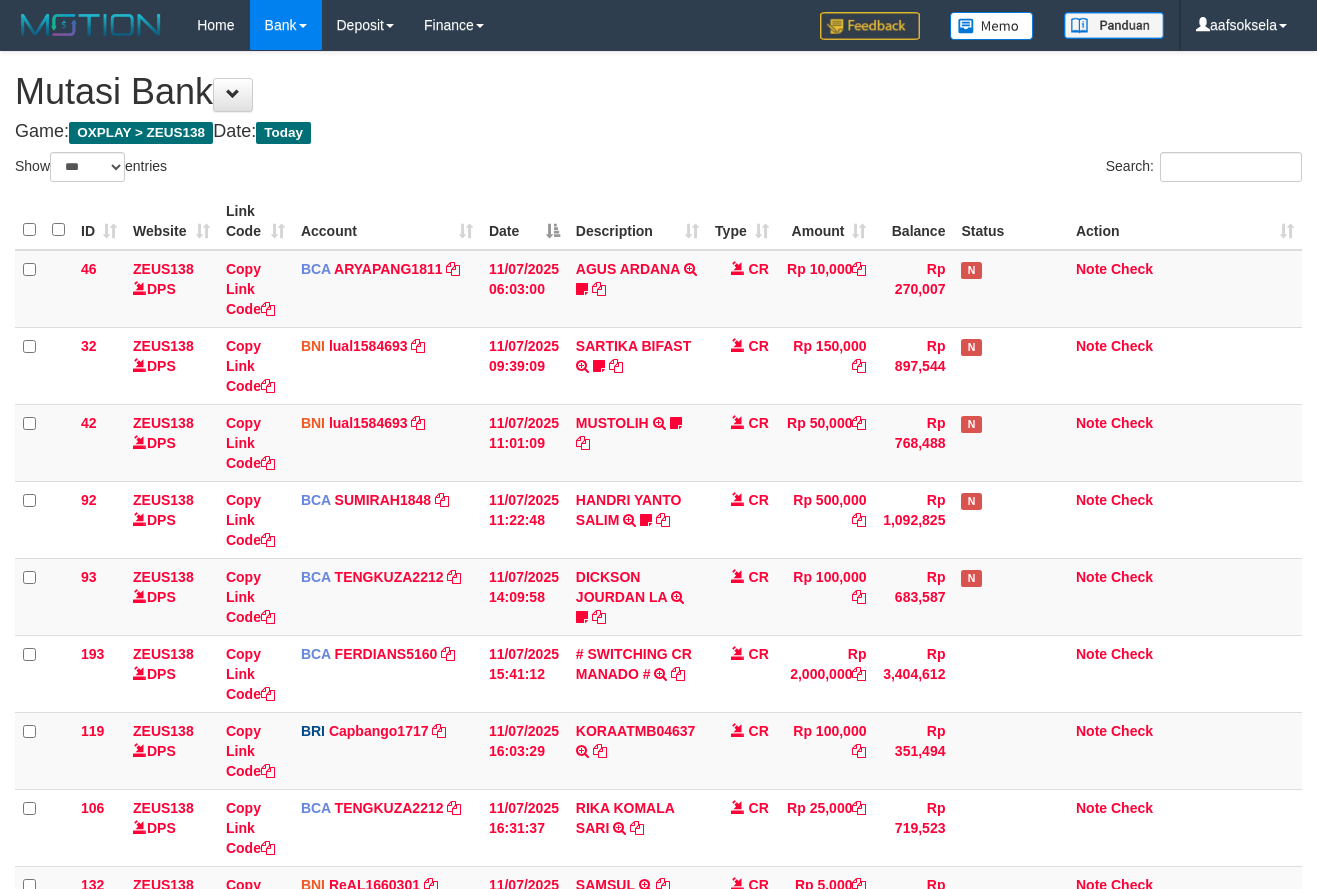 select on "***" 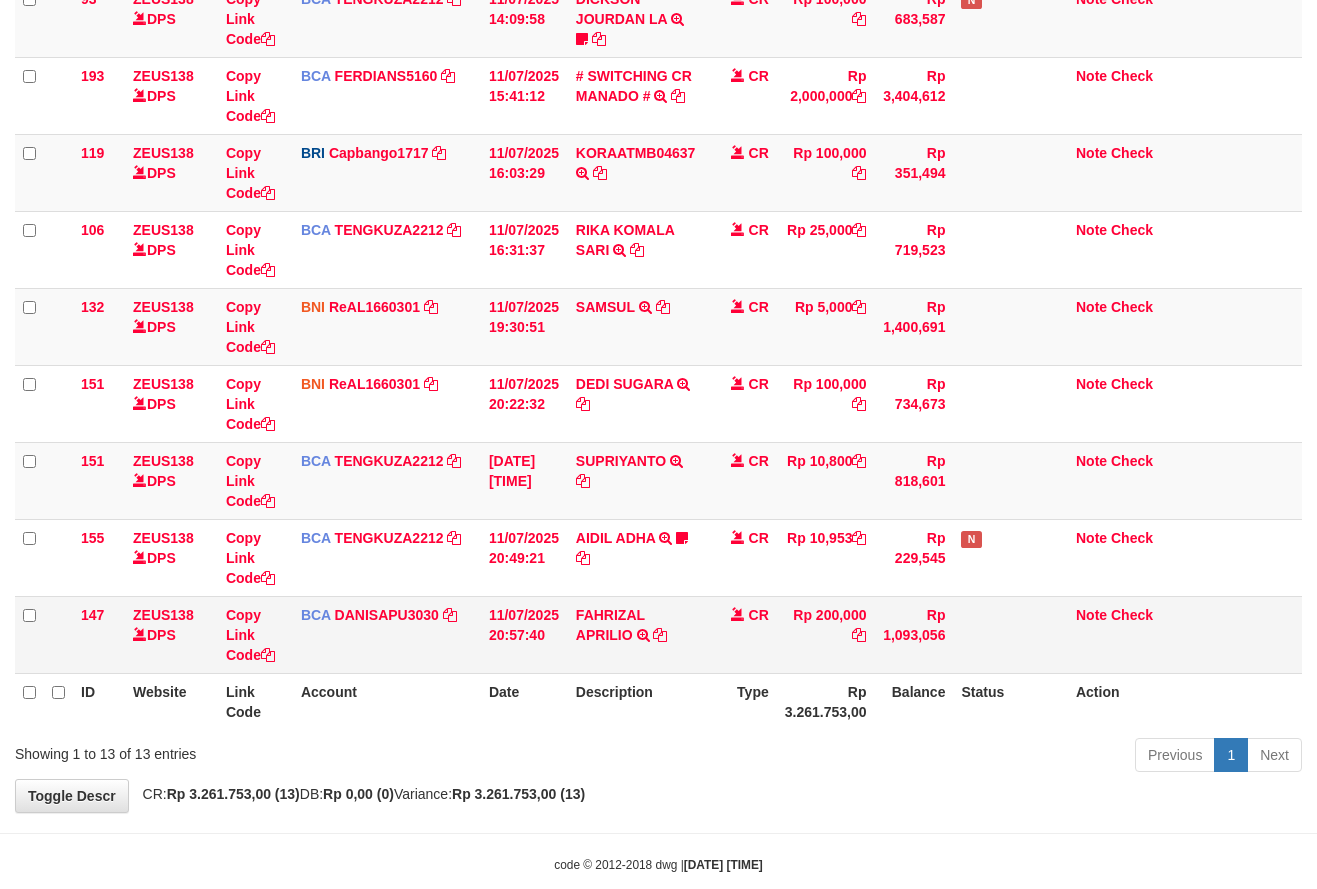 scroll, scrollTop: 536, scrollLeft: 0, axis: vertical 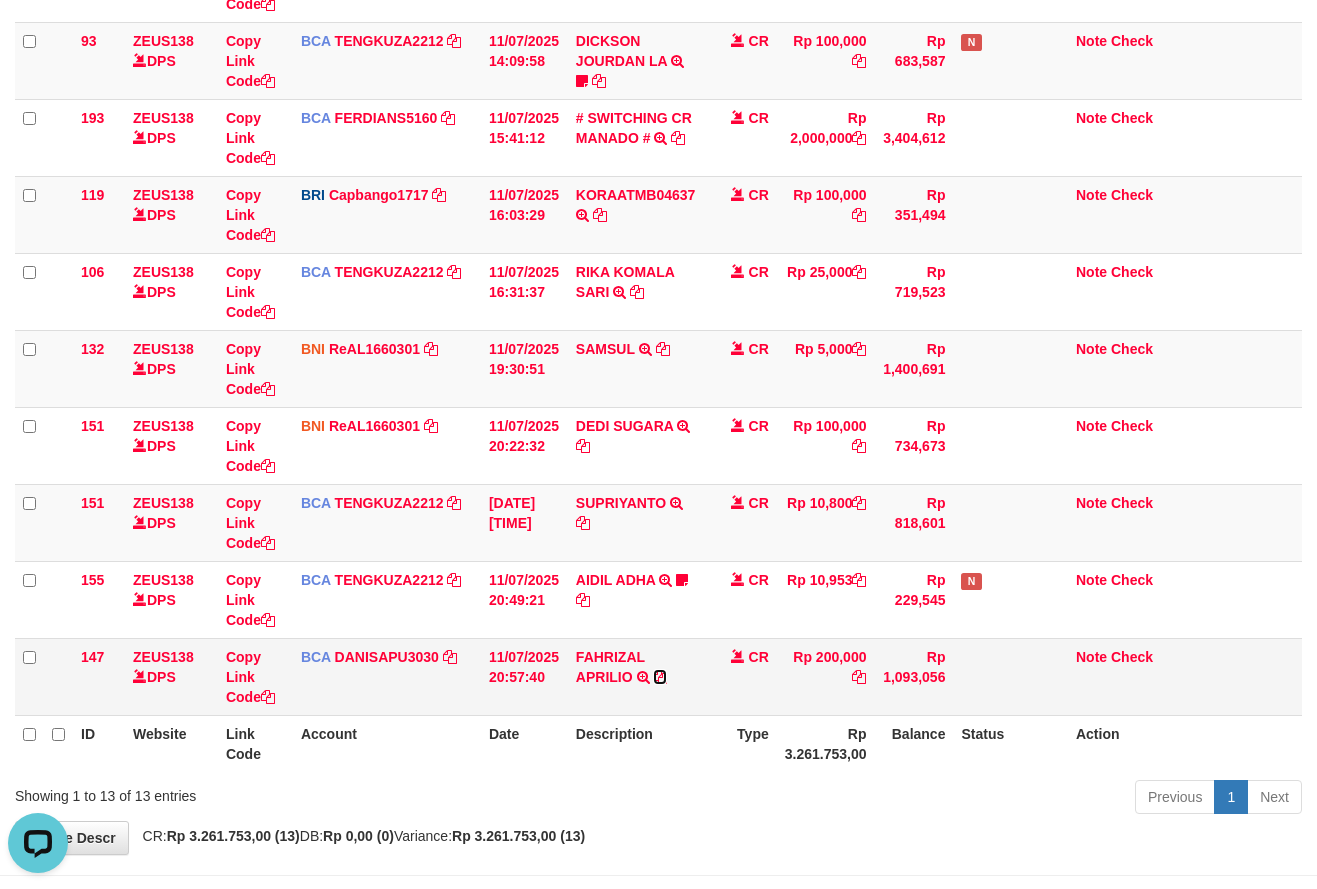 click at bounding box center [660, 677] 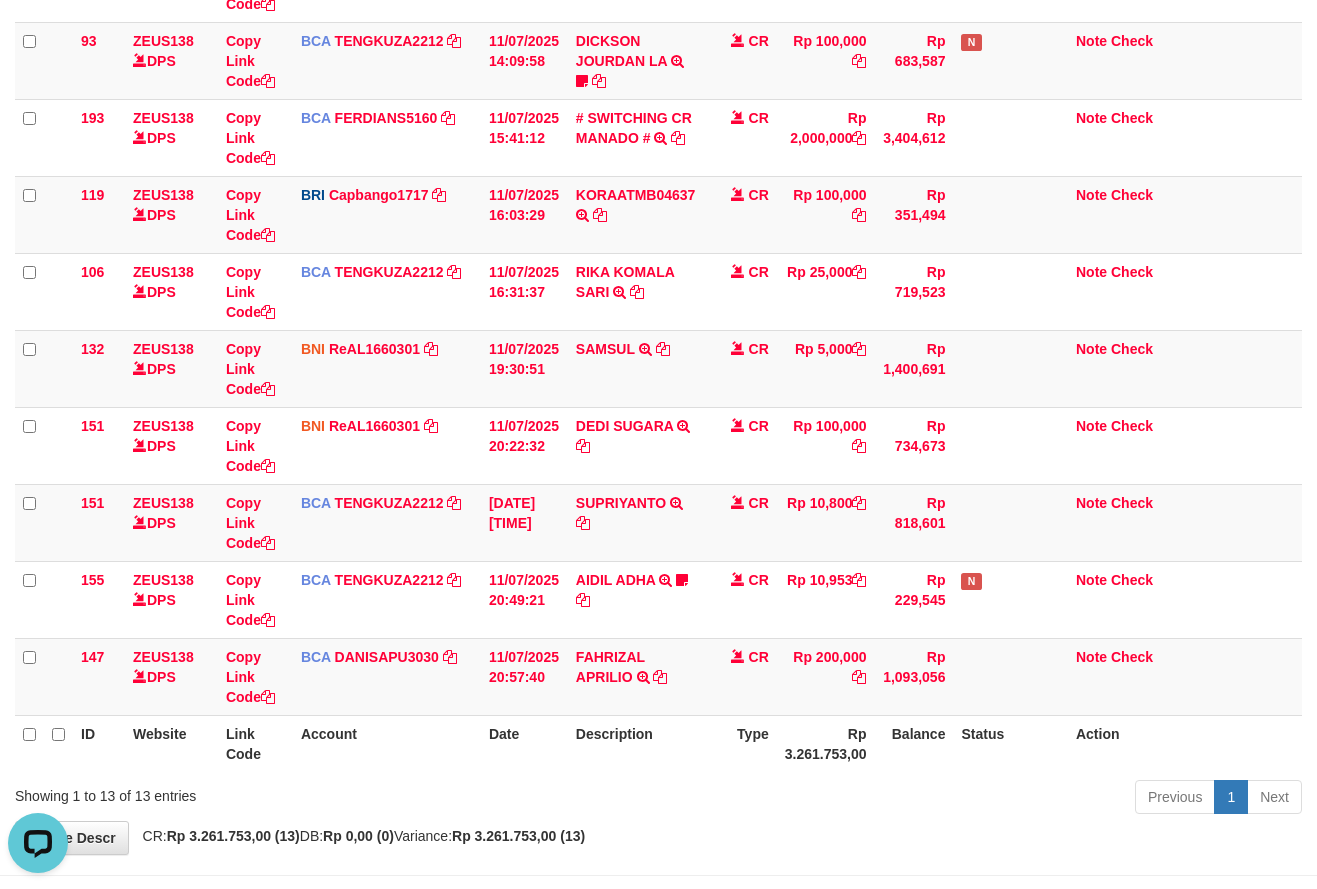 click on "Type" at bounding box center [742, 743] 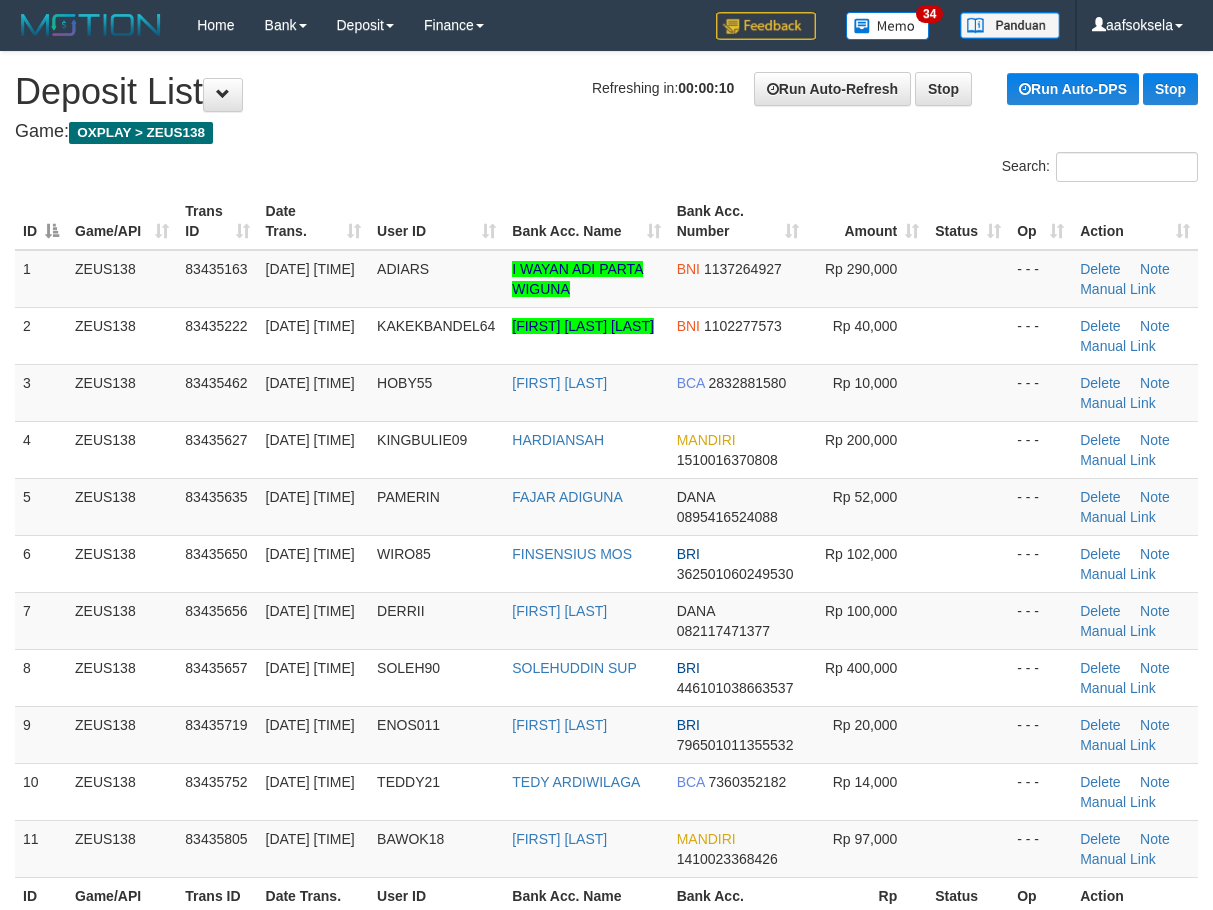 scroll, scrollTop: 0, scrollLeft: 0, axis: both 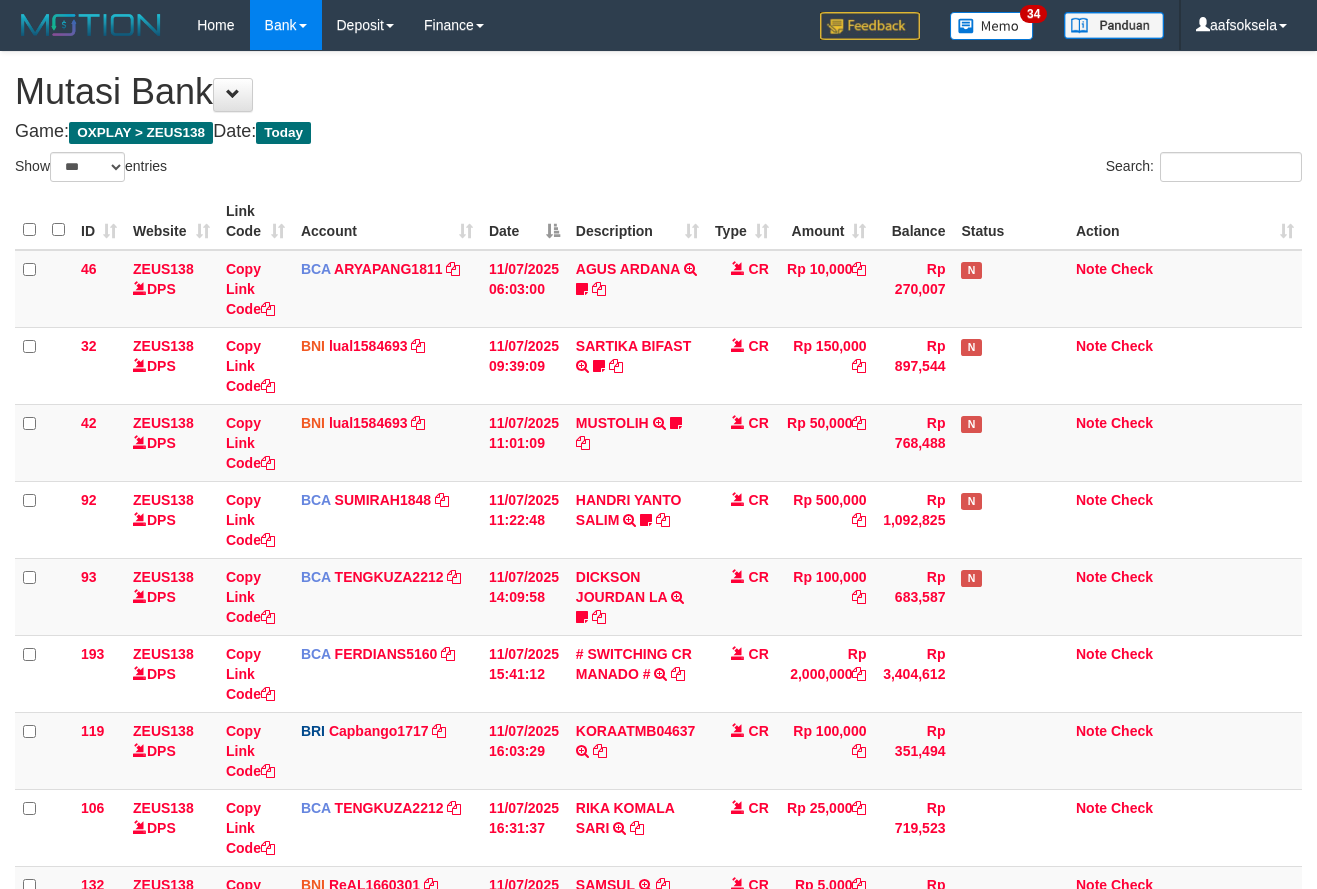 select on "***" 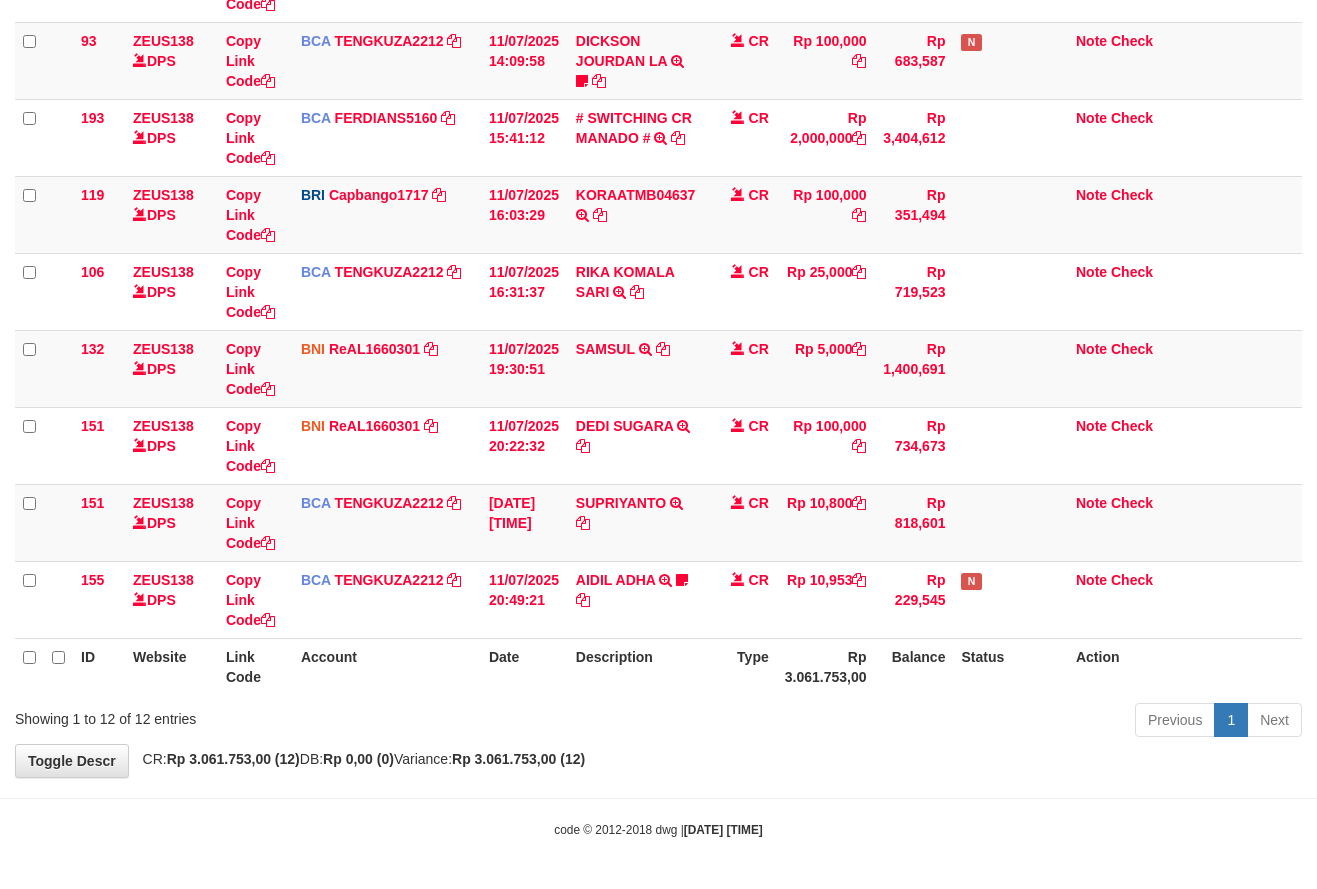 click on "**********" at bounding box center [658, 146] 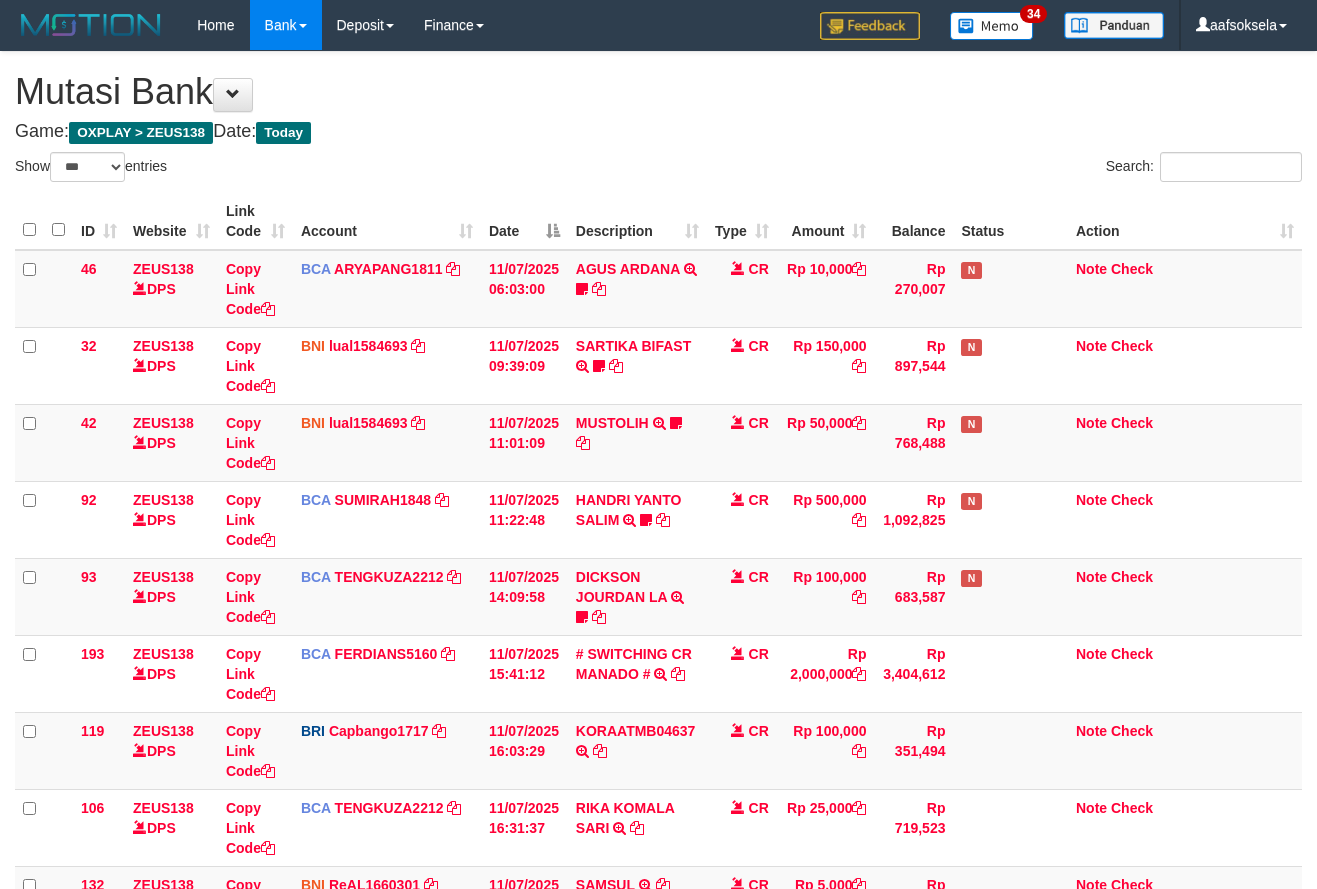 select on "***" 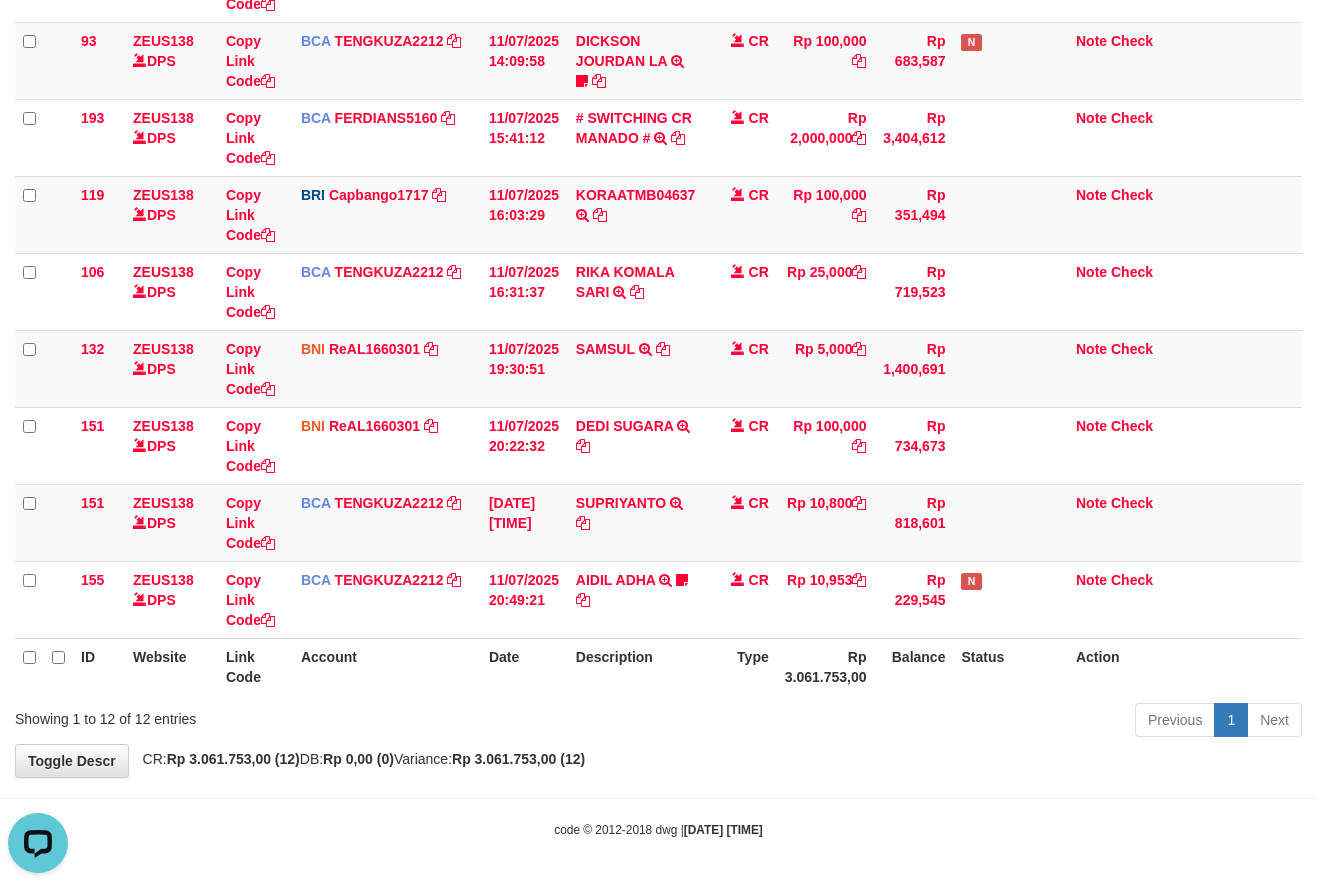 scroll, scrollTop: 0, scrollLeft: 0, axis: both 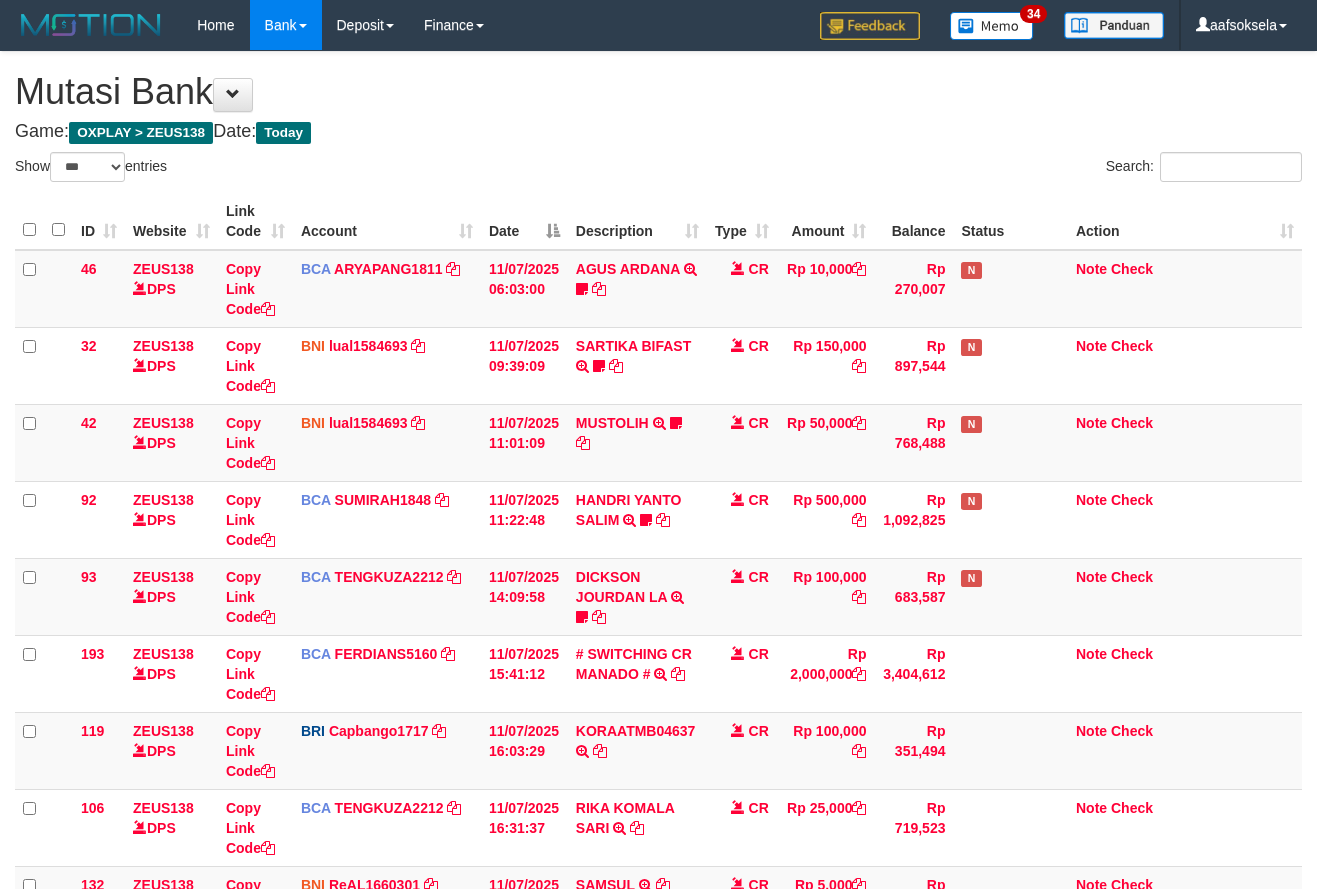 select on "***" 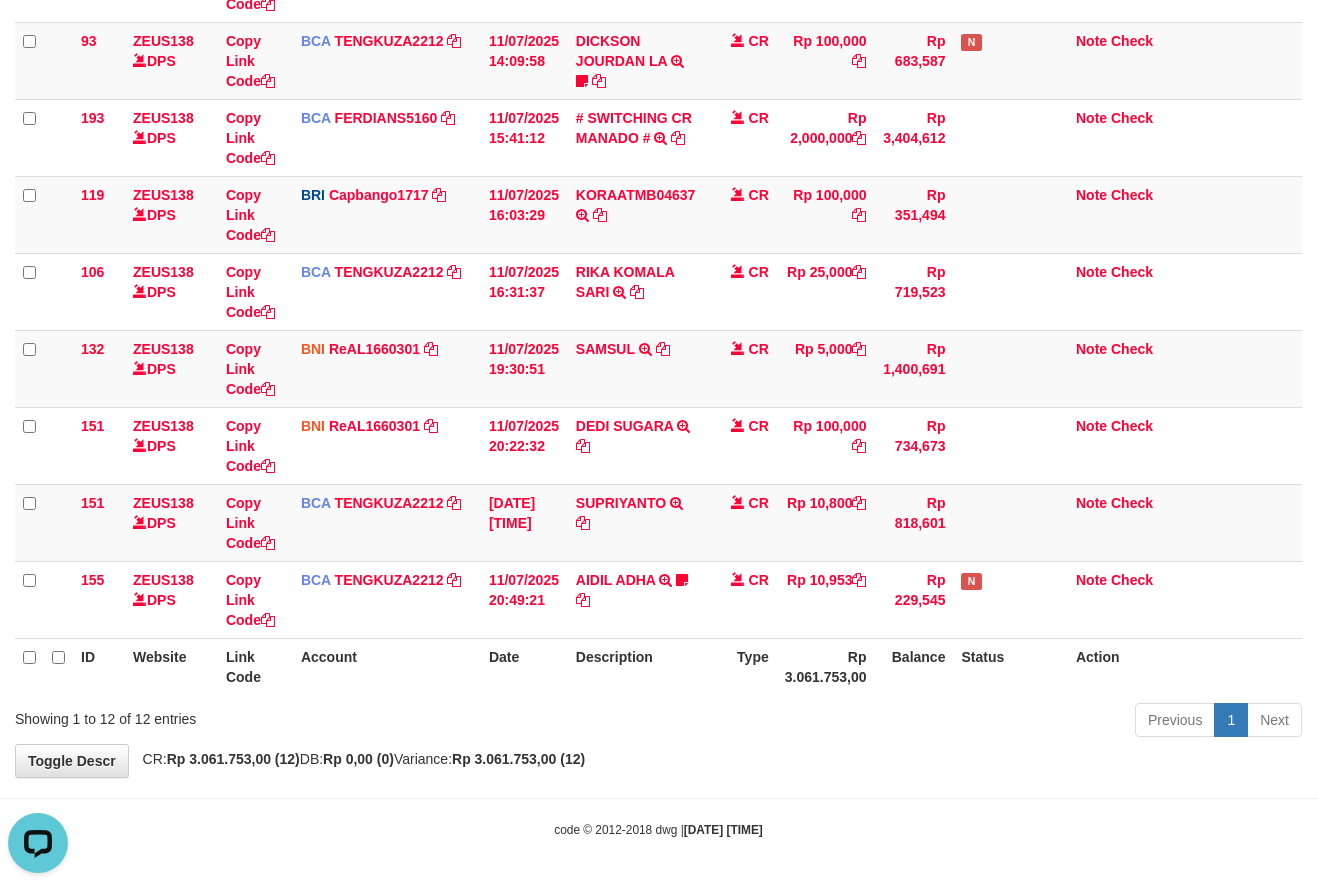 scroll, scrollTop: 0, scrollLeft: 0, axis: both 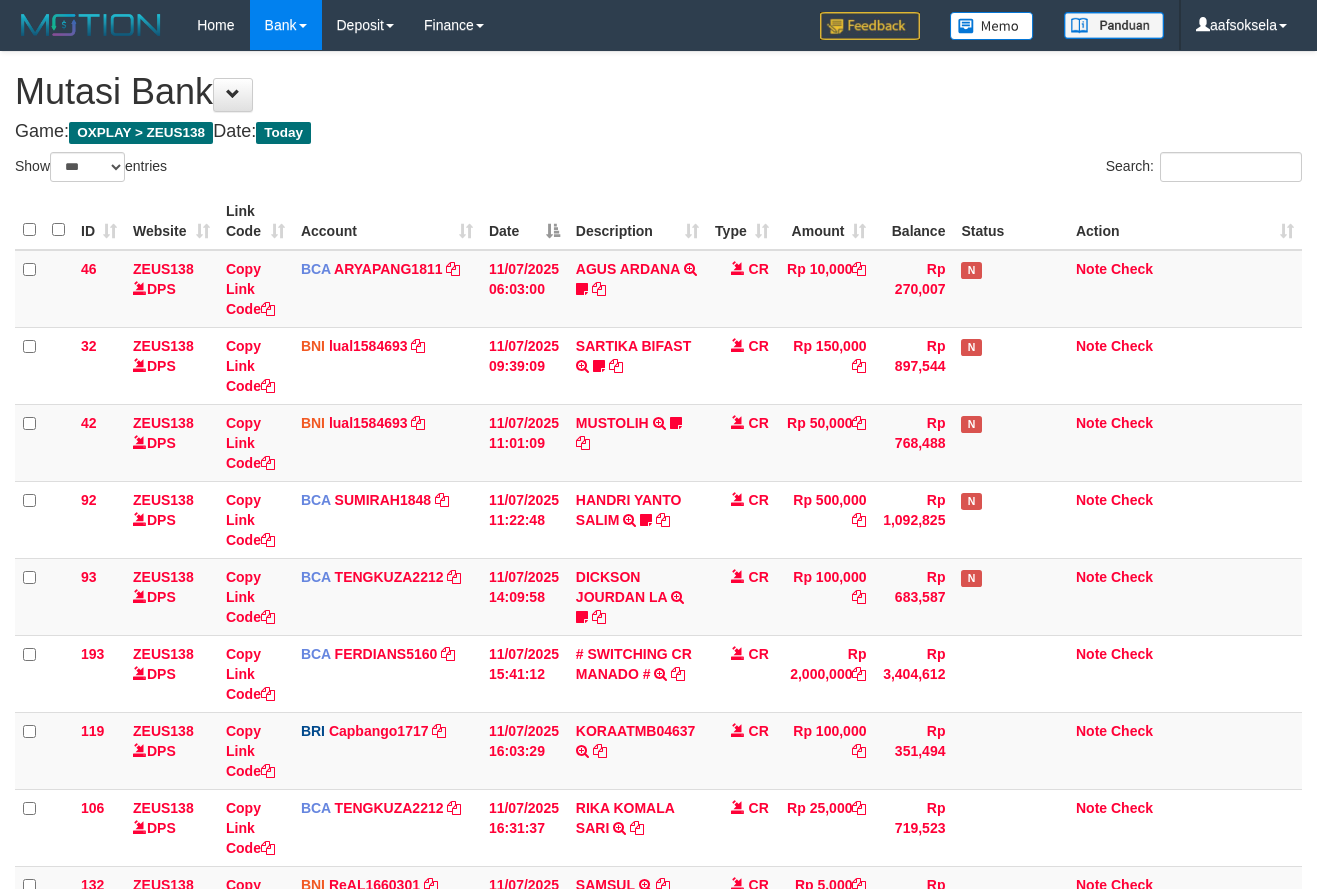 select on "***" 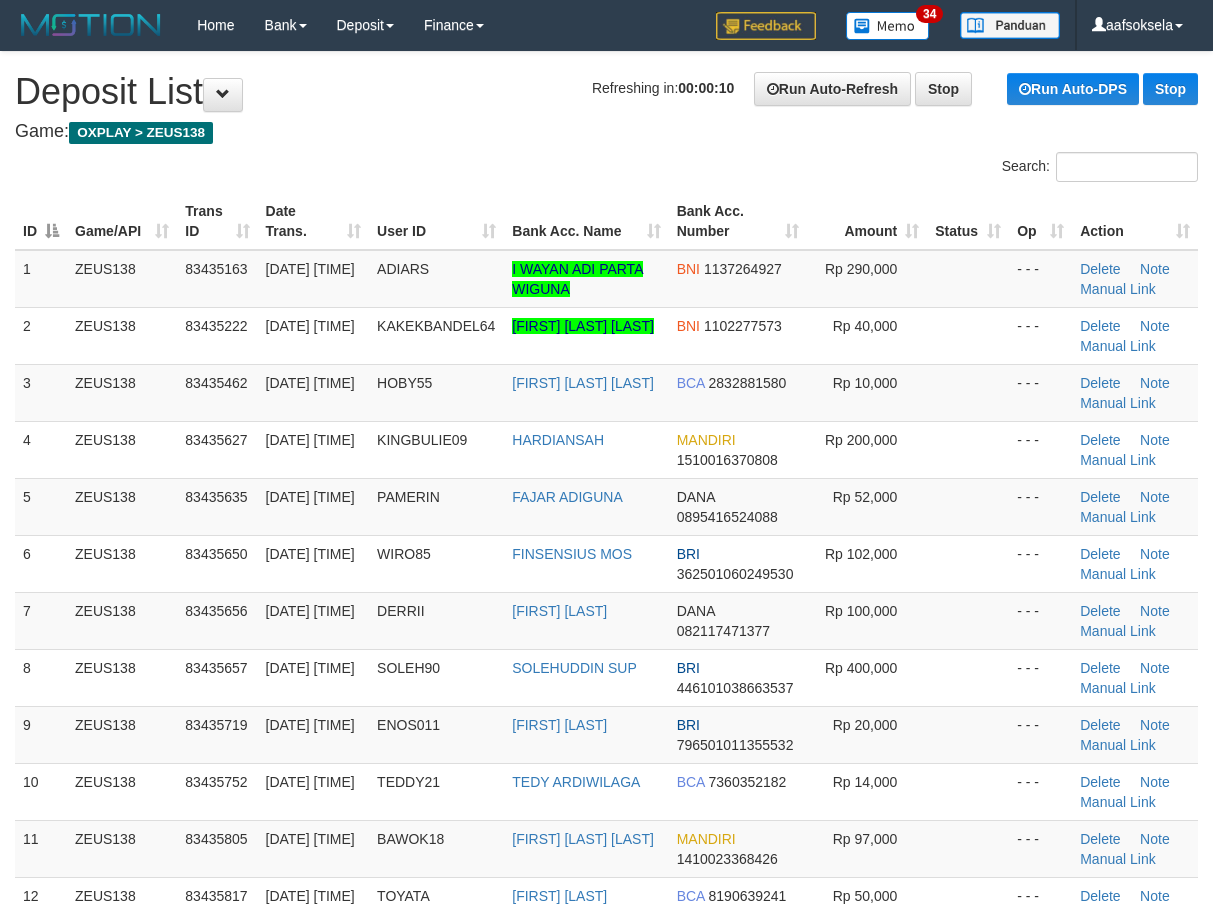 scroll, scrollTop: 0, scrollLeft: 0, axis: both 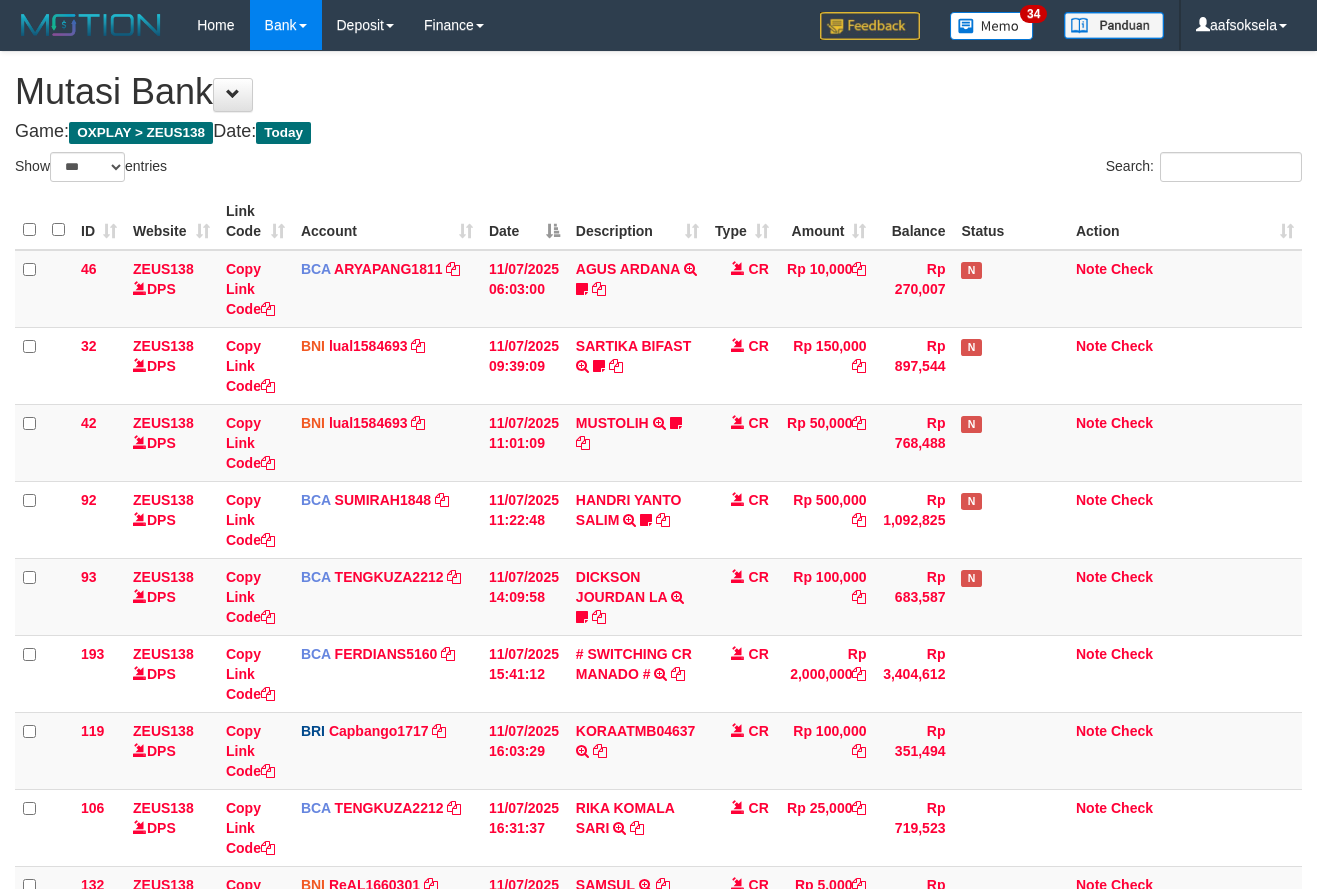 select on "***" 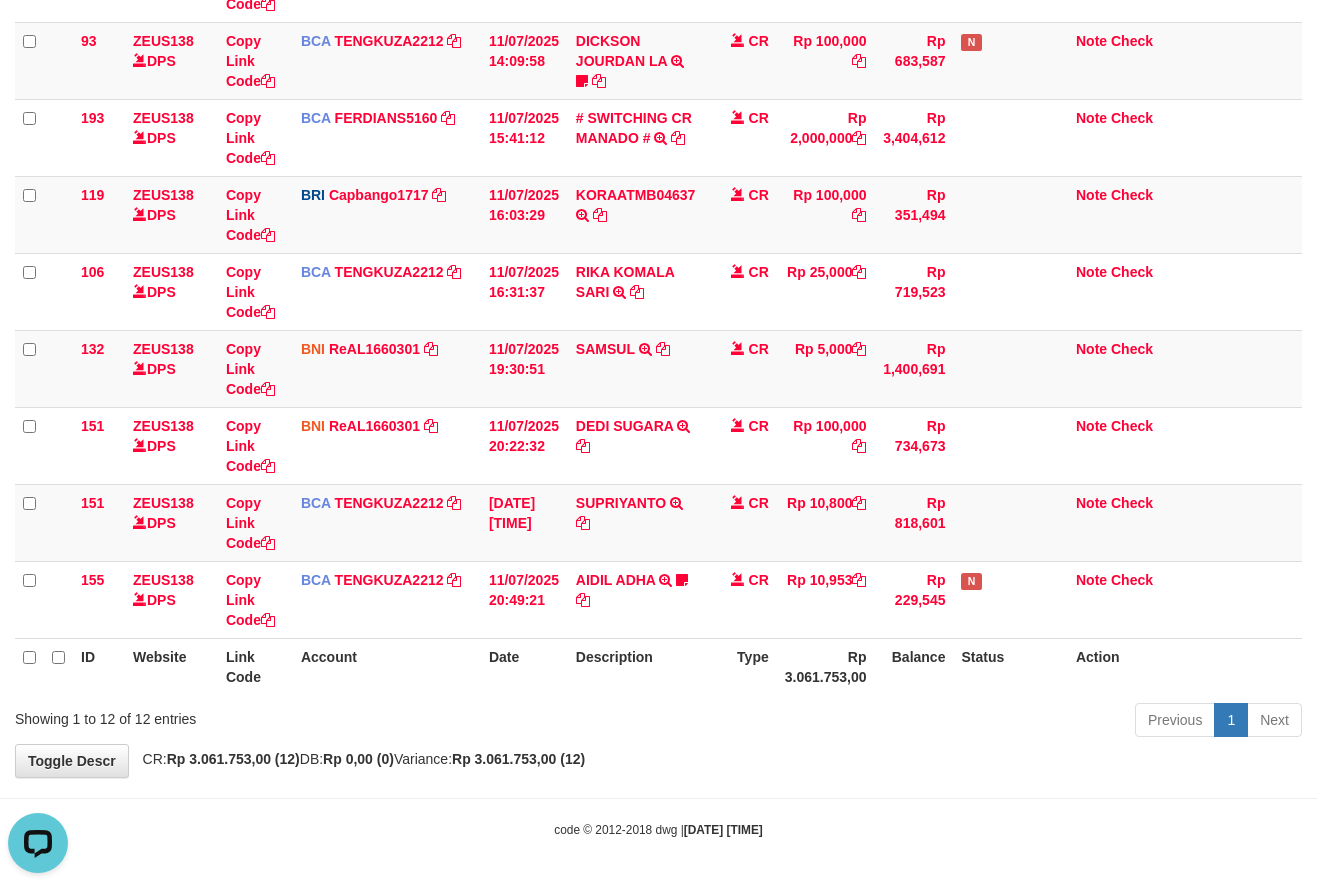 scroll, scrollTop: 0, scrollLeft: 0, axis: both 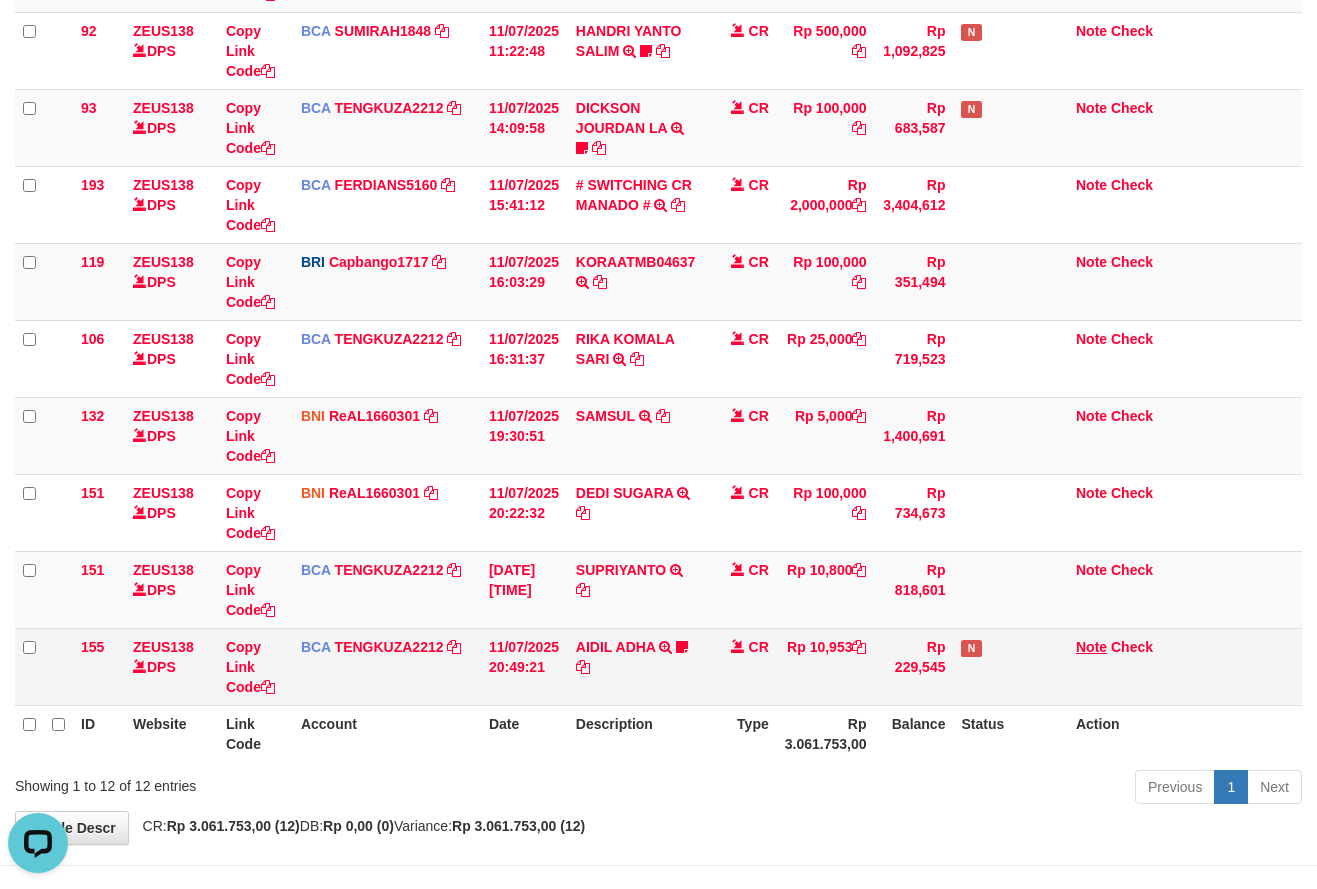 drag, startPoint x: 757, startPoint y: 700, endPoint x: 1101, endPoint y: 652, distance: 347.3327 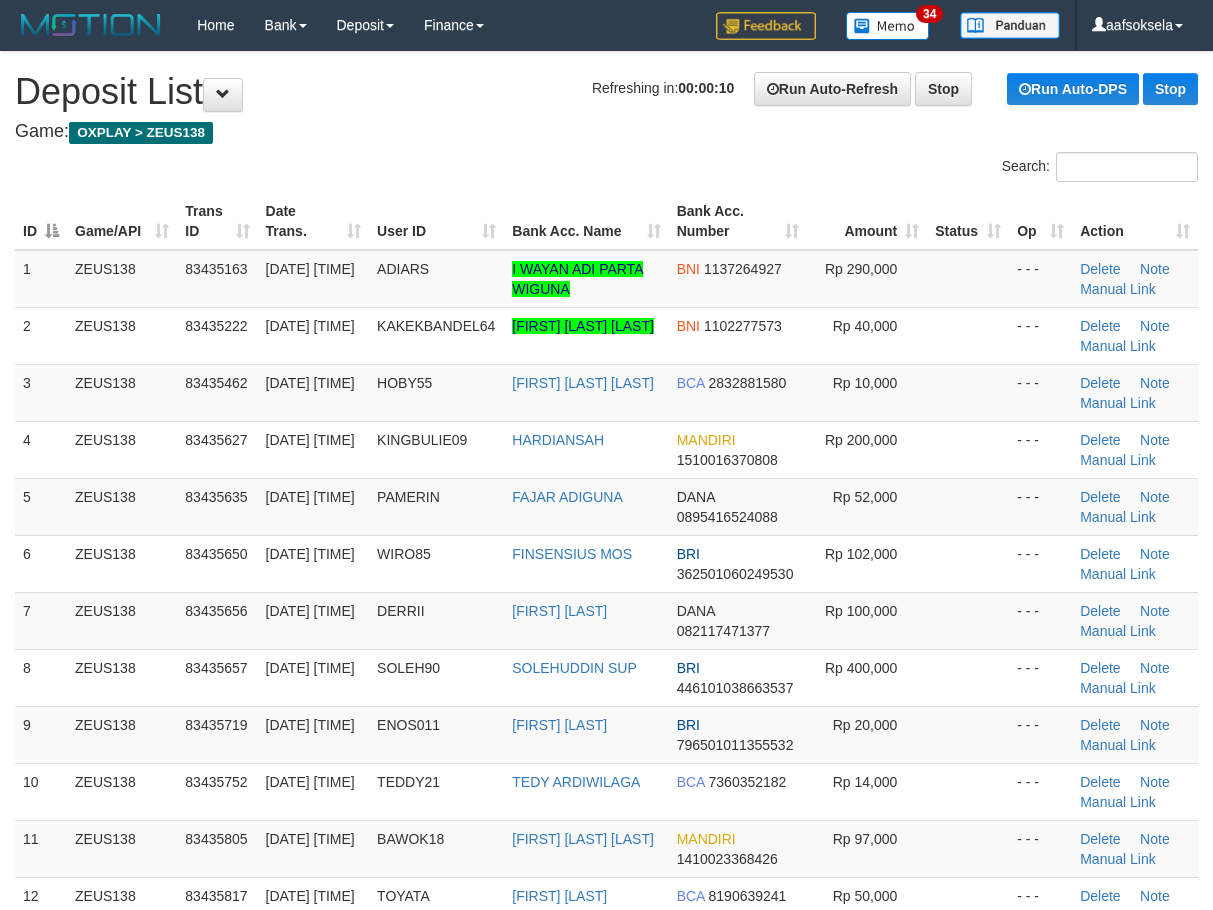 scroll, scrollTop: 0, scrollLeft: 0, axis: both 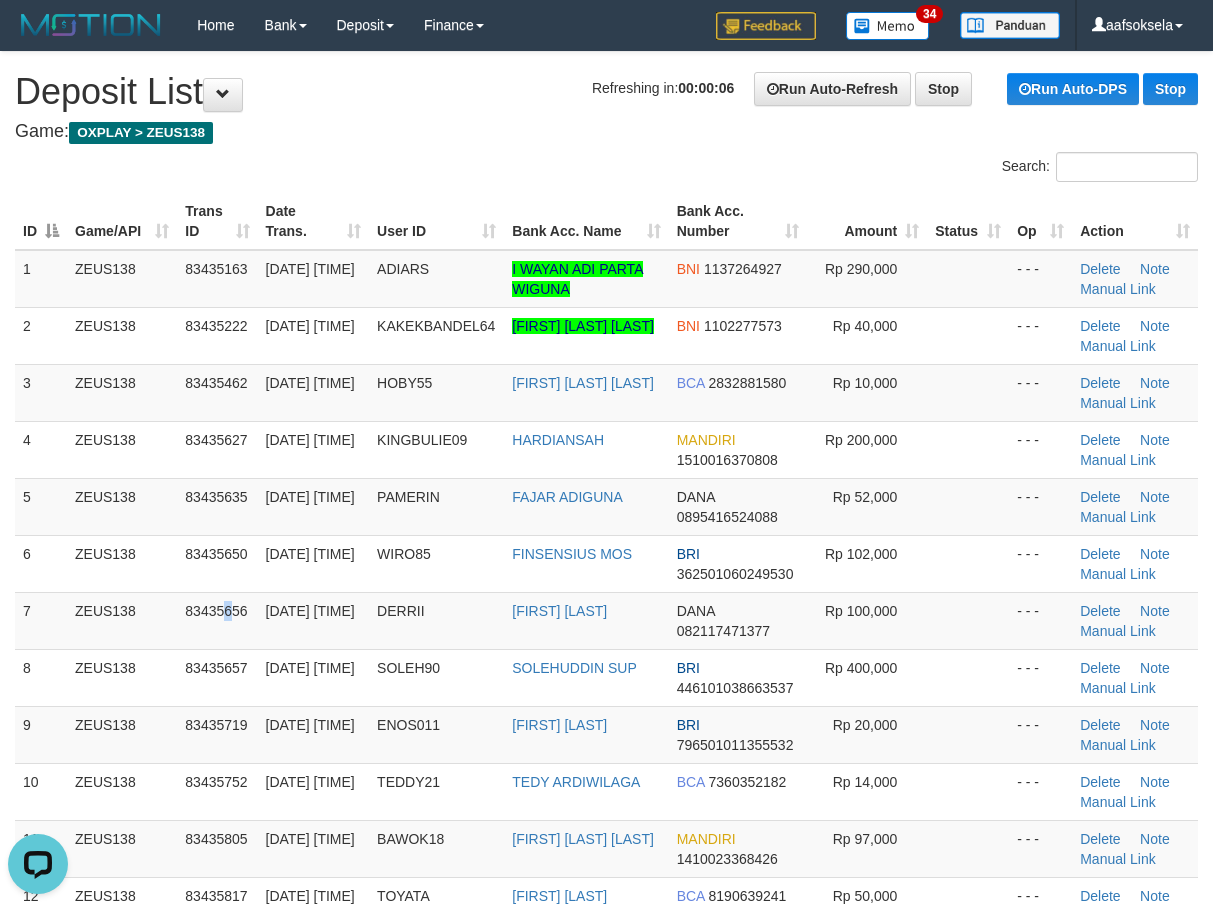 drag, startPoint x: 228, startPoint y: 610, endPoint x: 6, endPoint y: 683, distance: 233.69424 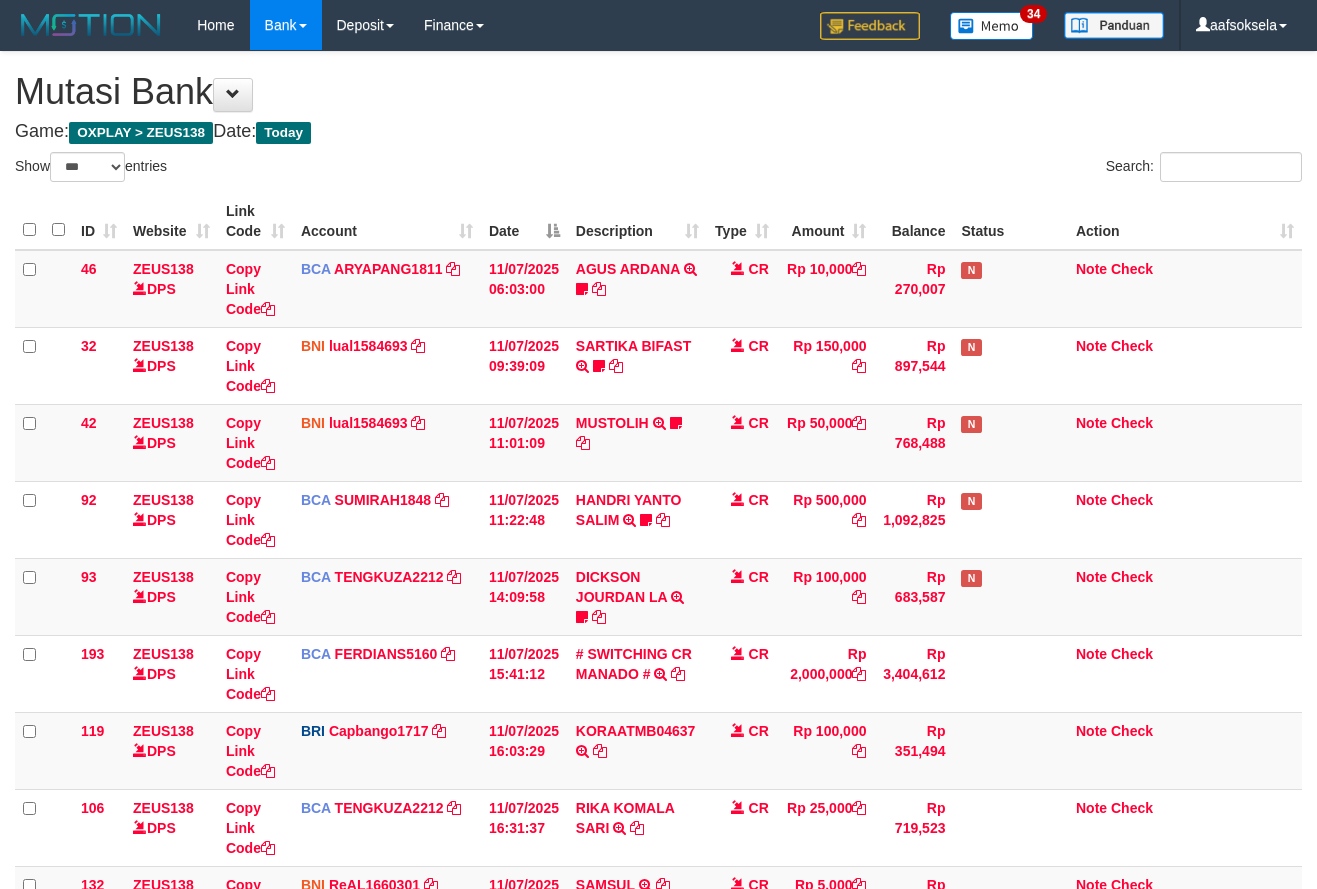 select on "***" 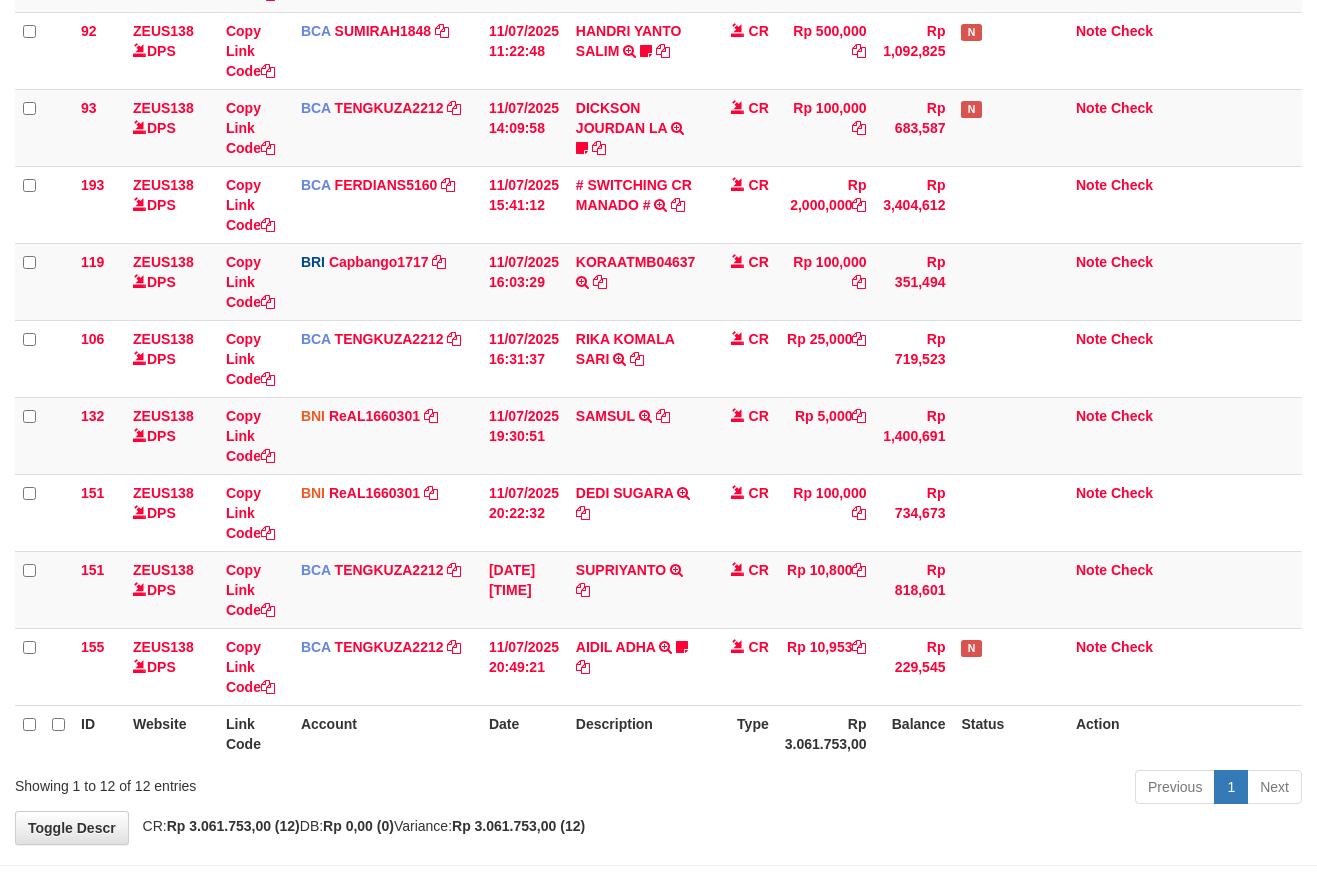 scroll, scrollTop: 469, scrollLeft: 0, axis: vertical 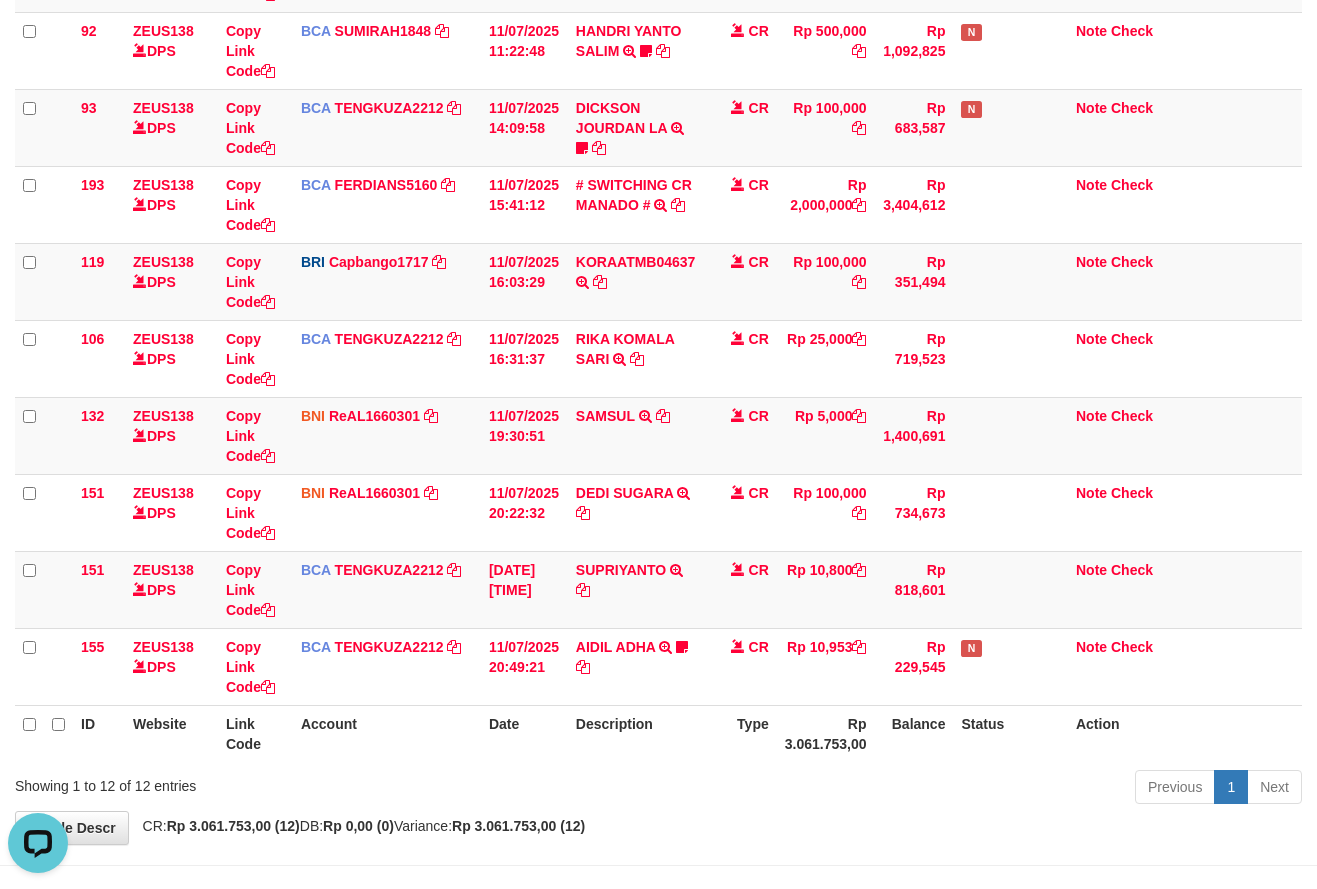 click on "Show  ** ** ** ***  entries Search:
ID Website Link Code Account Date Description Type Amount Balance Status Action
46
ZEUS138    DPS
Copy Link Code
BCA
ARYAPANG1811
DPS
ARYA PANGESTU
mutasi_20250711_2620 | 46
mutasi_20250711_2620 | 46
11/07/2025 06:03:00
AGUS ARDANA            TRSF E-BANKING CR 1107/FTSCY/WS95051
10000.002025071158167087 TRFDN-AGUS ARDANA ESPAY DEBIT INDONE    Aguslike
tunggu bukti tranfer
CR
Rp 10,000
Rp 270,007
N
Note
Check
32" at bounding box center (658, 247) 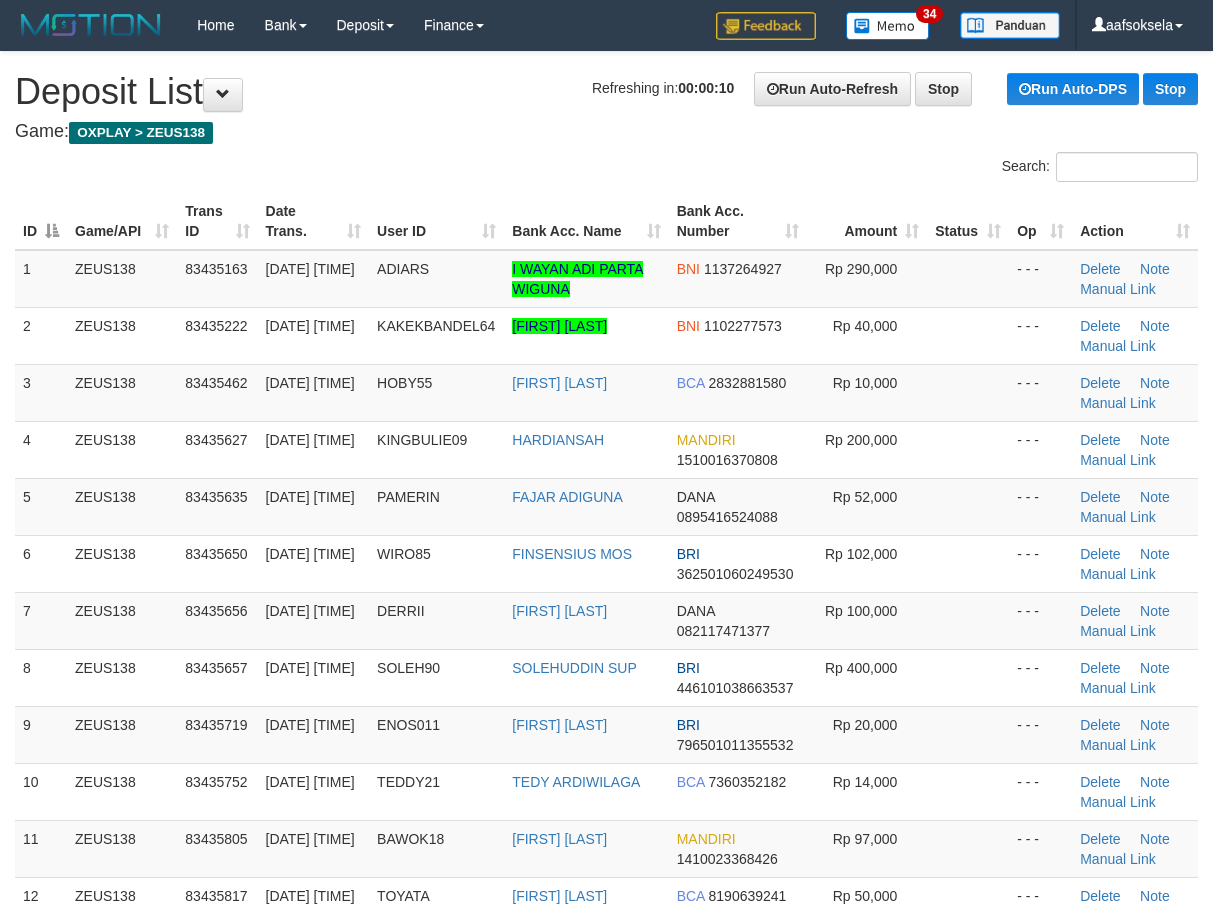 scroll, scrollTop: 0, scrollLeft: 0, axis: both 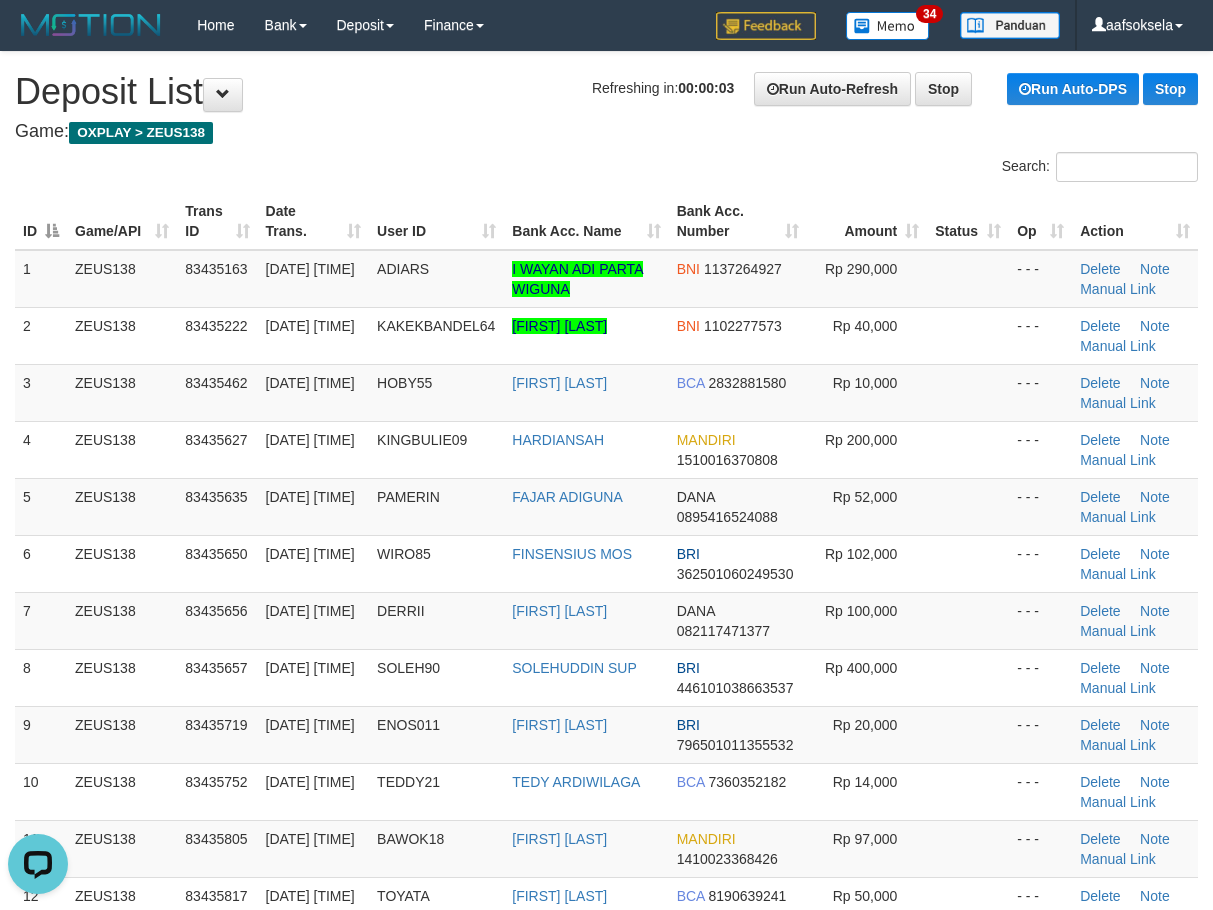 drag, startPoint x: 260, startPoint y: 668, endPoint x: 7, endPoint y: 723, distance: 258.90924 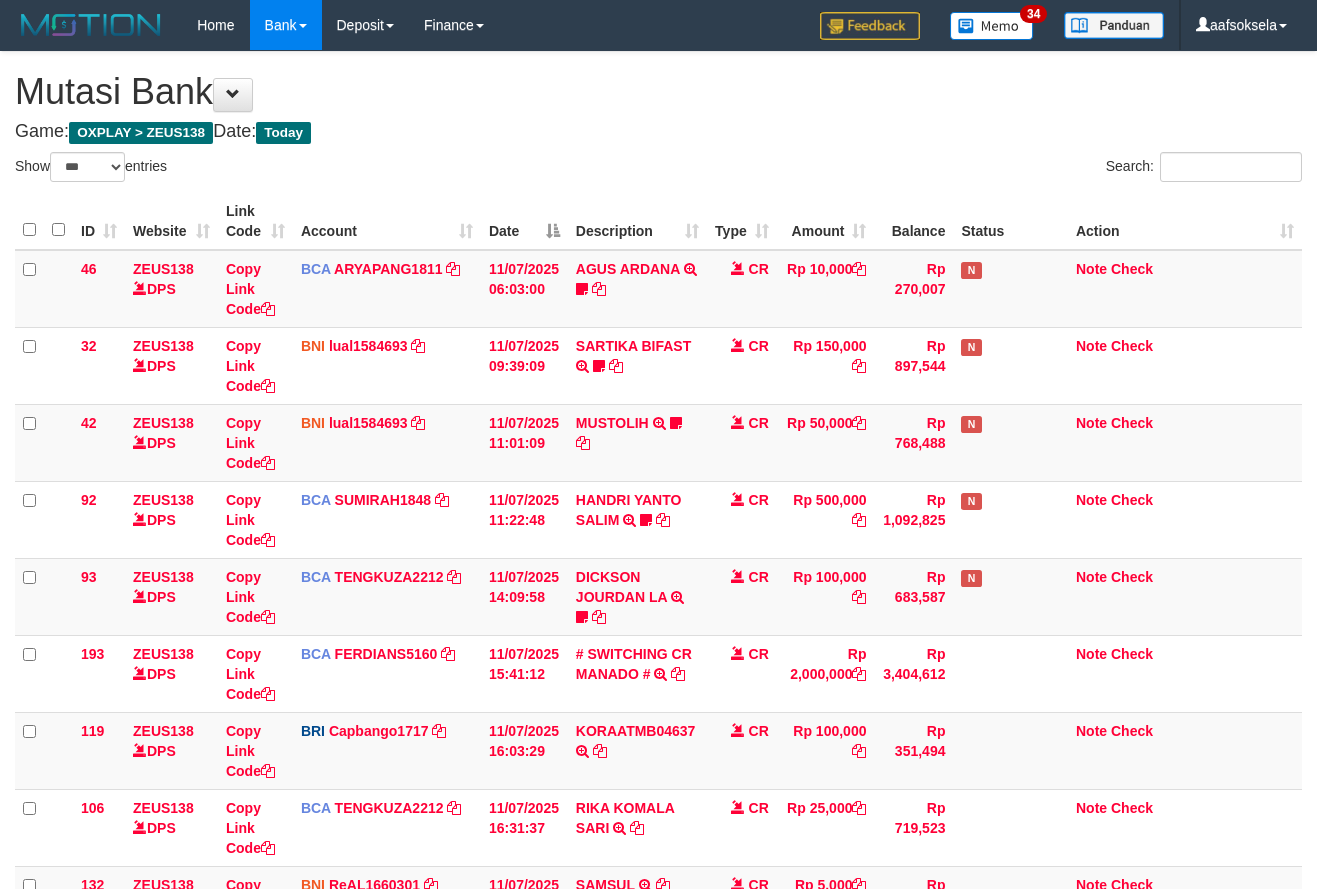 select on "***" 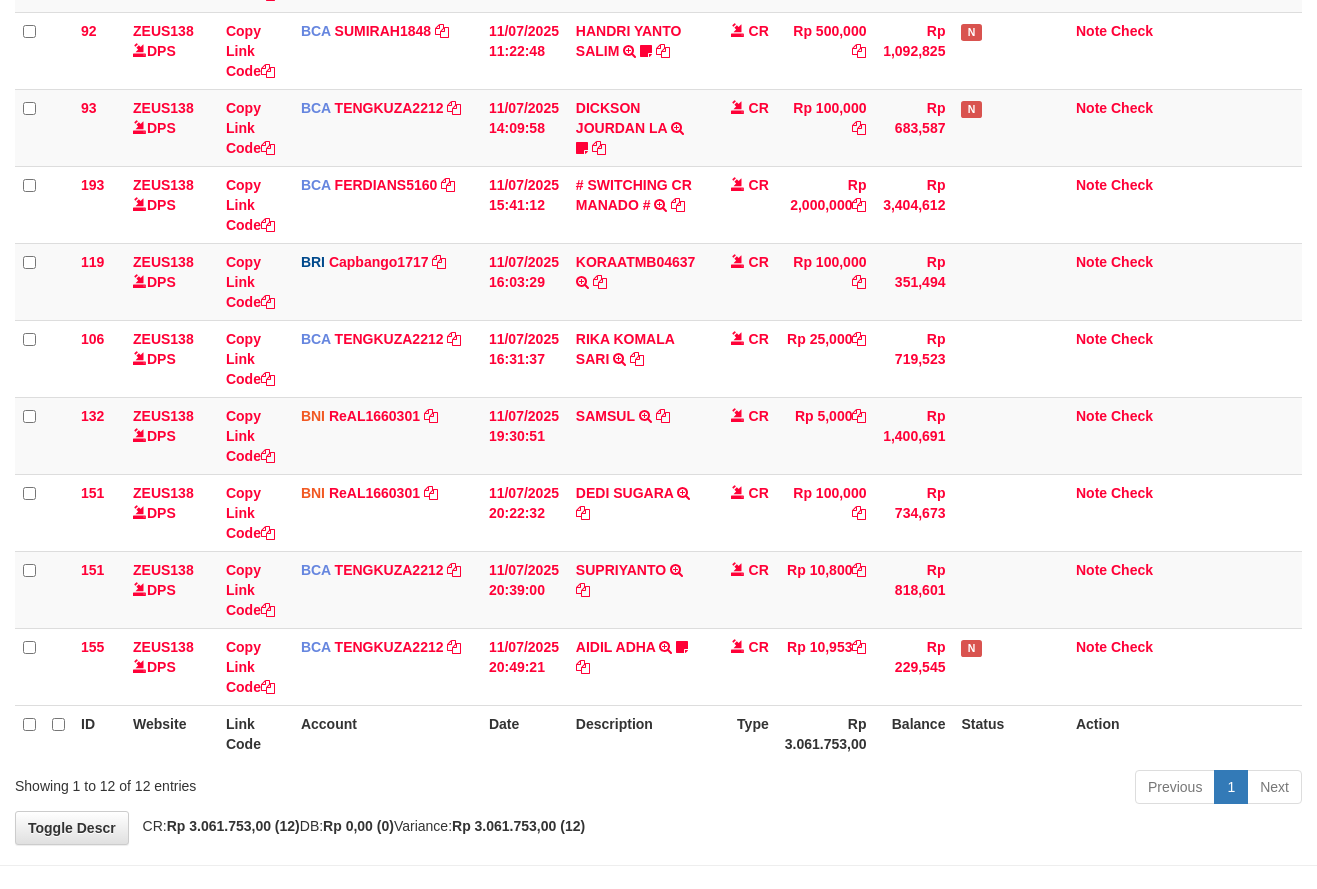 click on "Type" at bounding box center [742, 733] 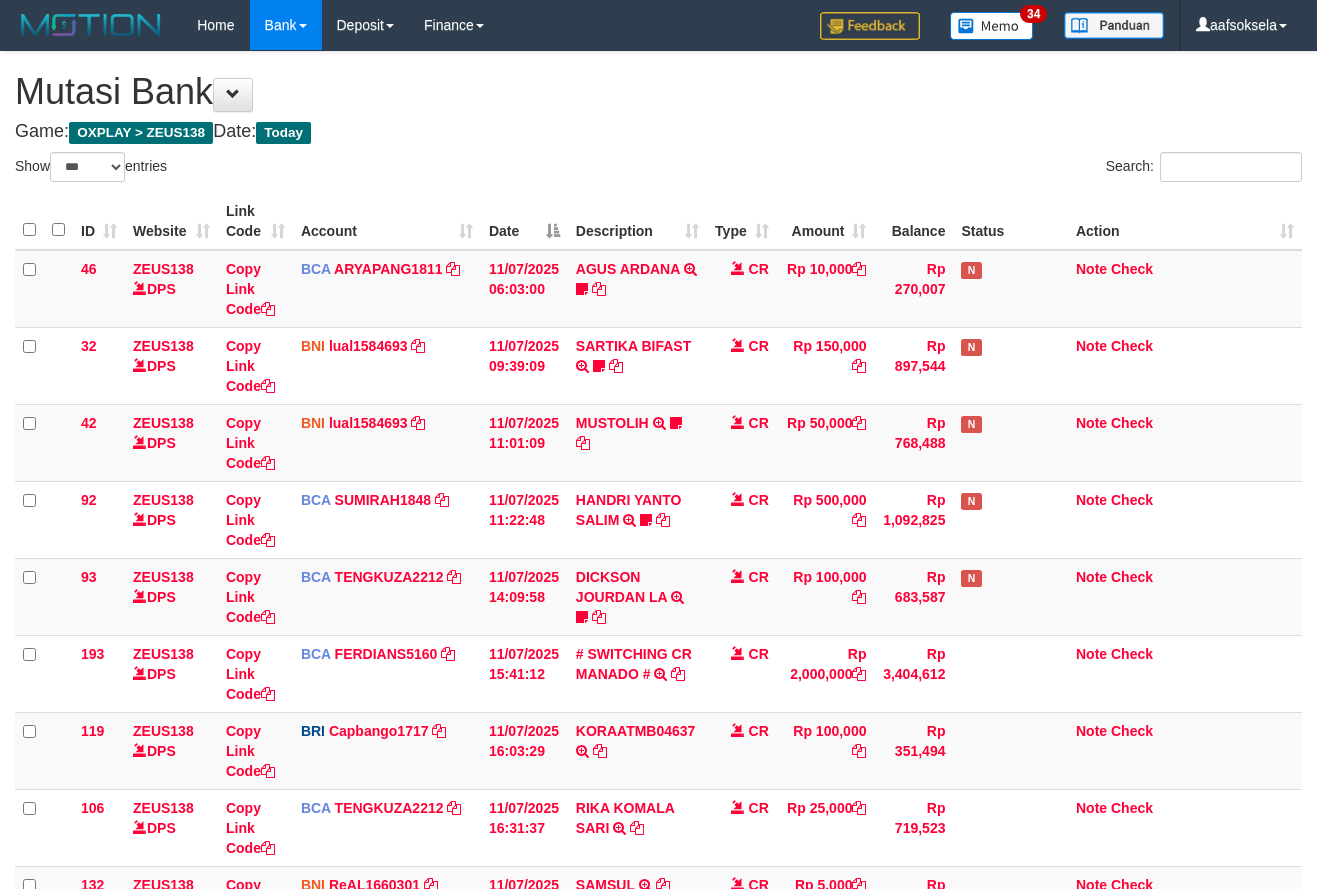 select on "***" 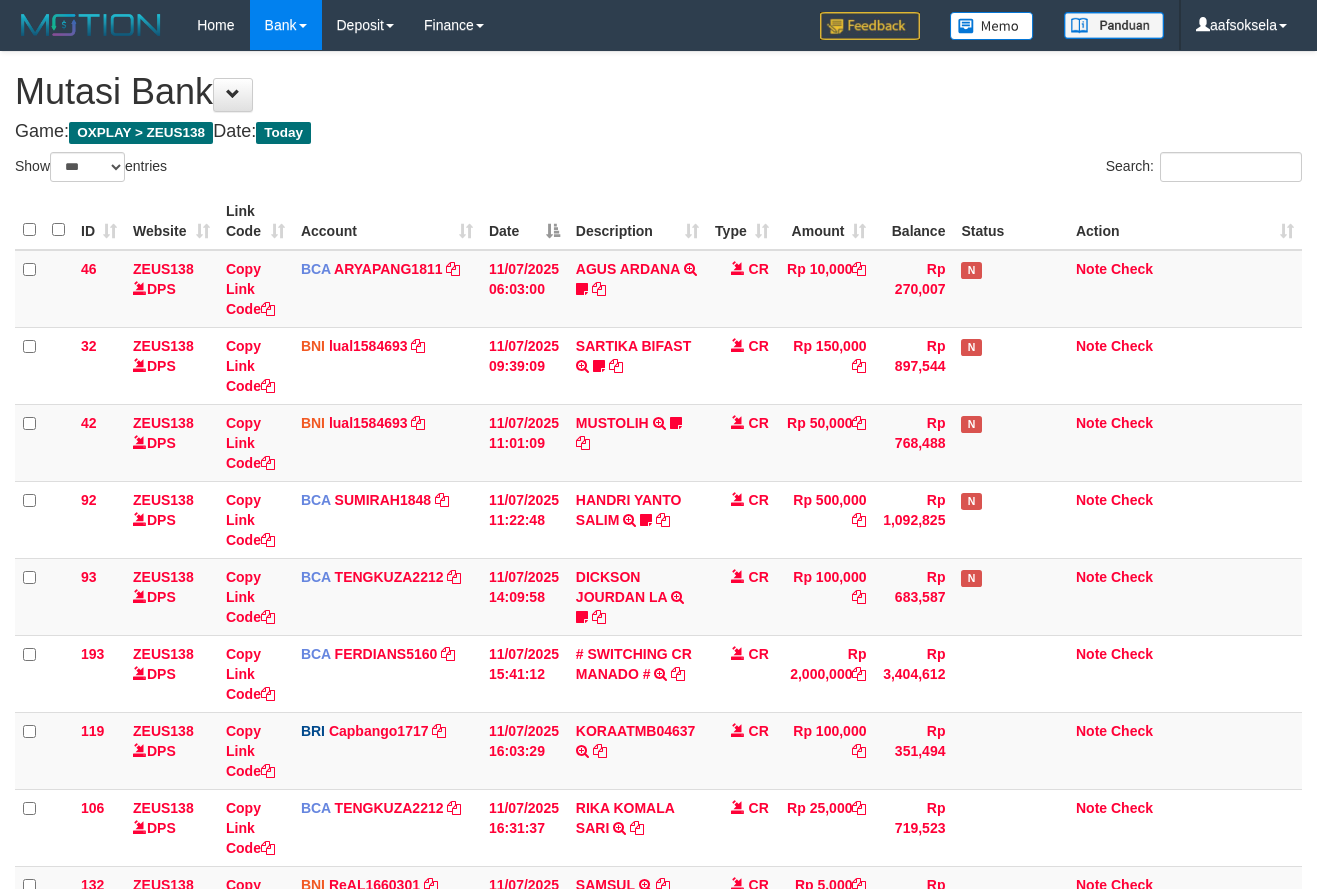 select on "***" 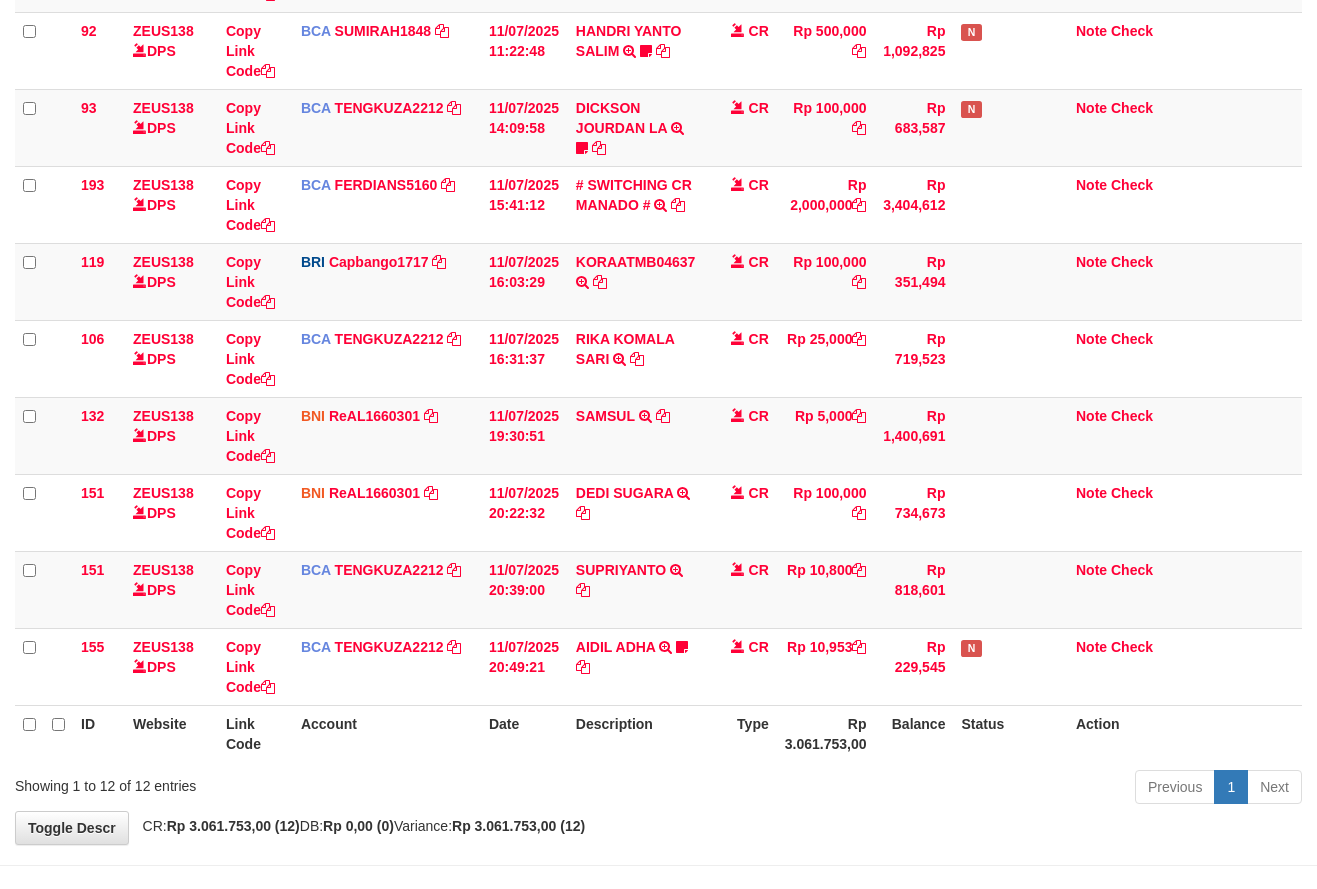 drag, startPoint x: 0, startPoint y: 0, endPoint x: 703, endPoint y: 762, distance: 1036.7512 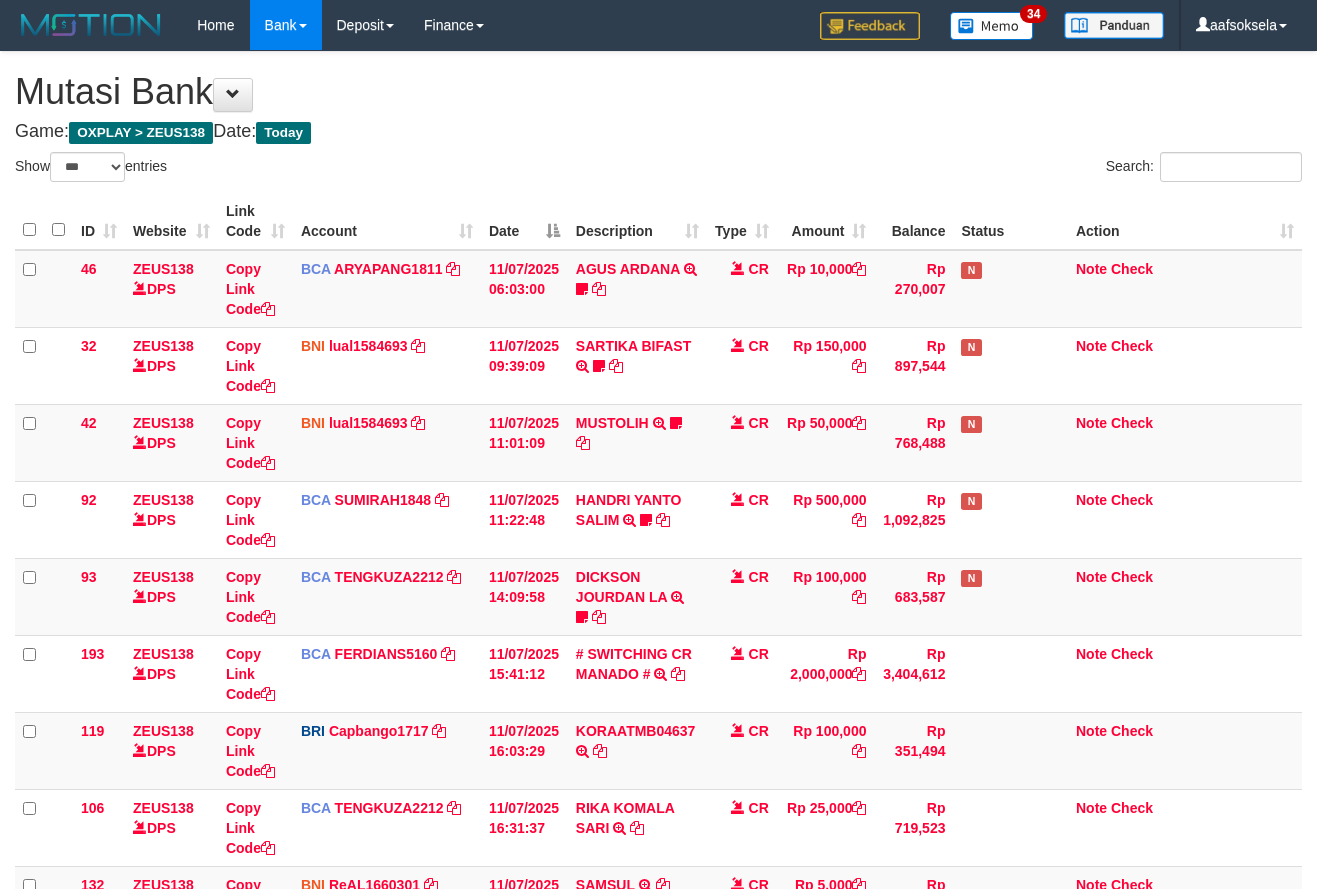 select on "***" 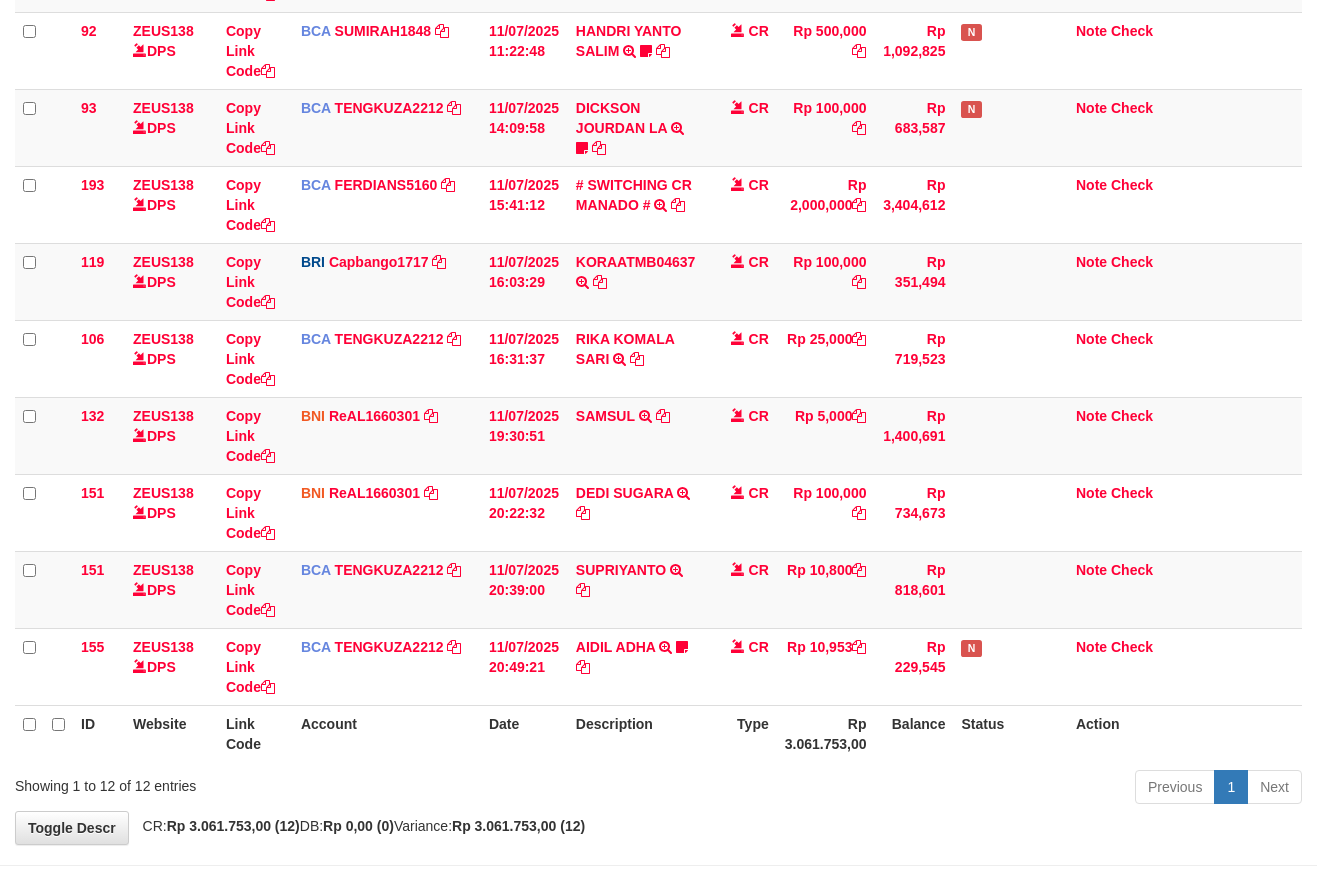 click on "Type" at bounding box center [742, 733] 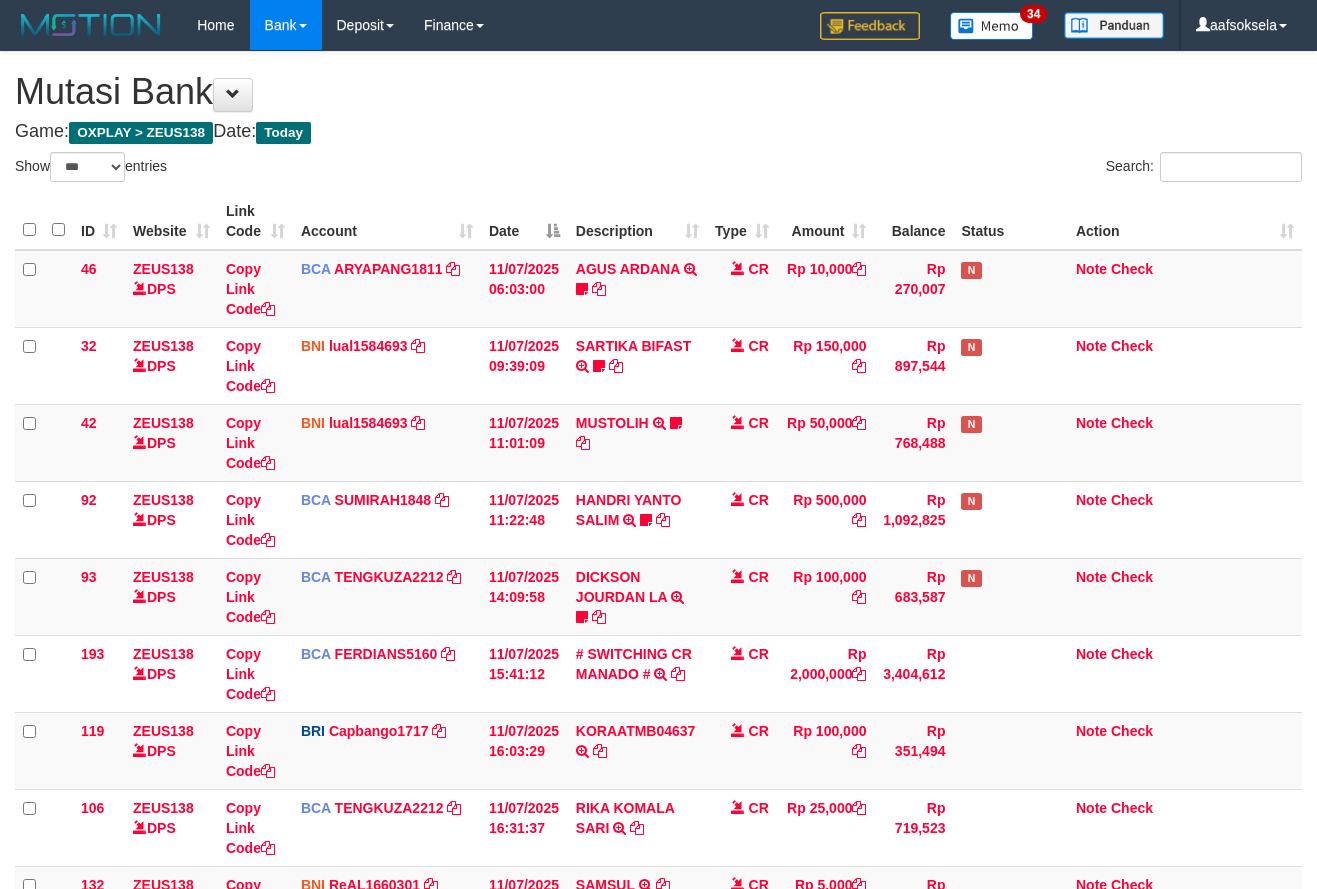 select on "***" 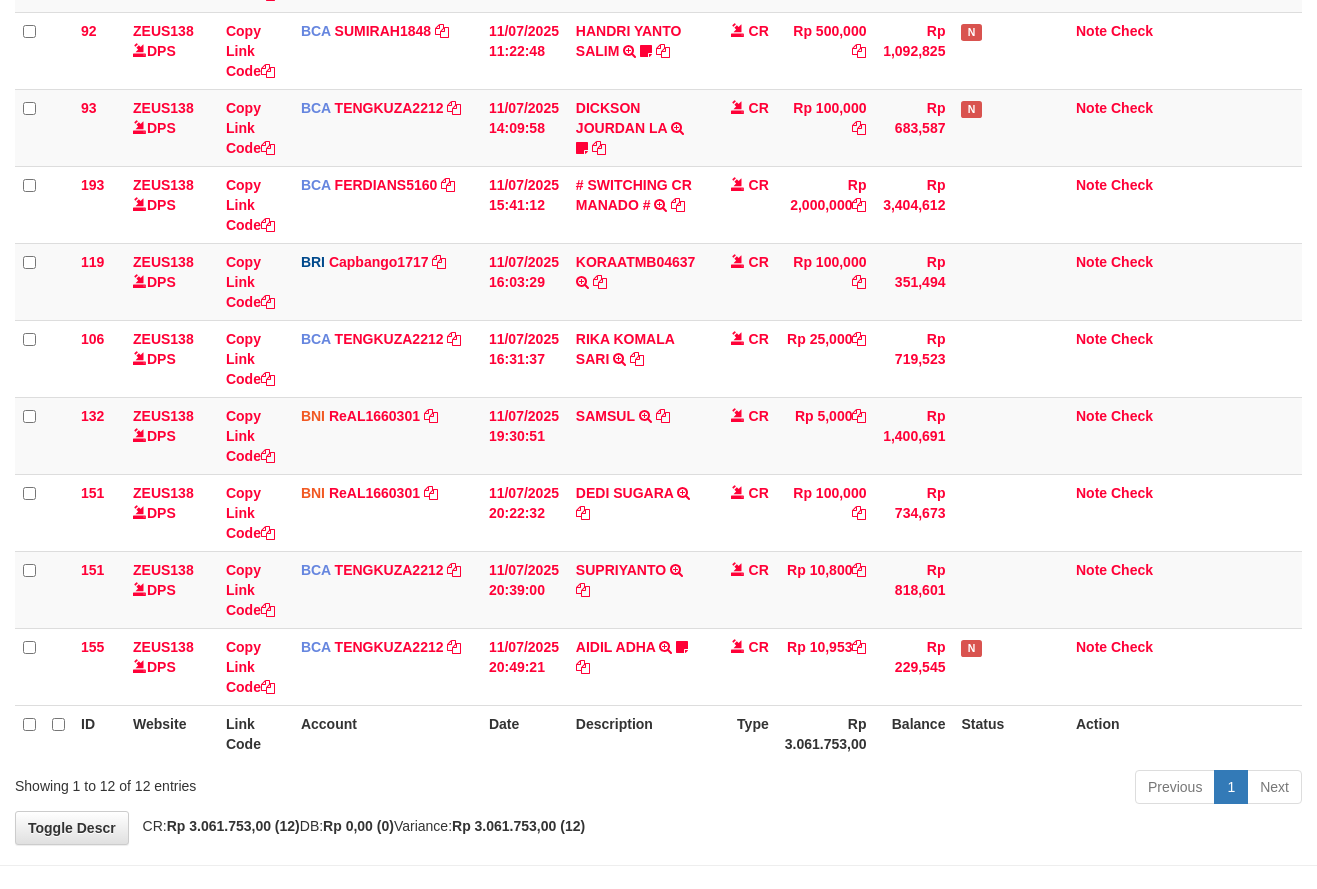 click on "Previous 1 Next" at bounding box center (933, 789) 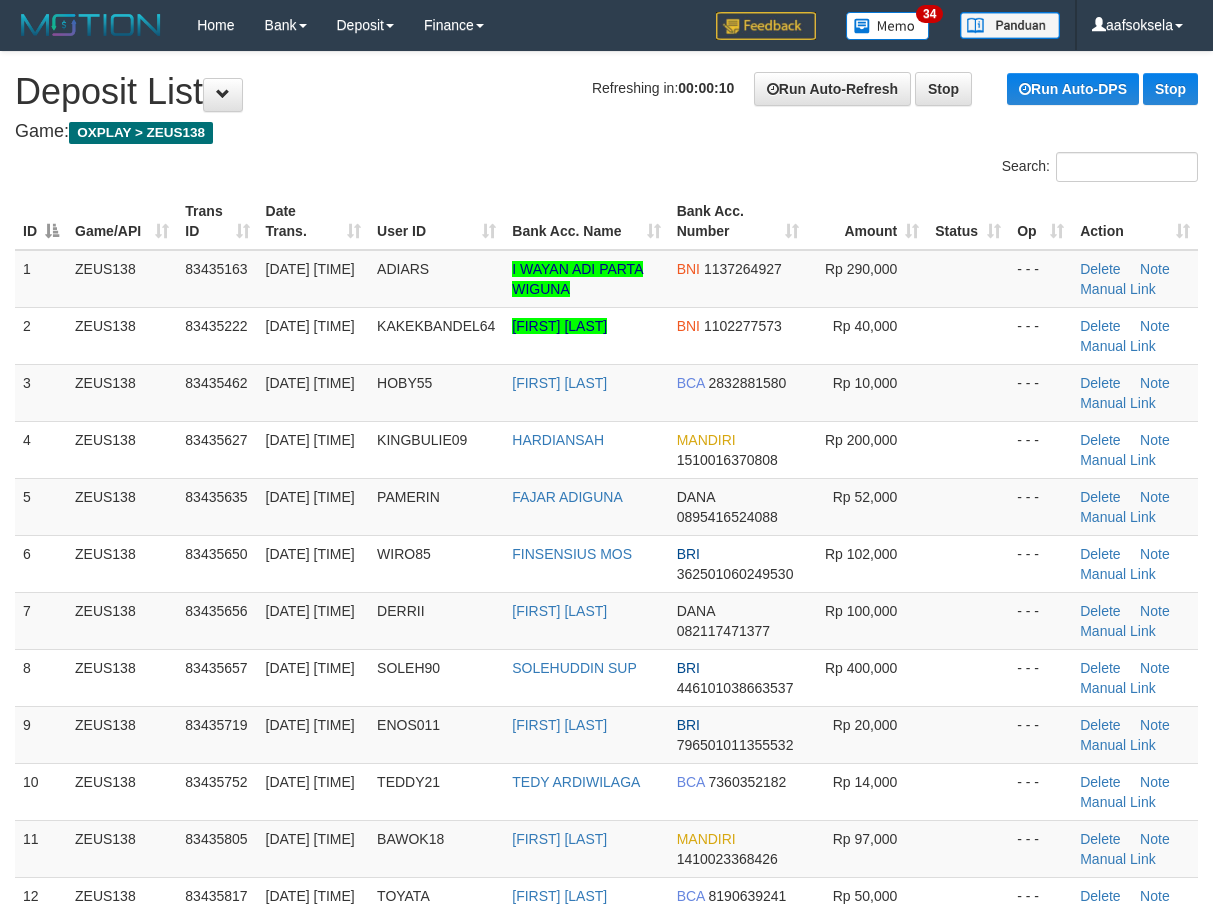 scroll, scrollTop: 0, scrollLeft: 0, axis: both 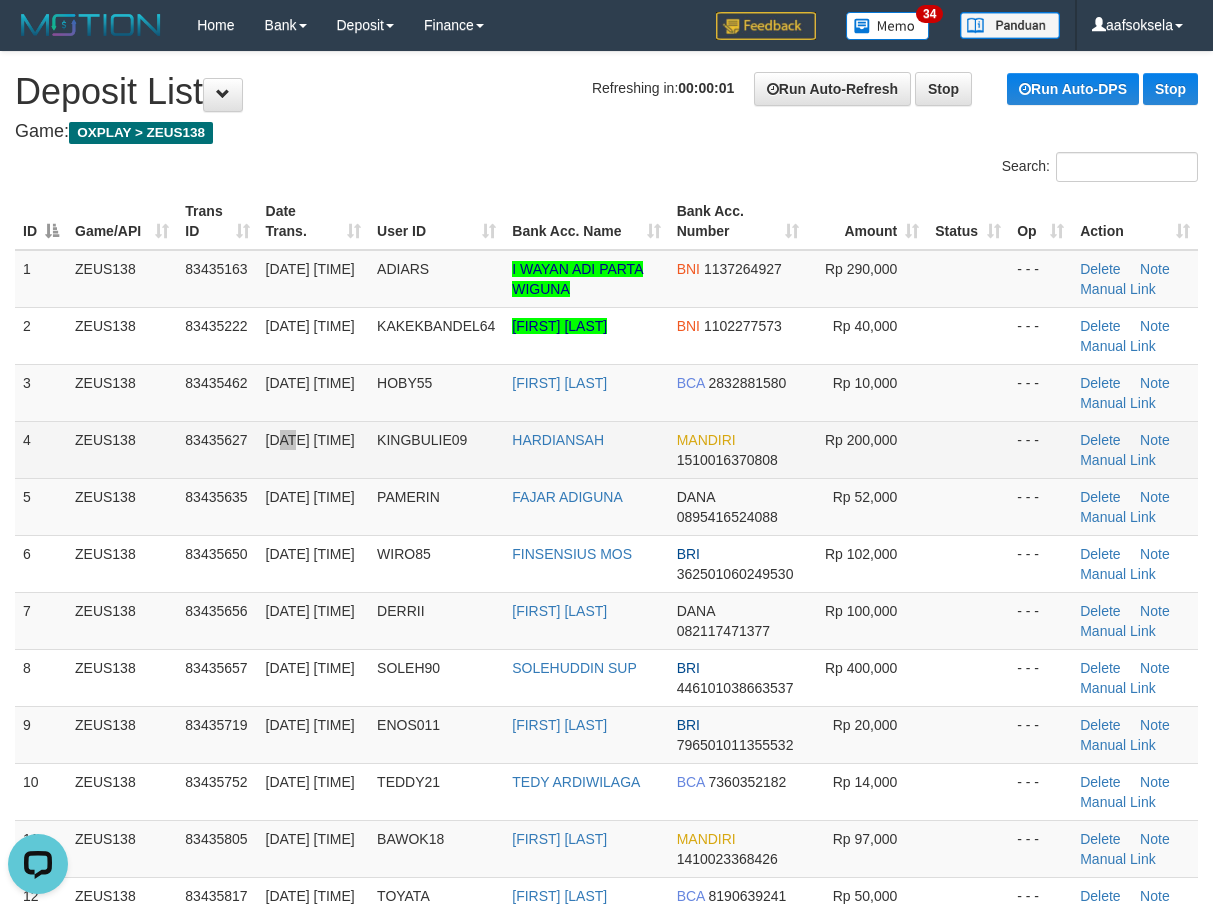 drag, startPoint x: 281, startPoint y: 436, endPoint x: 254, endPoint y: 446, distance: 28.79236 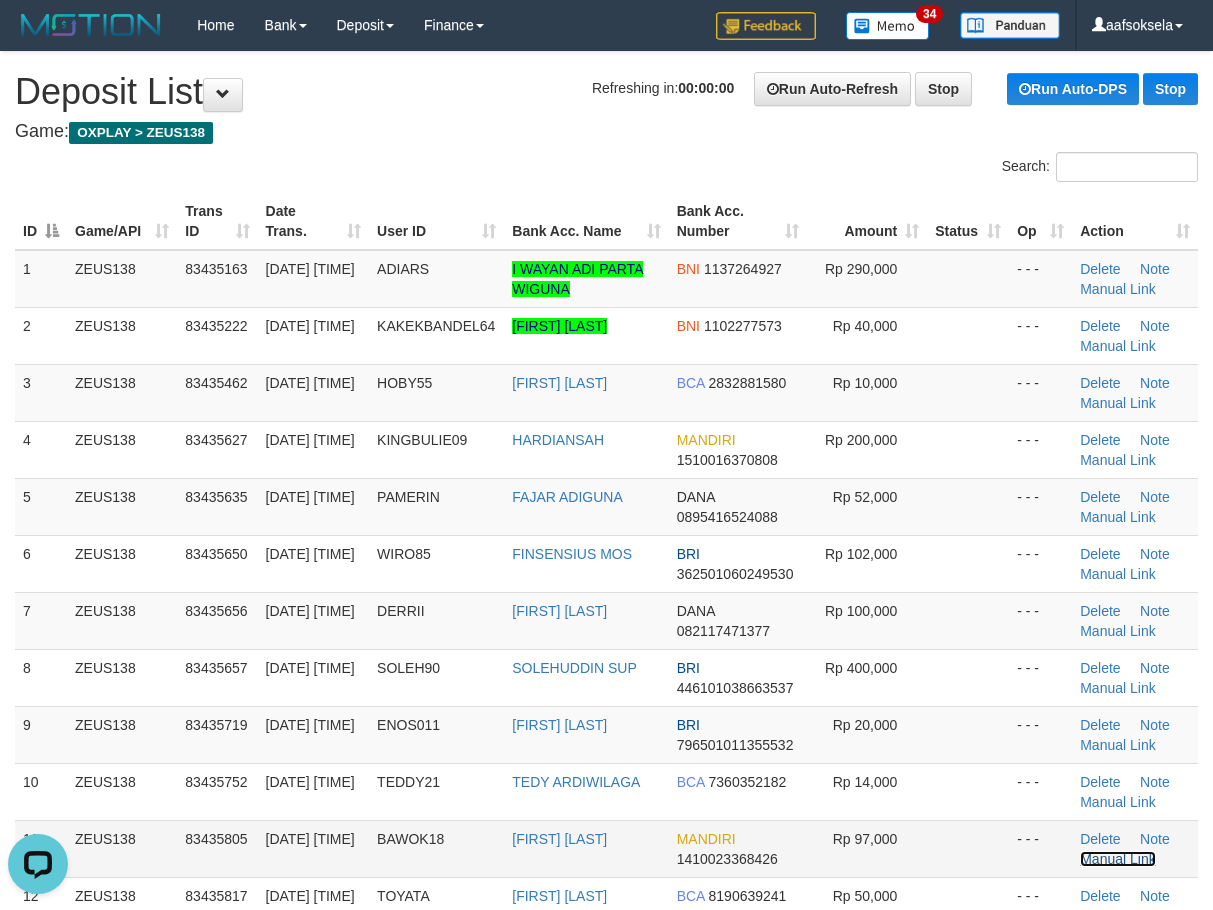 click on "Manual Link" at bounding box center [1118, 859] 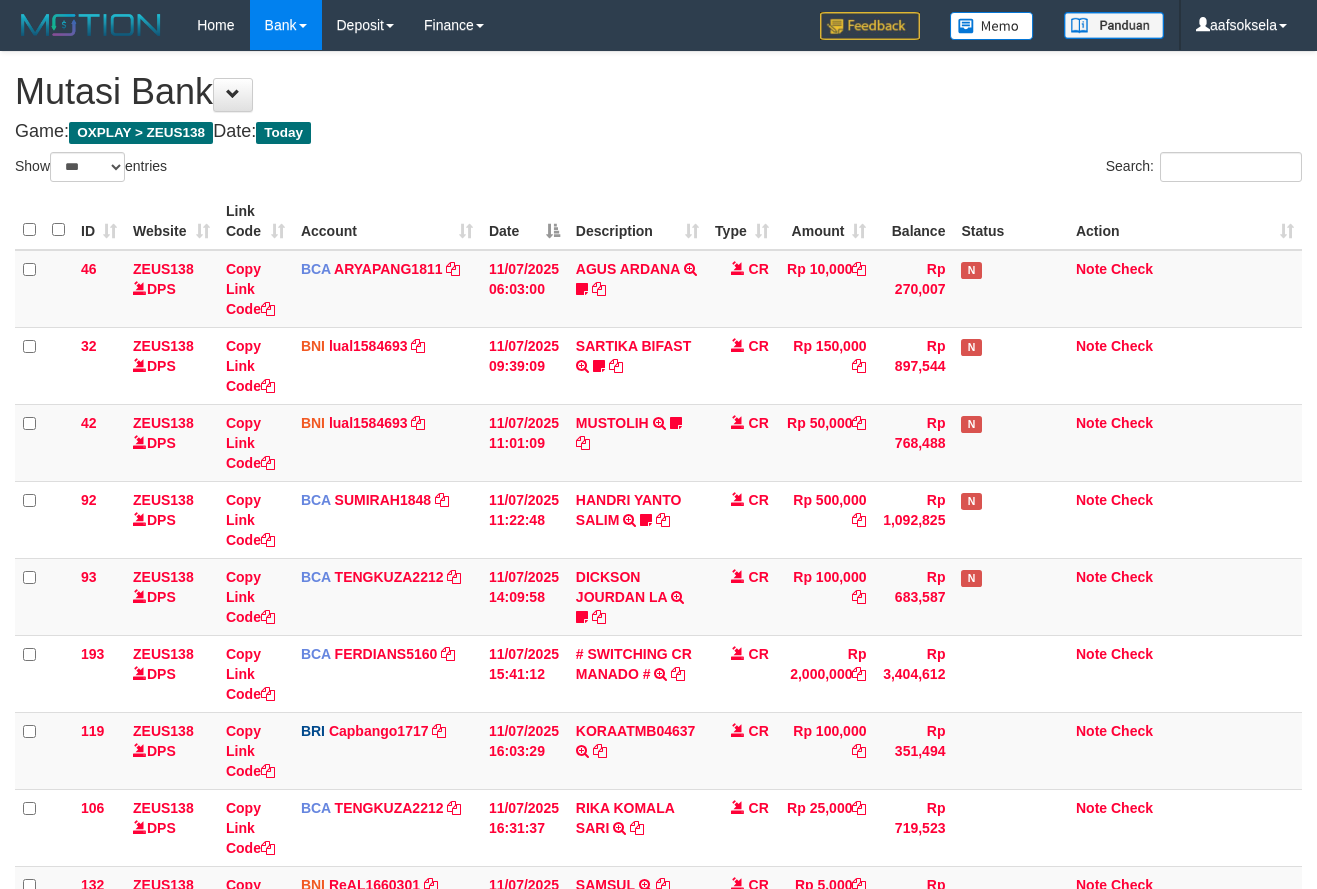 select on "***" 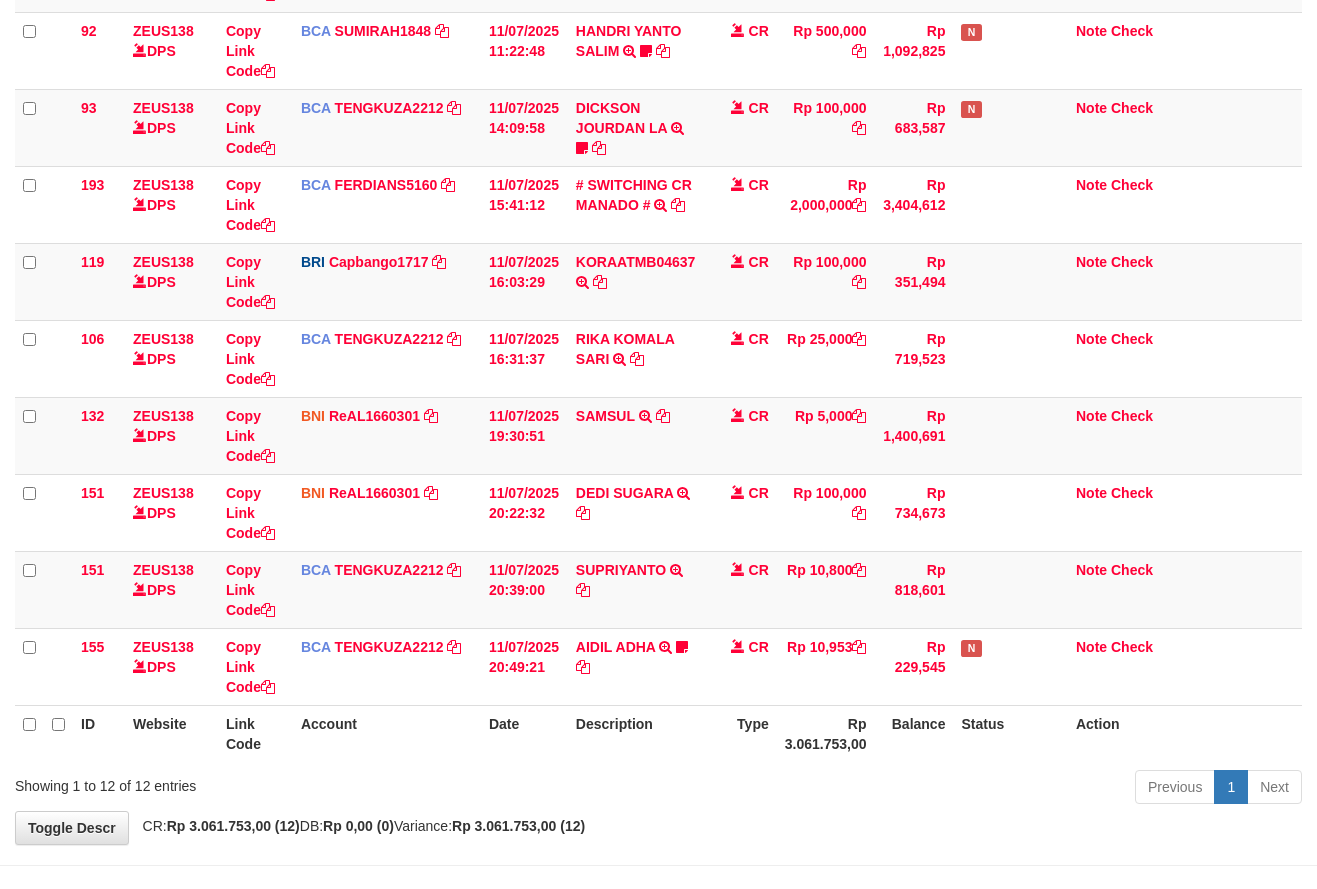 drag, startPoint x: 0, startPoint y: 0, endPoint x: 750, endPoint y: 787, distance: 1087.138 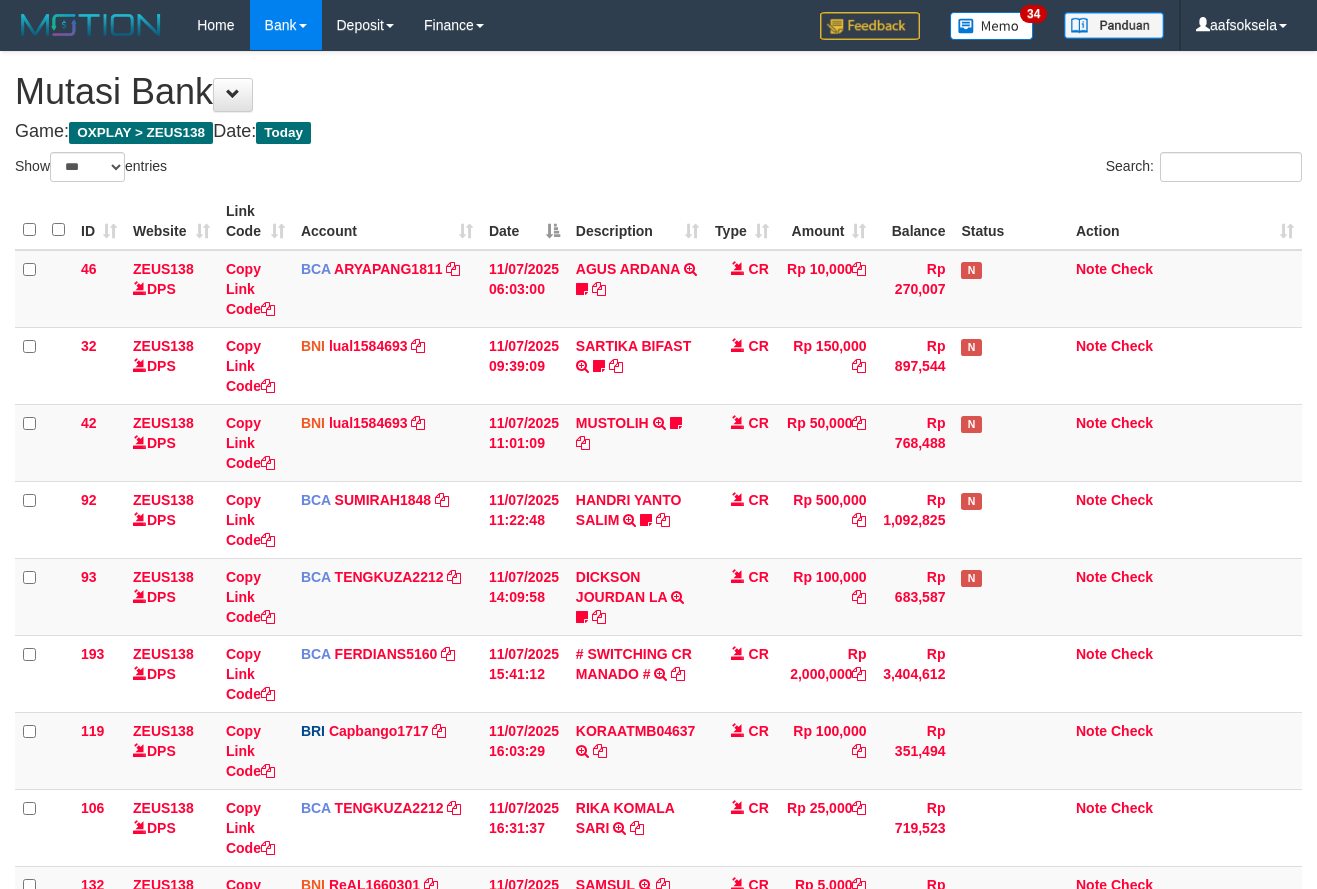select on "***" 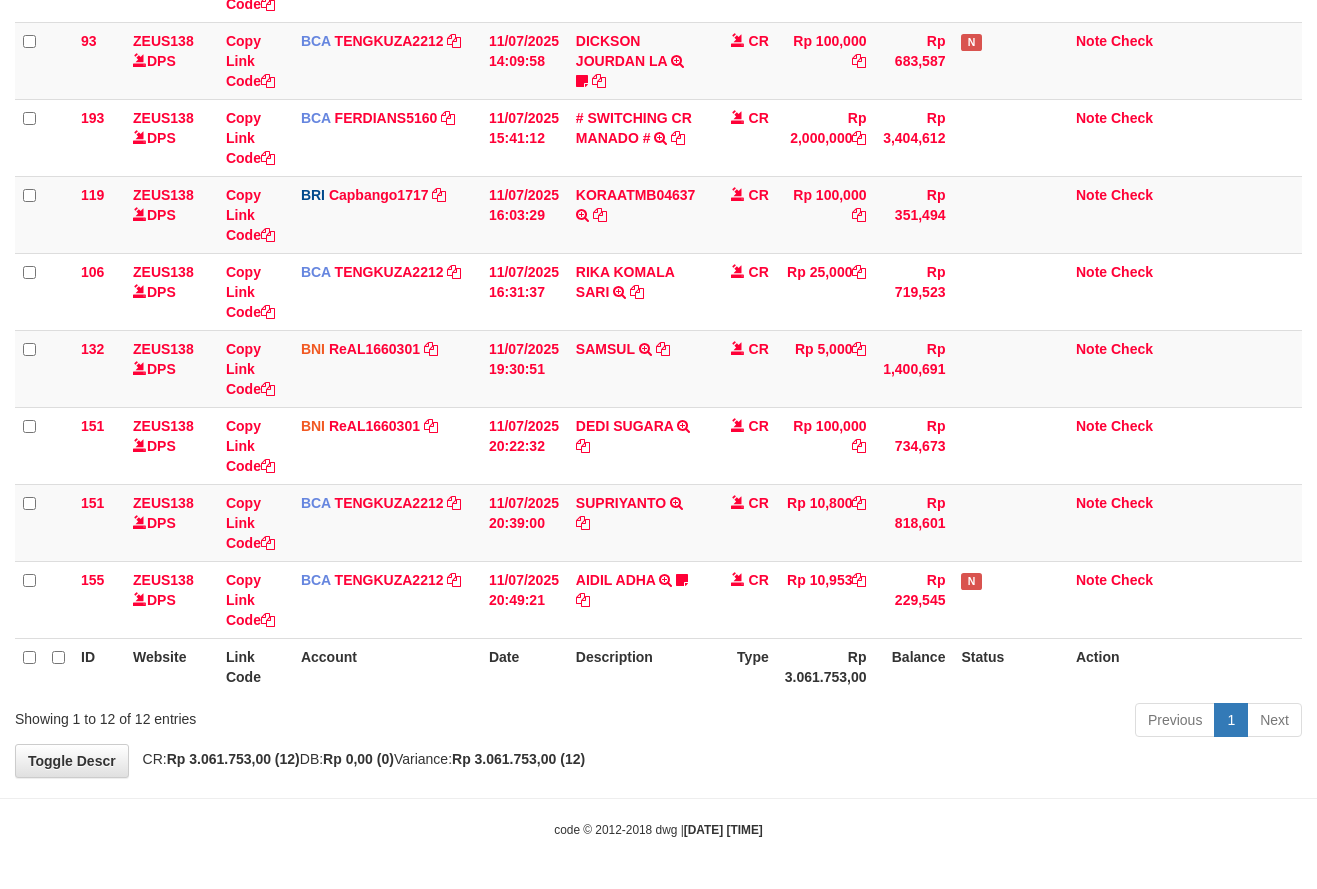scroll, scrollTop: 469, scrollLeft: 0, axis: vertical 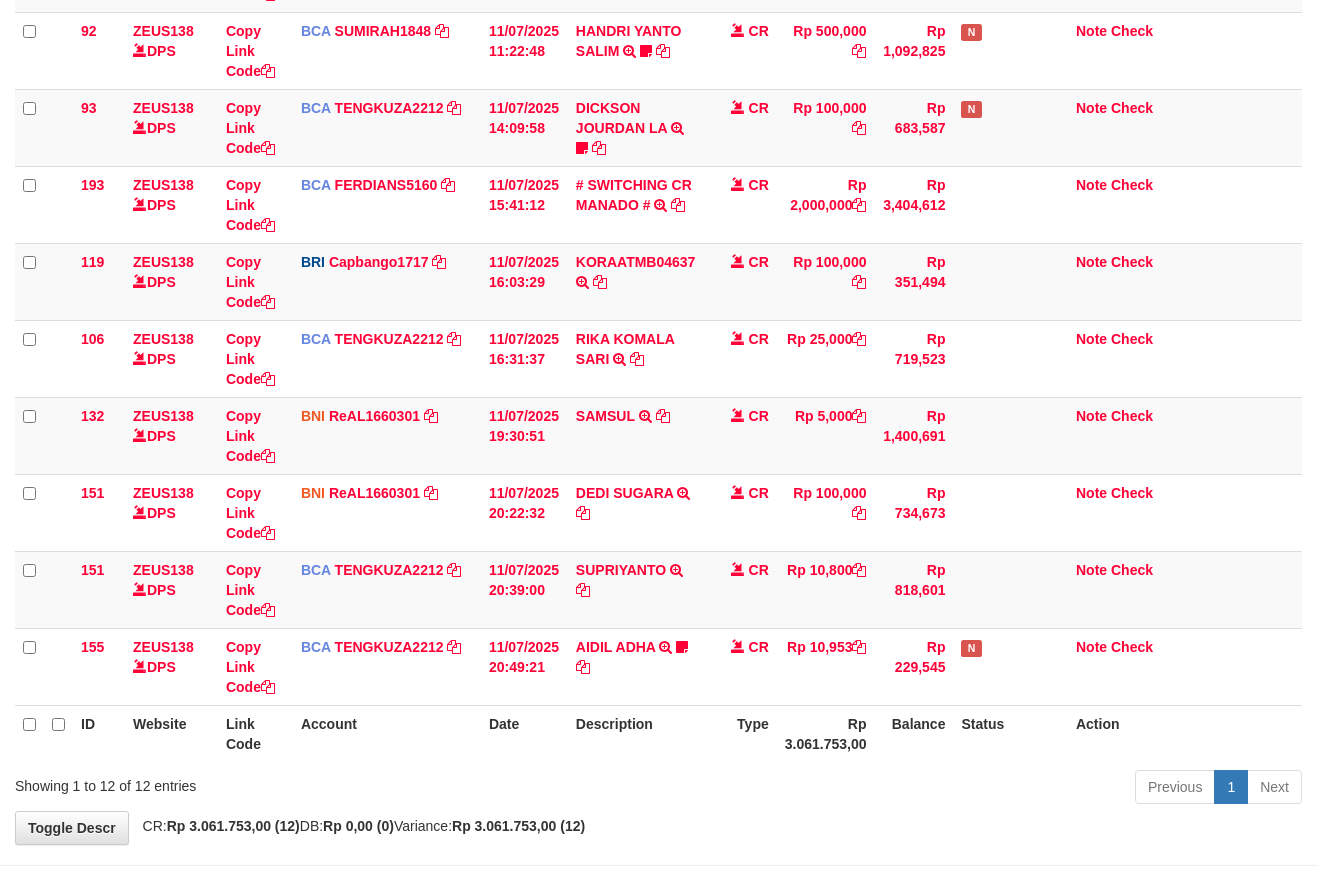 click on "ID Website Link Code Account Date Description Type Amount Balance Status Action
46
ZEUS138    DPS
Copy Link Code
BCA
ARYAPANG1811
DPS
ARYA PANGESTU
mutasi_20250711_2620 | 46
mutasi_20250711_2620 | 46
11/07/2025 06:03:00
AGUS ARDANA            TRSF E-BANKING CR 1107/FTSCY/WS95051
10000.002025071158167087 TRFDN-AGUS ARDANA ESPAY DEBIT INDONE    Aguslike
tunggu bukti tranfer
CR
Rp 10,000
Rp 270,007
N
Note
Check
32
ZEUS138    DPS" at bounding box center [658, 243] 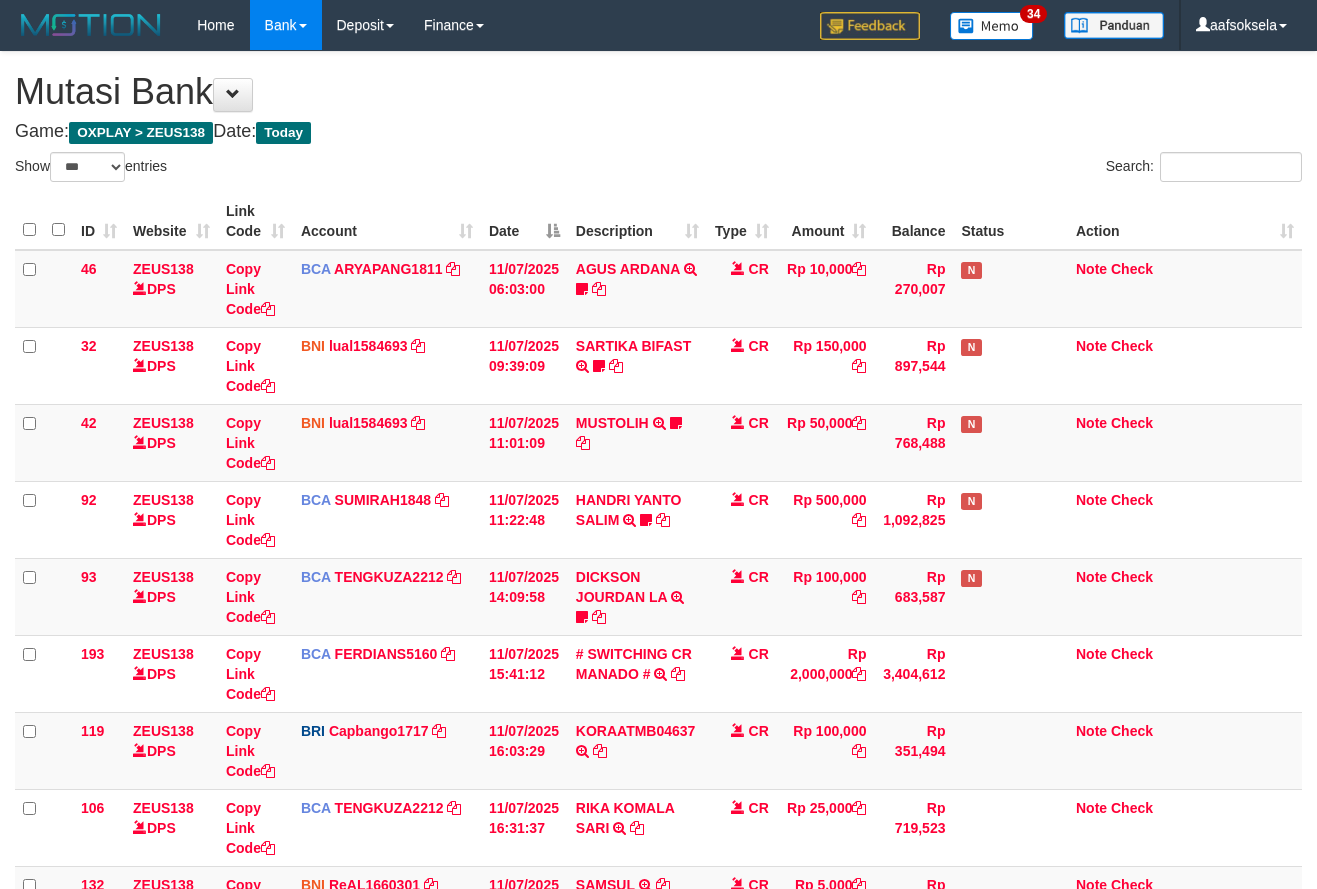 select on "***" 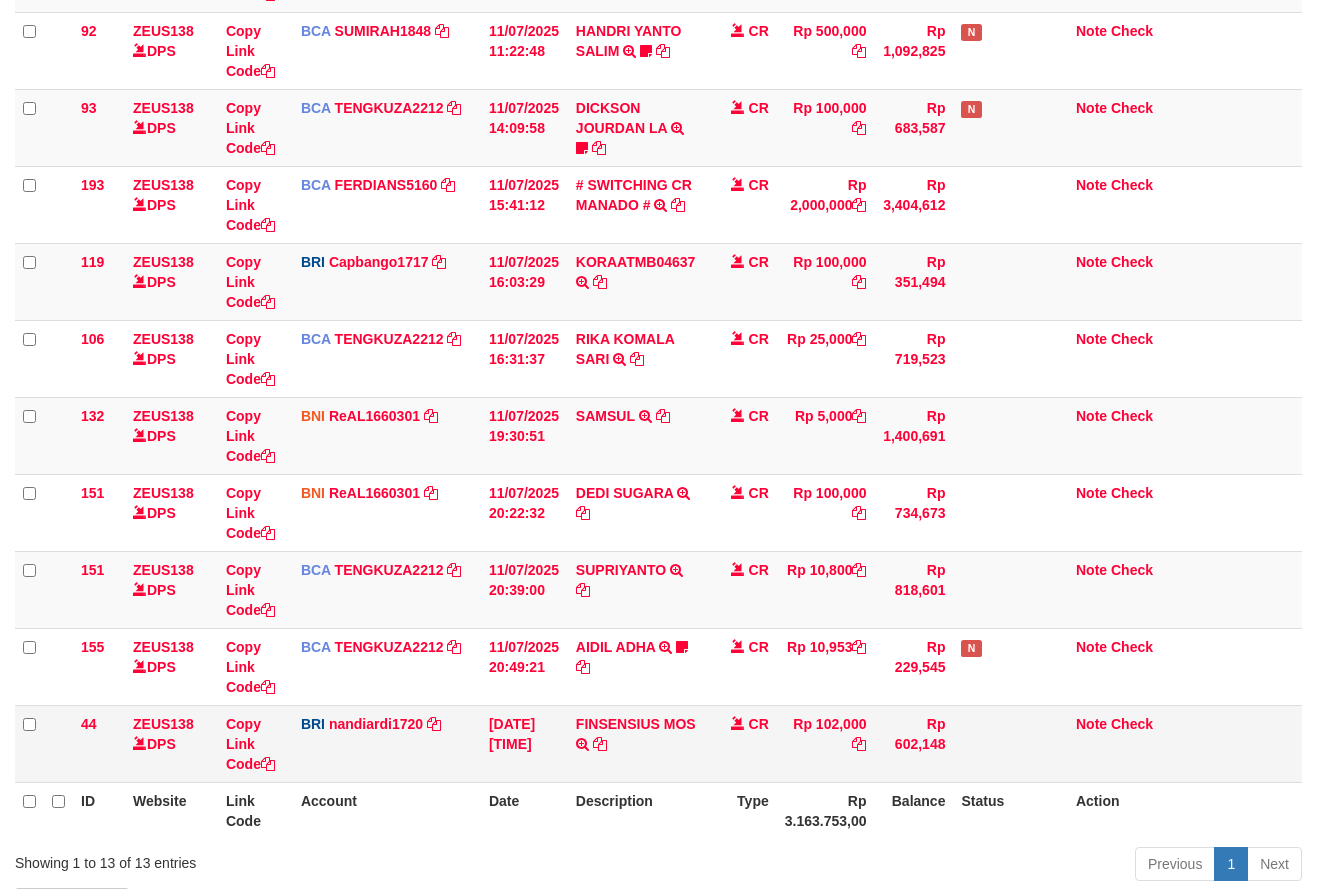 click on "FINSENSIUS MOS         TRANSFER NBMB FINSENSIUS MOS TO NANDI ARDIANSYAH" at bounding box center (637, 743) 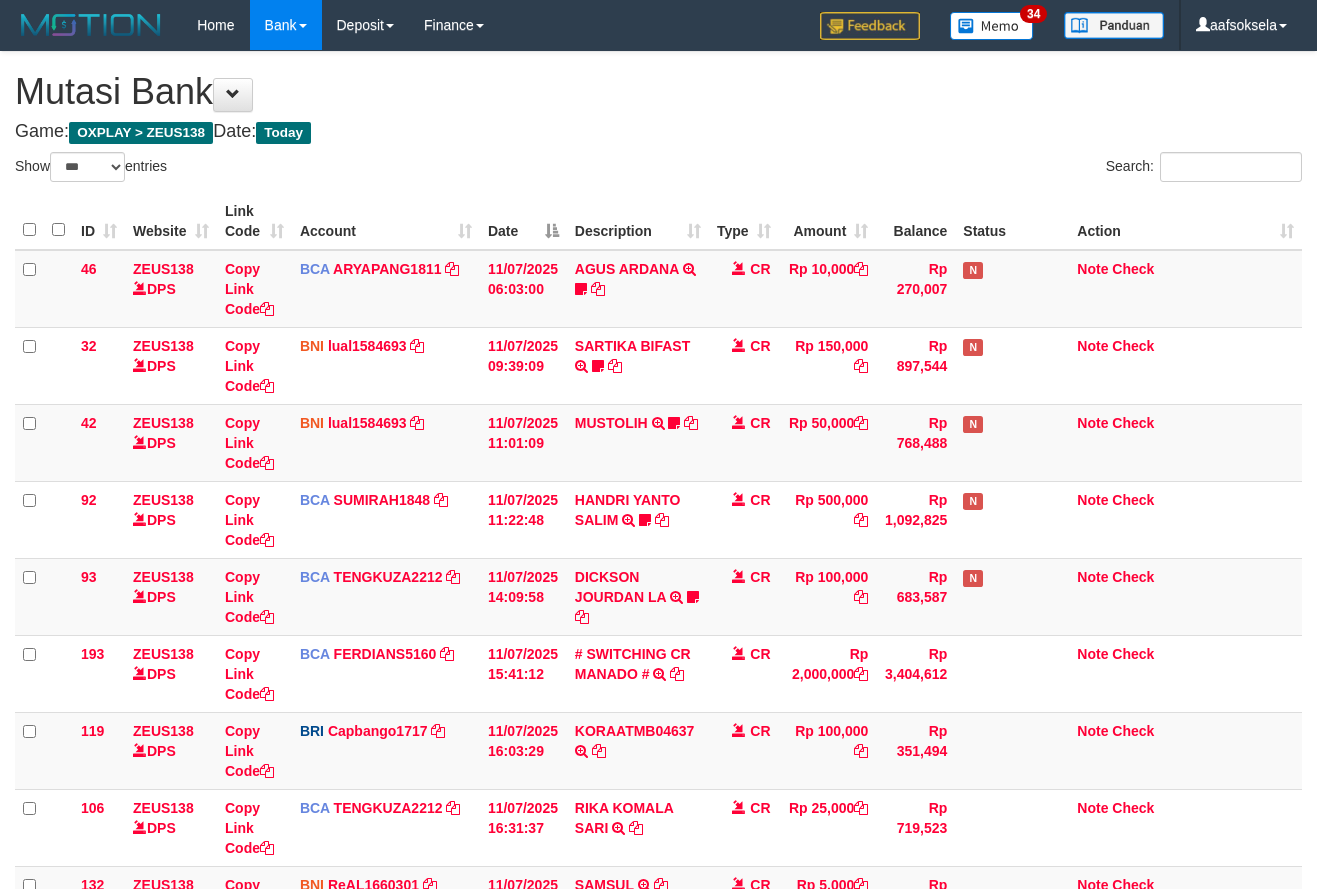 select on "***" 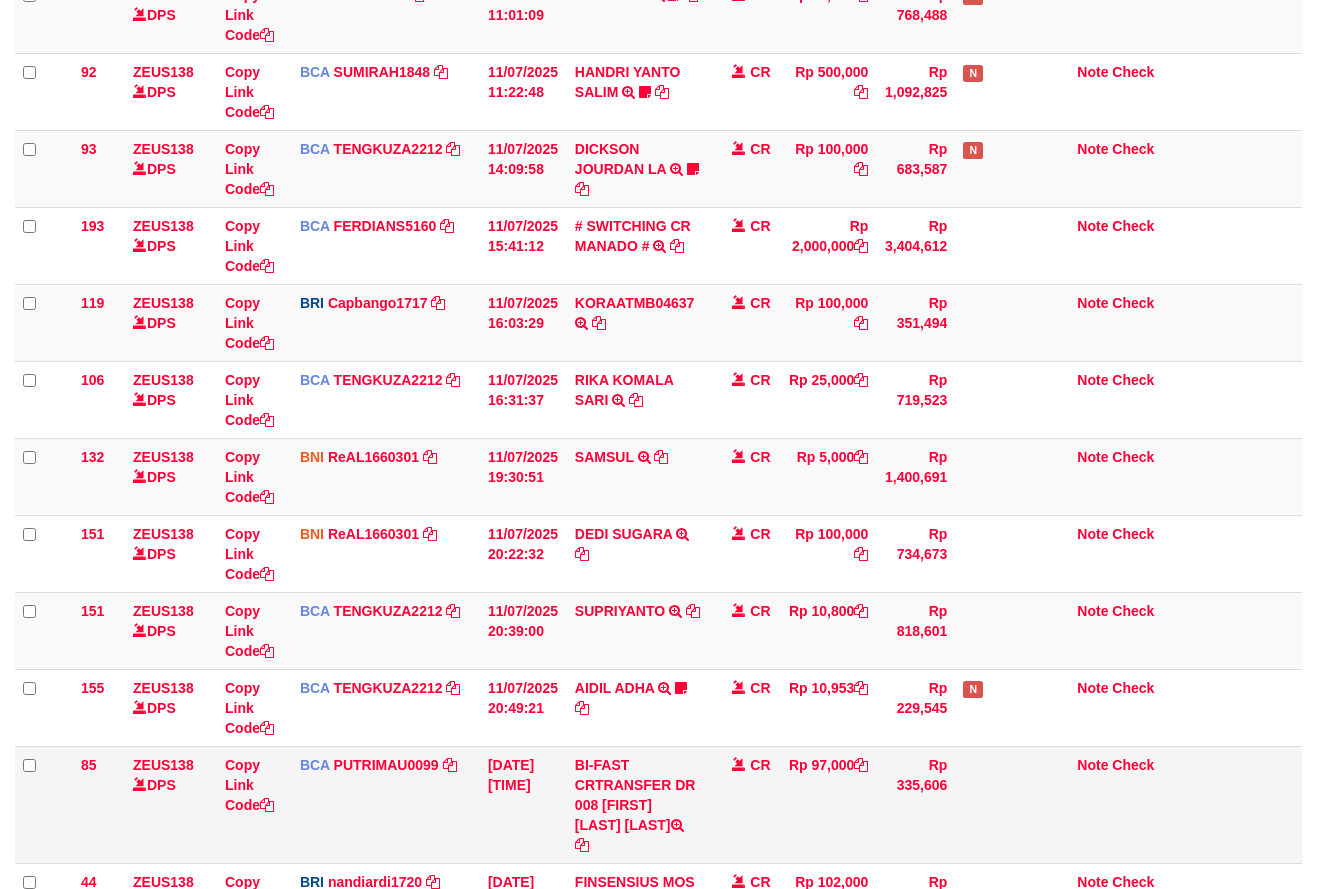 scroll, scrollTop: 469, scrollLeft: 0, axis: vertical 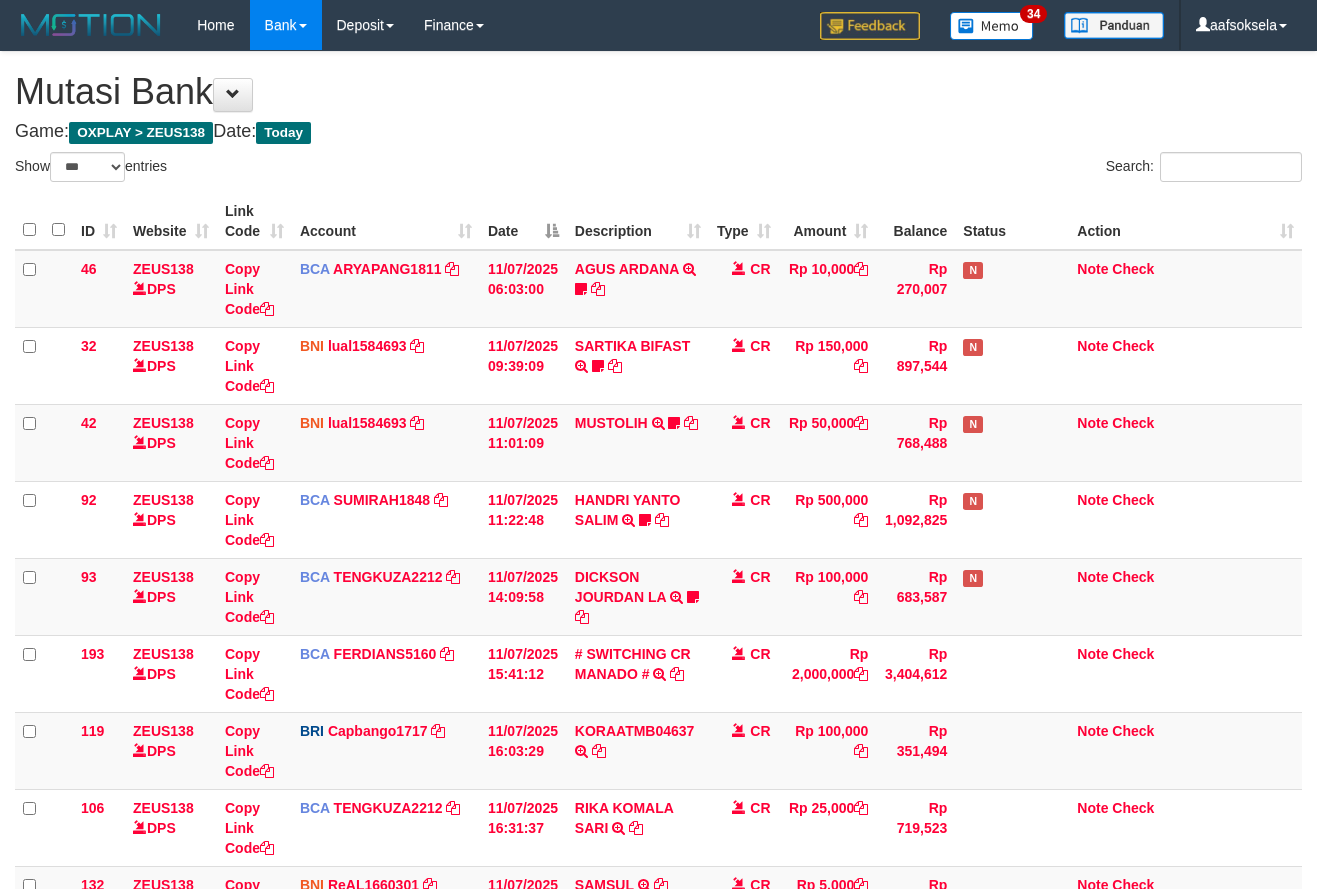 select on "***" 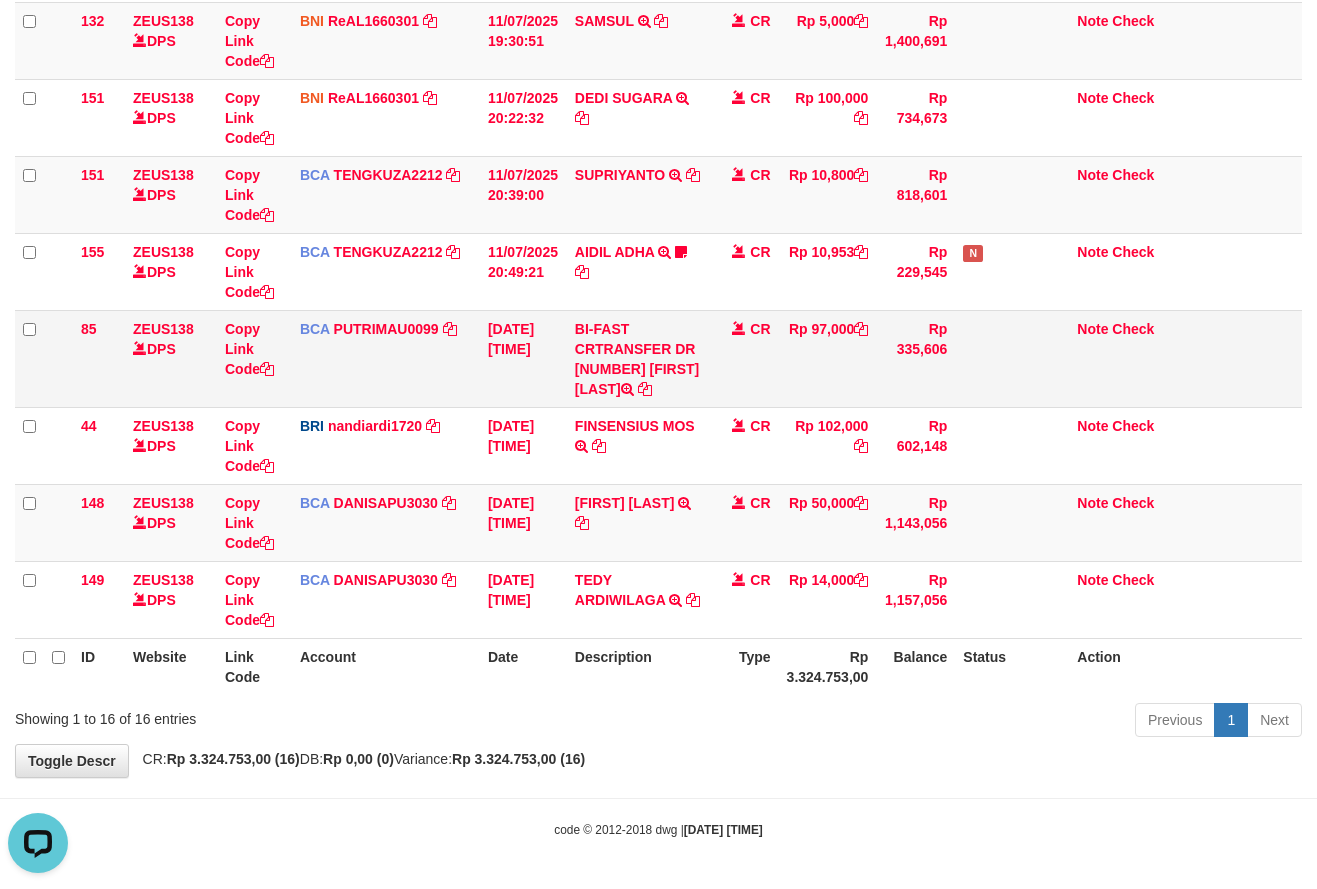 scroll, scrollTop: 0, scrollLeft: 0, axis: both 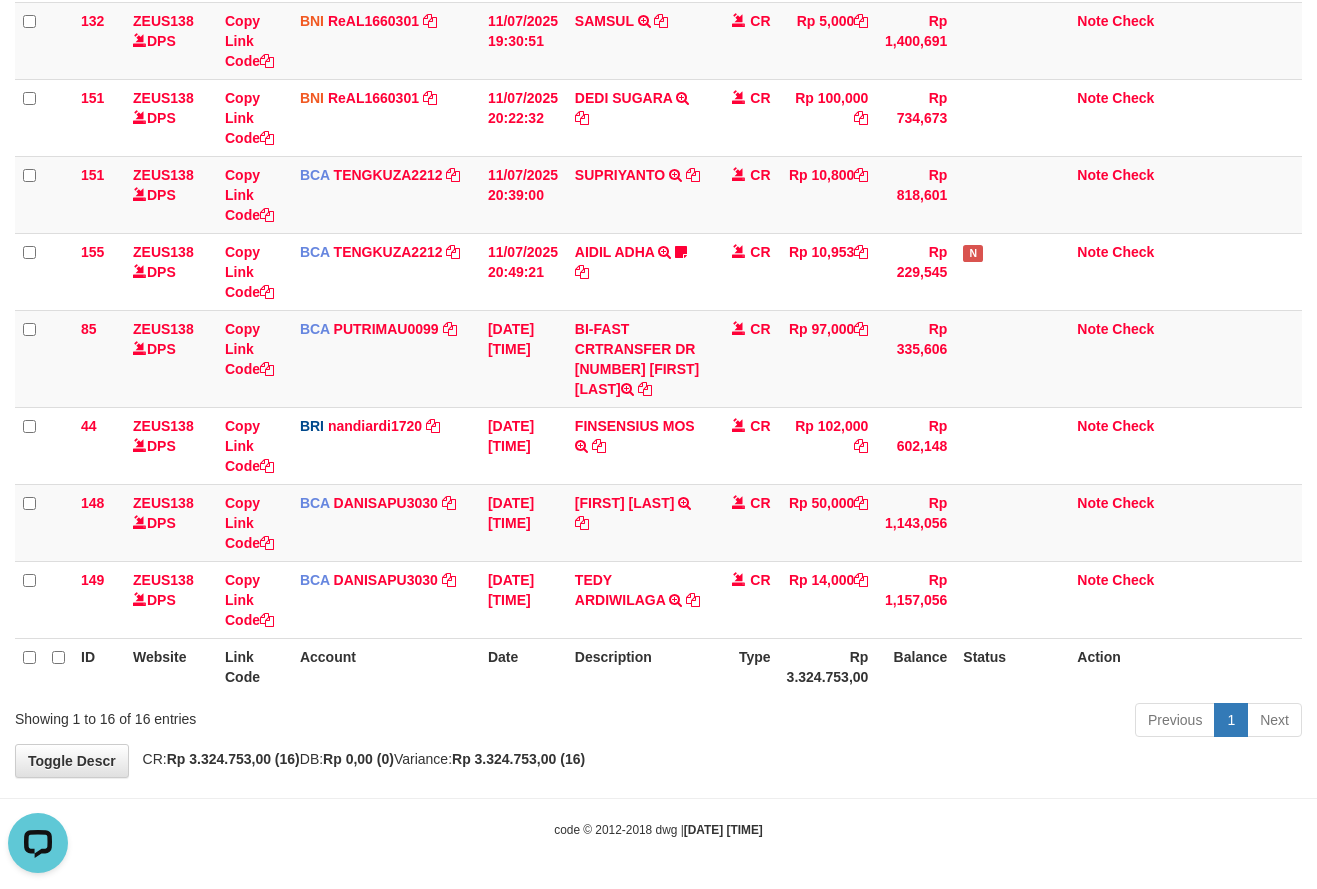 click on "Previous 1 Next" at bounding box center [933, 722] 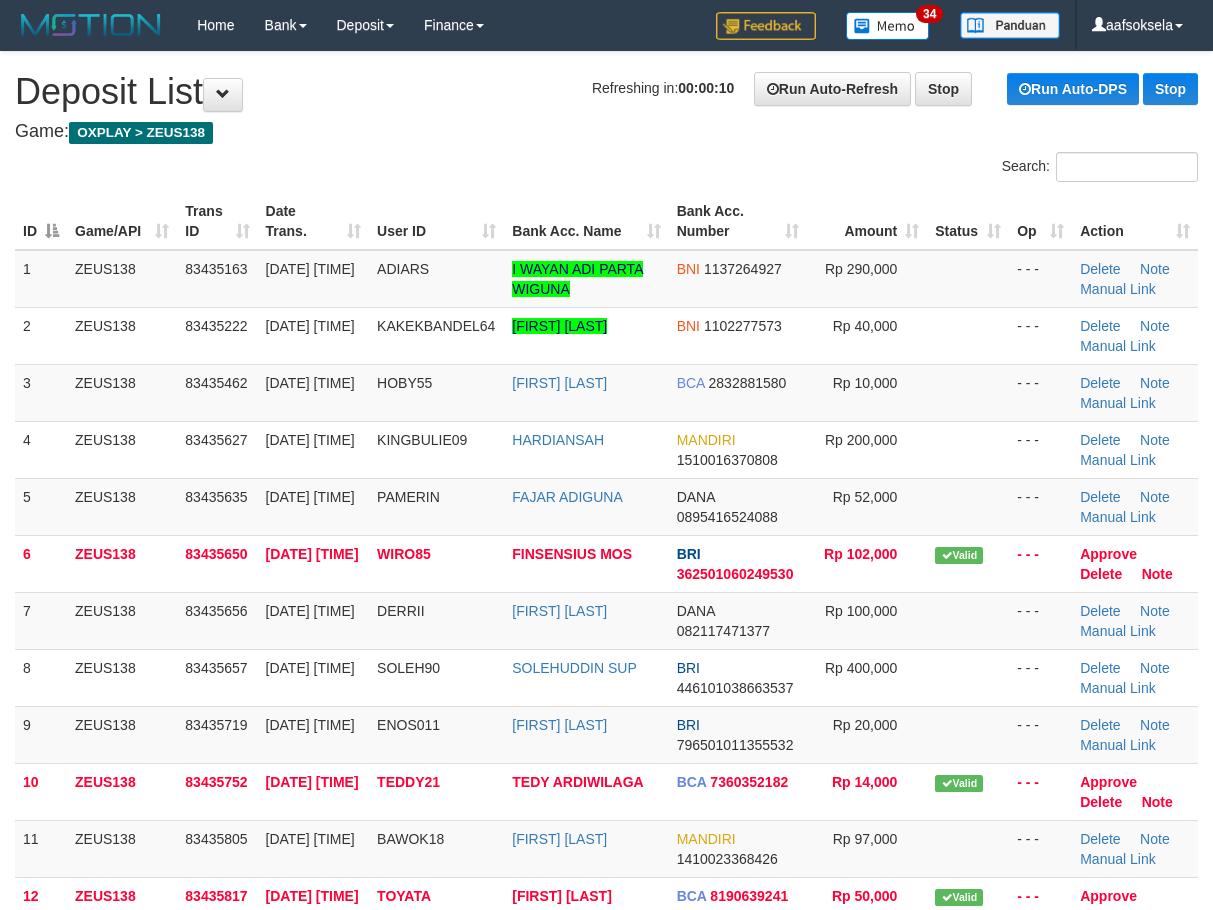 scroll, scrollTop: 0, scrollLeft: 0, axis: both 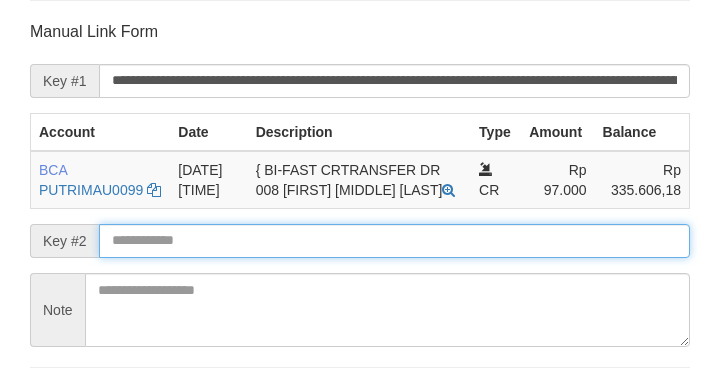 click at bounding box center [394, 241] 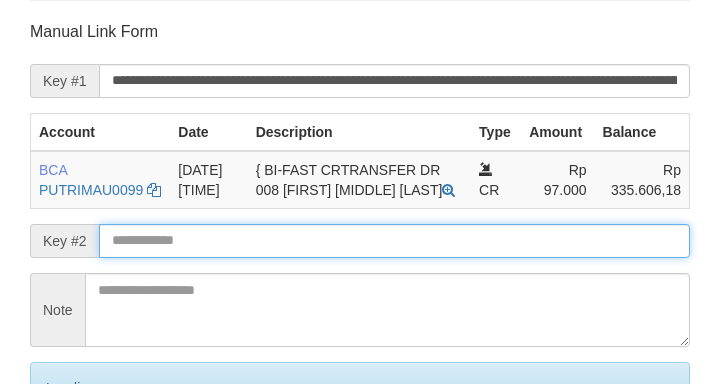 click on "Save" at bounding box center [80, 472] 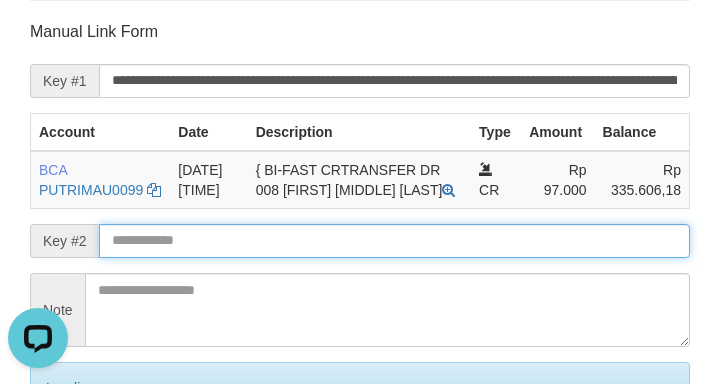 scroll, scrollTop: 0, scrollLeft: 0, axis: both 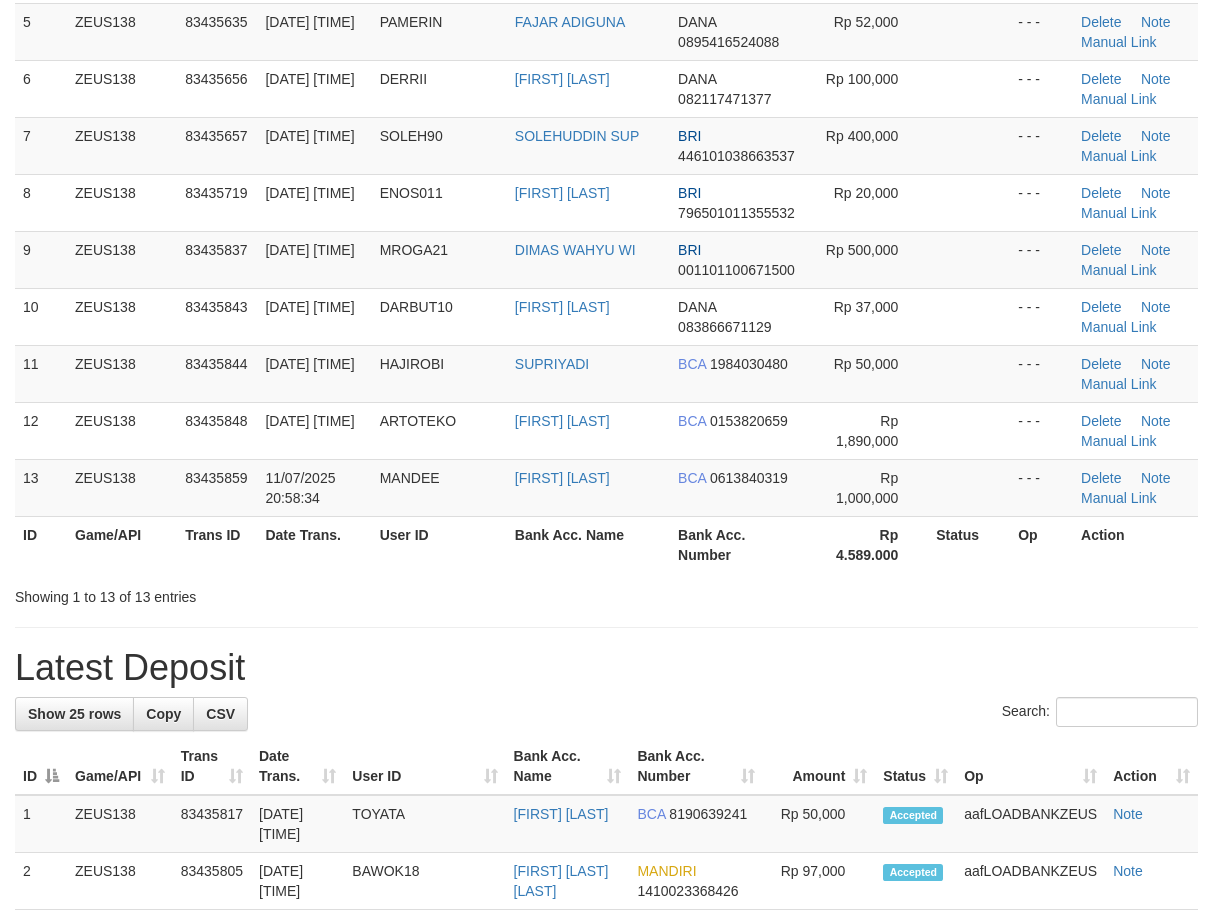 drag, startPoint x: 731, startPoint y: 647, endPoint x: 265, endPoint y: 687, distance: 467.7136 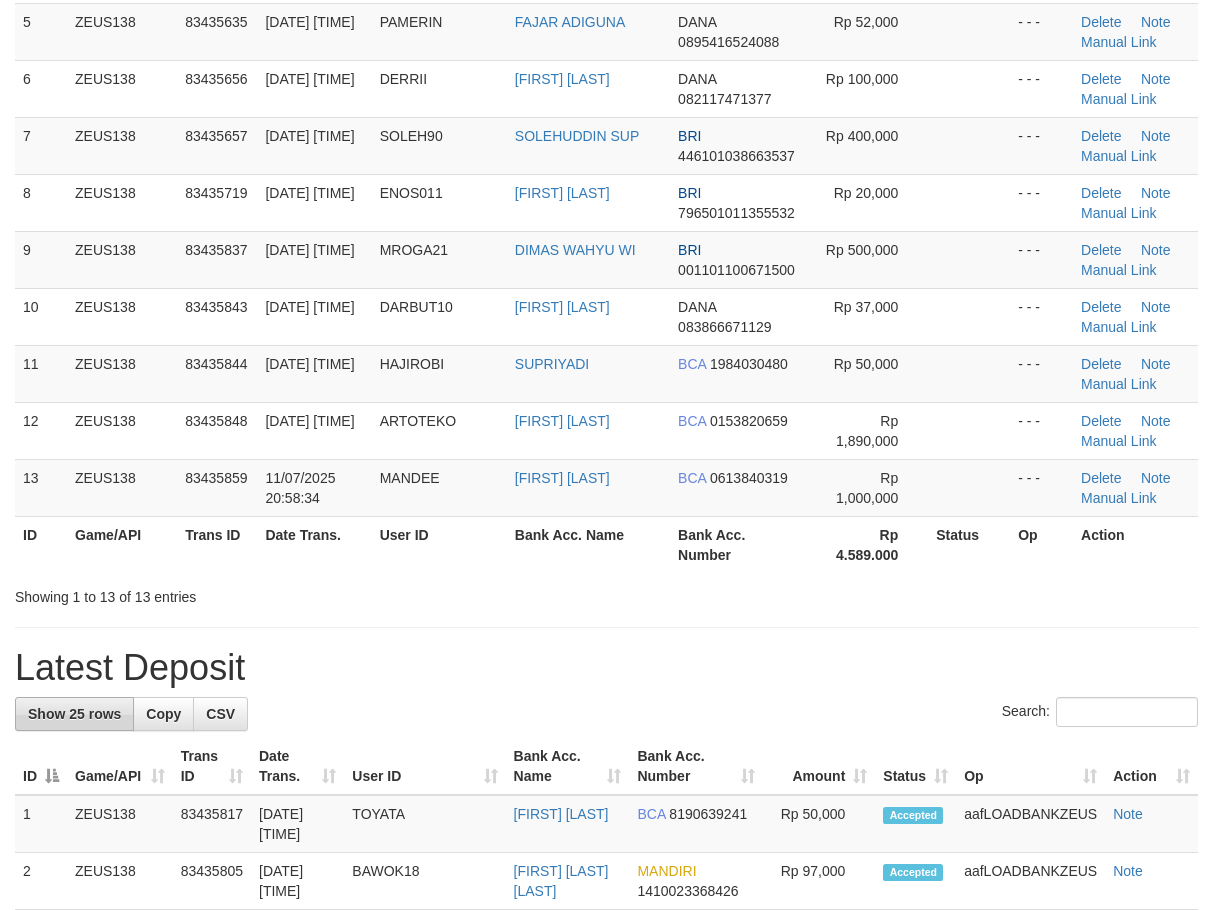 scroll, scrollTop: 400, scrollLeft: 0, axis: vertical 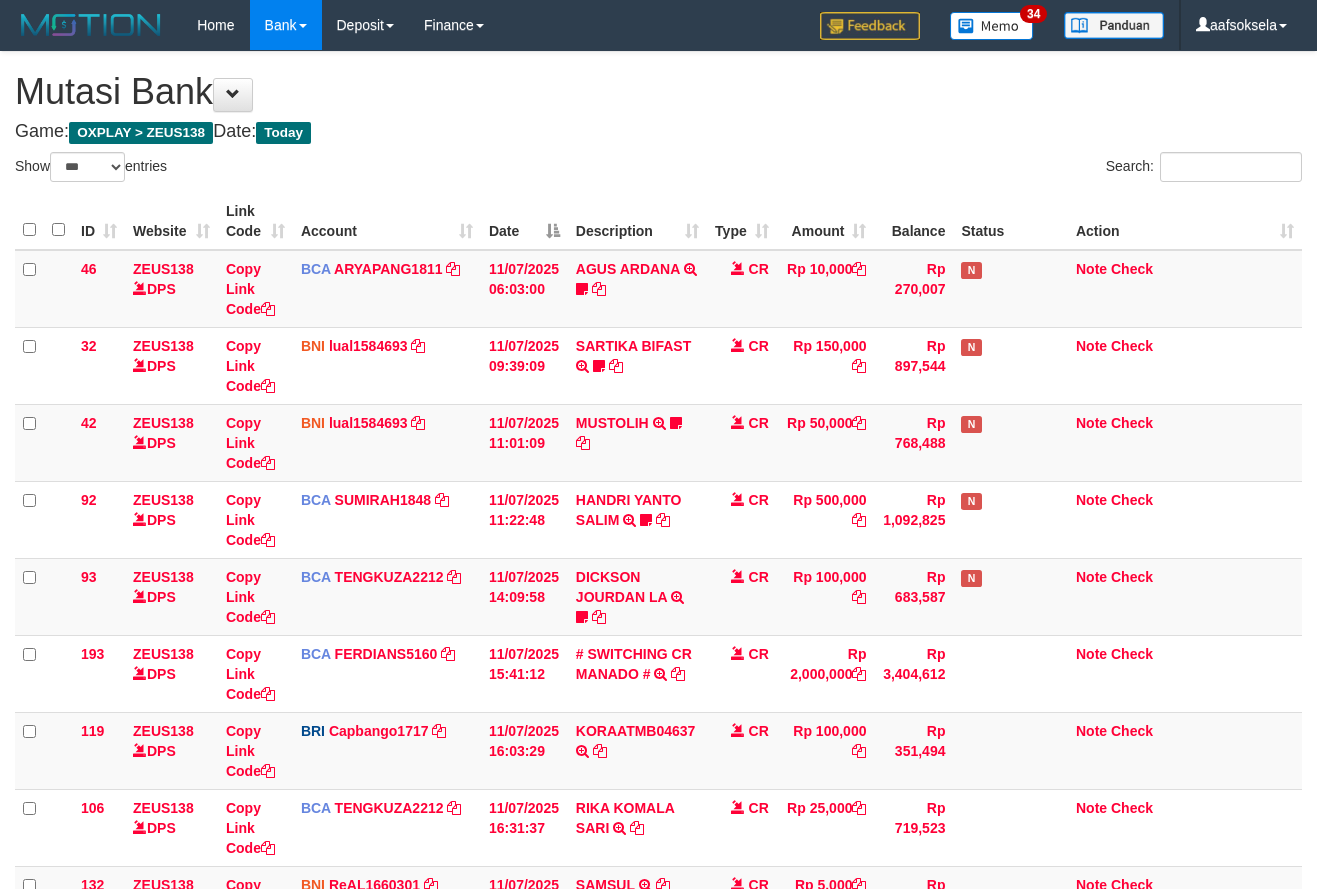 select on "***" 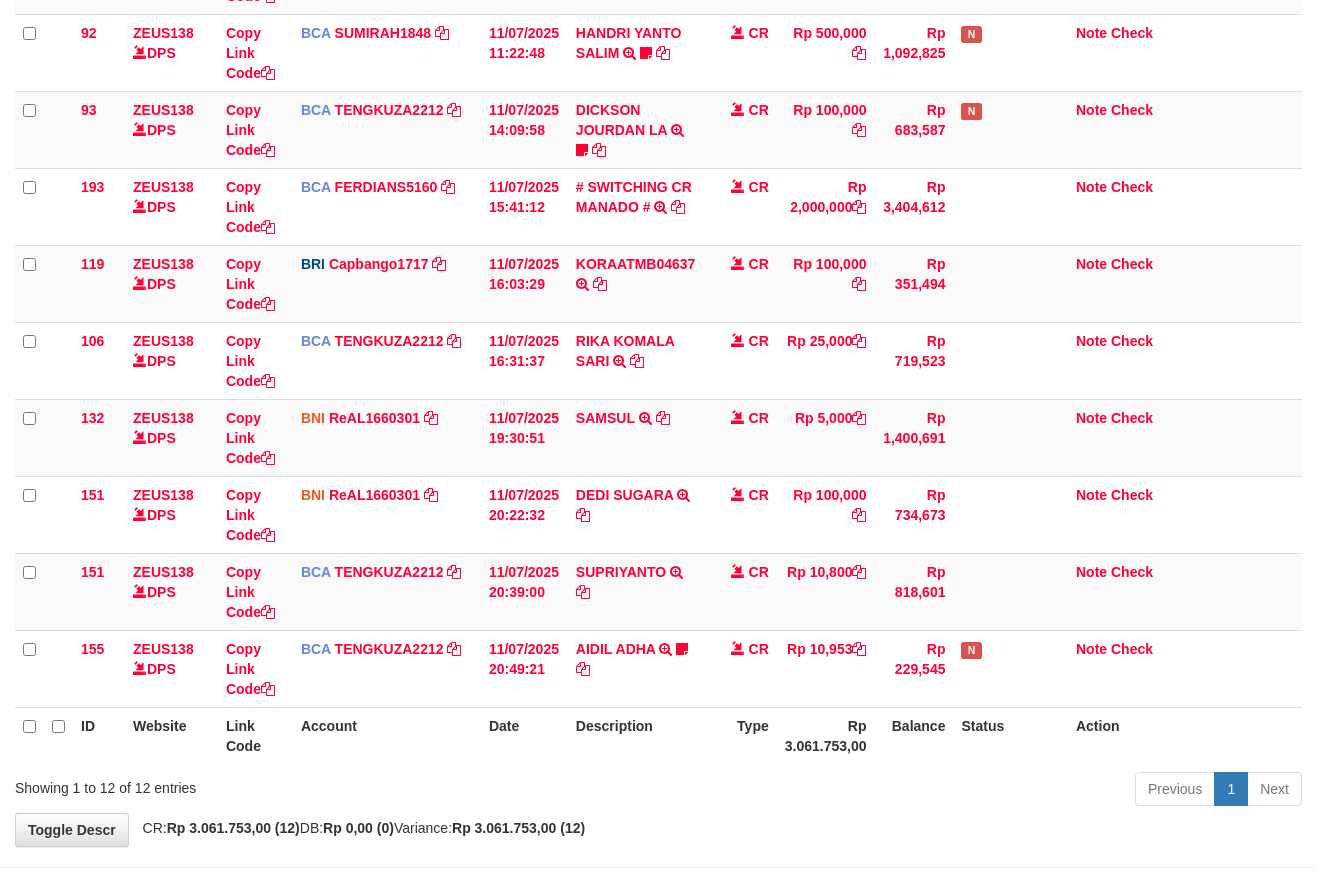 scroll, scrollTop: 536, scrollLeft: 0, axis: vertical 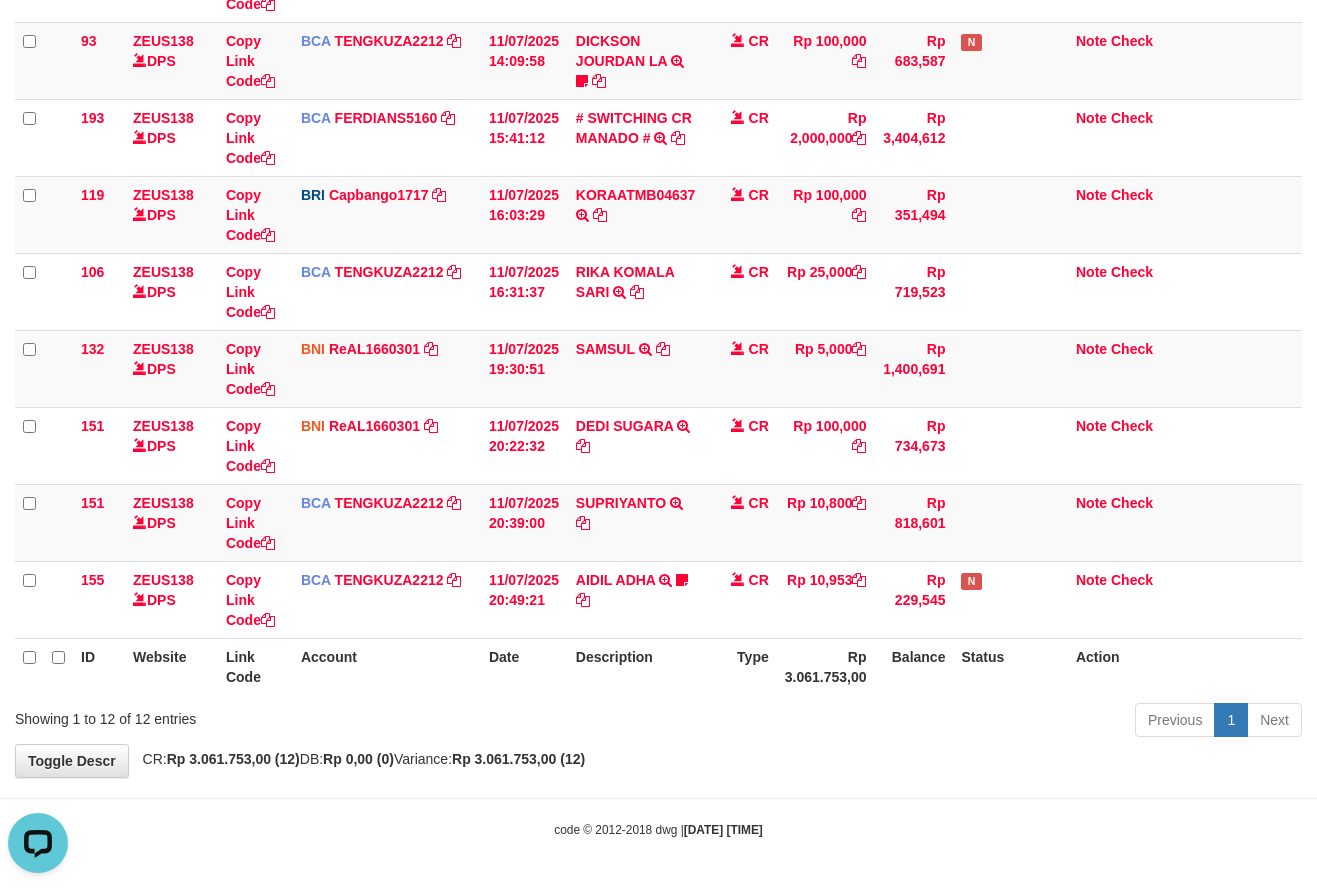 drag, startPoint x: 687, startPoint y: 737, endPoint x: 814, endPoint y: 719, distance: 128.26924 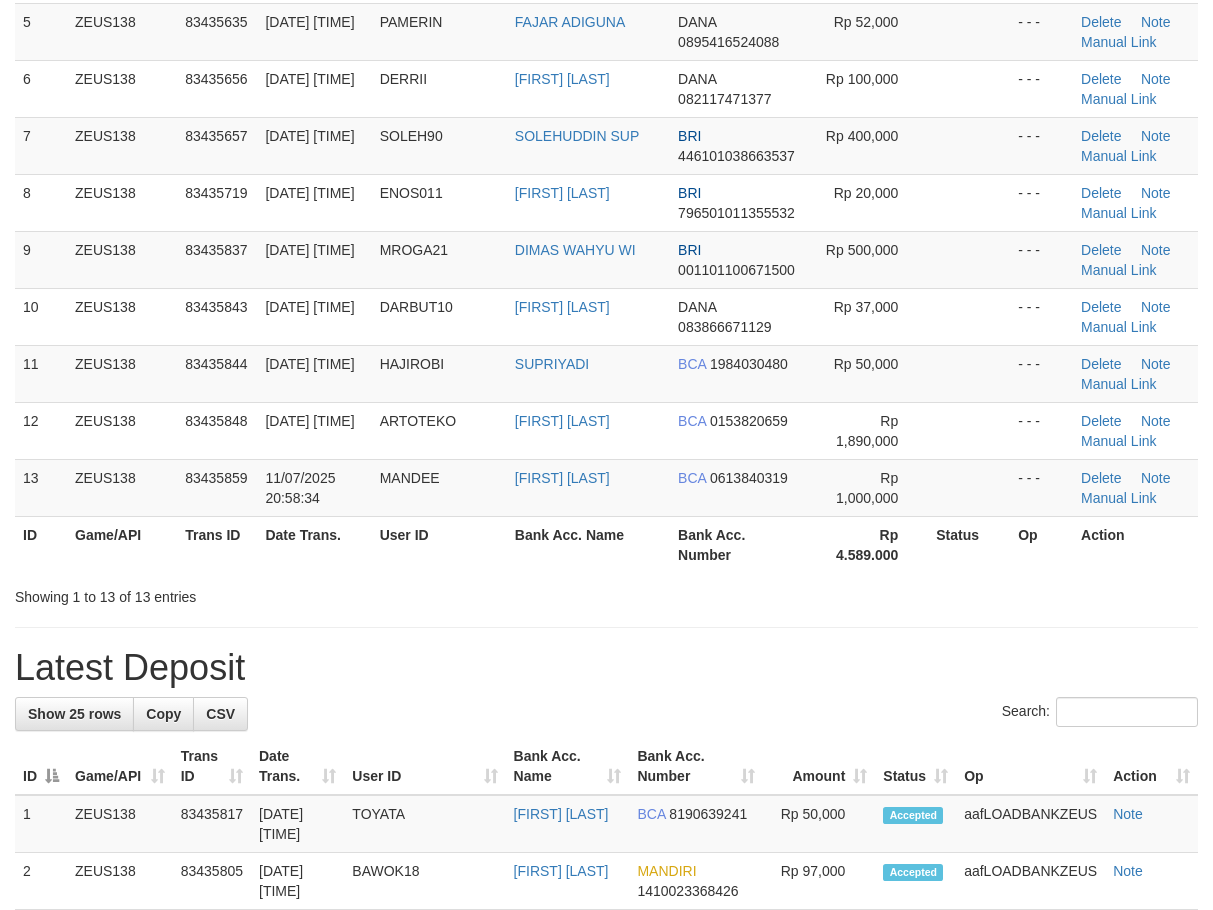 scroll, scrollTop: 400, scrollLeft: 0, axis: vertical 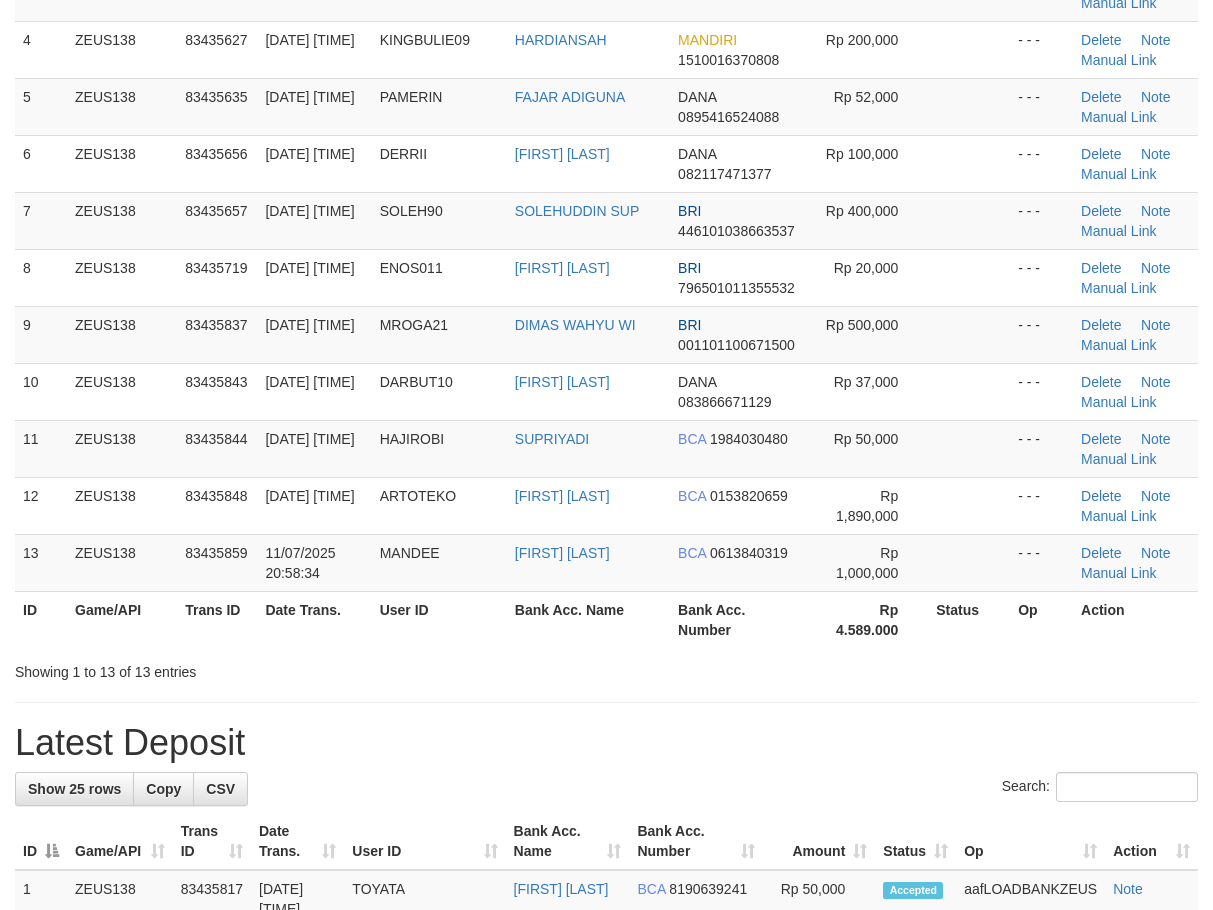 click on "Bank Acc. Number" at bounding box center (739, 619) 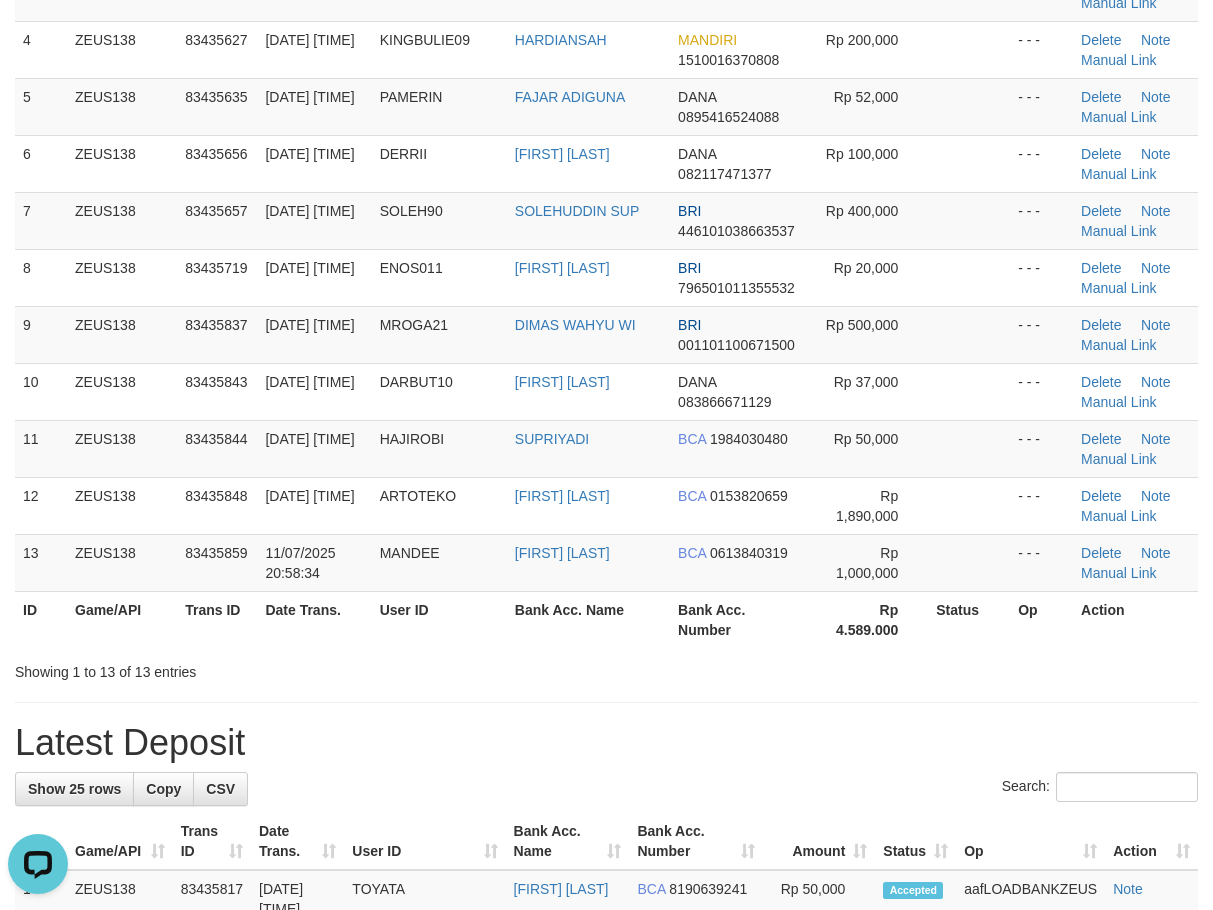 scroll, scrollTop: 0, scrollLeft: 0, axis: both 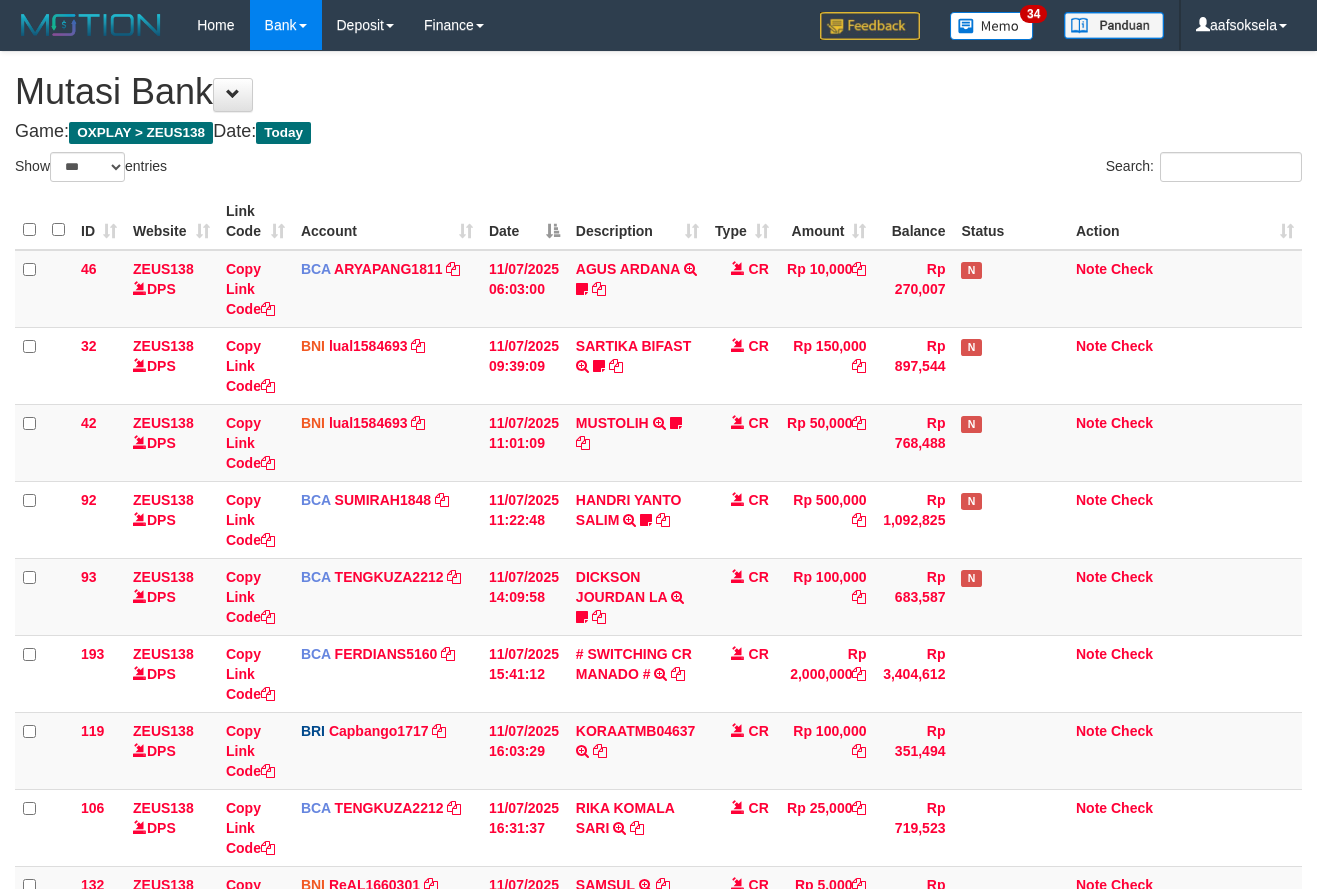 select on "***" 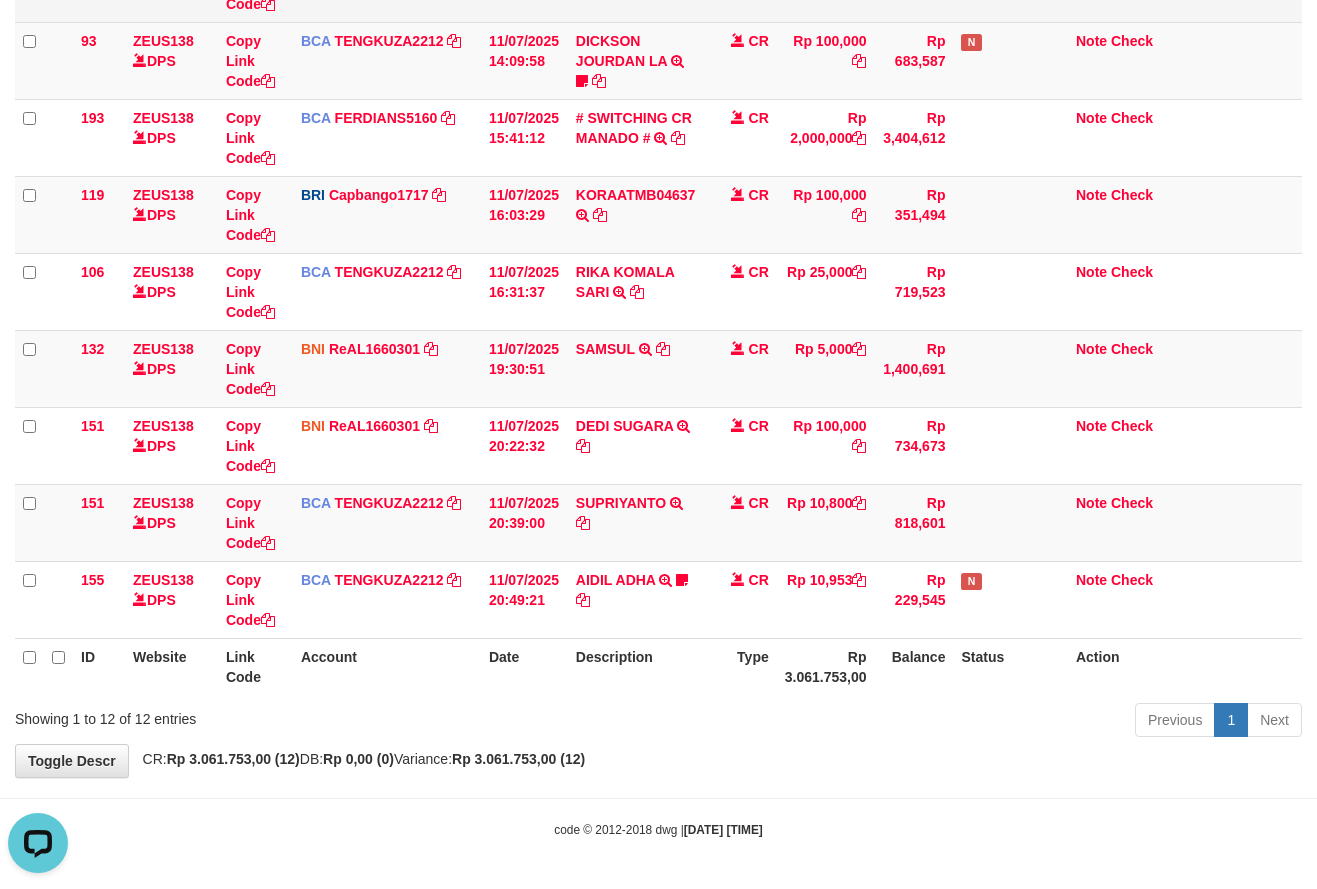 scroll, scrollTop: 0, scrollLeft: 0, axis: both 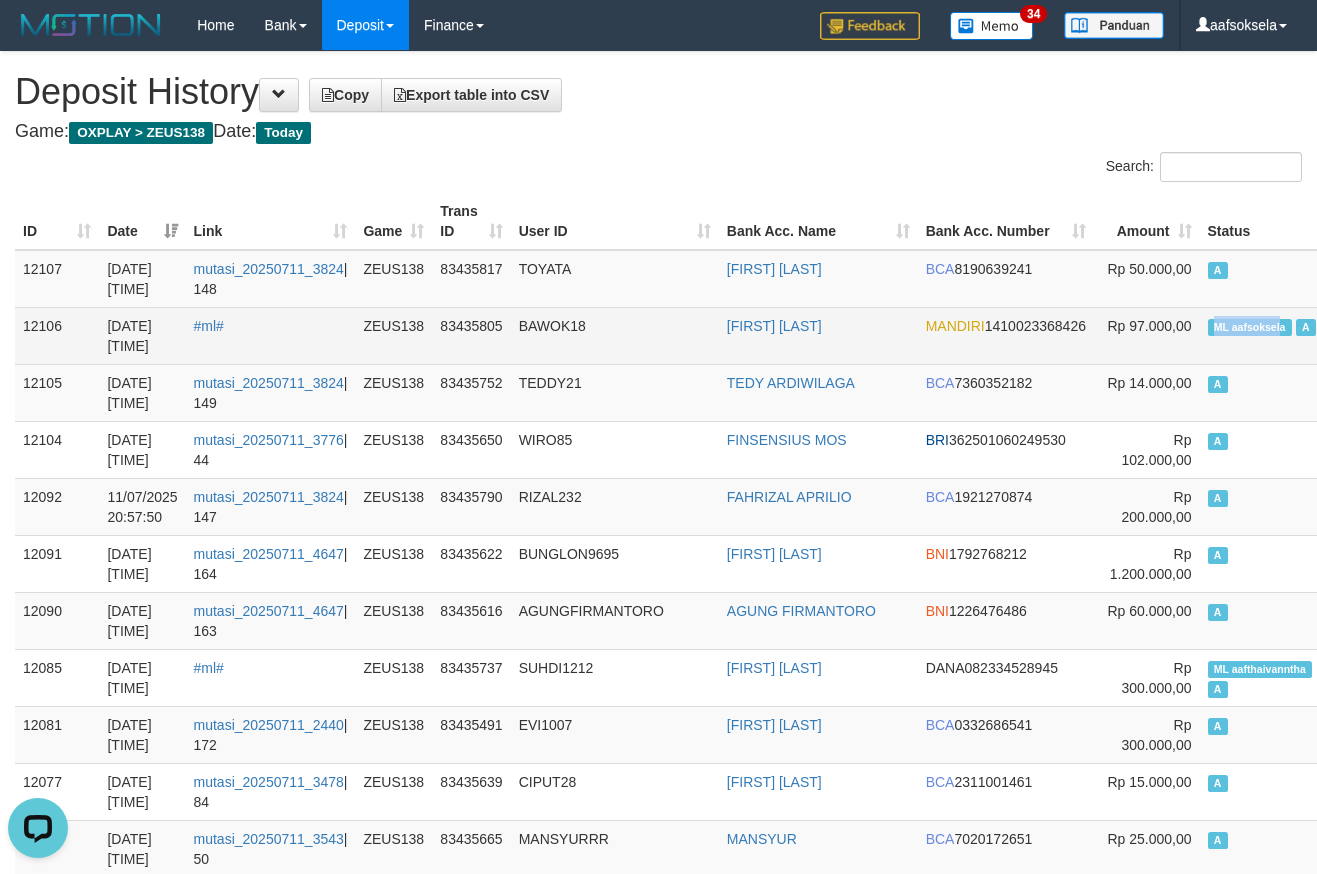 copy on "ML aafsoksel" 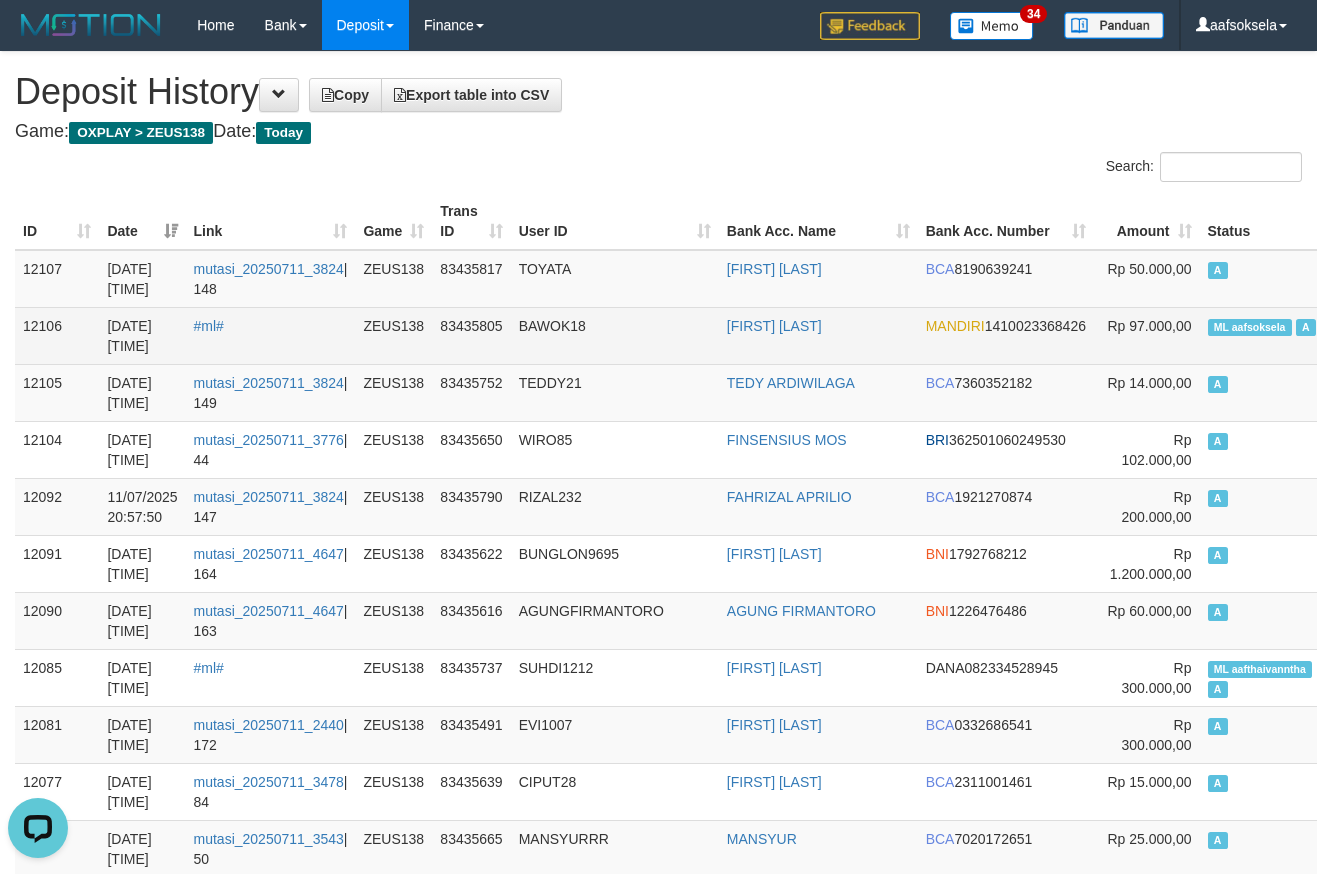 scroll, scrollTop: 973, scrollLeft: 0, axis: vertical 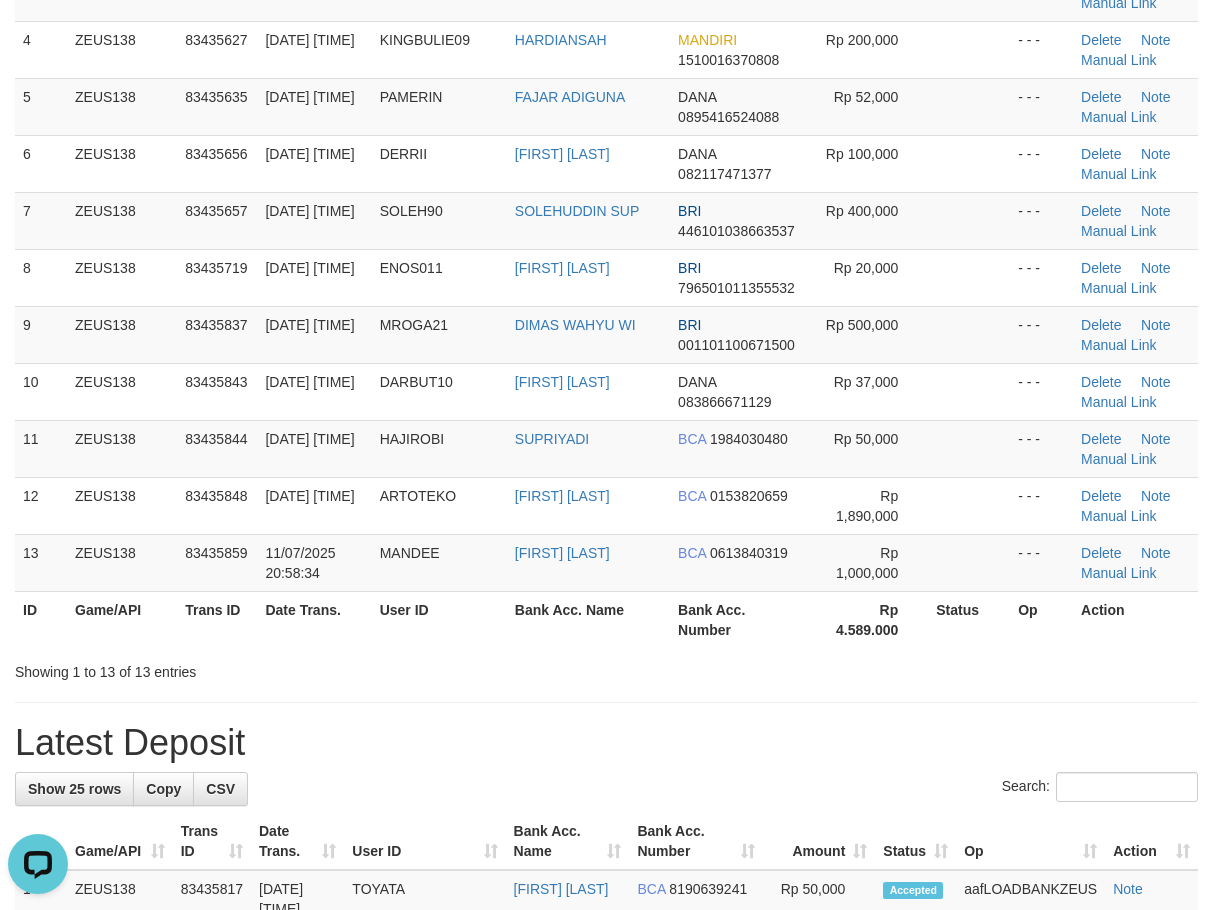 drag, startPoint x: 559, startPoint y: 677, endPoint x: 456, endPoint y: 696, distance: 104.73777 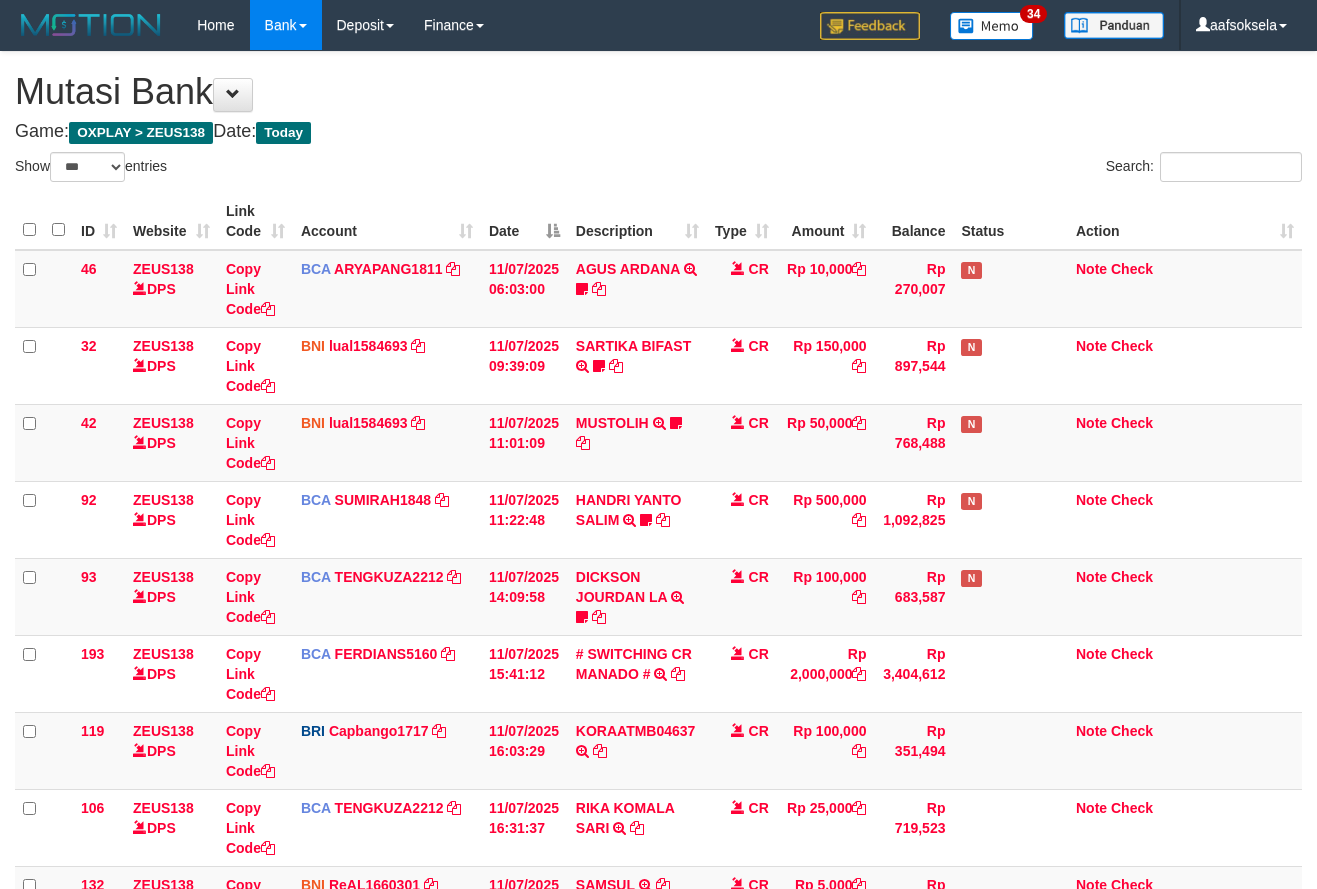 select on "***" 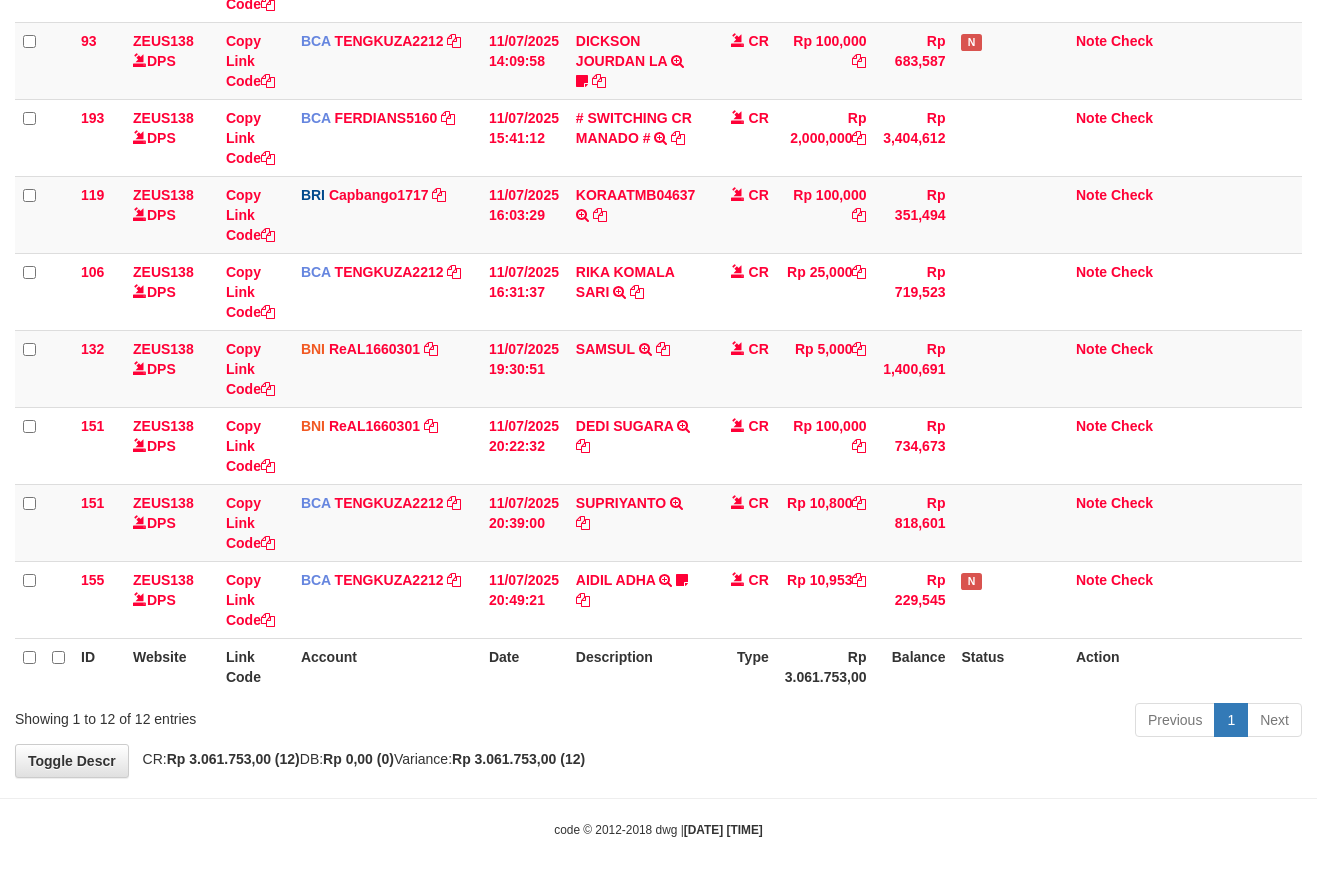 click on "Previous 1 Next" at bounding box center [933, 722] 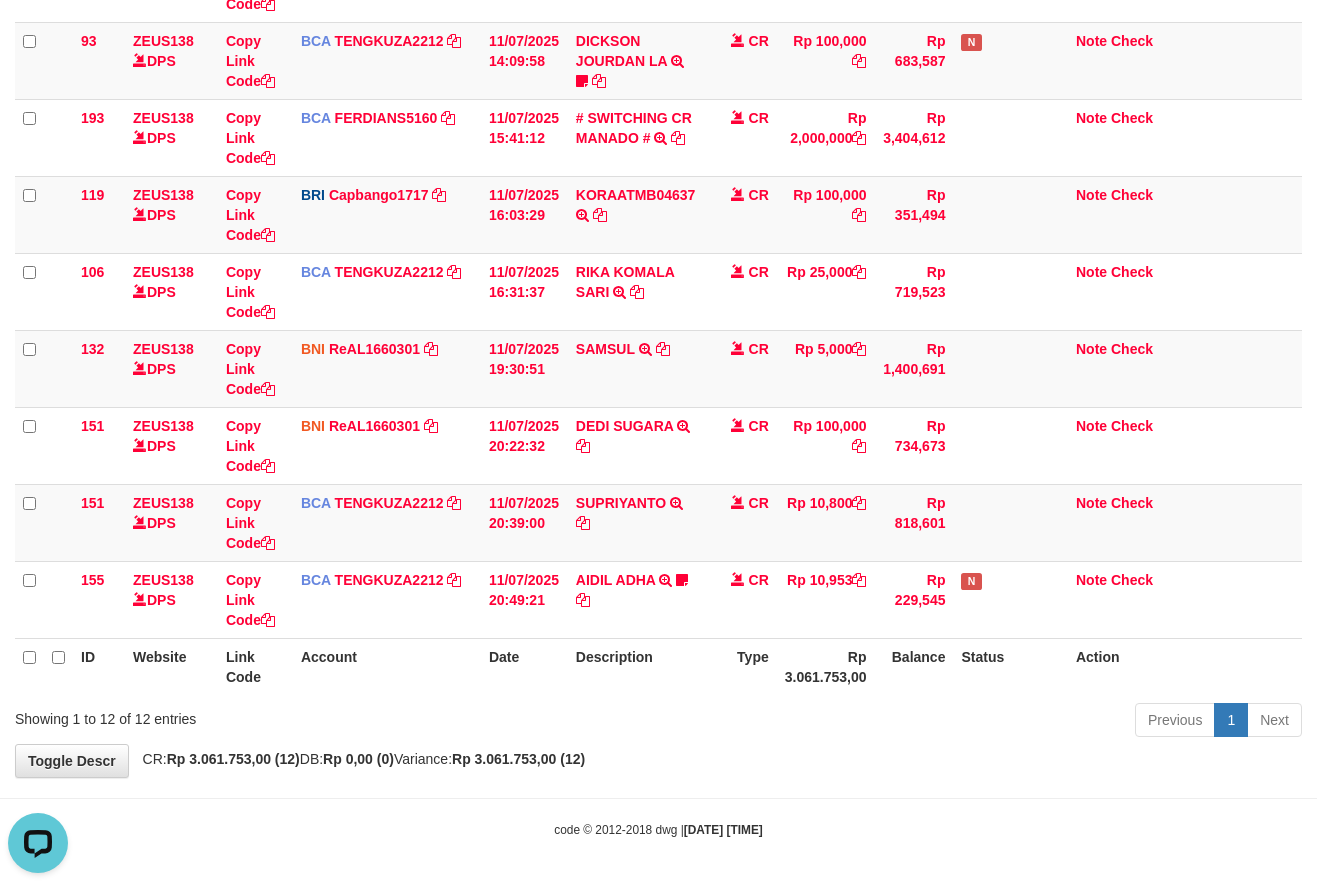 scroll, scrollTop: 0, scrollLeft: 0, axis: both 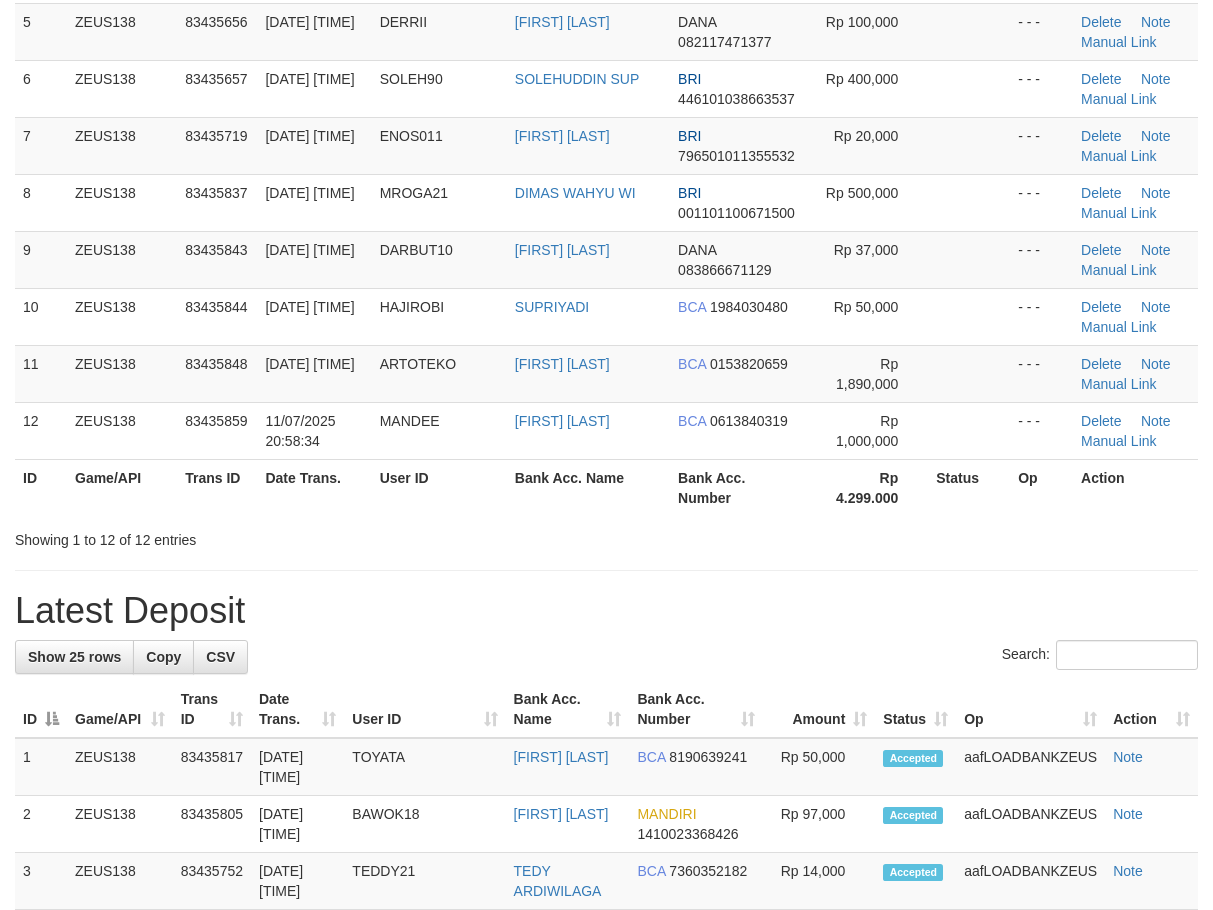 click on "**********" at bounding box center [606, 937] 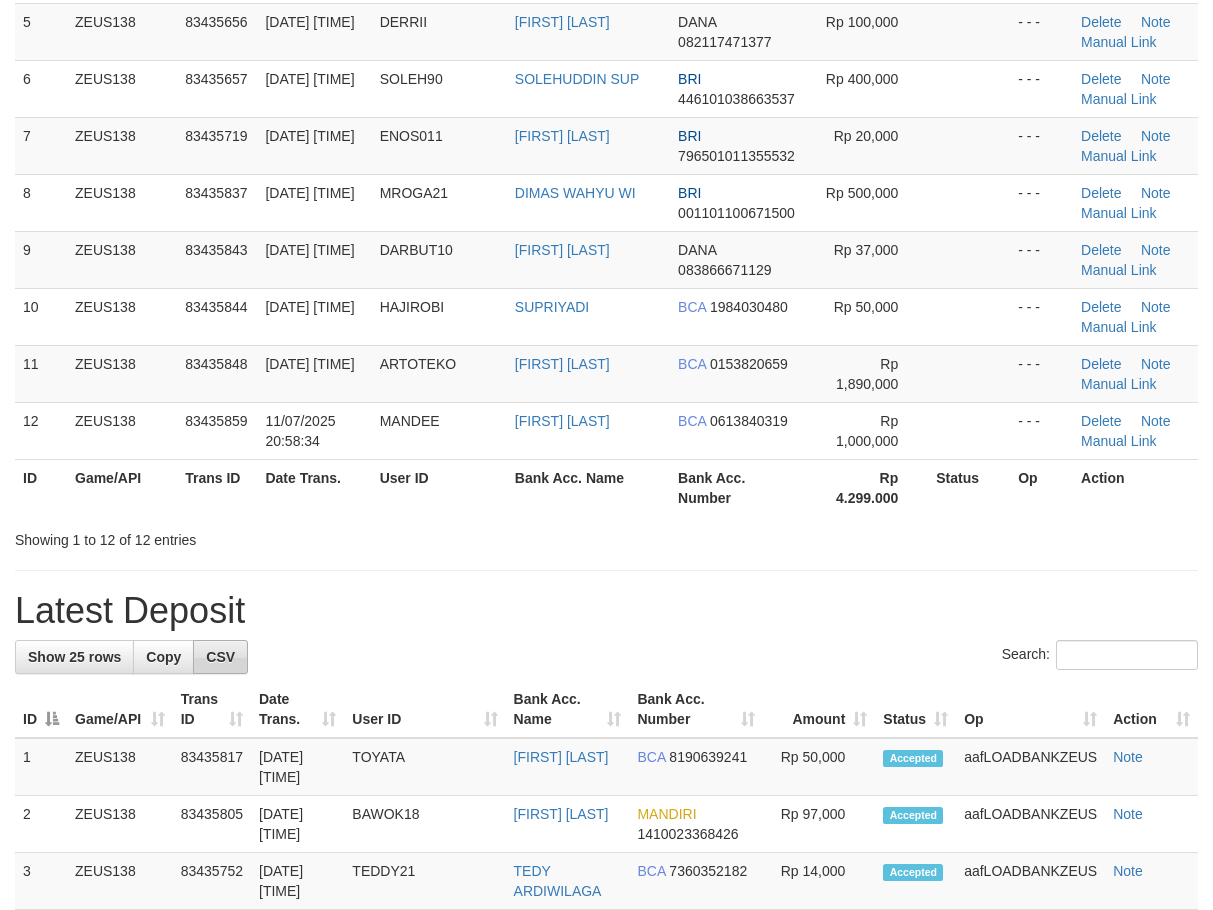 scroll, scrollTop: 400, scrollLeft: 0, axis: vertical 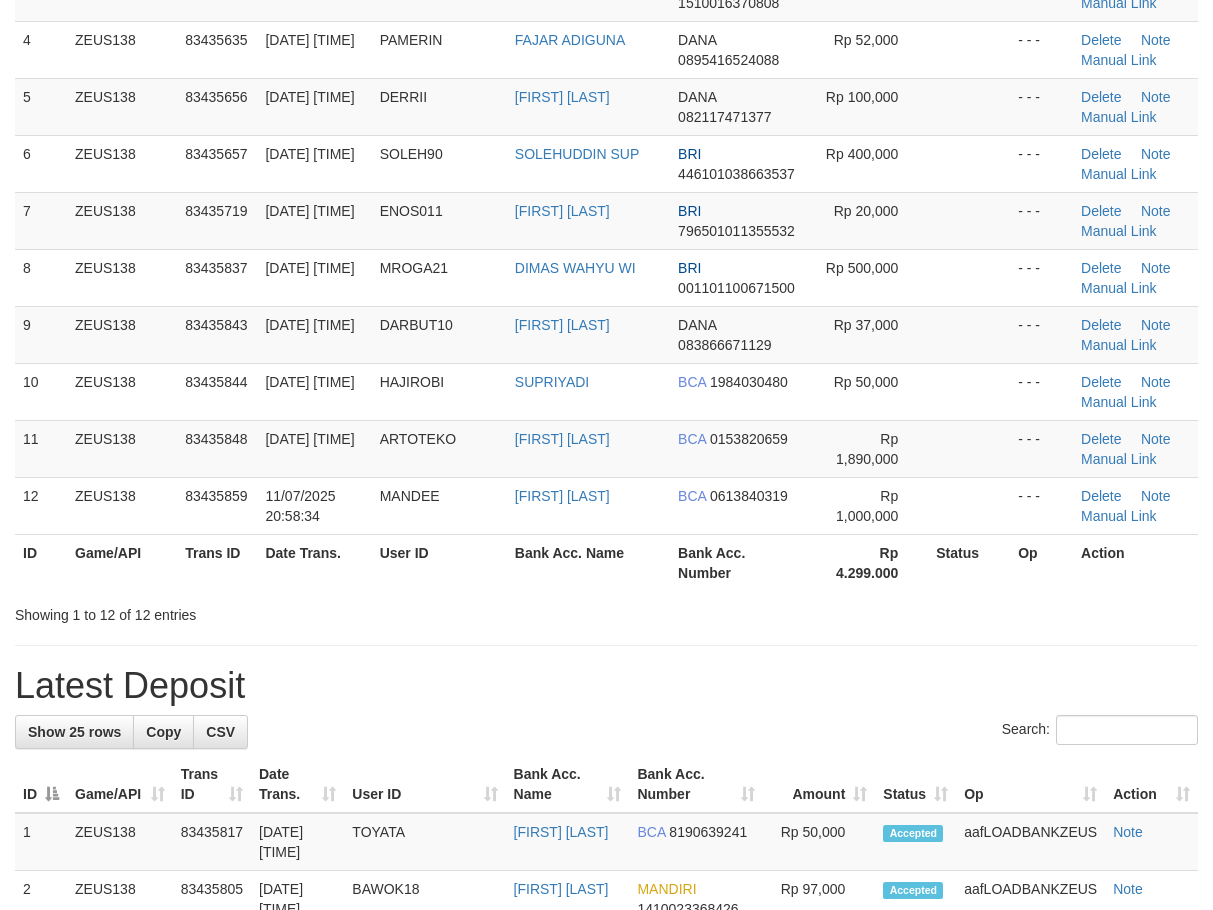drag, startPoint x: 581, startPoint y: 550, endPoint x: 9, endPoint y: 695, distance: 590.09235 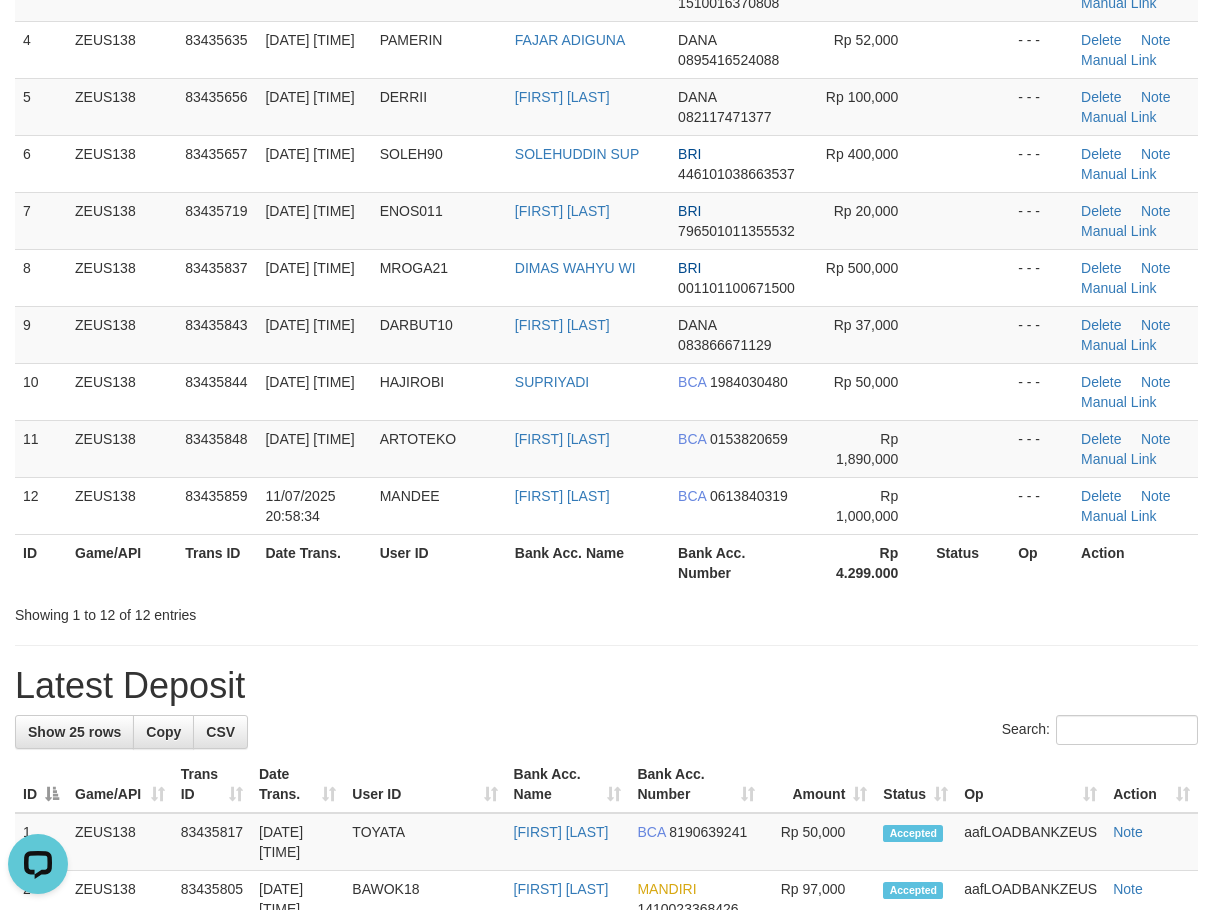 scroll, scrollTop: 0, scrollLeft: 0, axis: both 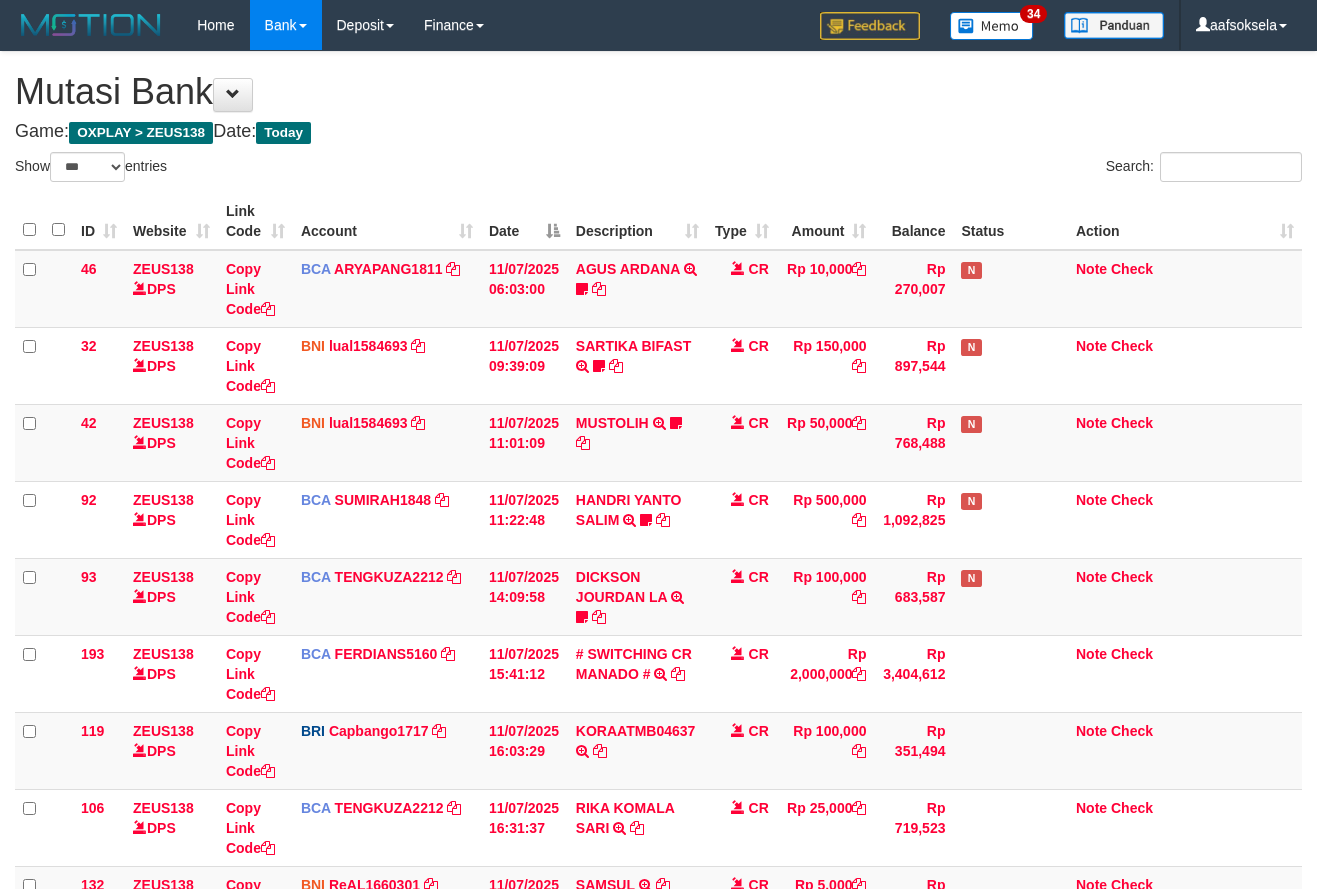 select on "***" 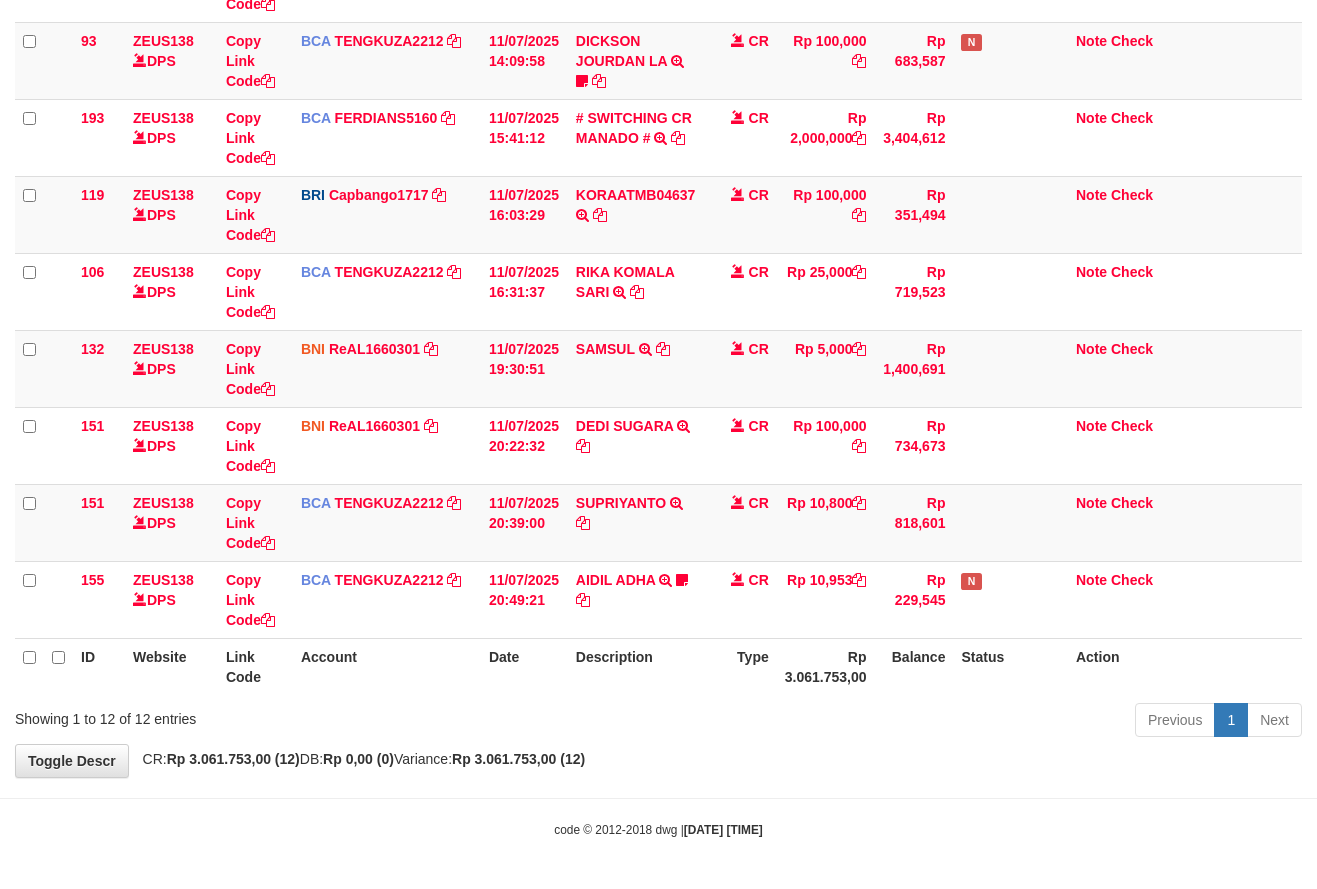 drag, startPoint x: 598, startPoint y: 702, endPoint x: 620, endPoint y: 700, distance: 22.090721 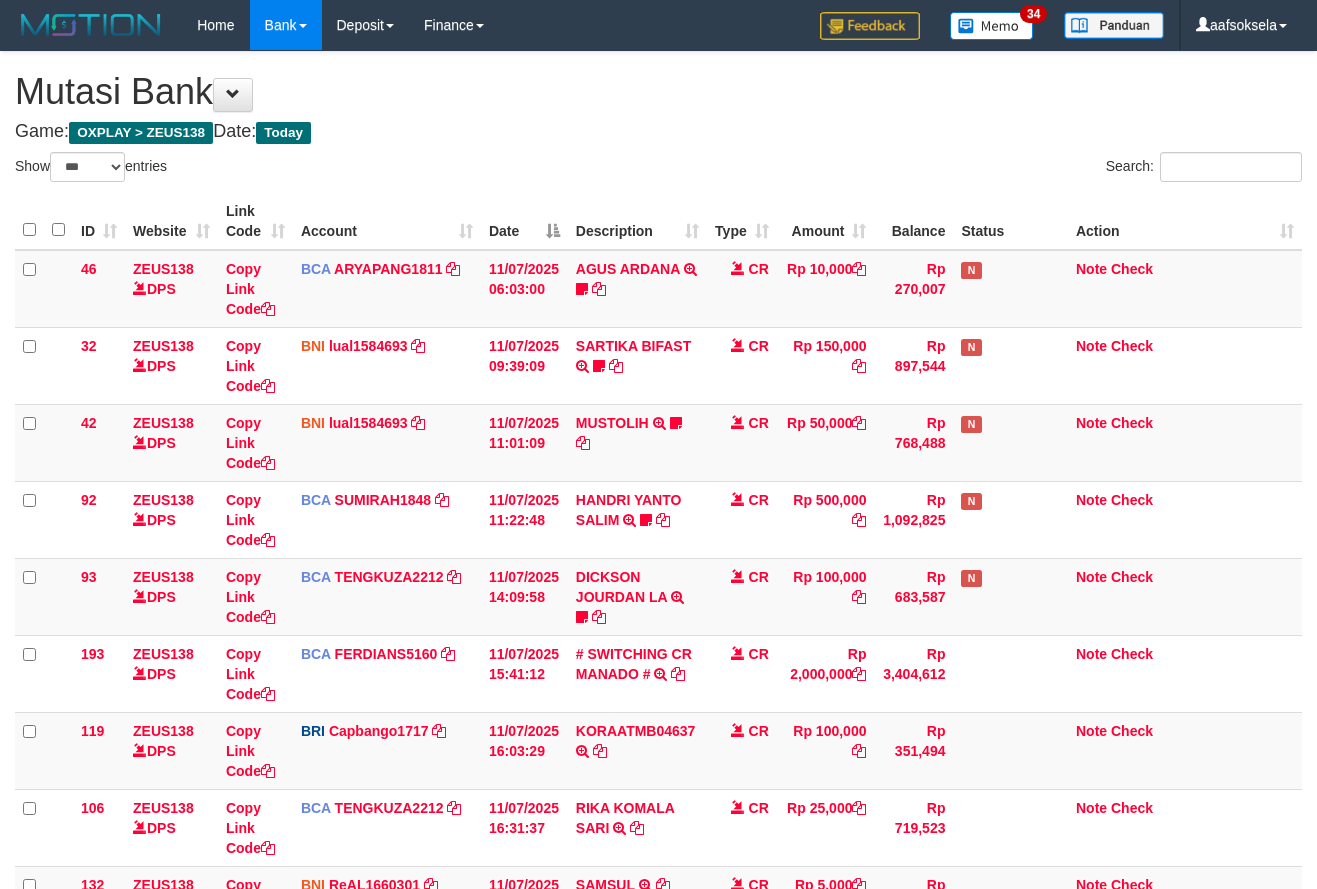 select on "***" 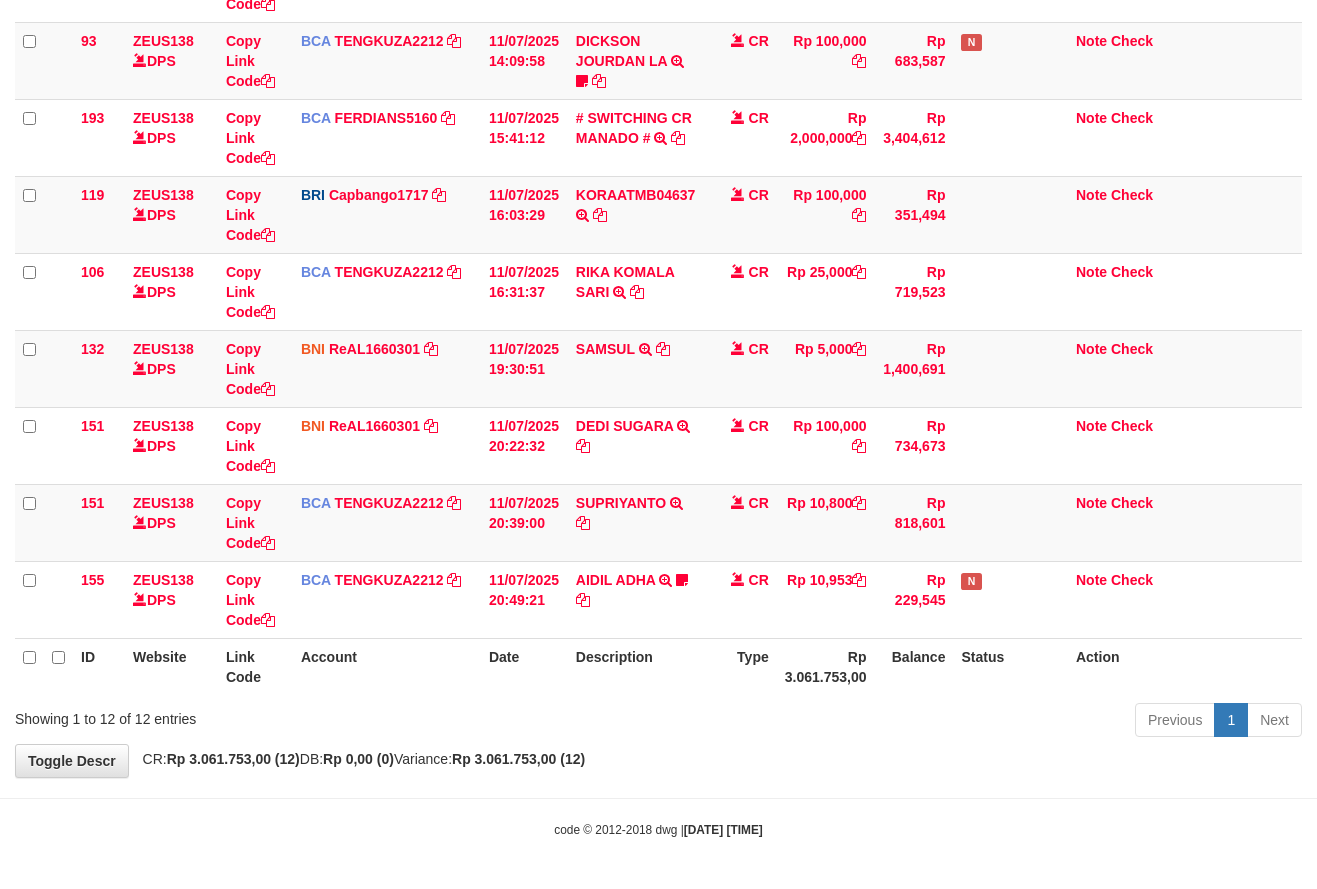 click on "Showing 1 to 12 of 12 entries Previous 1 Next" at bounding box center (658, 722) 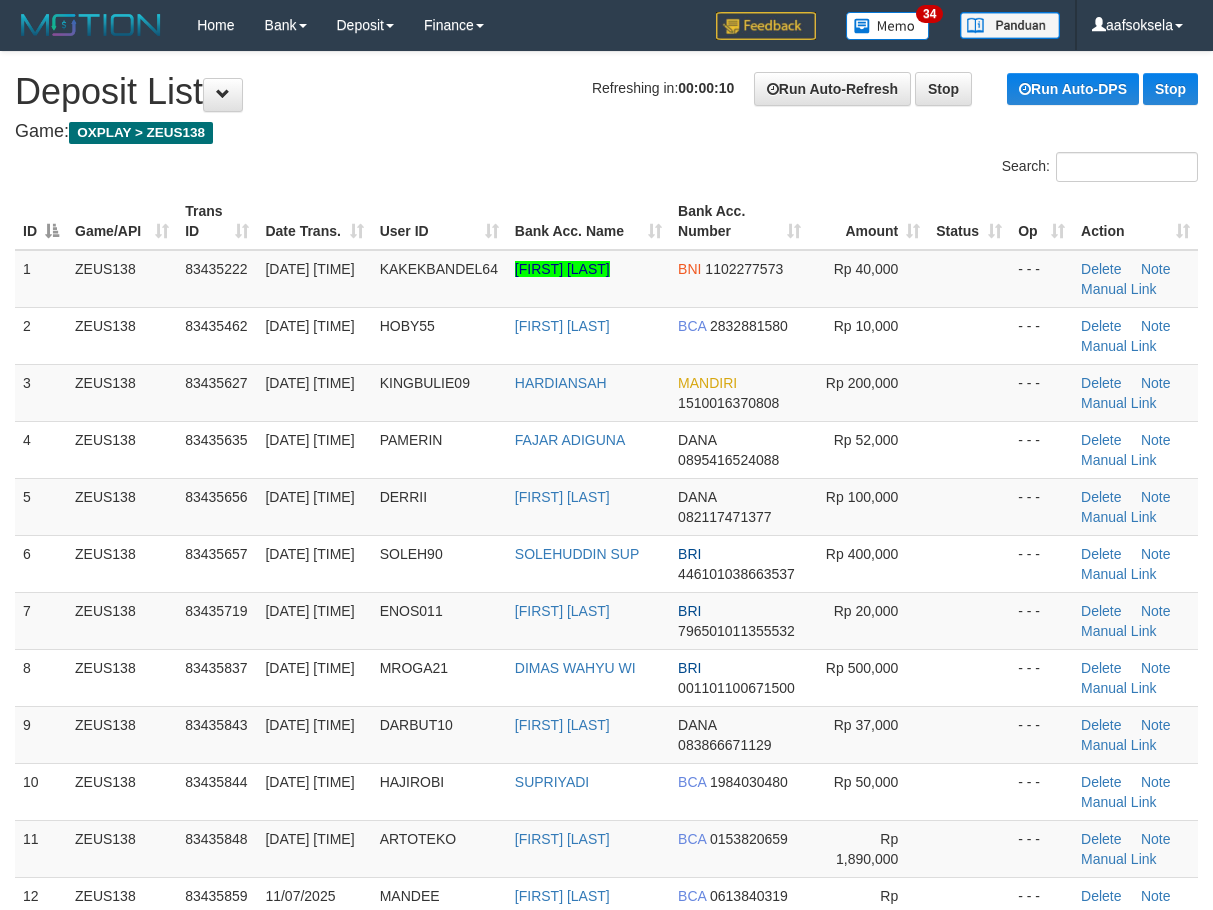 scroll, scrollTop: 475, scrollLeft: 0, axis: vertical 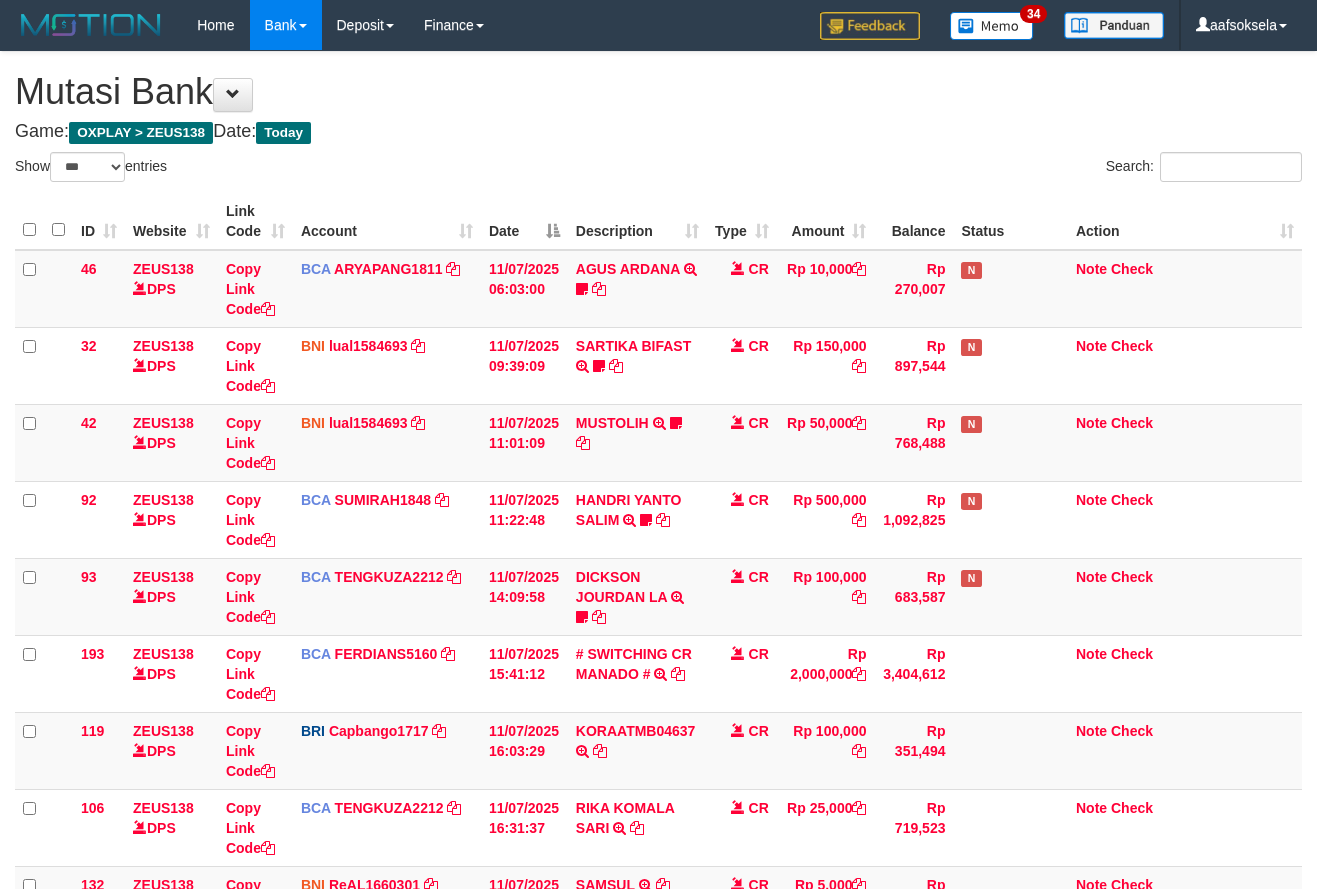 select on "***" 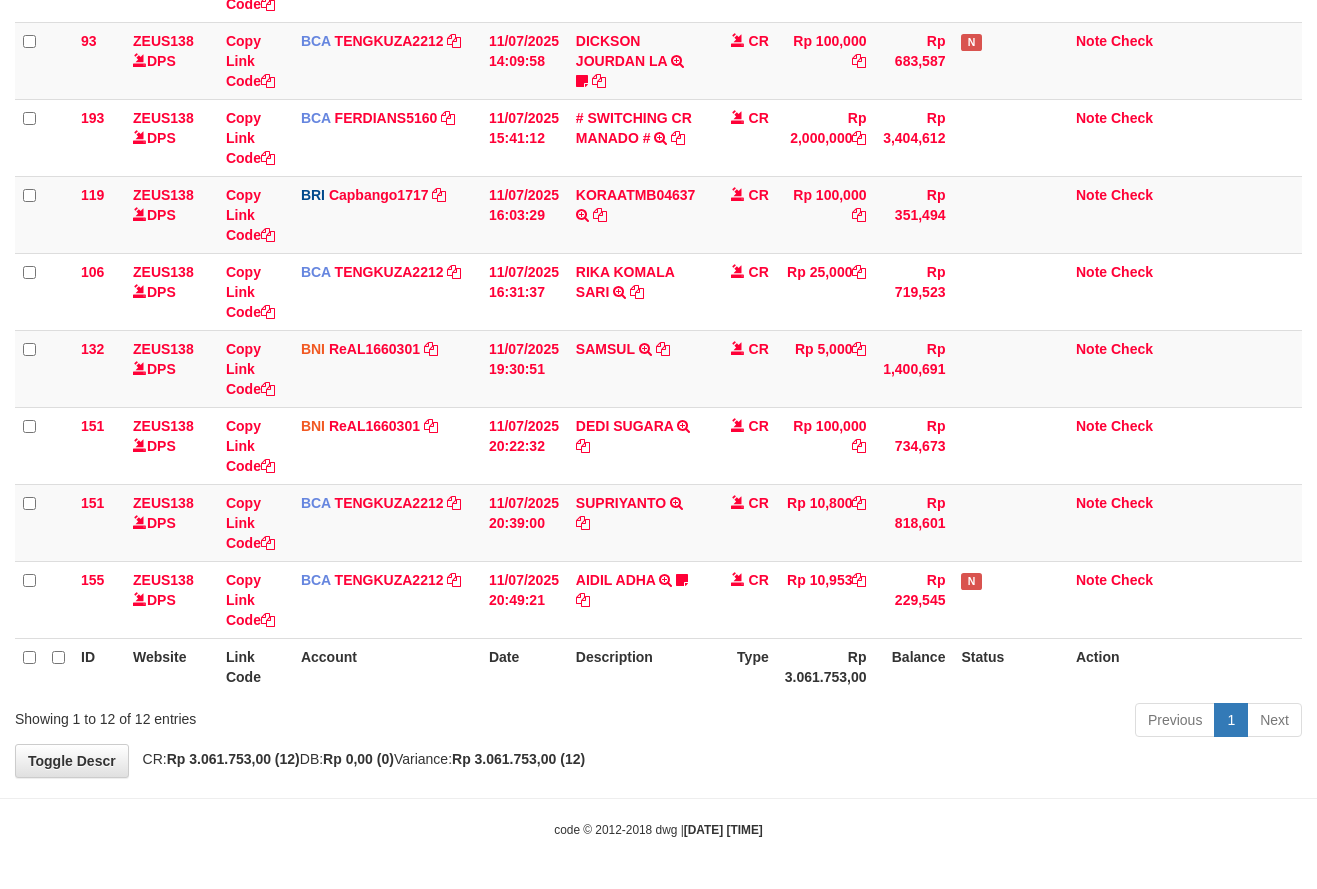 click on "Previous 1 Next" at bounding box center (933, 722) 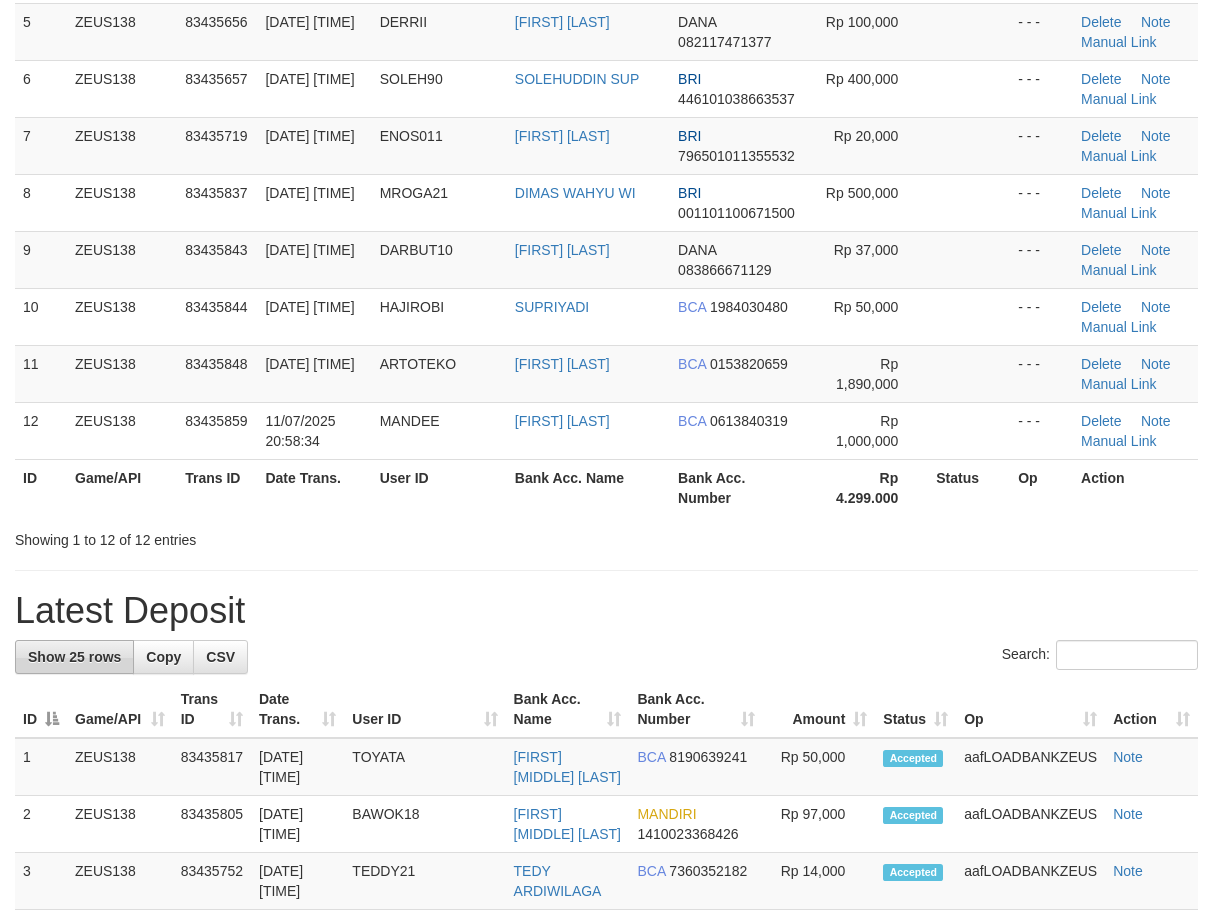 scroll, scrollTop: 400, scrollLeft: 0, axis: vertical 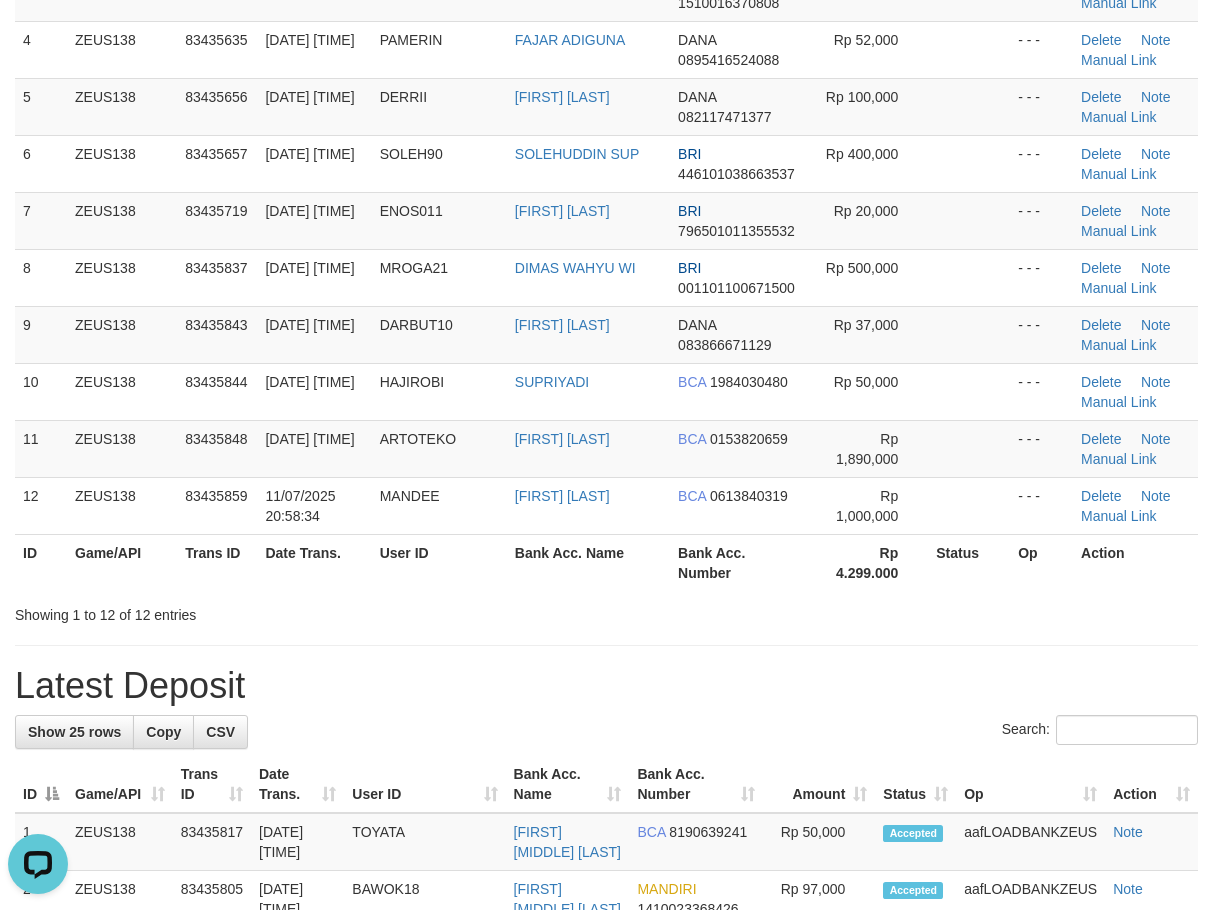 drag, startPoint x: 603, startPoint y: 629, endPoint x: 9, endPoint y: 729, distance: 602.3587 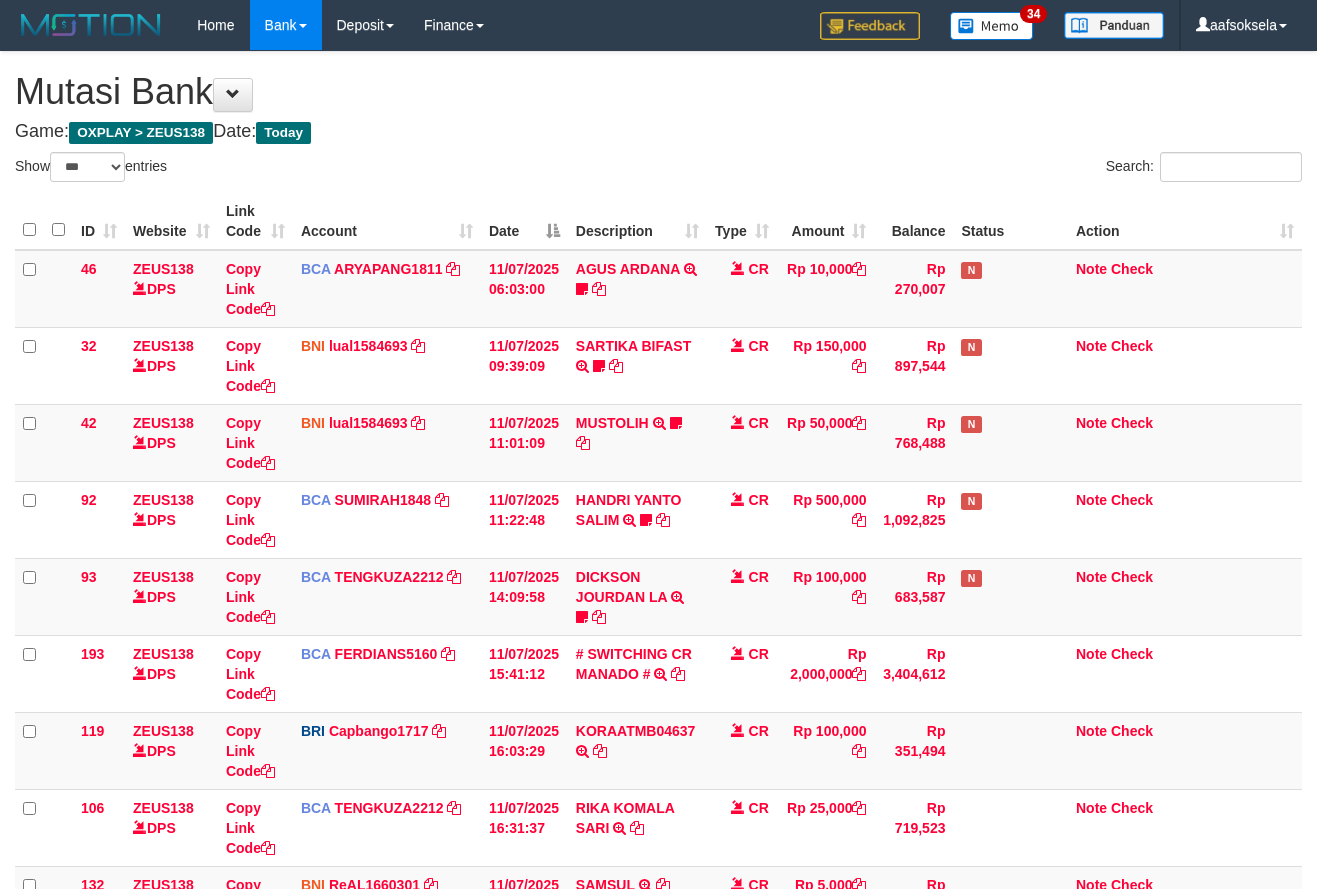select on "***" 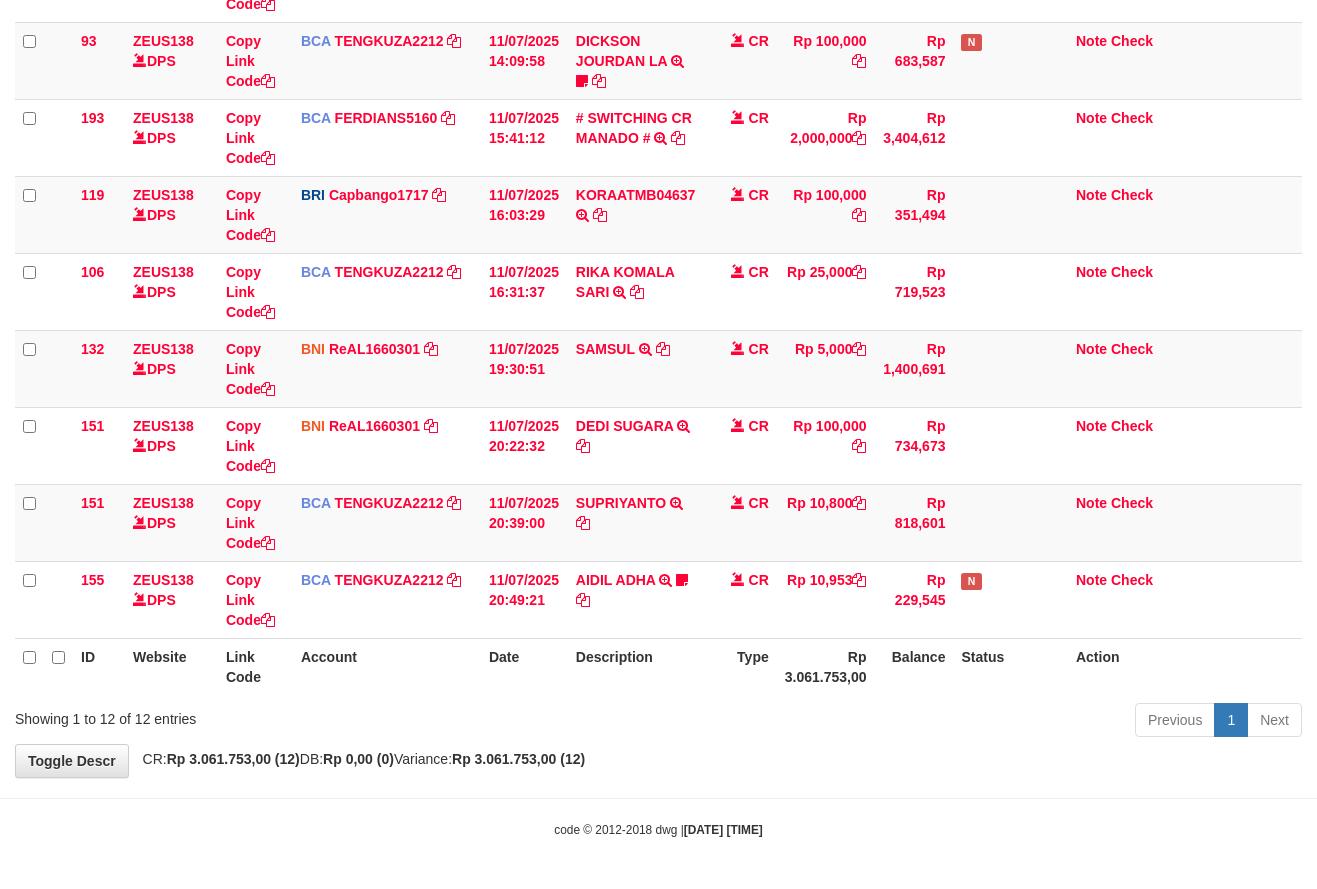click on "**********" at bounding box center [658, 146] 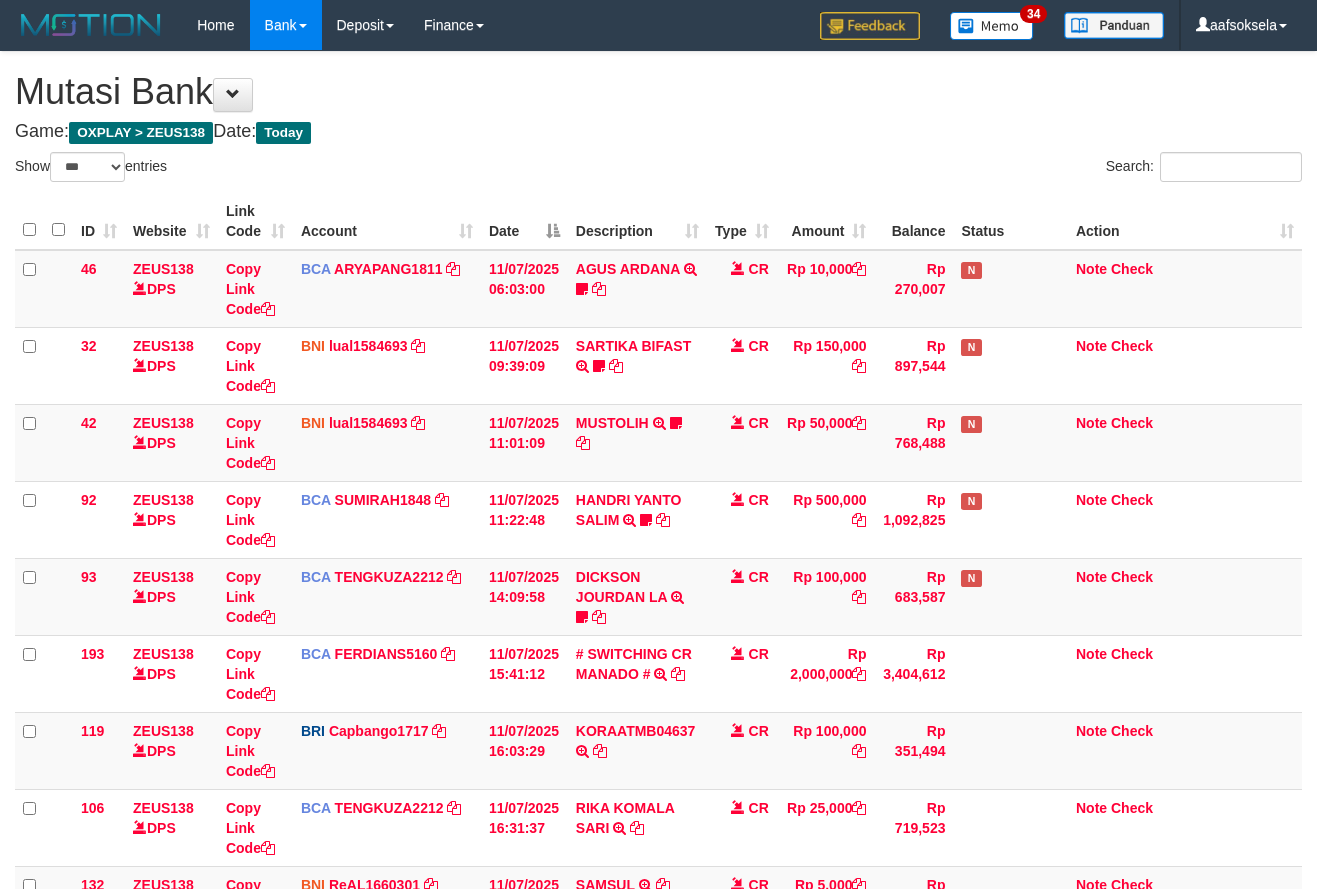 select on "***" 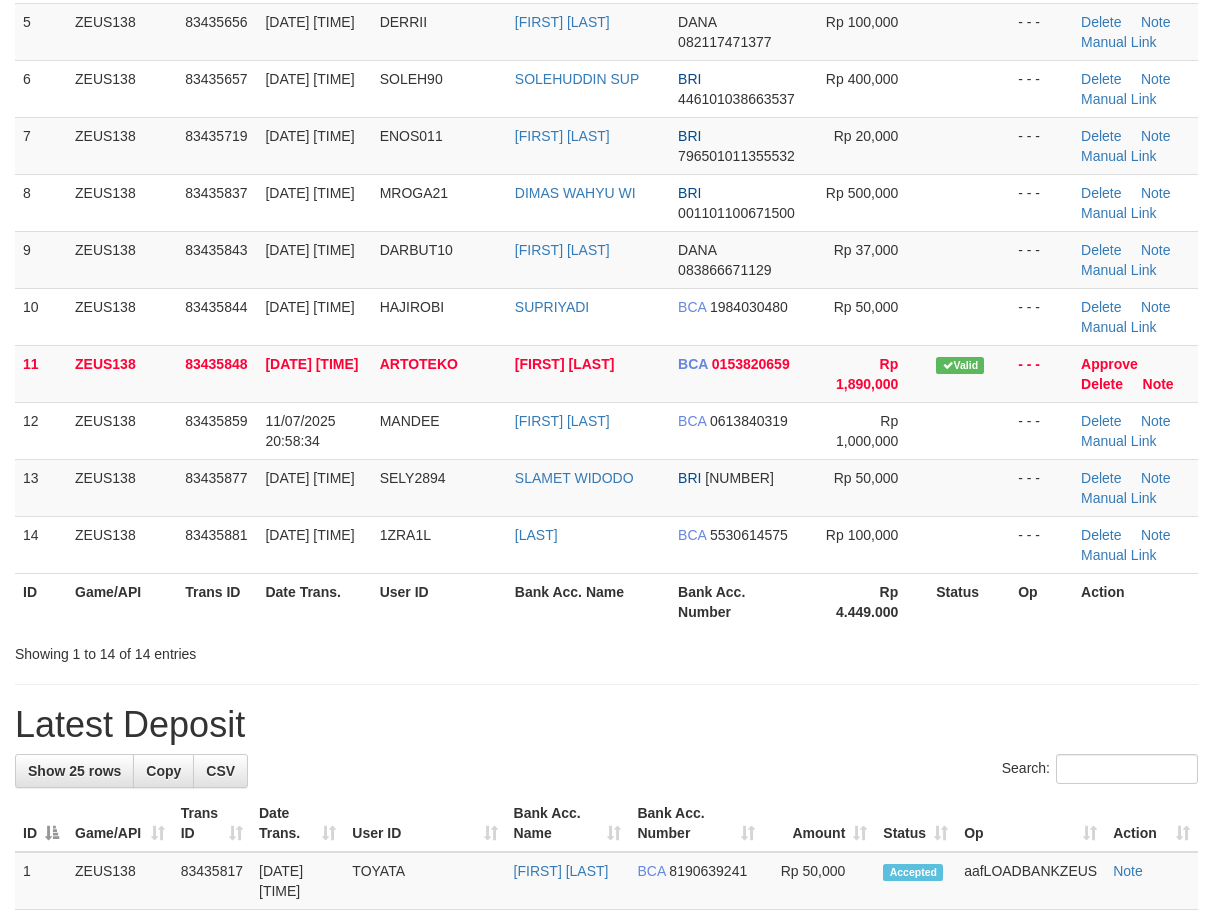 scroll, scrollTop: 400, scrollLeft: 0, axis: vertical 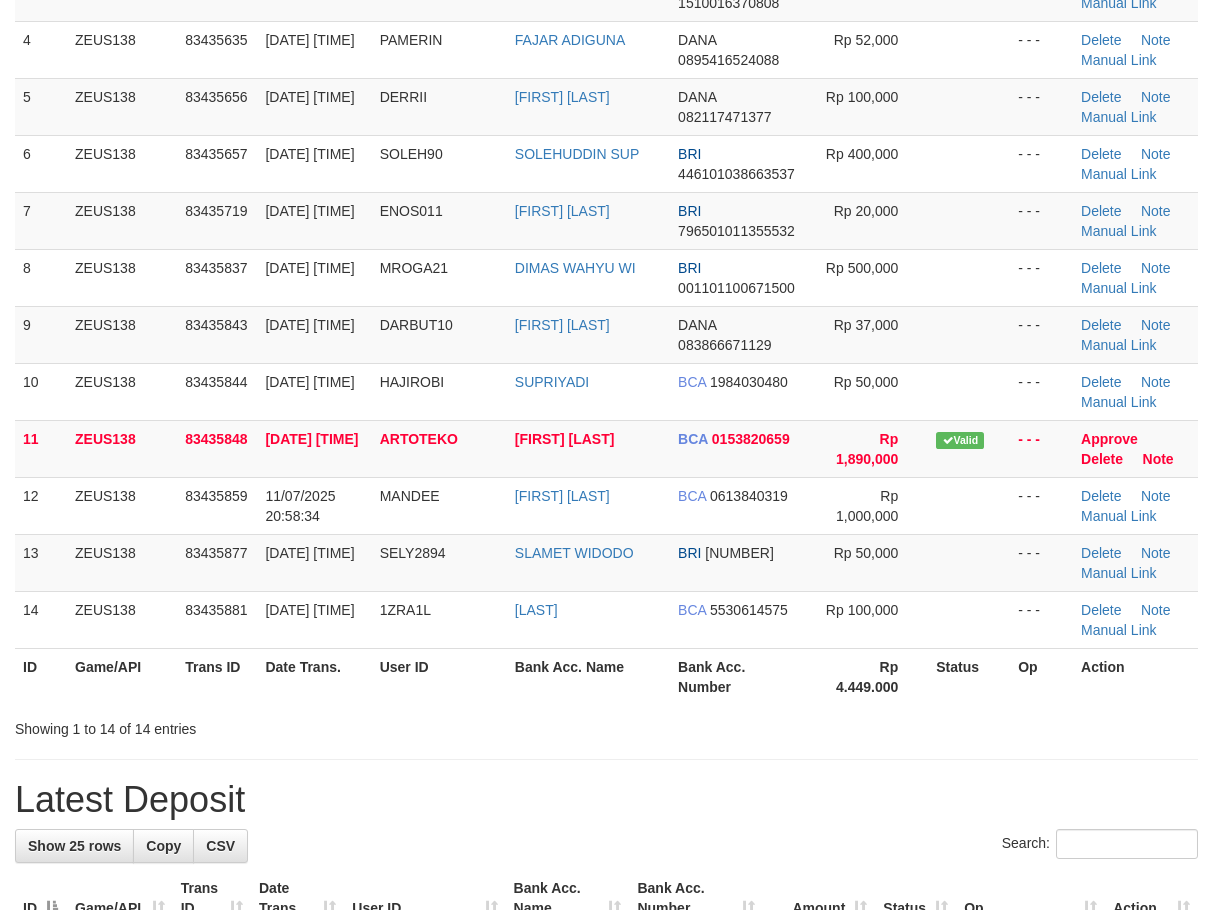 click on "Showing 1 to 14 of 14 entries" at bounding box center (252, 725) 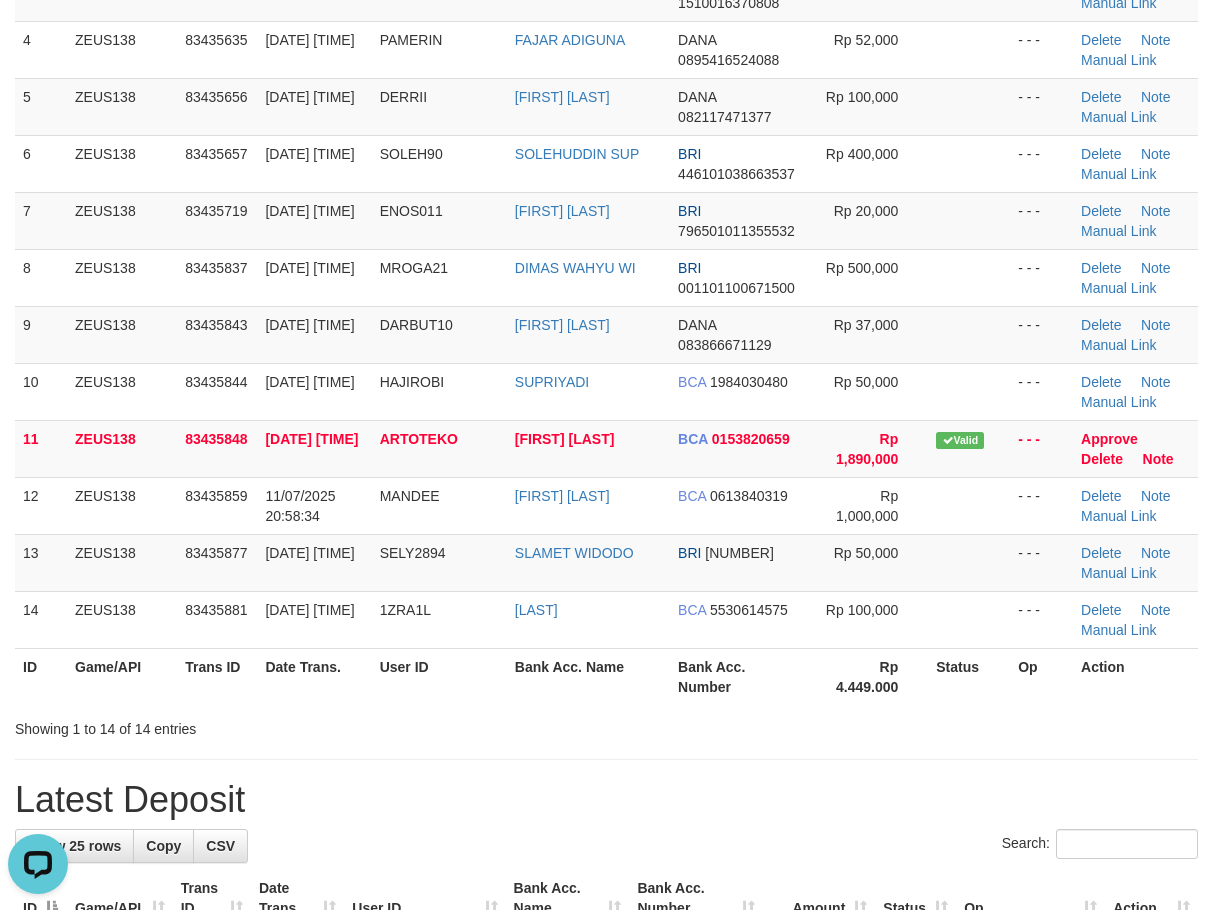 scroll, scrollTop: 0, scrollLeft: 0, axis: both 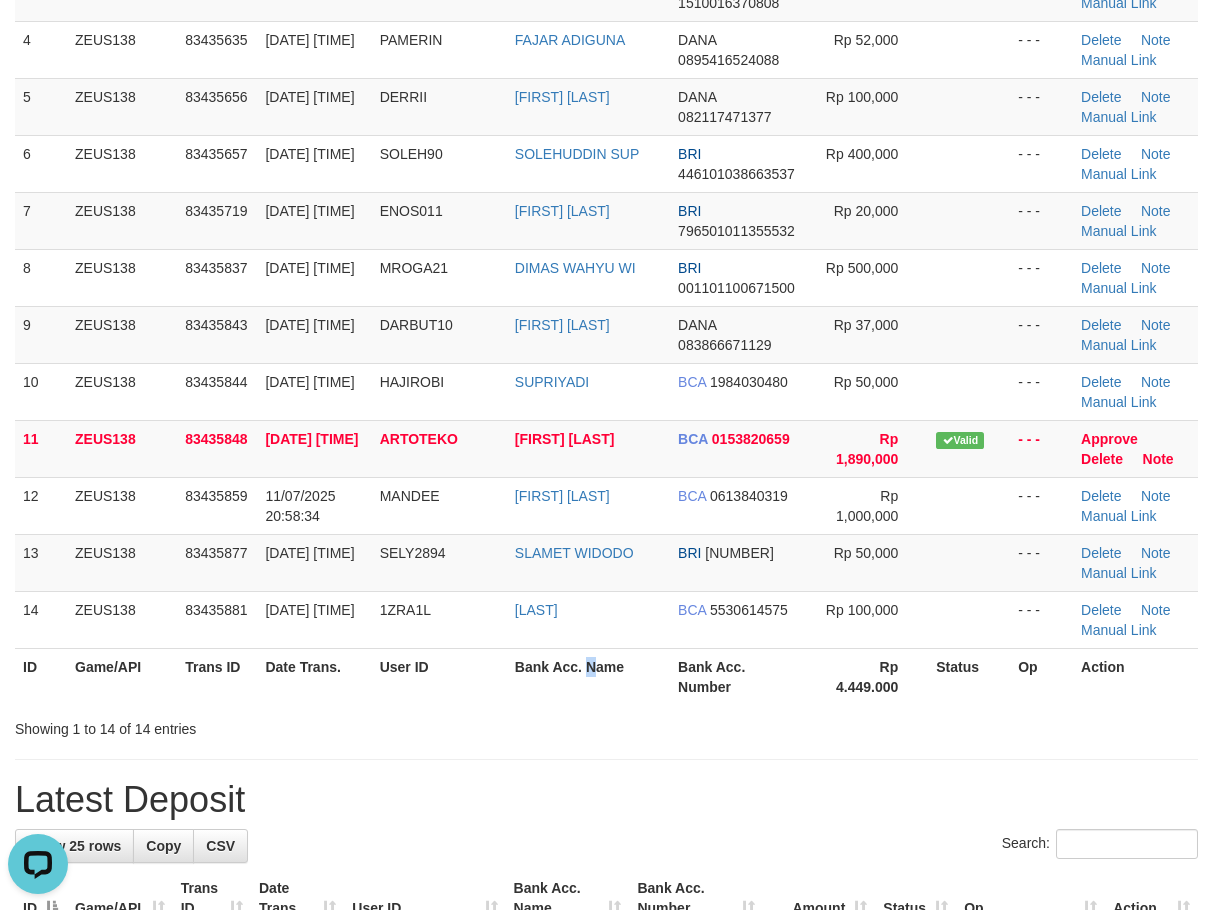 click on "Bank Acc. Name" at bounding box center (588, 676) 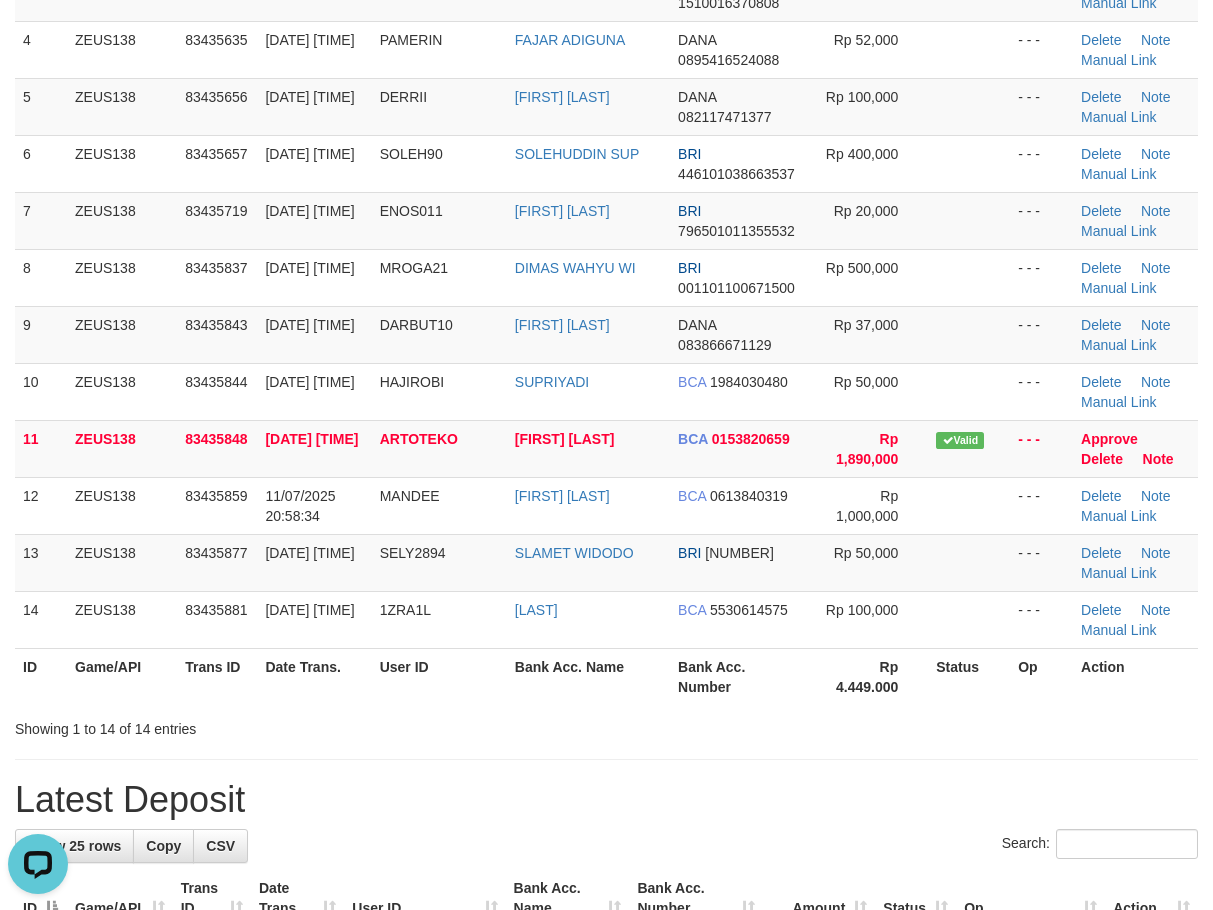 click on "**********" at bounding box center (606, 1069) 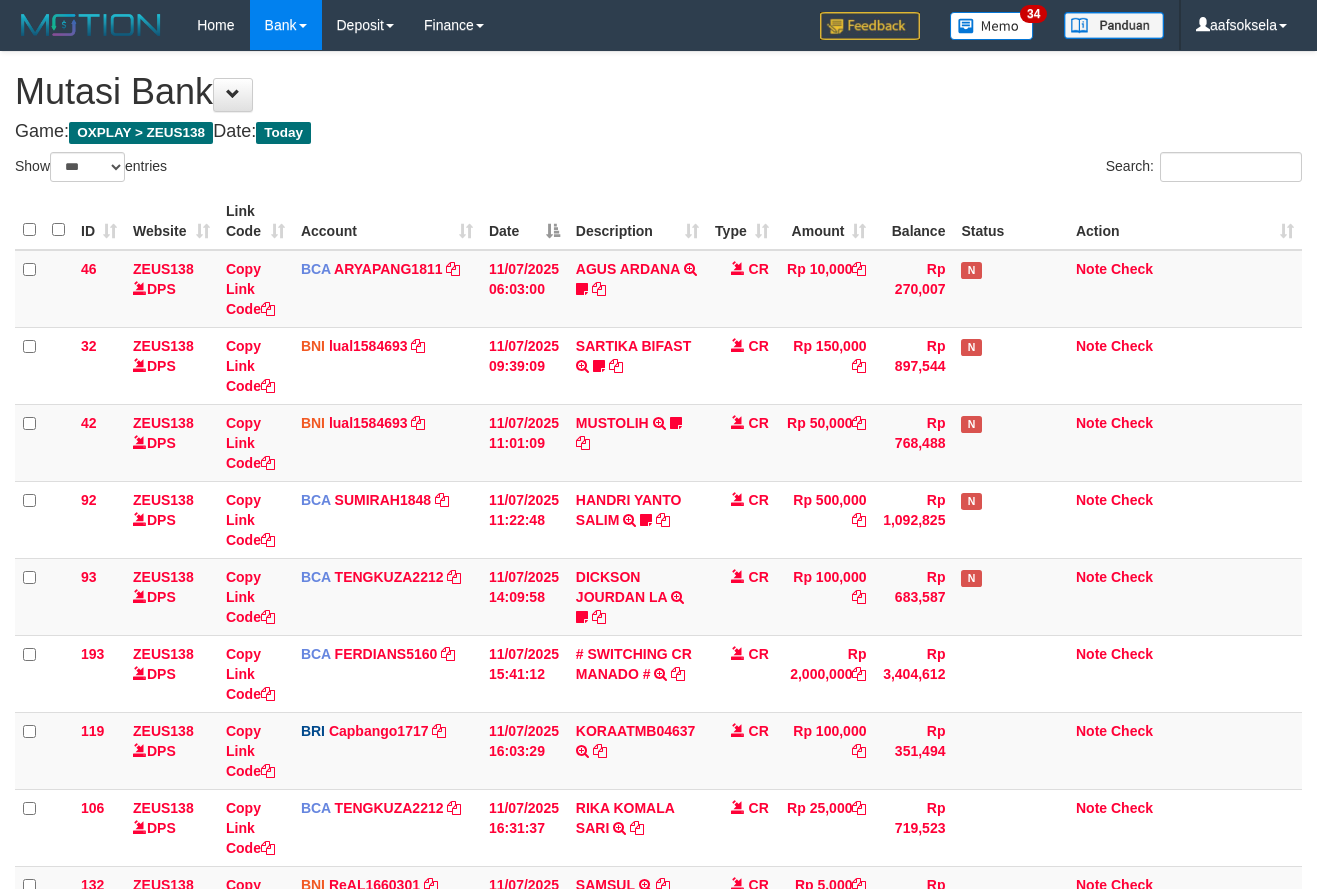select on "***" 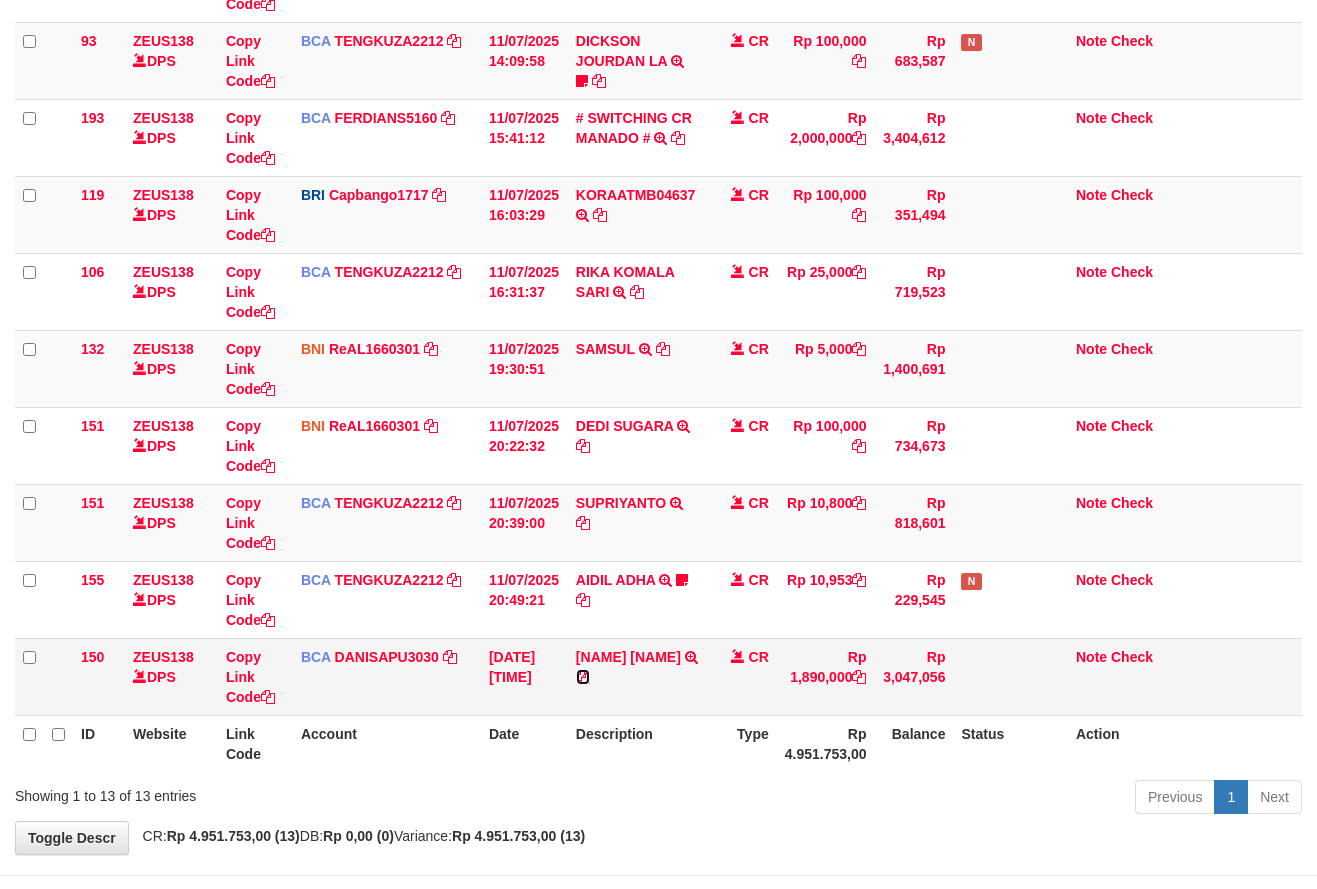 click at bounding box center [583, 677] 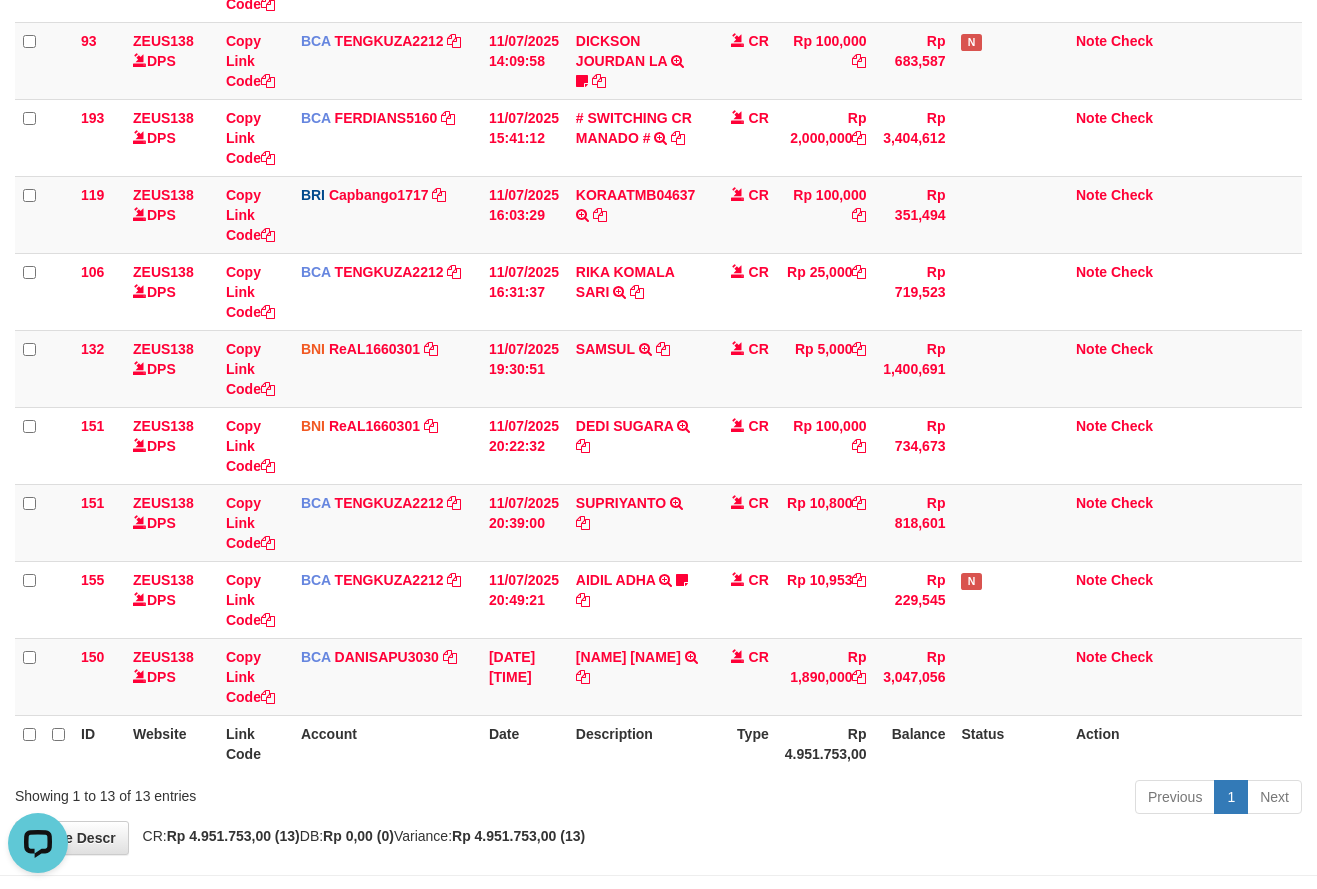 scroll, scrollTop: 0, scrollLeft: 0, axis: both 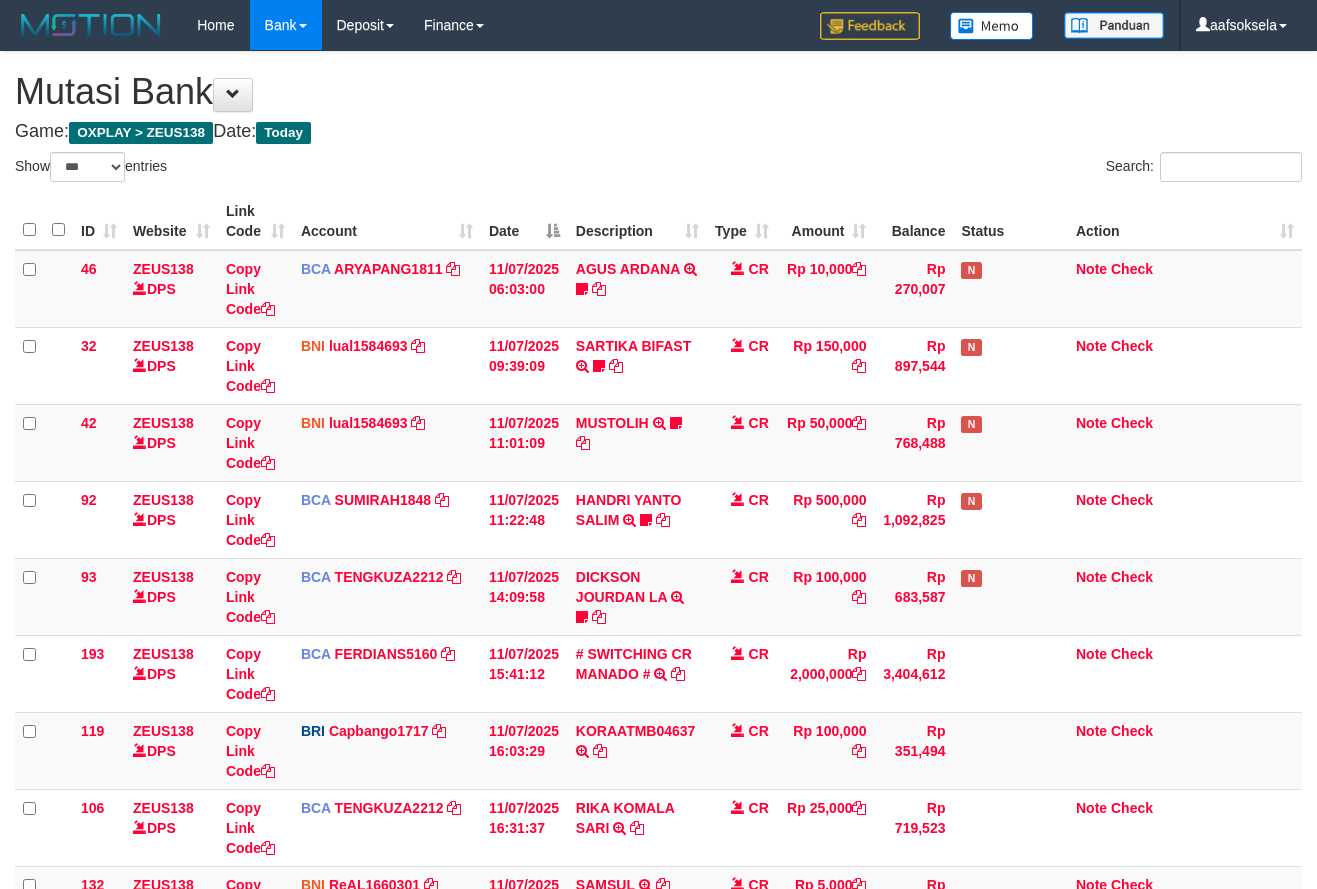 select on "***" 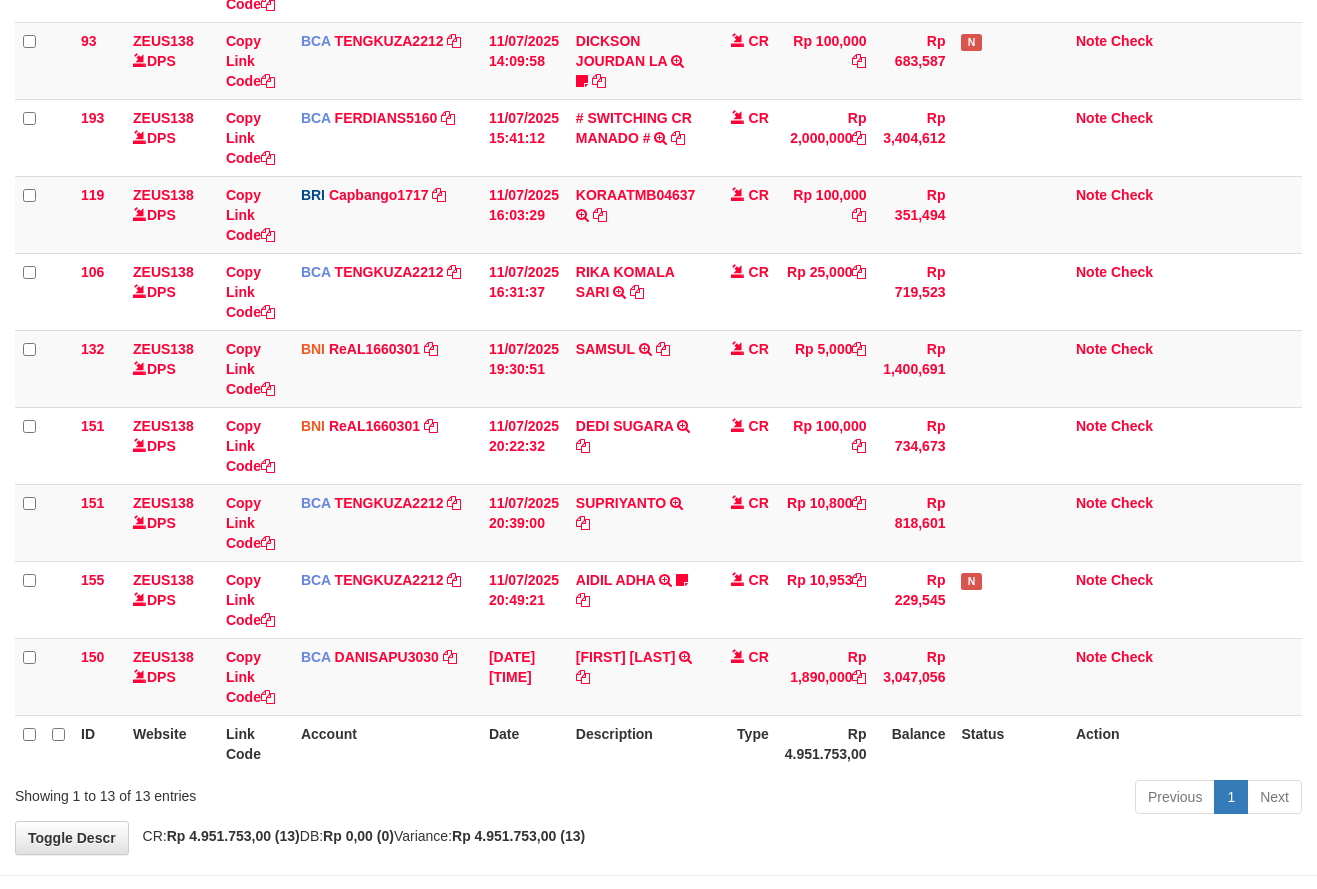 click on "Description" at bounding box center (637, 743) 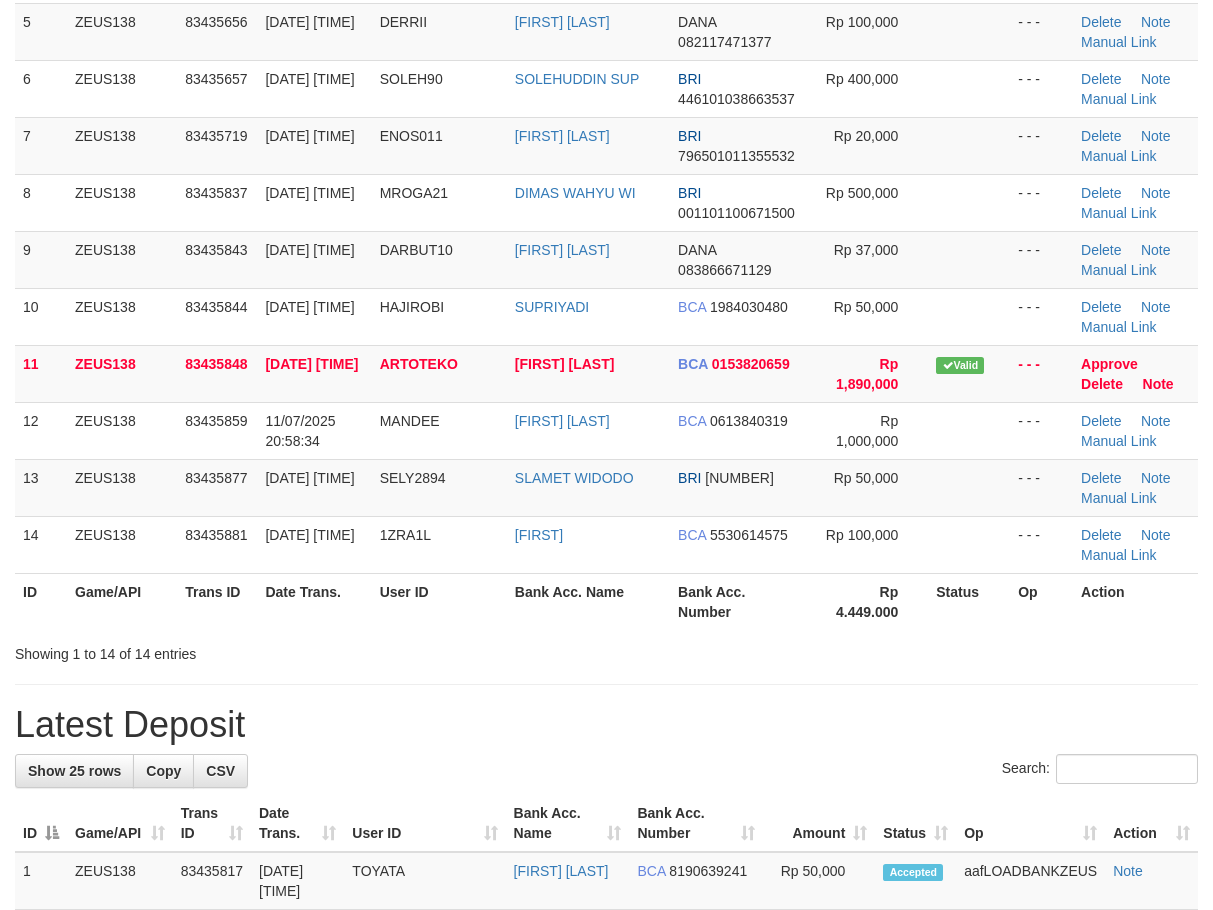 scroll, scrollTop: 400, scrollLeft: 0, axis: vertical 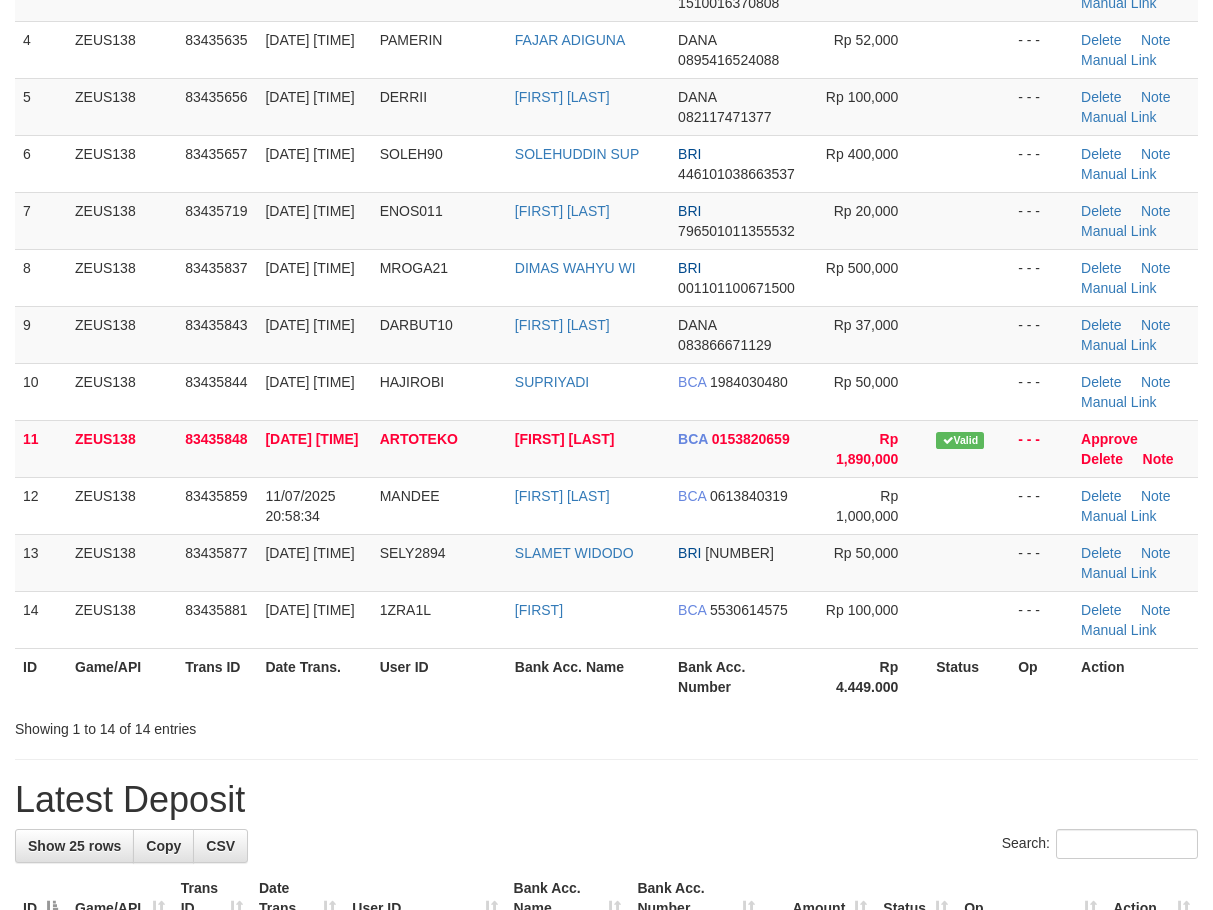 click on "Bank Acc. Number" at bounding box center [739, 676] 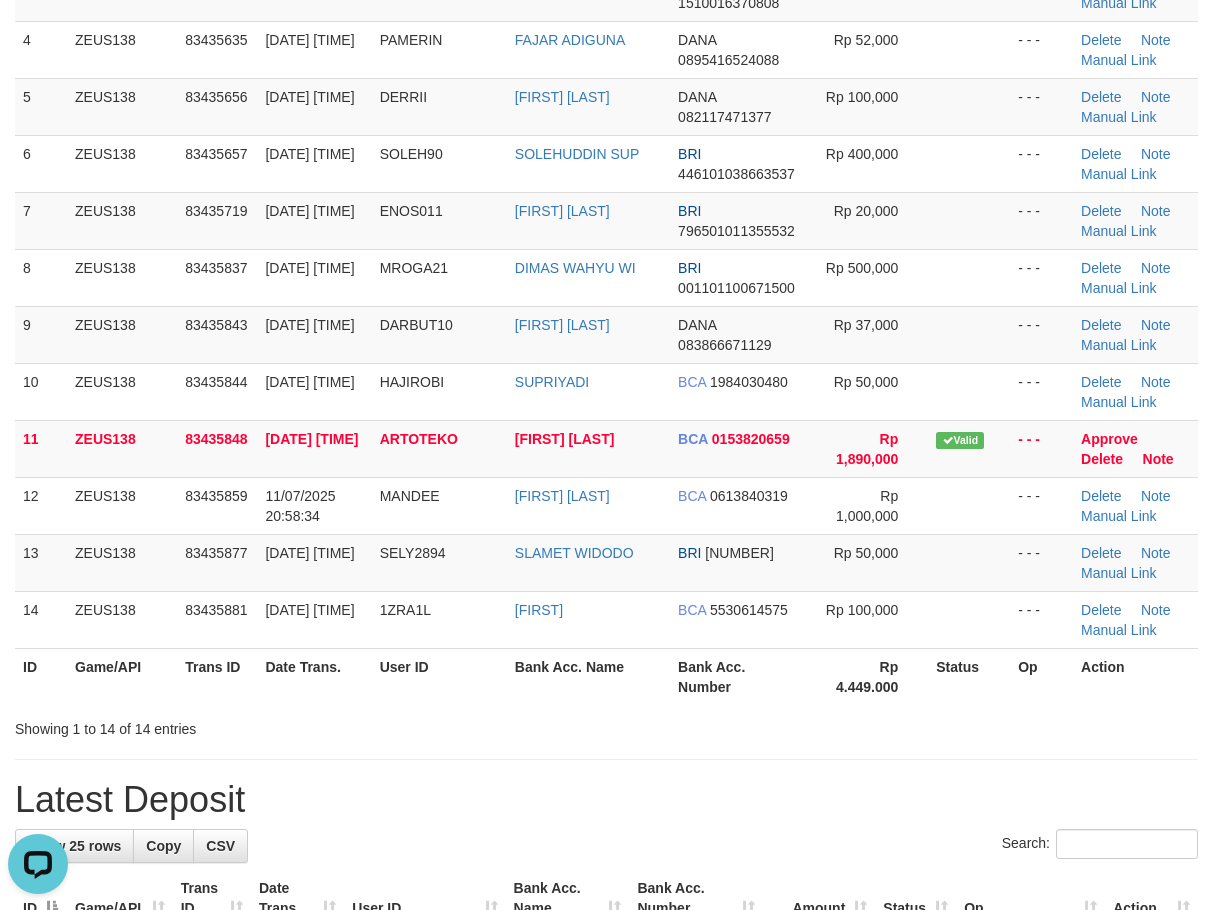 scroll, scrollTop: 0, scrollLeft: 0, axis: both 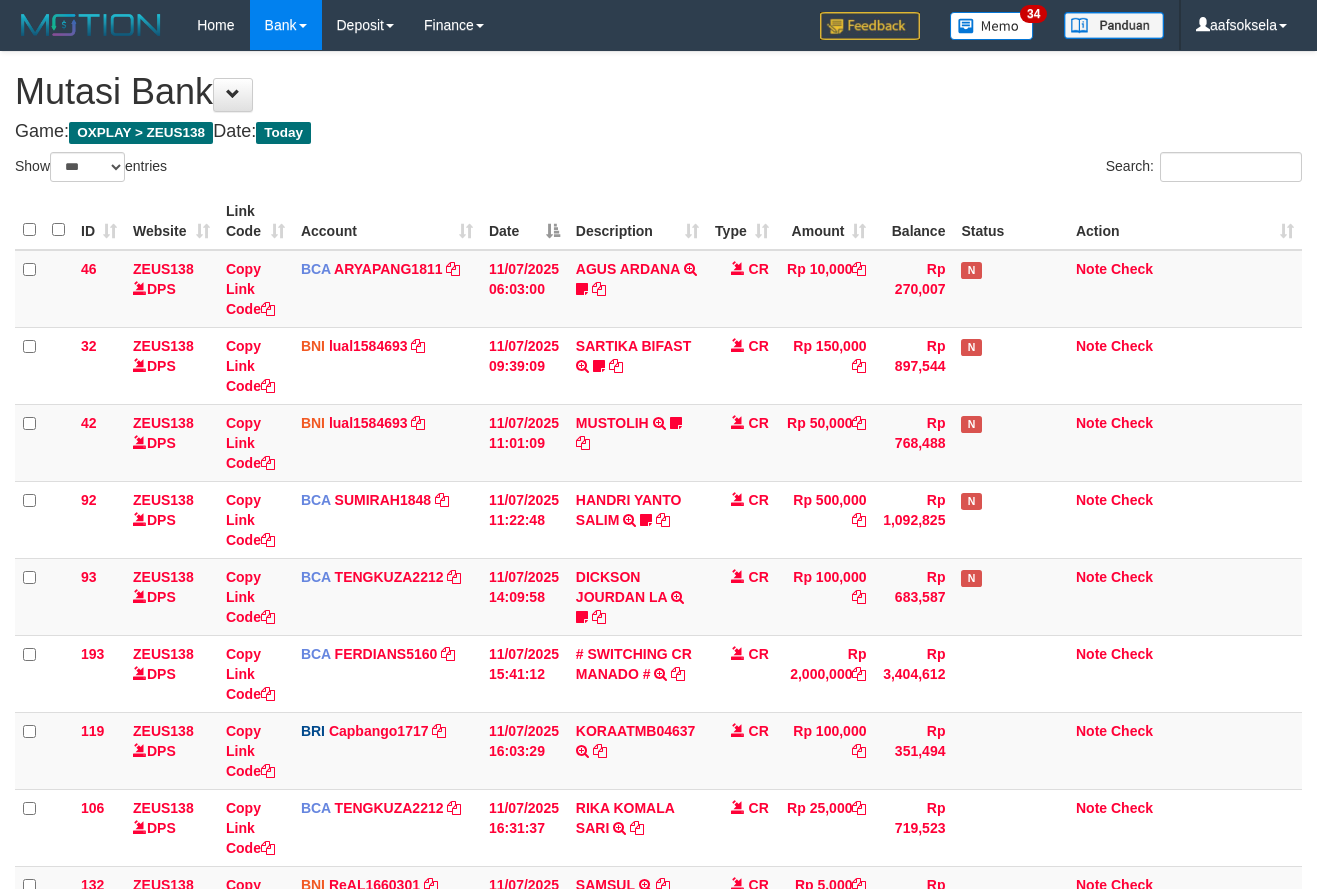select on "***" 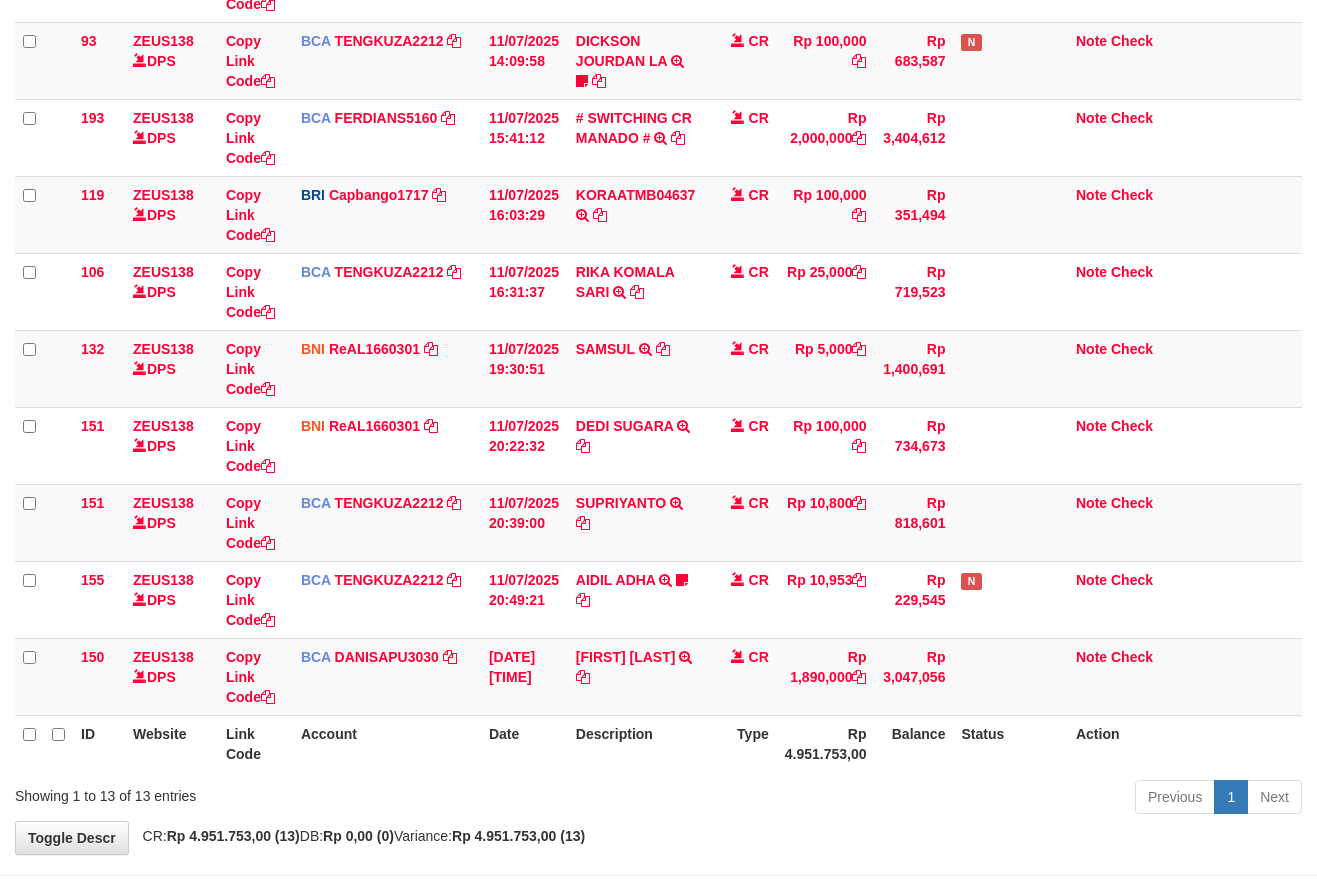 drag, startPoint x: 457, startPoint y: 881, endPoint x: 475, endPoint y: 875, distance: 18.973665 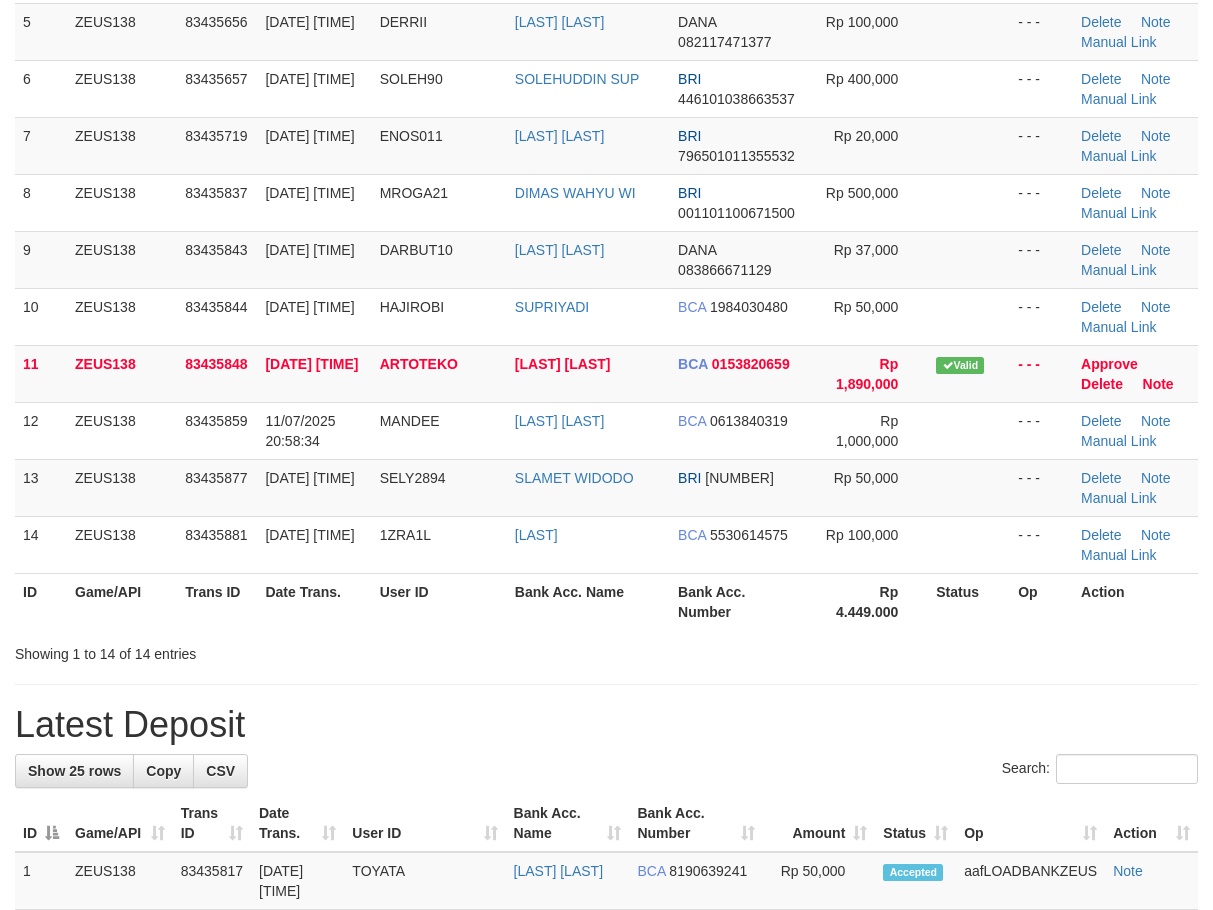 scroll, scrollTop: 400, scrollLeft: 0, axis: vertical 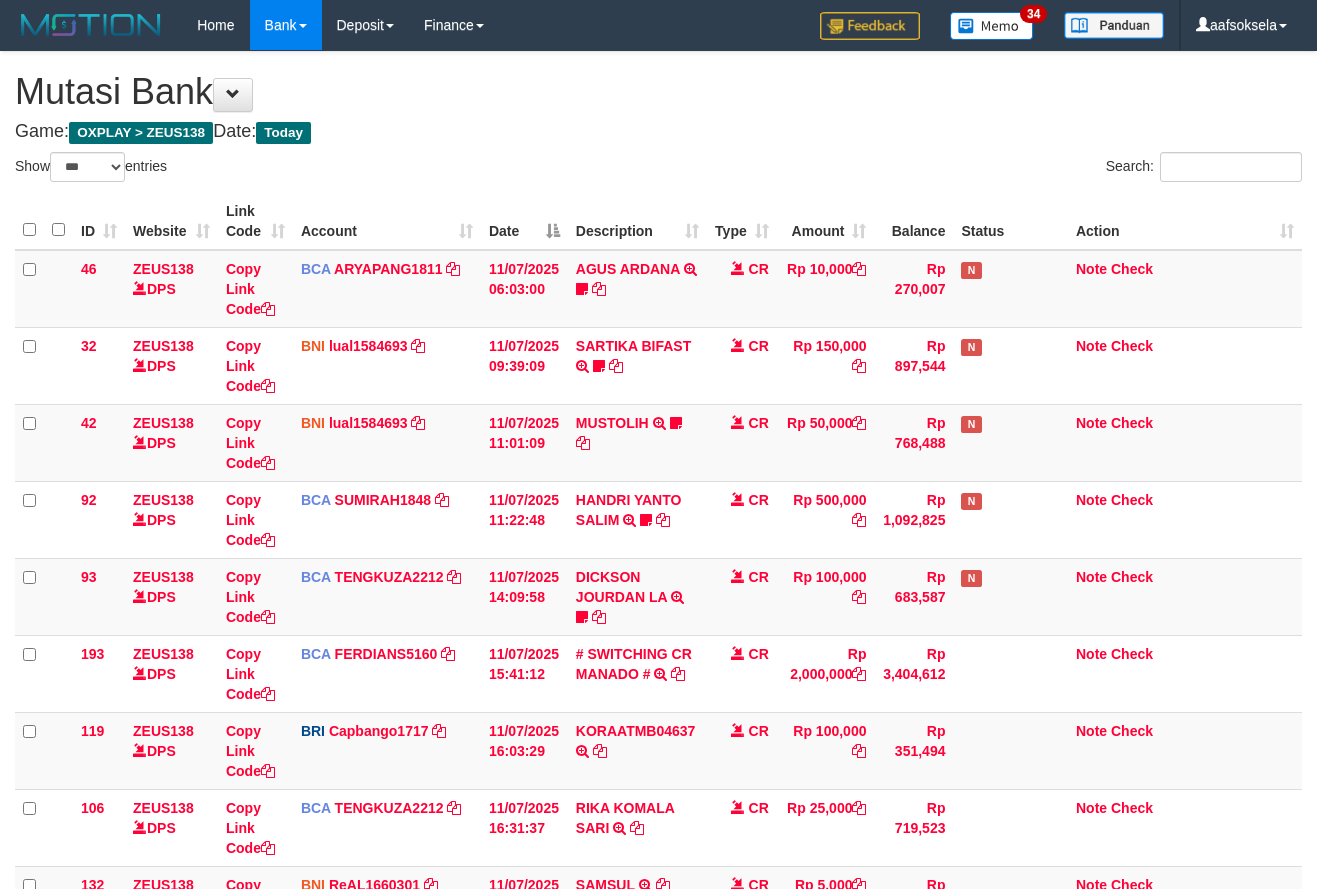 select on "***" 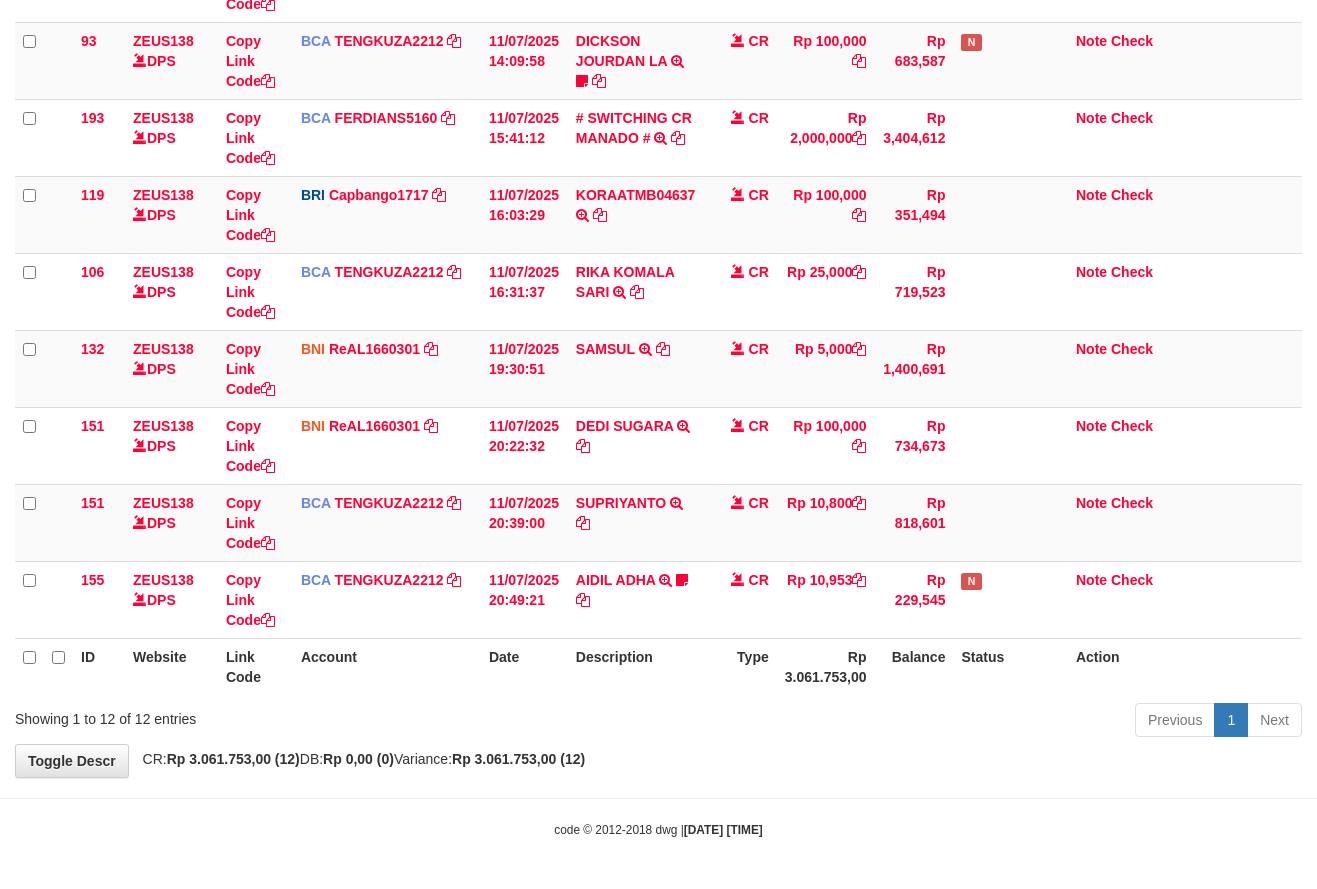 click on "**********" at bounding box center [658, 146] 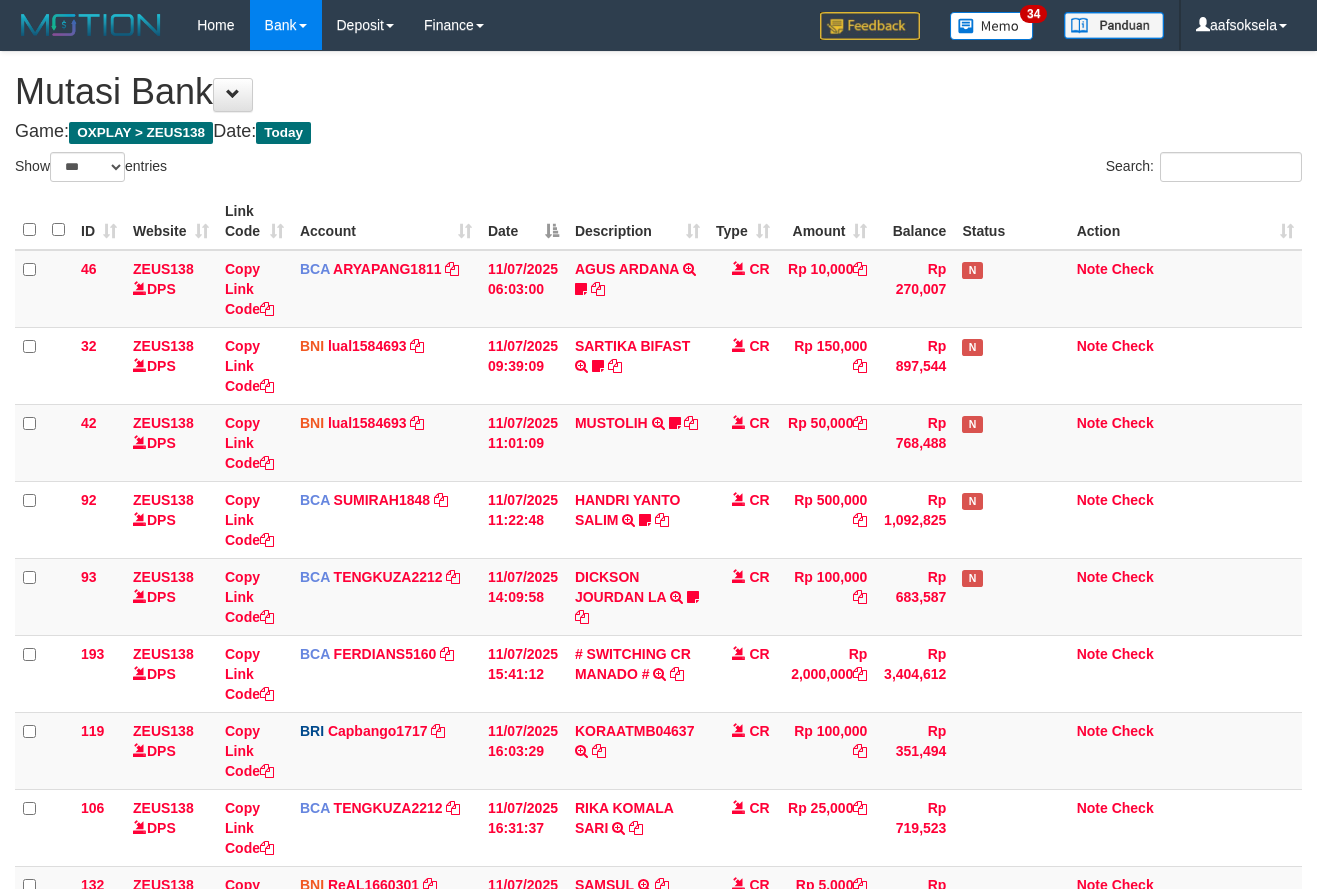 select on "***" 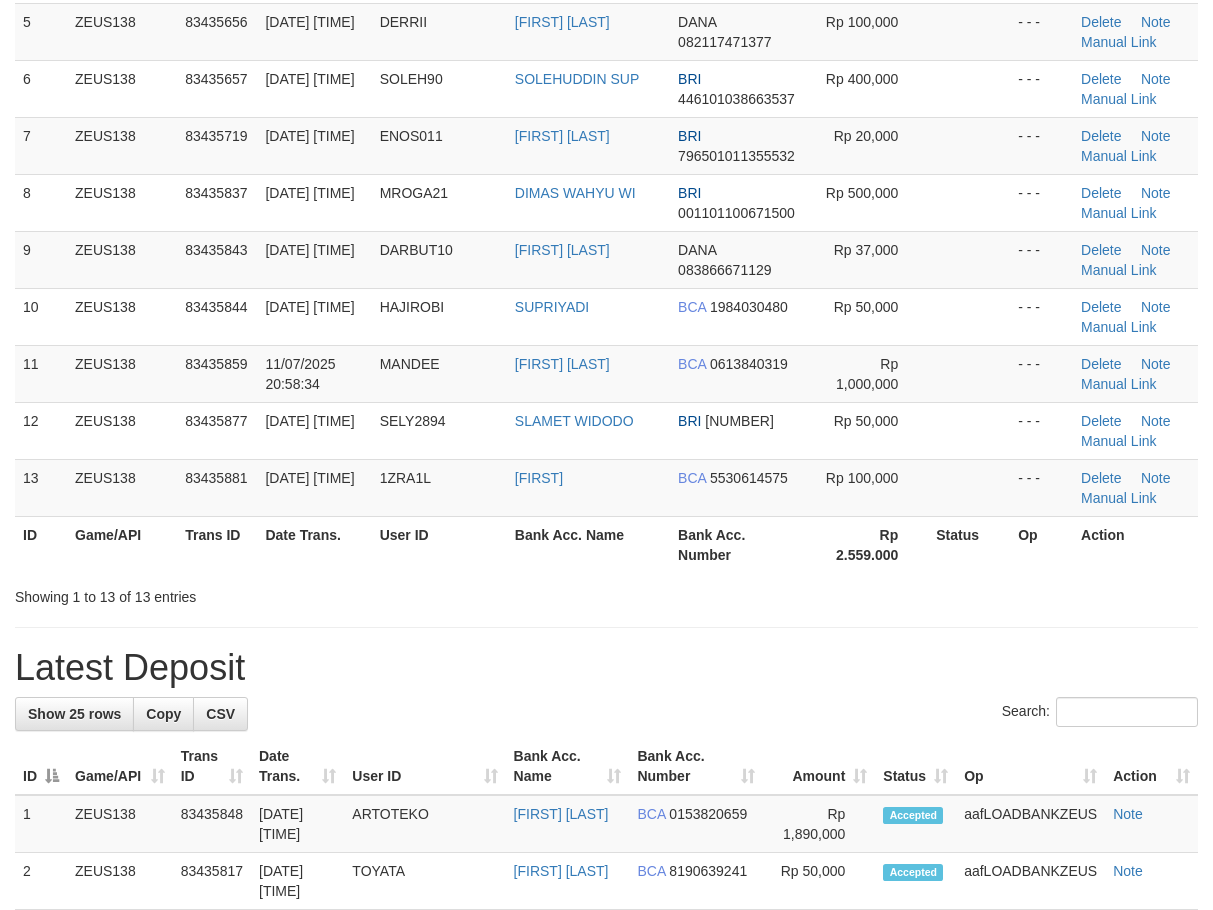 scroll, scrollTop: 400, scrollLeft: 0, axis: vertical 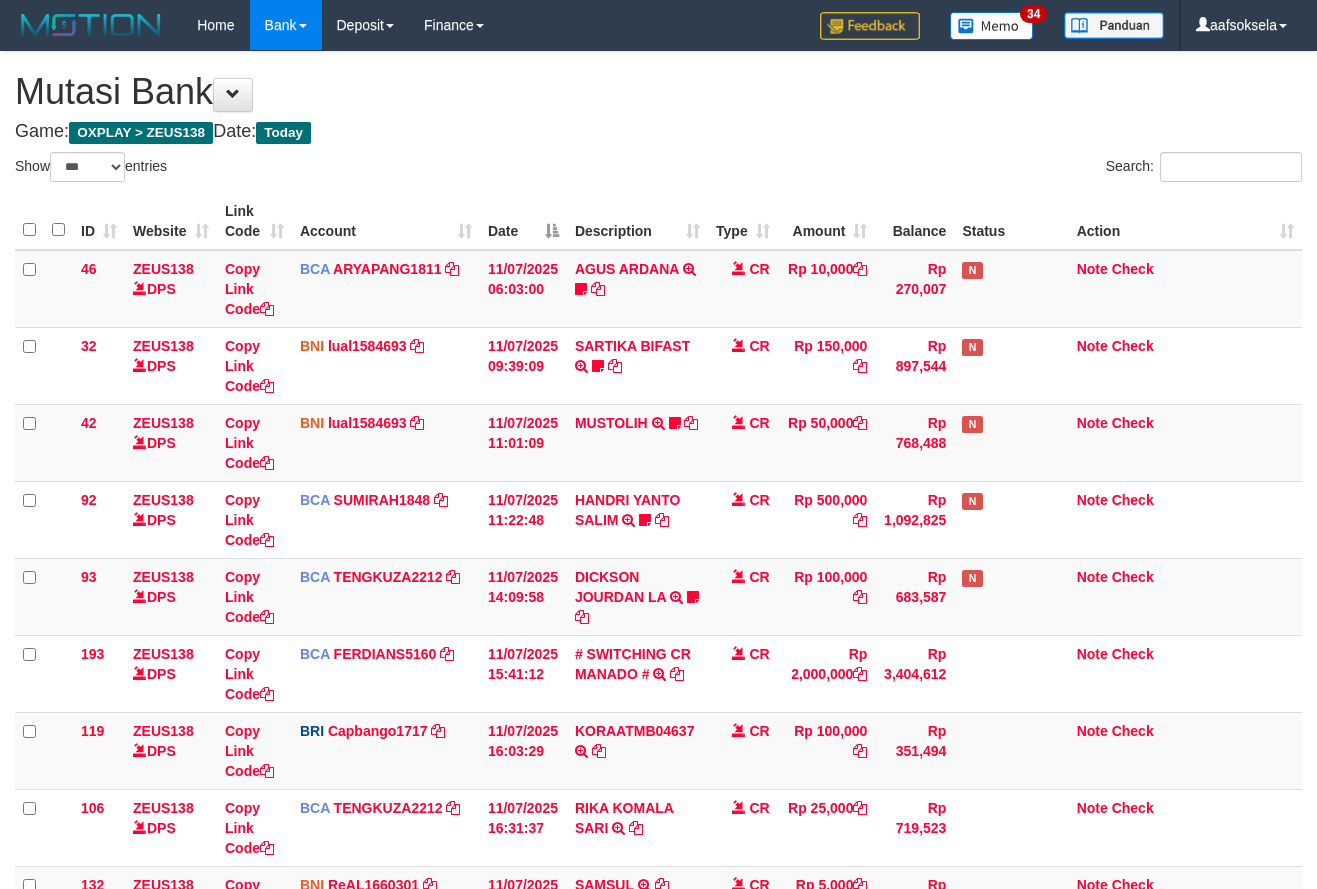 select on "***" 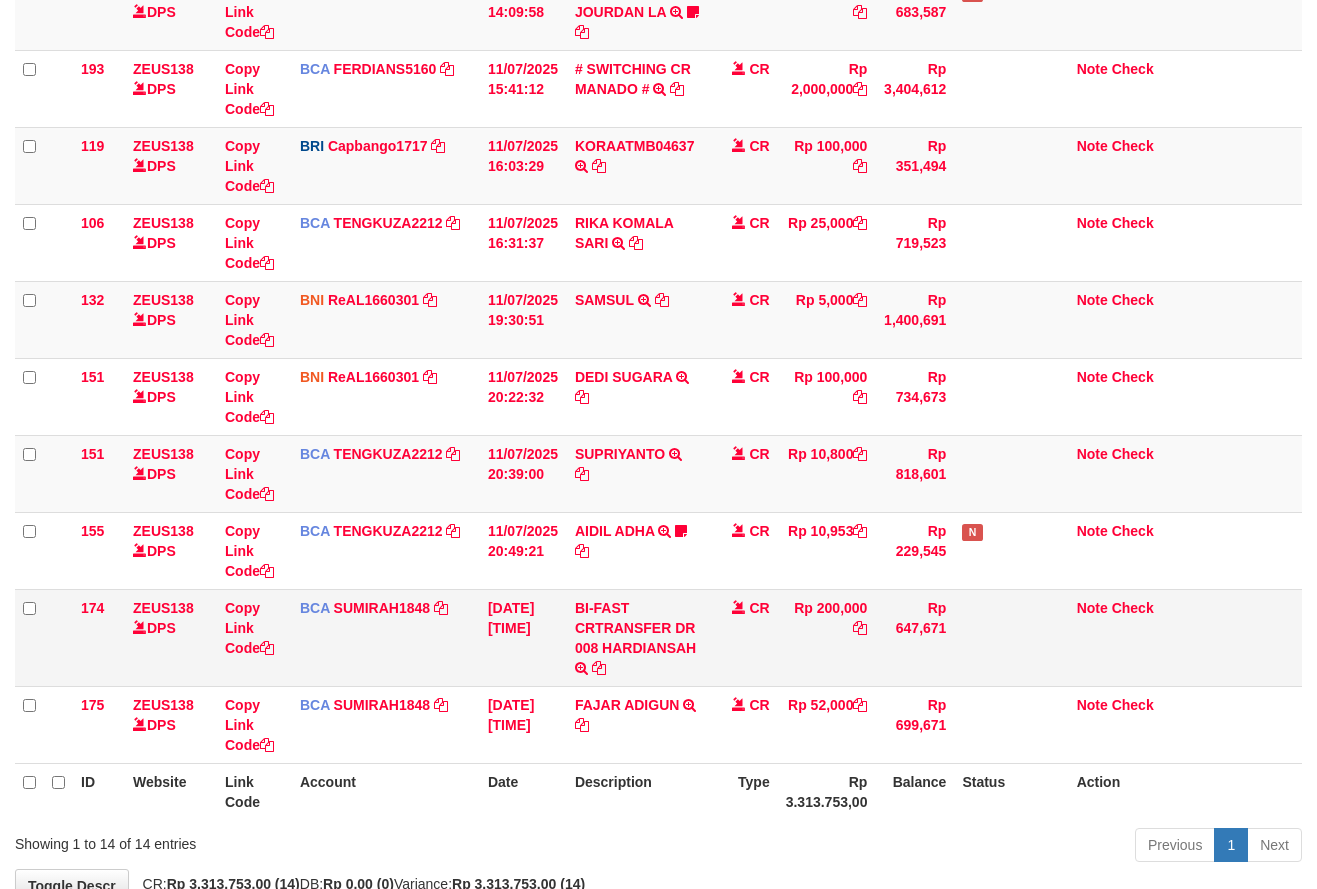scroll, scrollTop: 536, scrollLeft: 0, axis: vertical 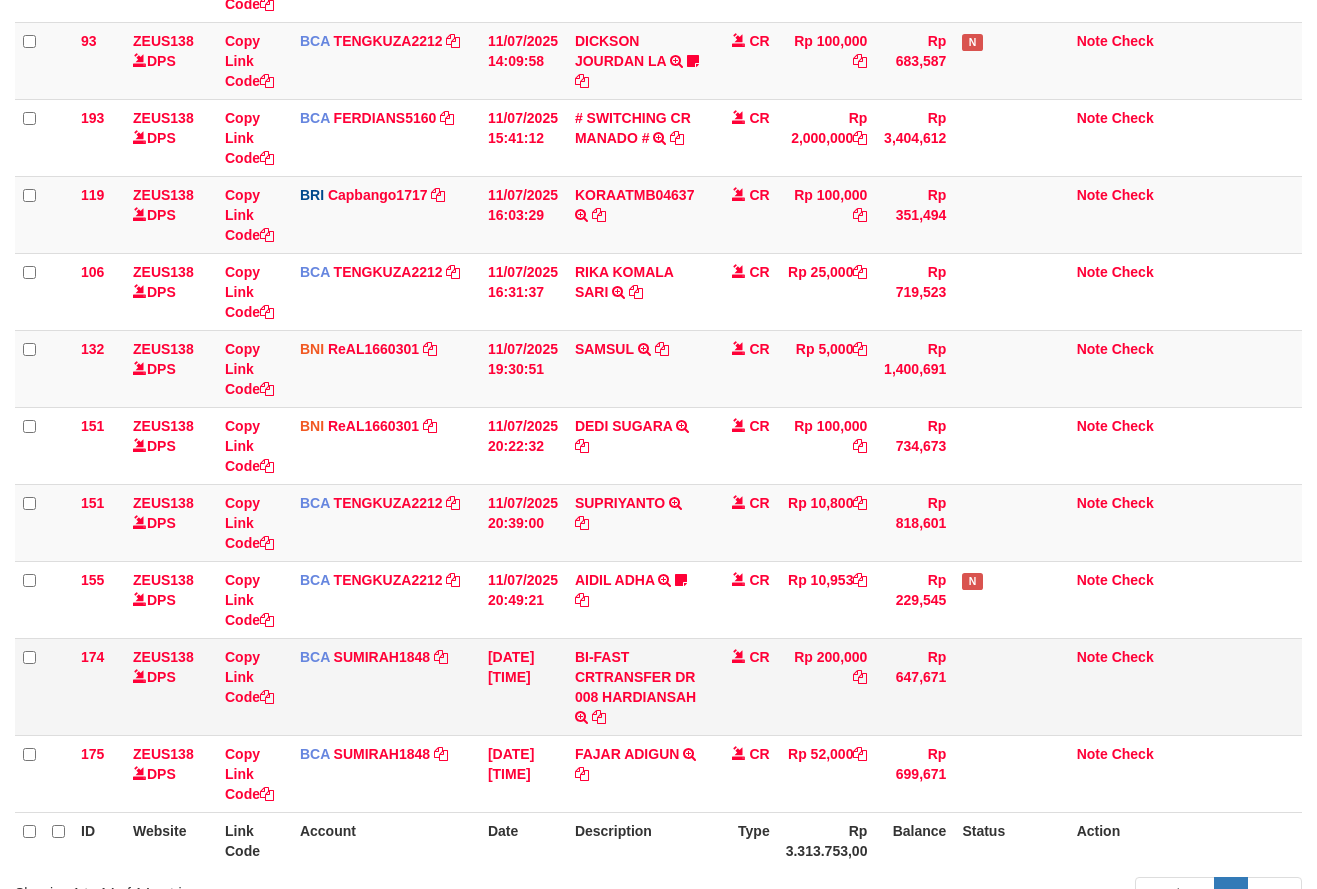 click on "BI-FAST CRTRANSFER DR 008 HARDIANSAH" at bounding box center [637, 686] 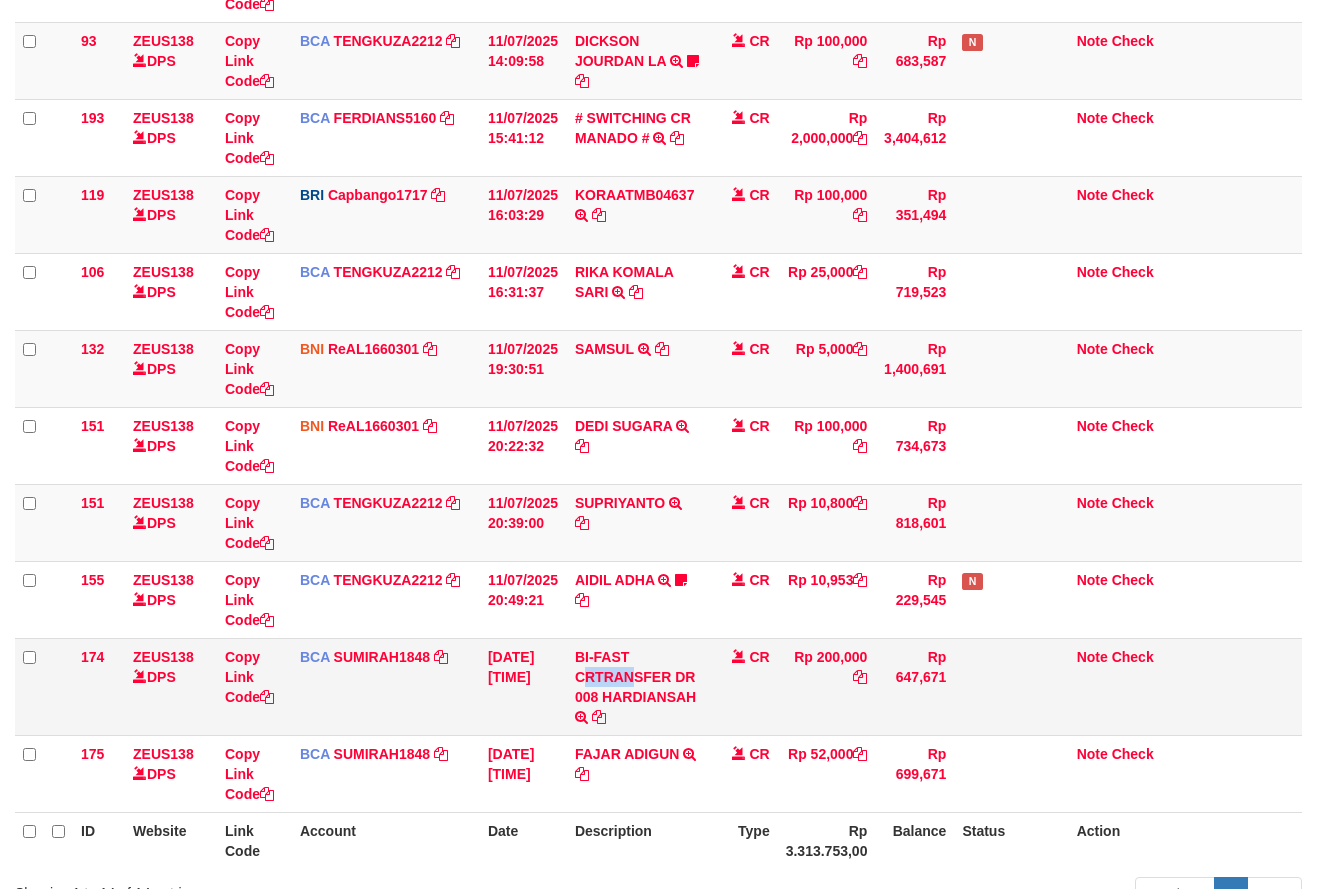 click on "BI-FAST CRTRANSFER DR 008 HARDIANSAH" at bounding box center (637, 686) 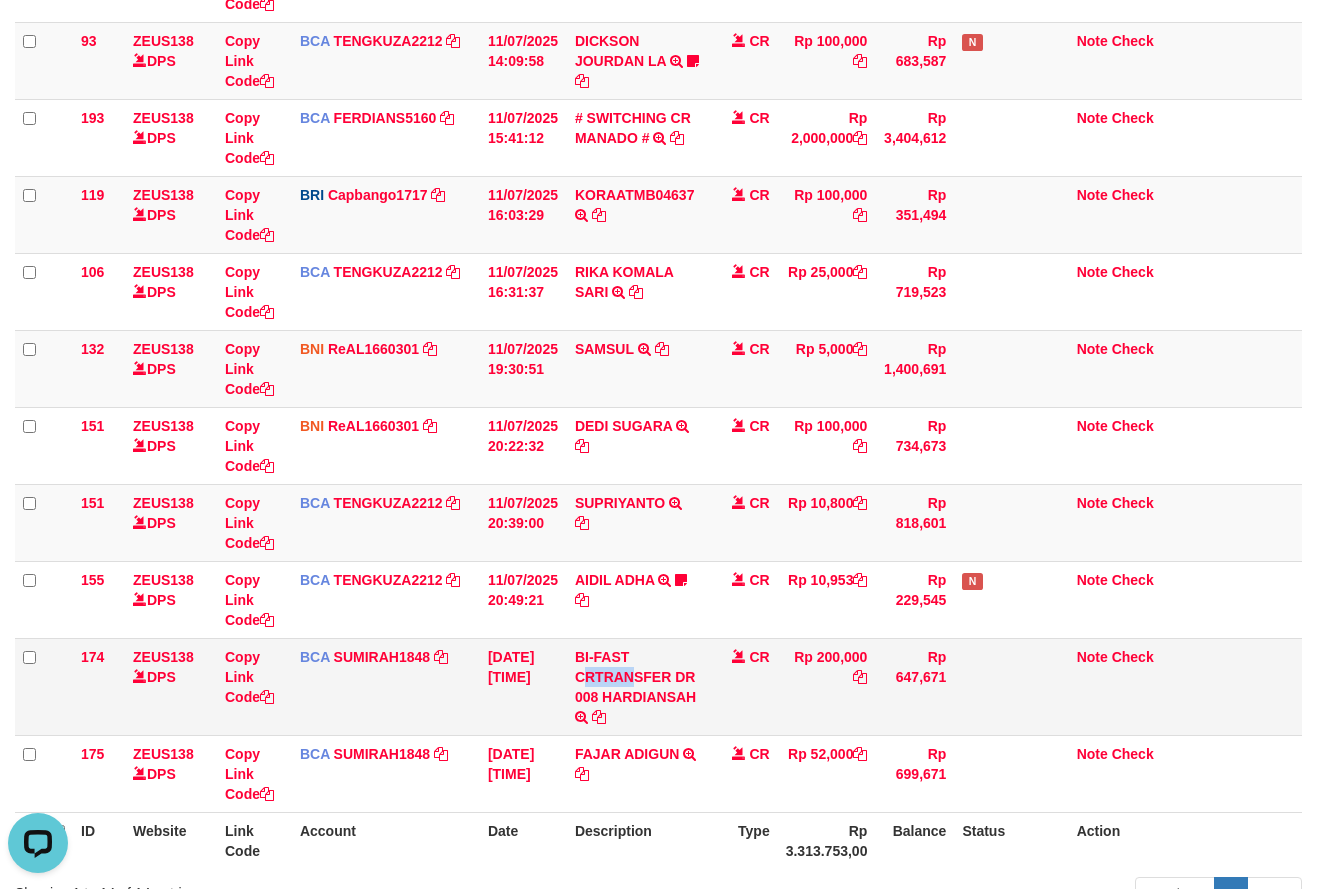 scroll, scrollTop: 0, scrollLeft: 0, axis: both 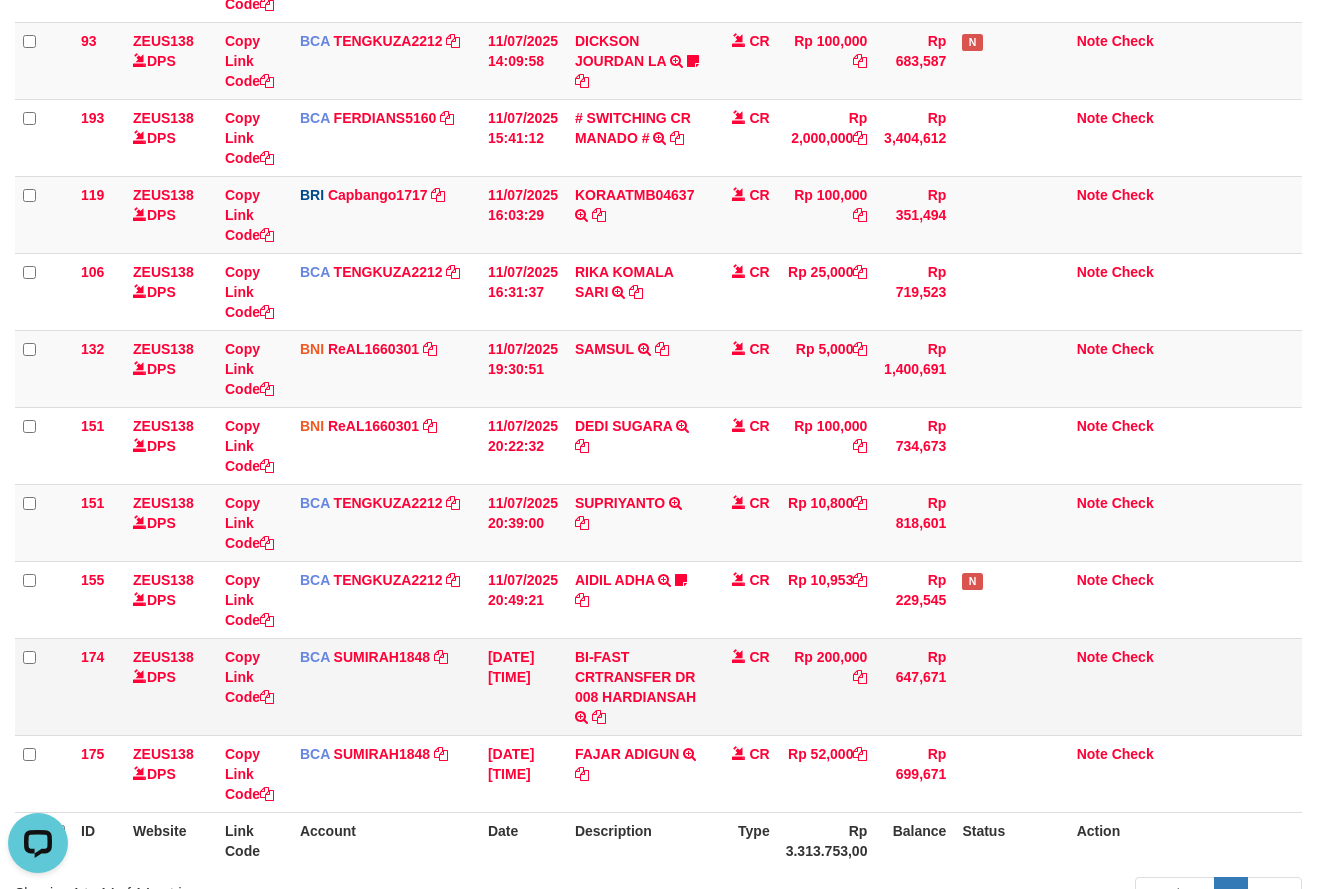 click on "BI-FAST CRTRANSFER DR 008 HARDIANSAH" at bounding box center (637, 686) 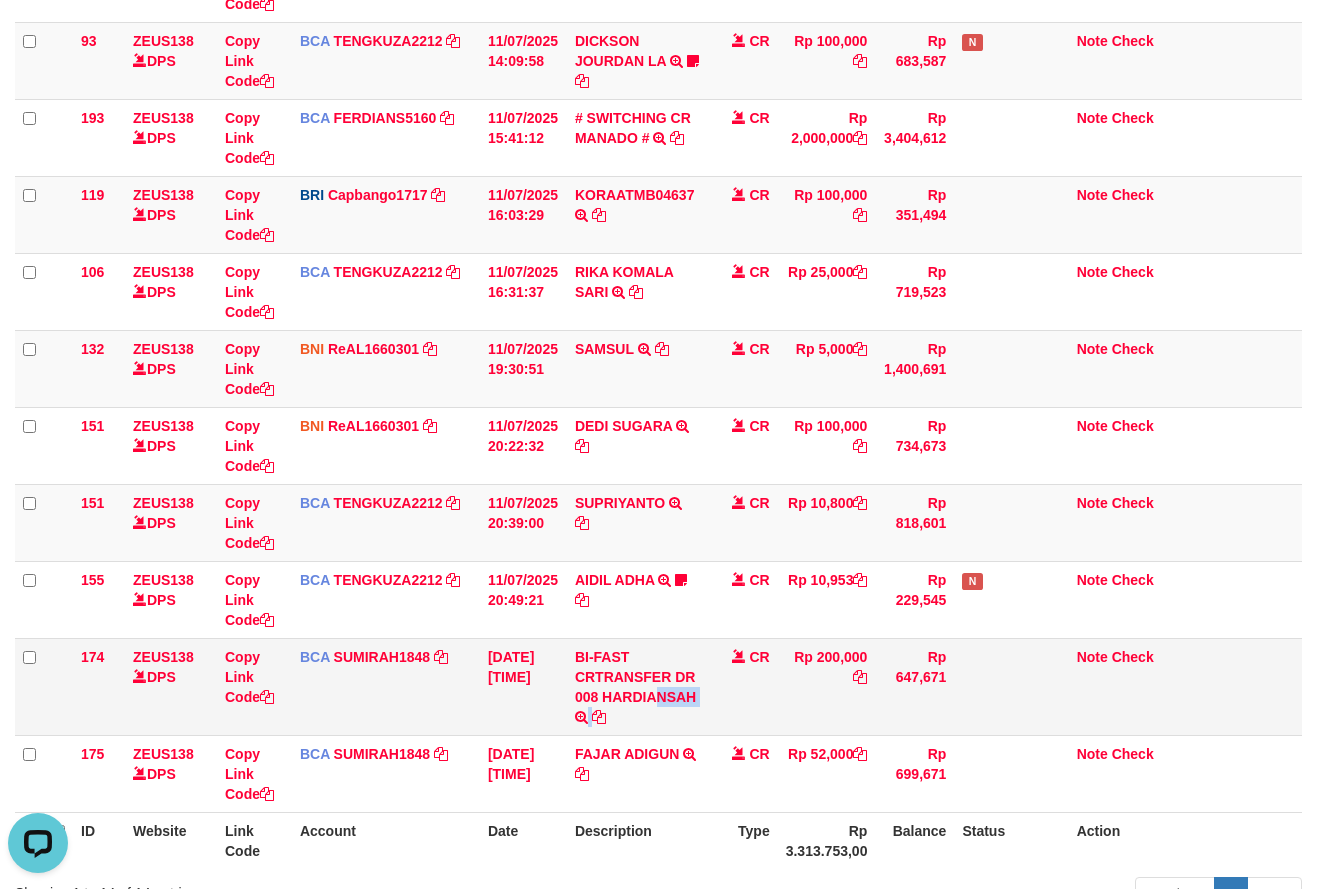 click on "BI-FAST CRTRANSFER DR 008 HARDIANSAH" at bounding box center [637, 686] 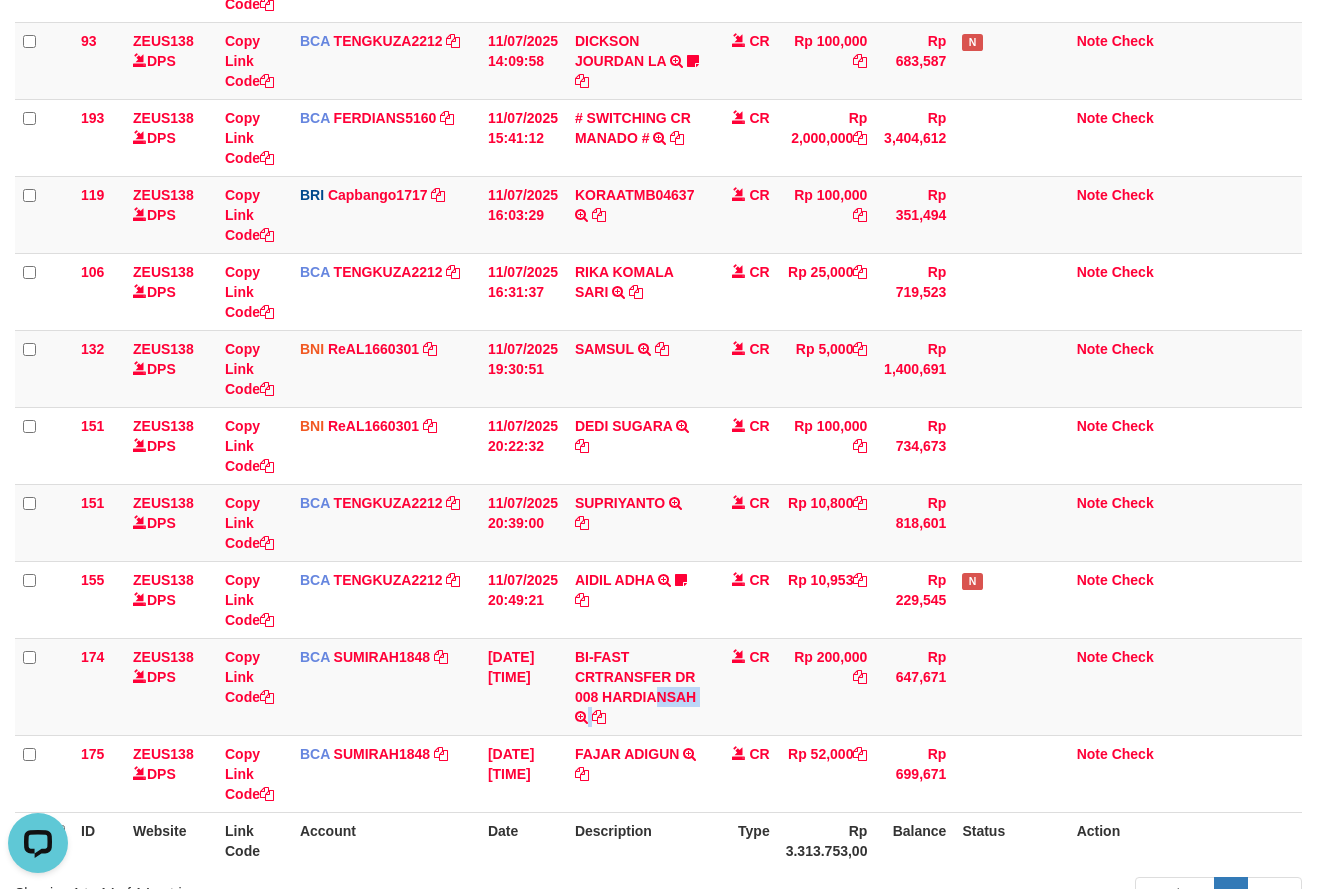 copy on "HARDIANSAH" 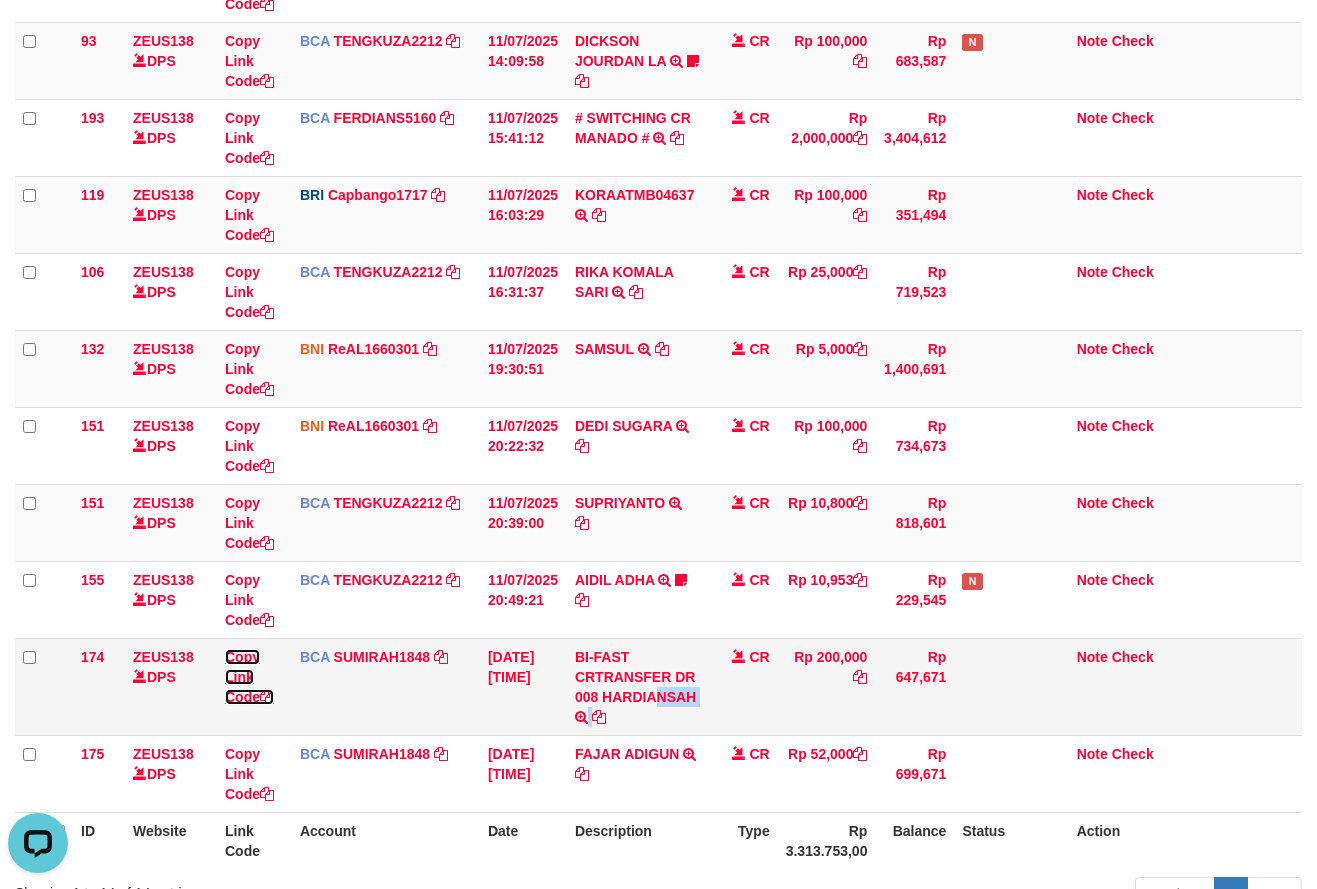 click on "Copy Link Code" at bounding box center [249, 677] 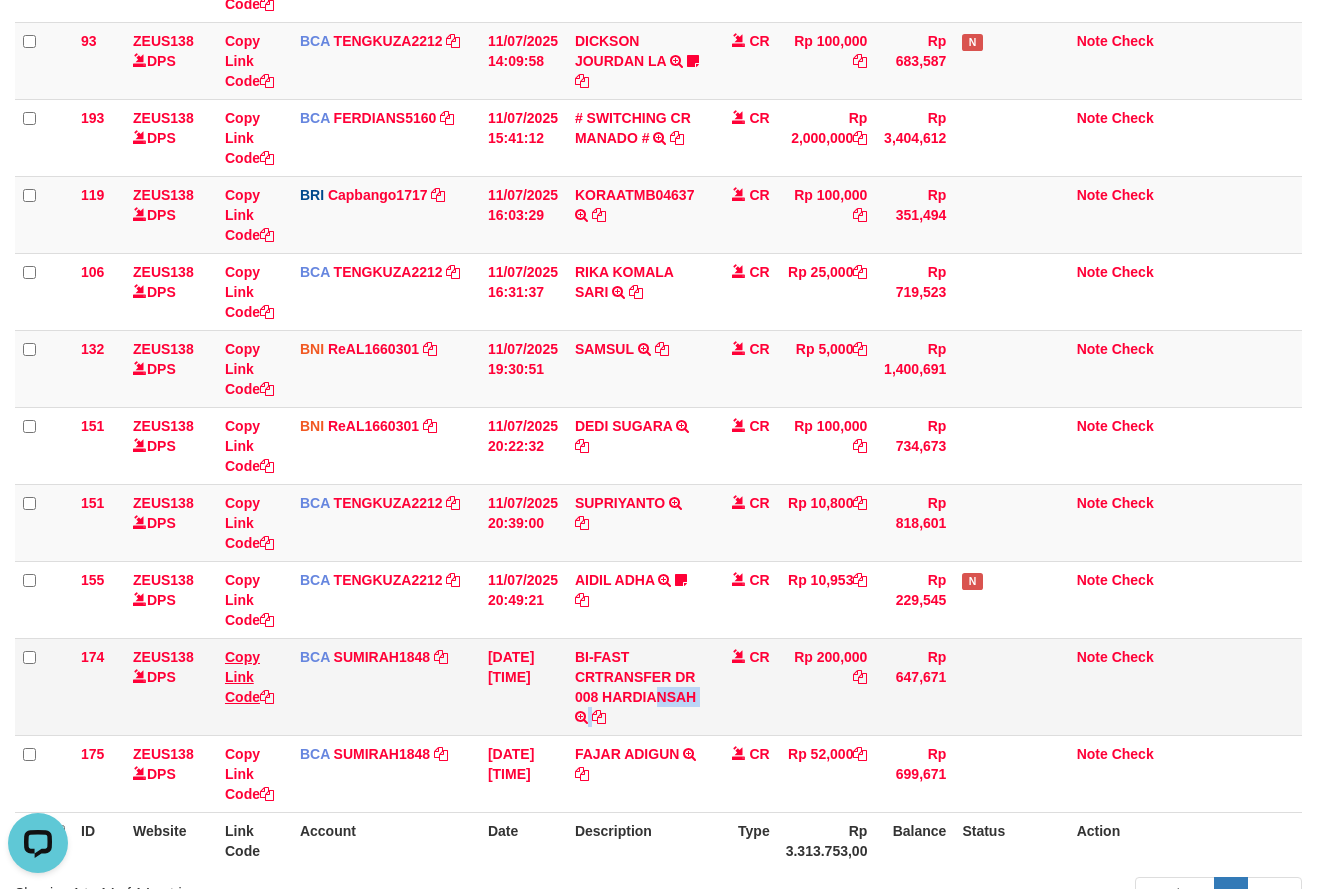 copy on "HARDIANSAH" 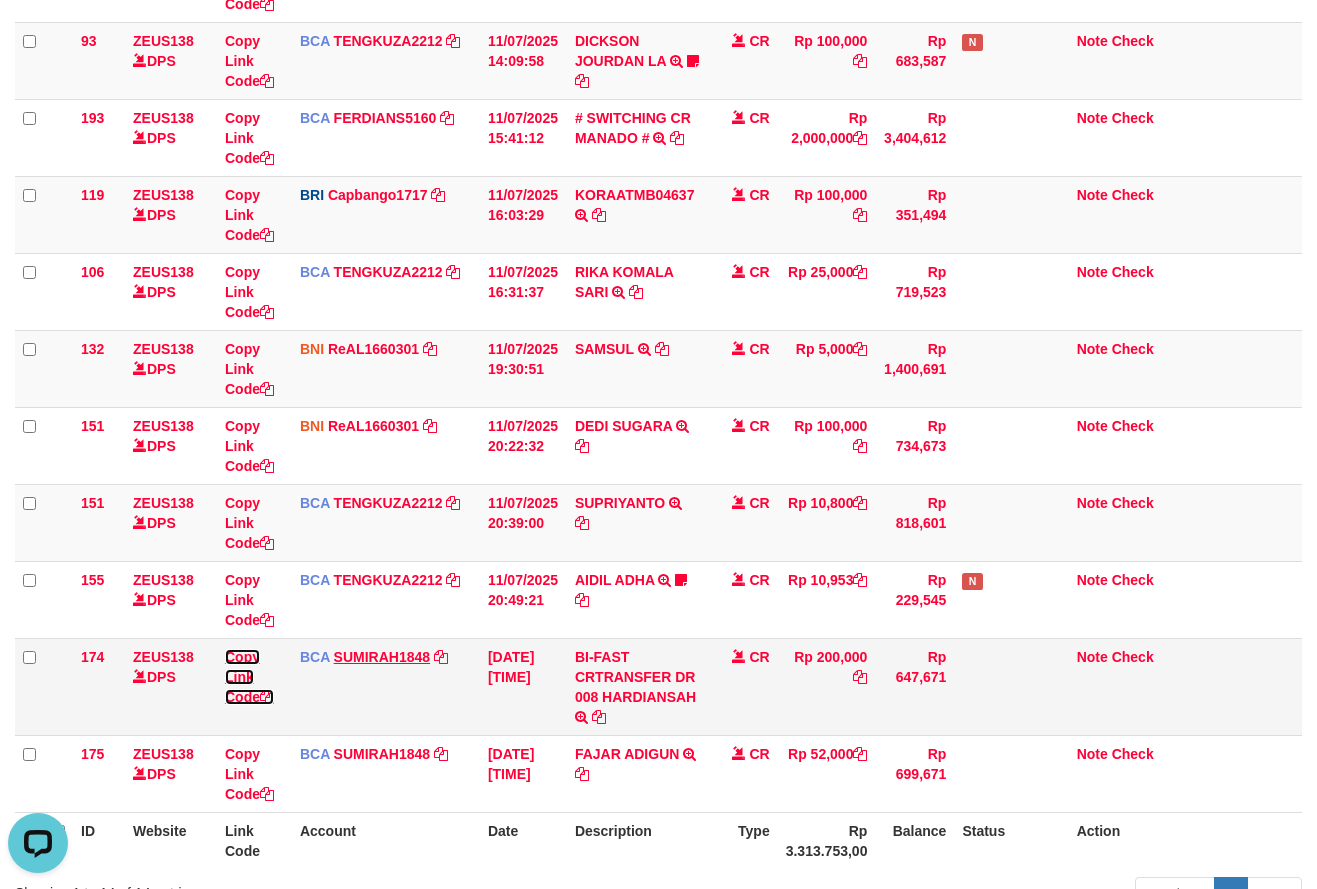 drag, startPoint x: 247, startPoint y: 657, endPoint x: 424, endPoint y: 650, distance: 177.13837 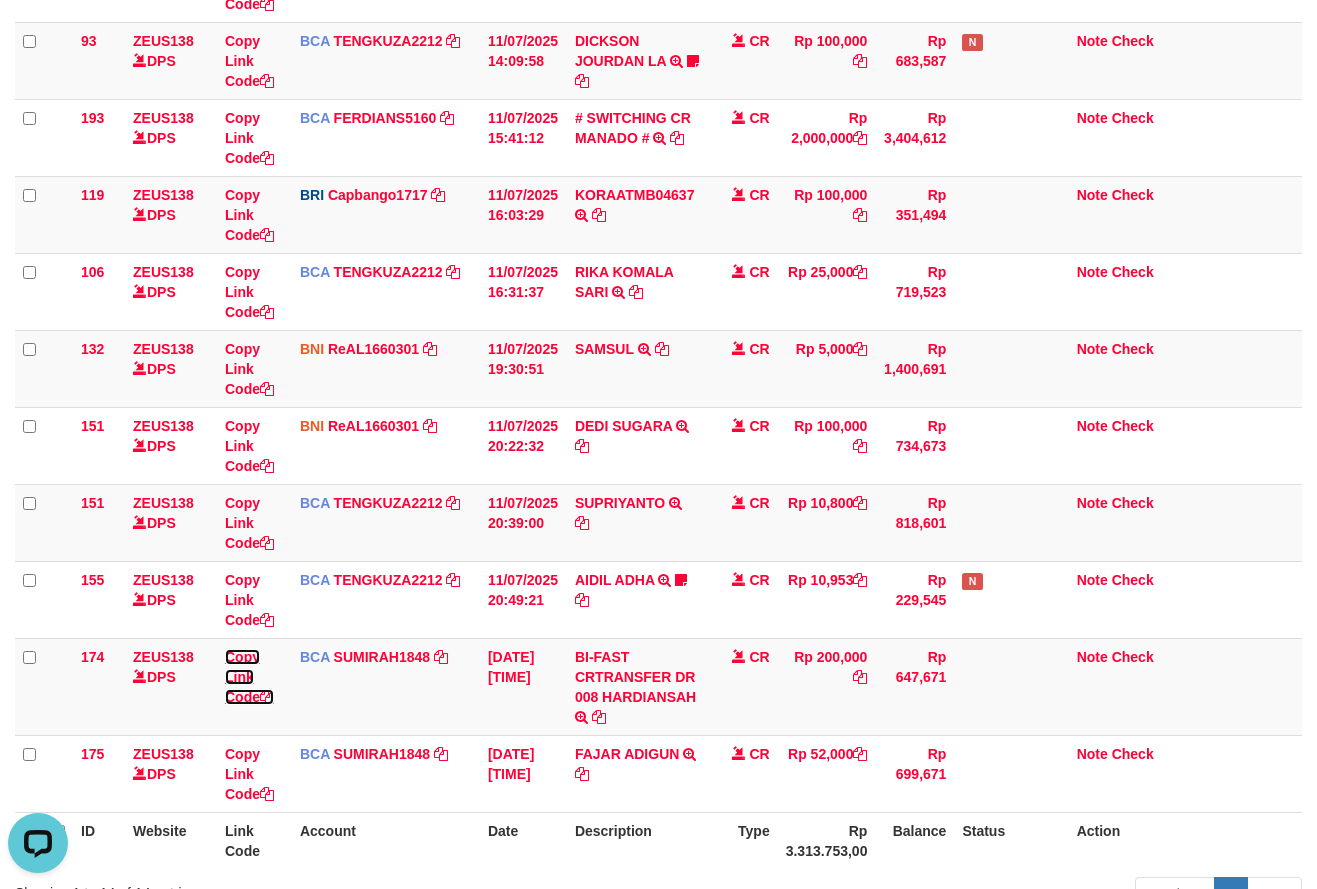 click on "Copy Link Code" at bounding box center (249, 677) 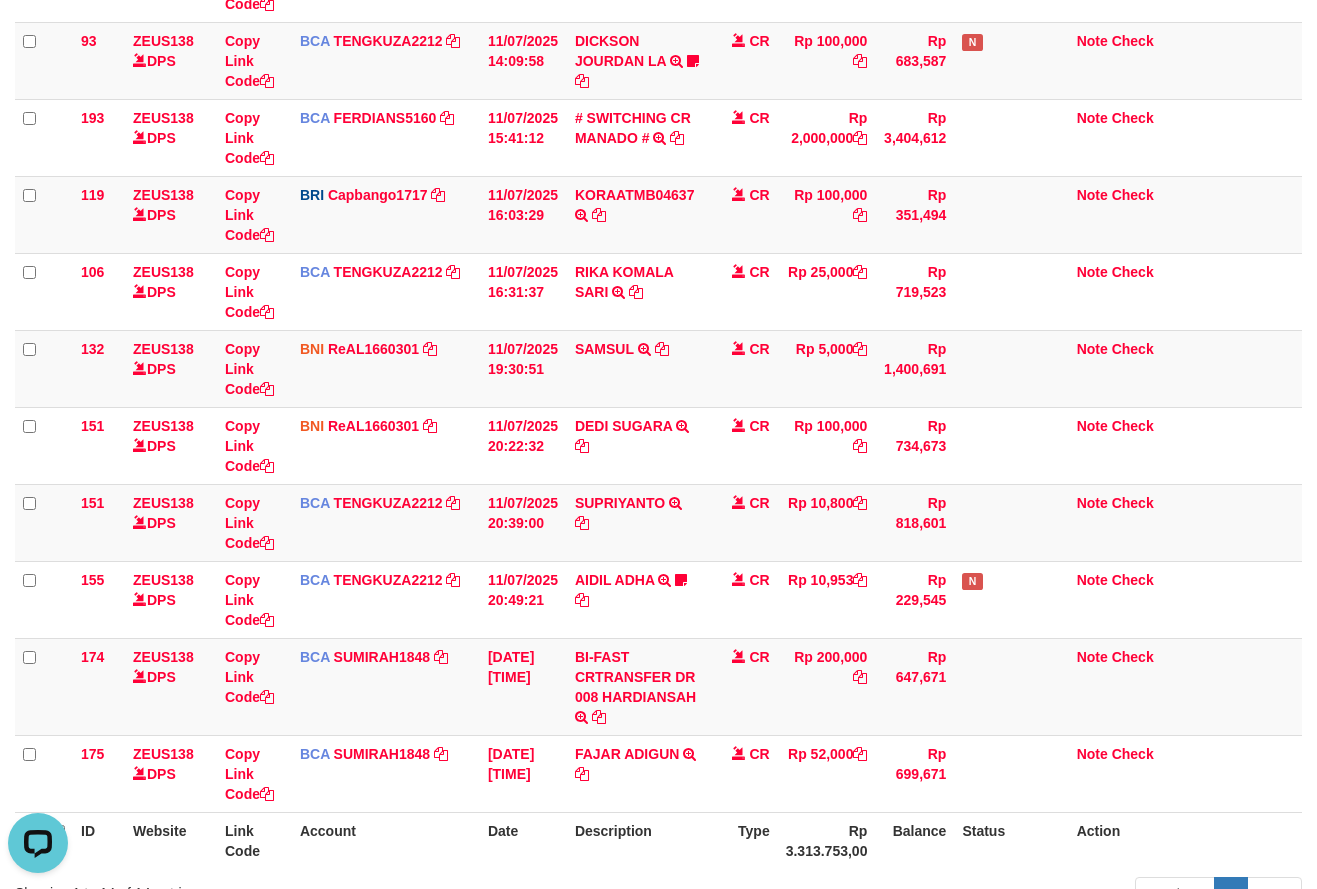 scroll, scrollTop: 320, scrollLeft: 0, axis: vertical 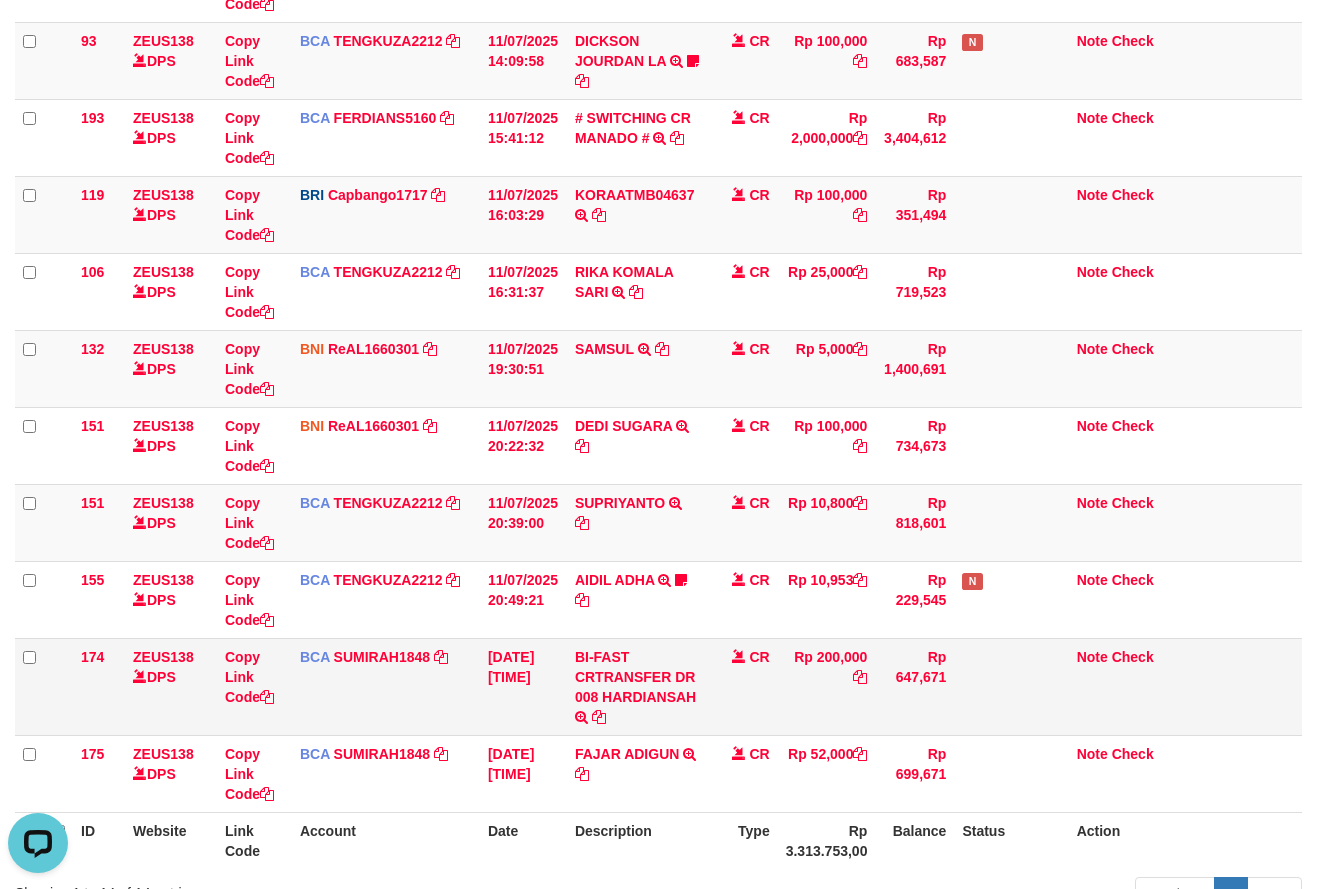 click on "BI-FAST CRTRANSFER DR 008 HARDIANSAH" at bounding box center (637, 686) 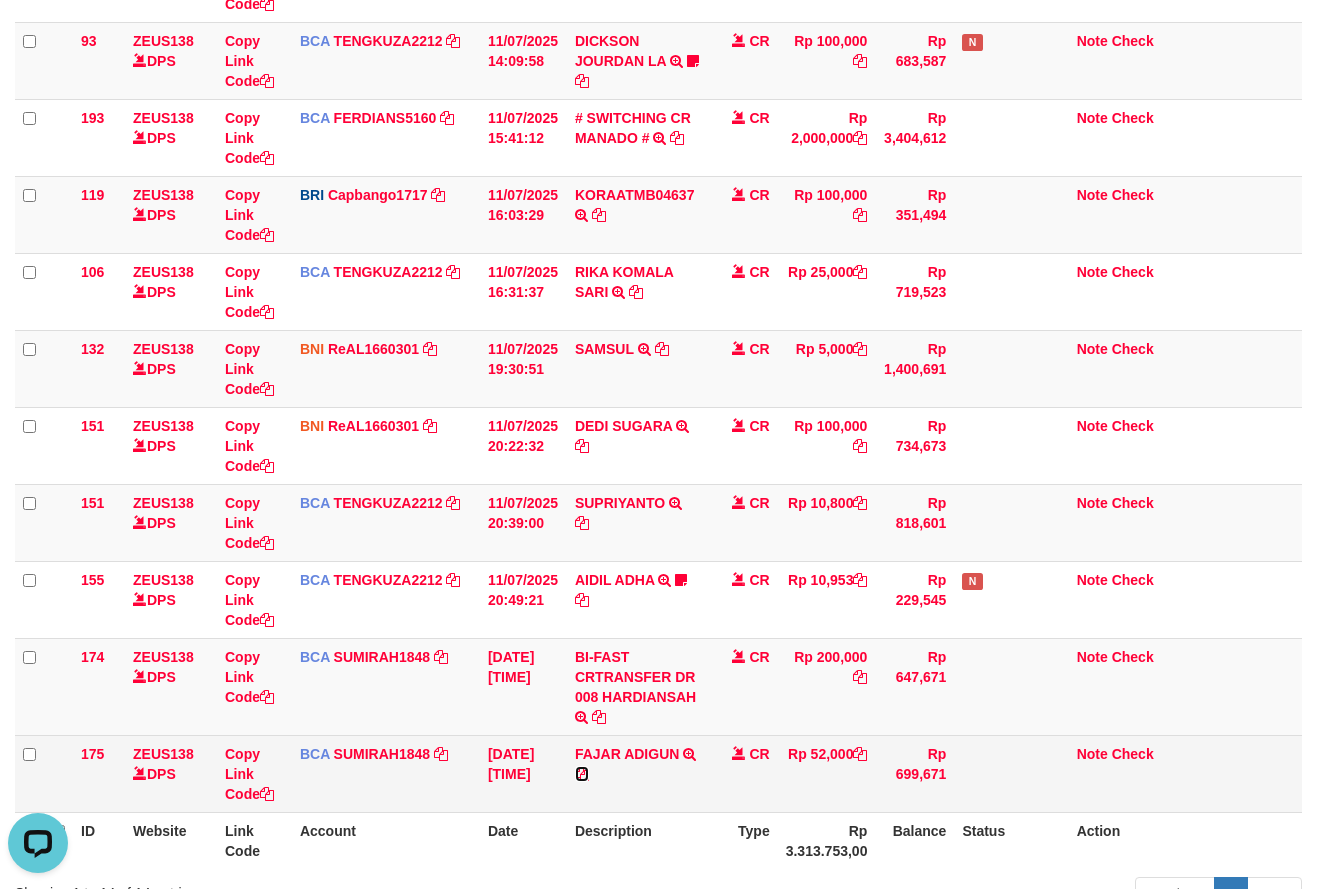 click at bounding box center [582, 774] 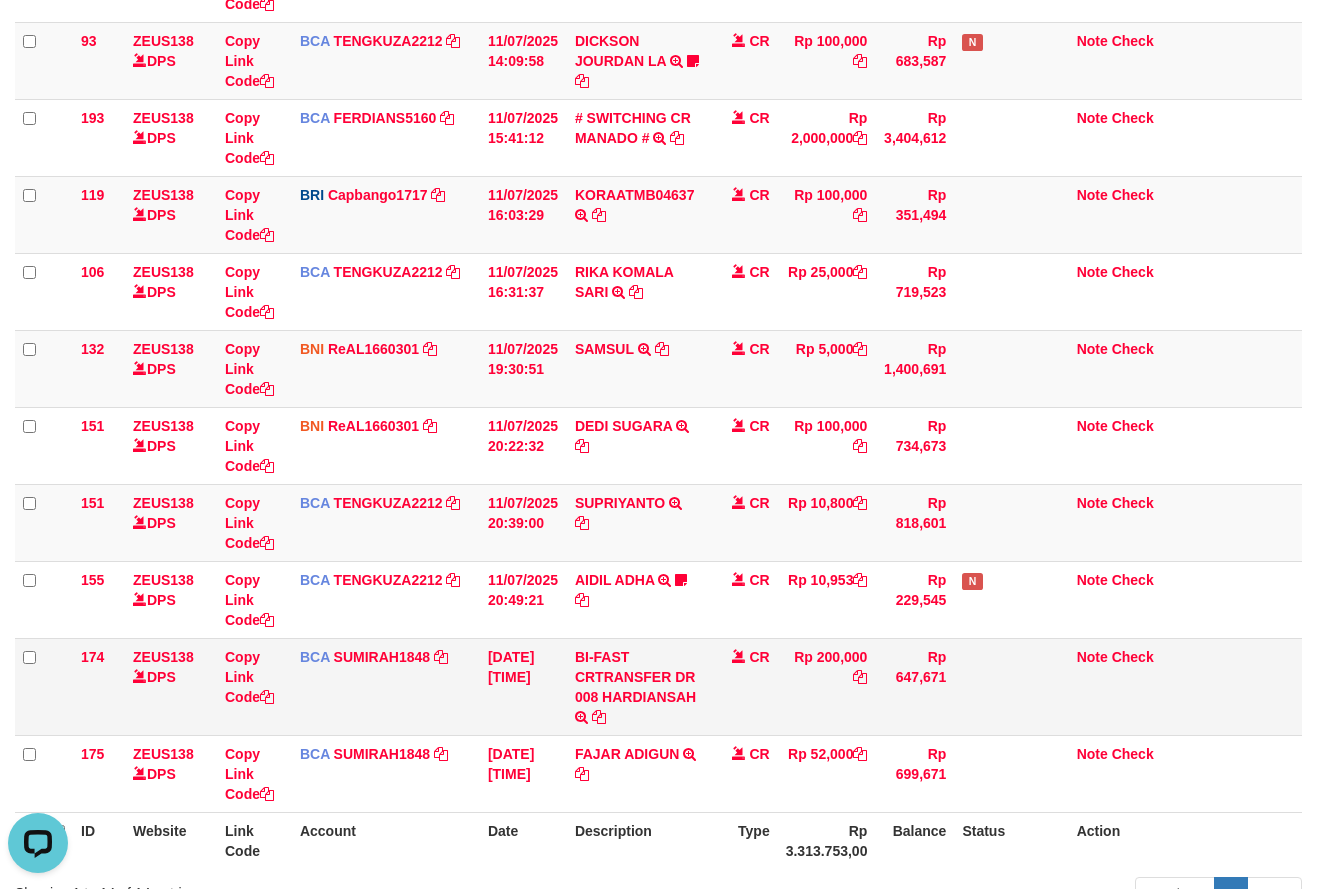 click on "BI-FAST CRTRANSFER DR 008 HARDIANSAH" at bounding box center (637, 686) 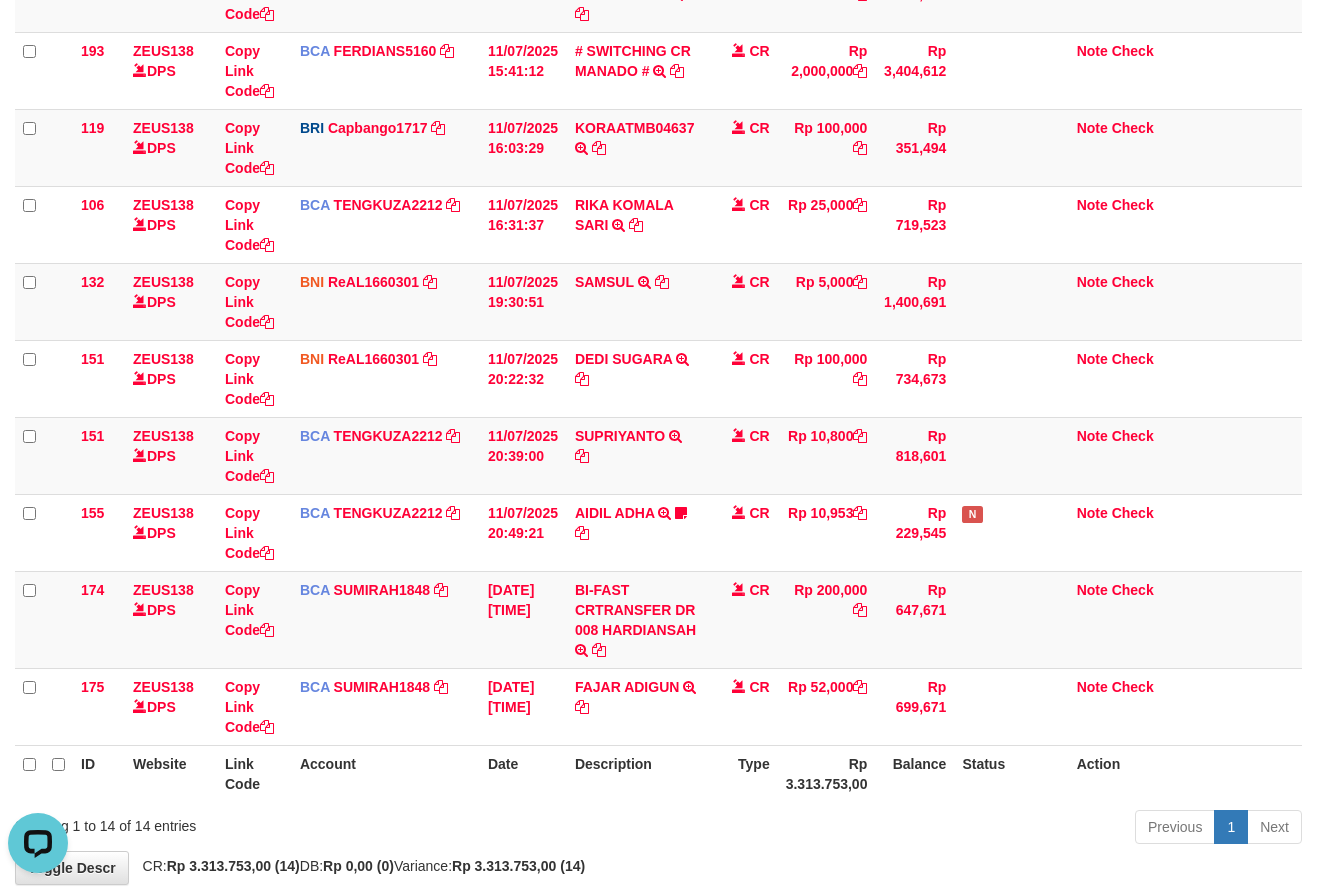 scroll, scrollTop: 643, scrollLeft: 0, axis: vertical 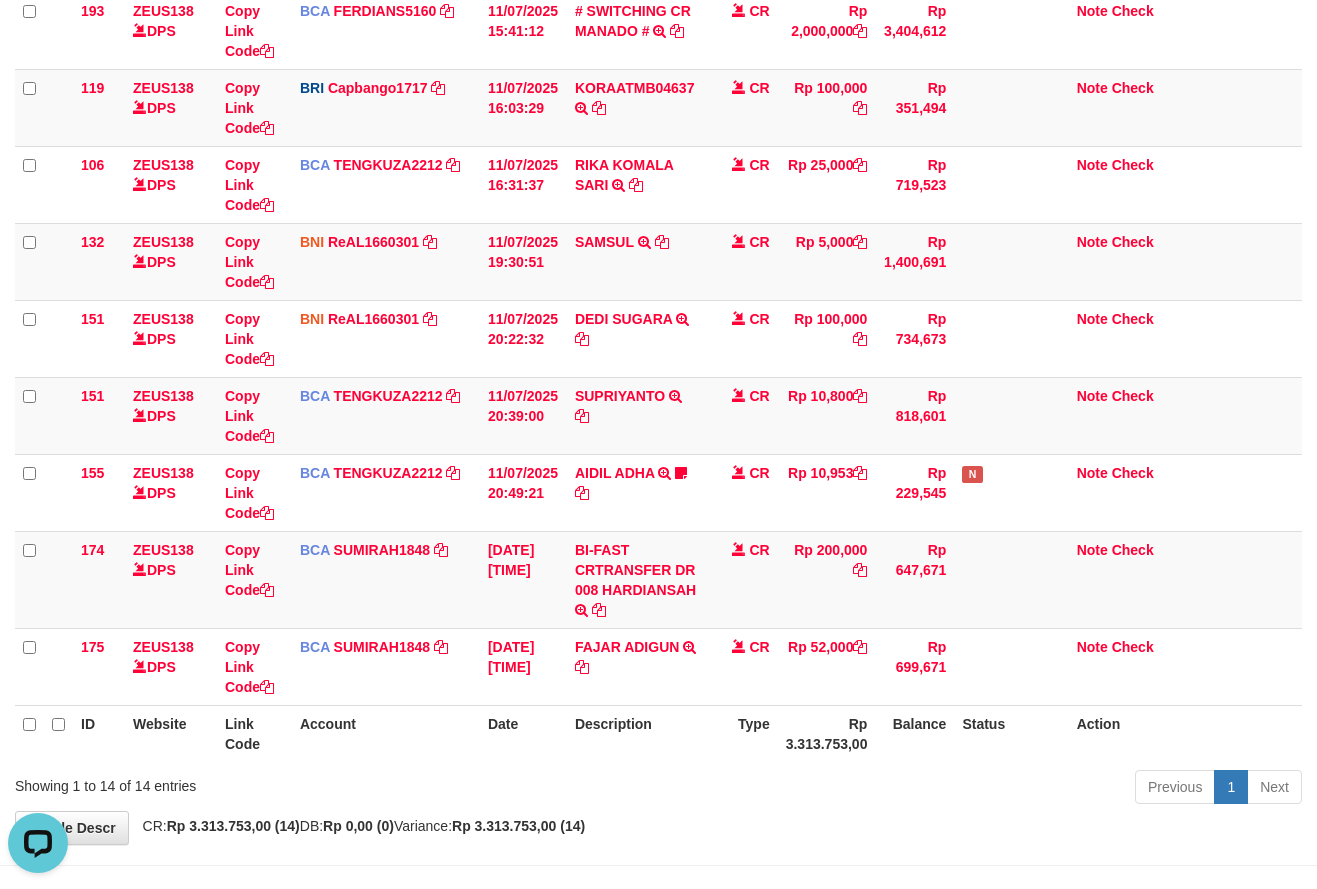 click on "Description" at bounding box center (637, 733) 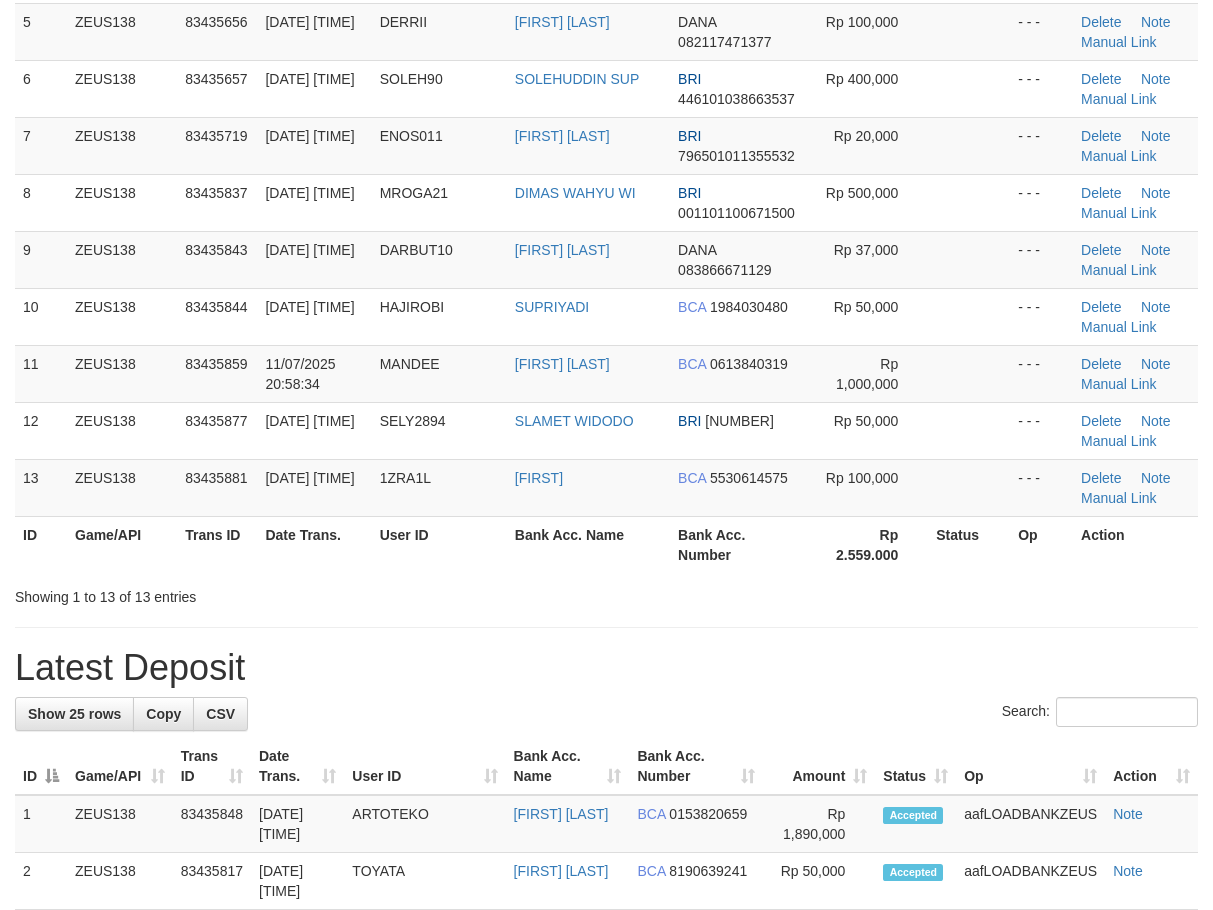 scroll, scrollTop: 400, scrollLeft: 0, axis: vertical 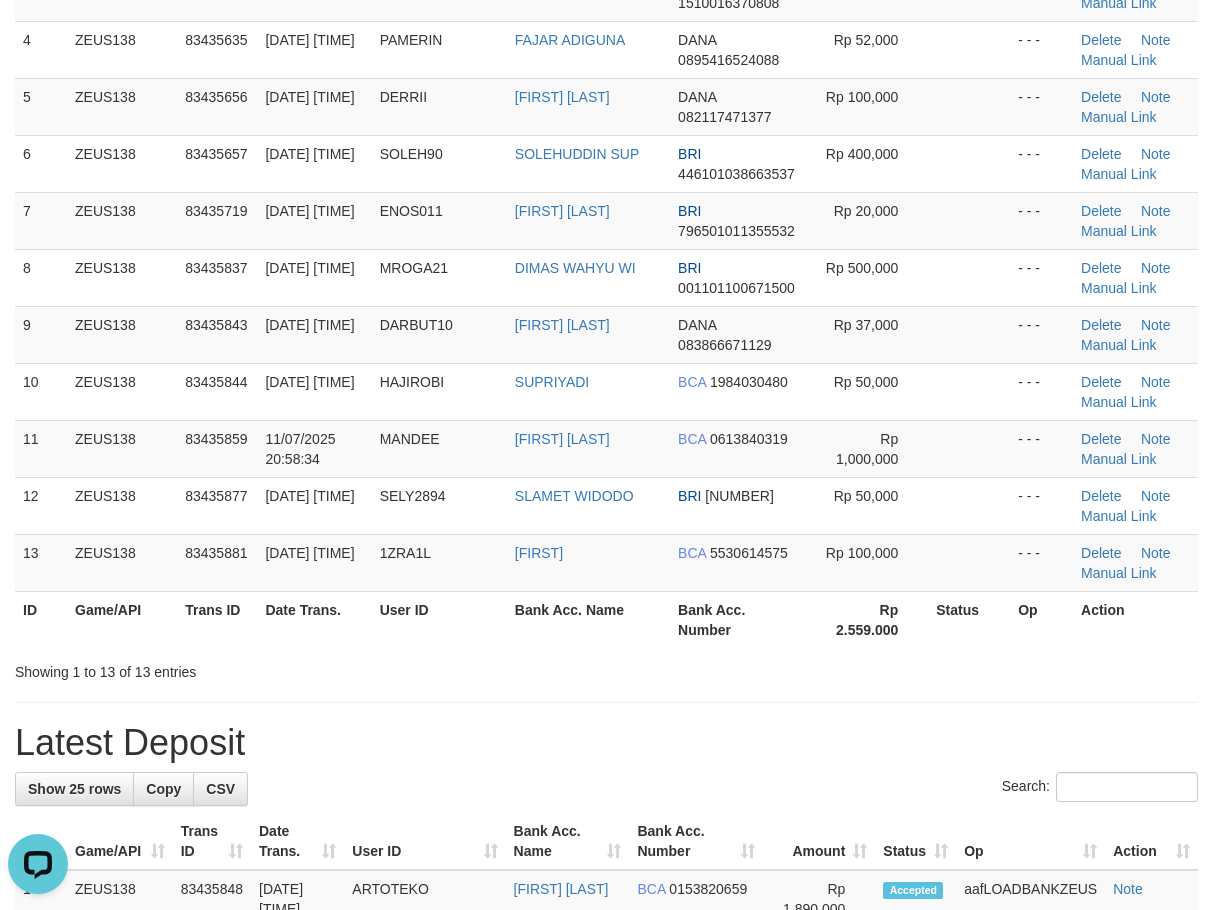 click on "User ID" at bounding box center [439, 619] 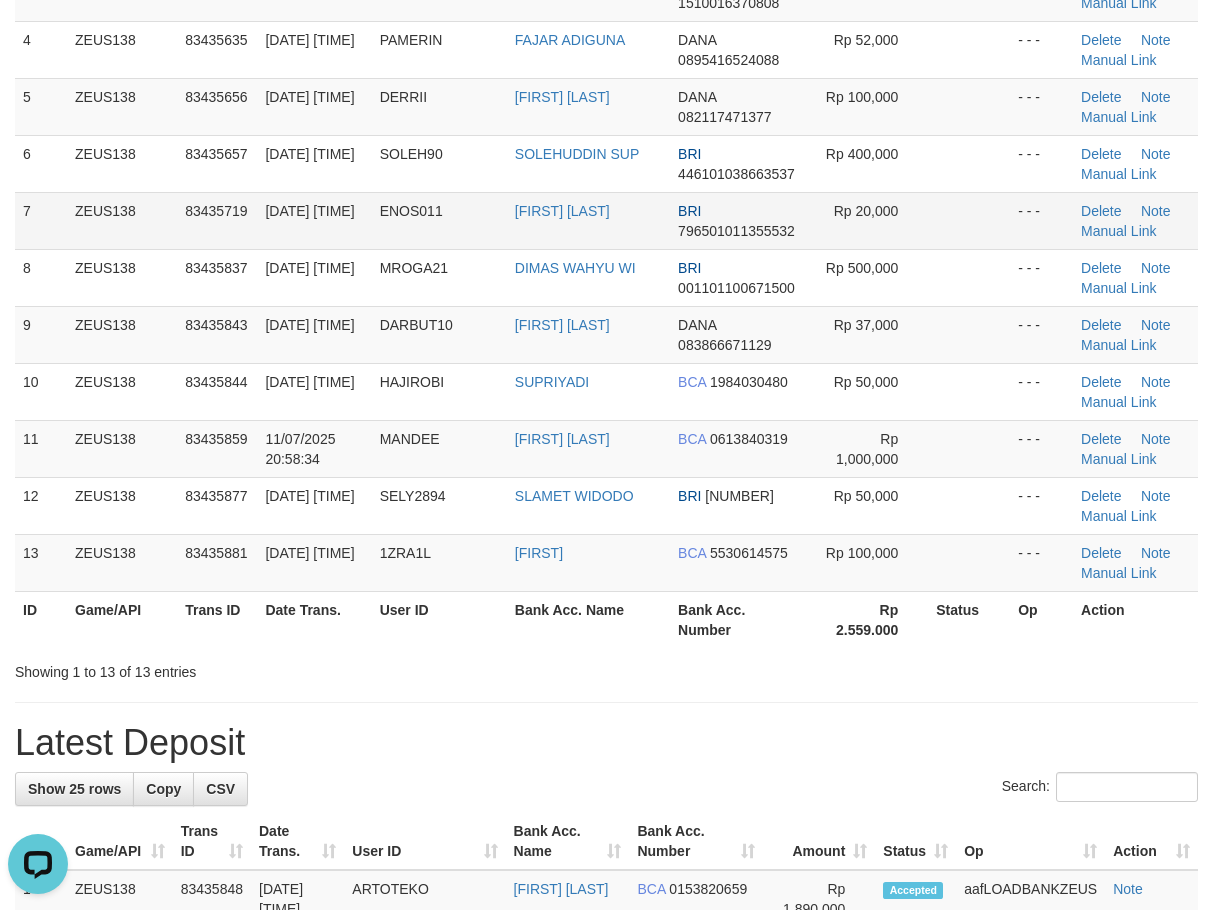 scroll, scrollTop: 0, scrollLeft: 0, axis: both 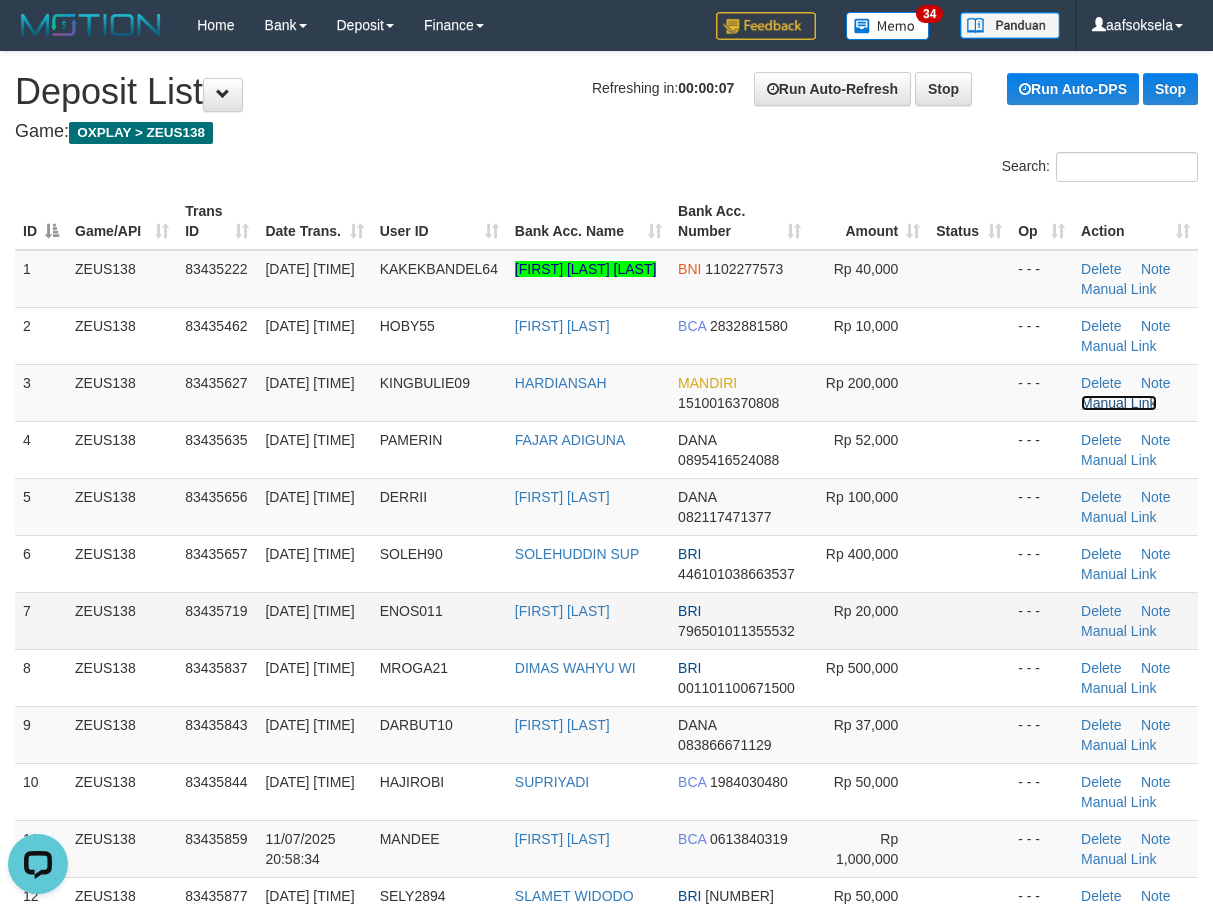 drag, startPoint x: 1098, startPoint y: 403, endPoint x: 163, endPoint y: 606, distance: 956.78314 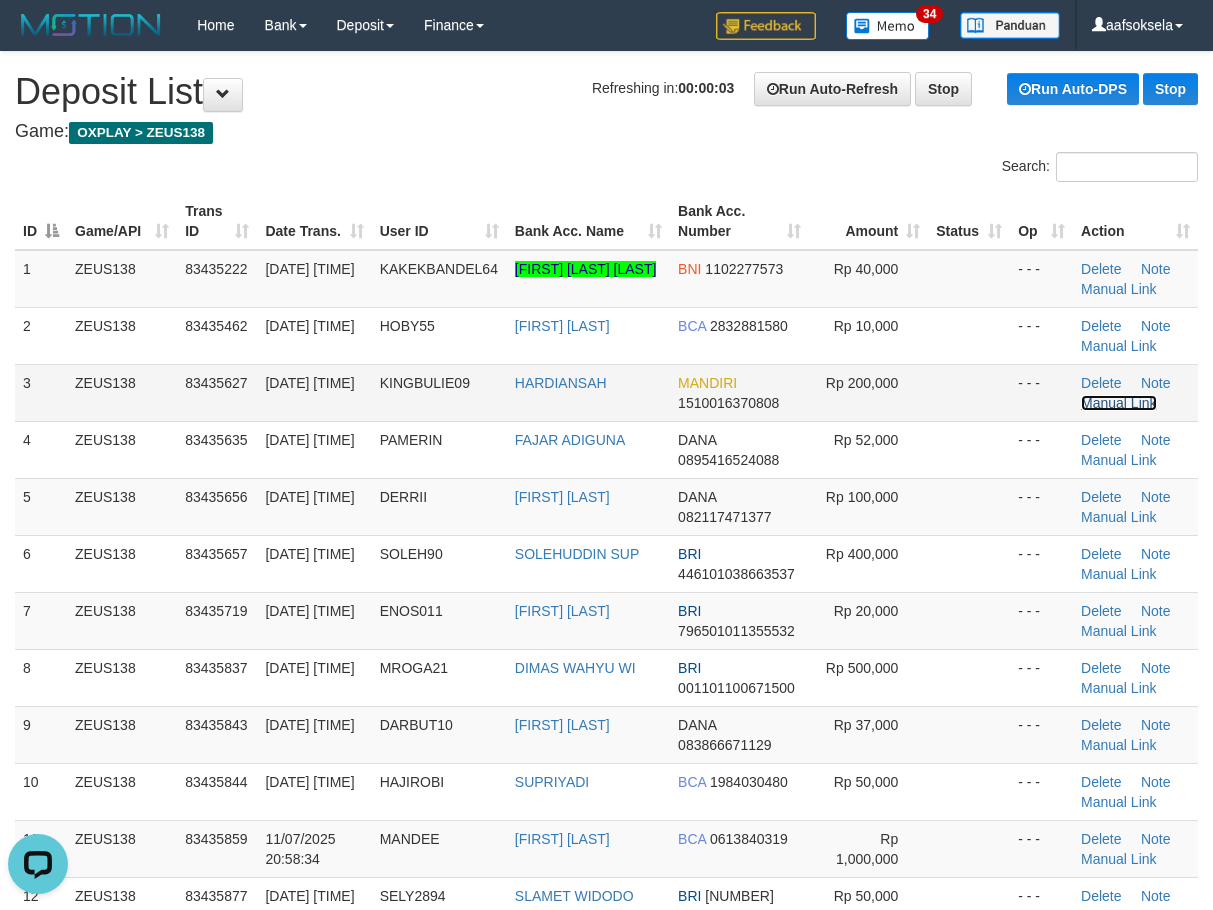 click on "Manual Link" at bounding box center (1119, 403) 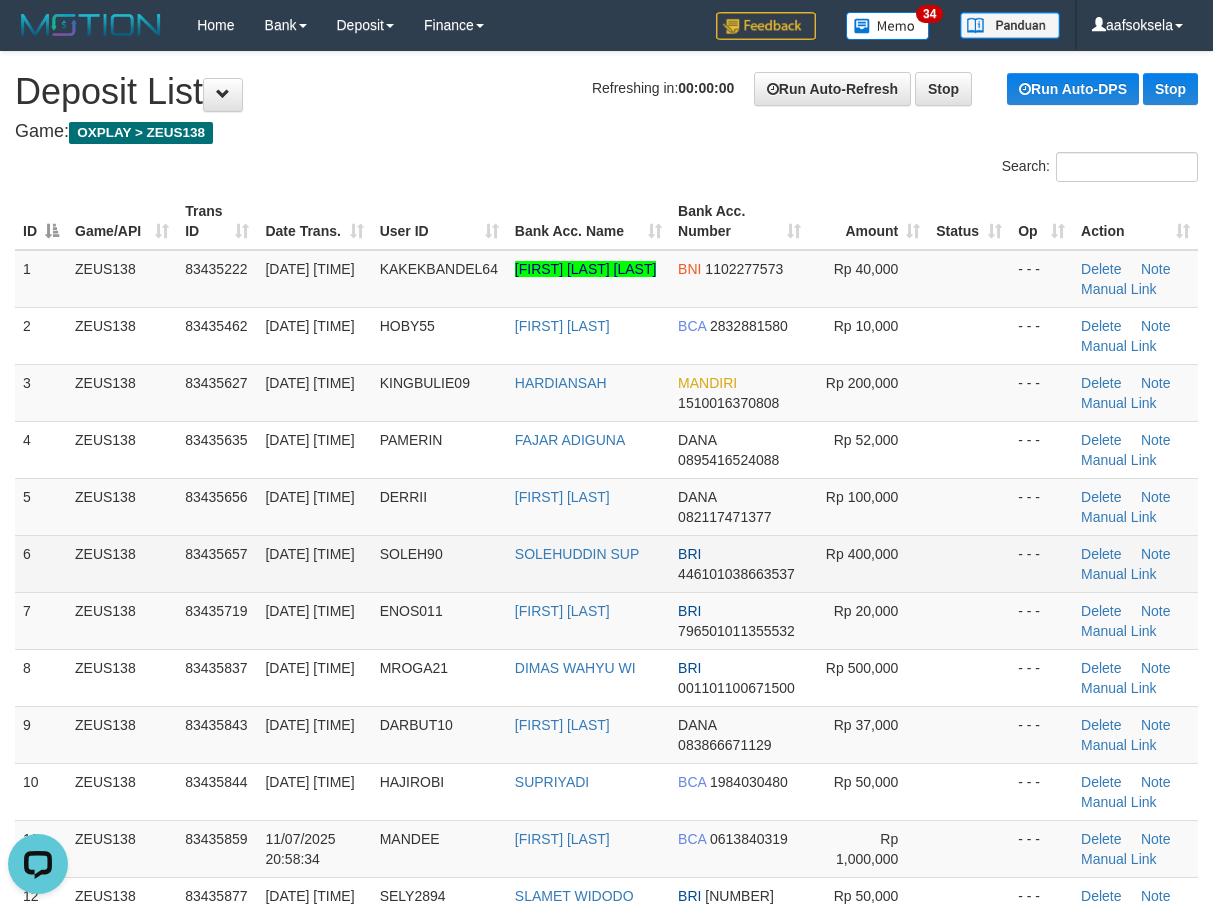 click on "SOLEH90" at bounding box center [439, 563] 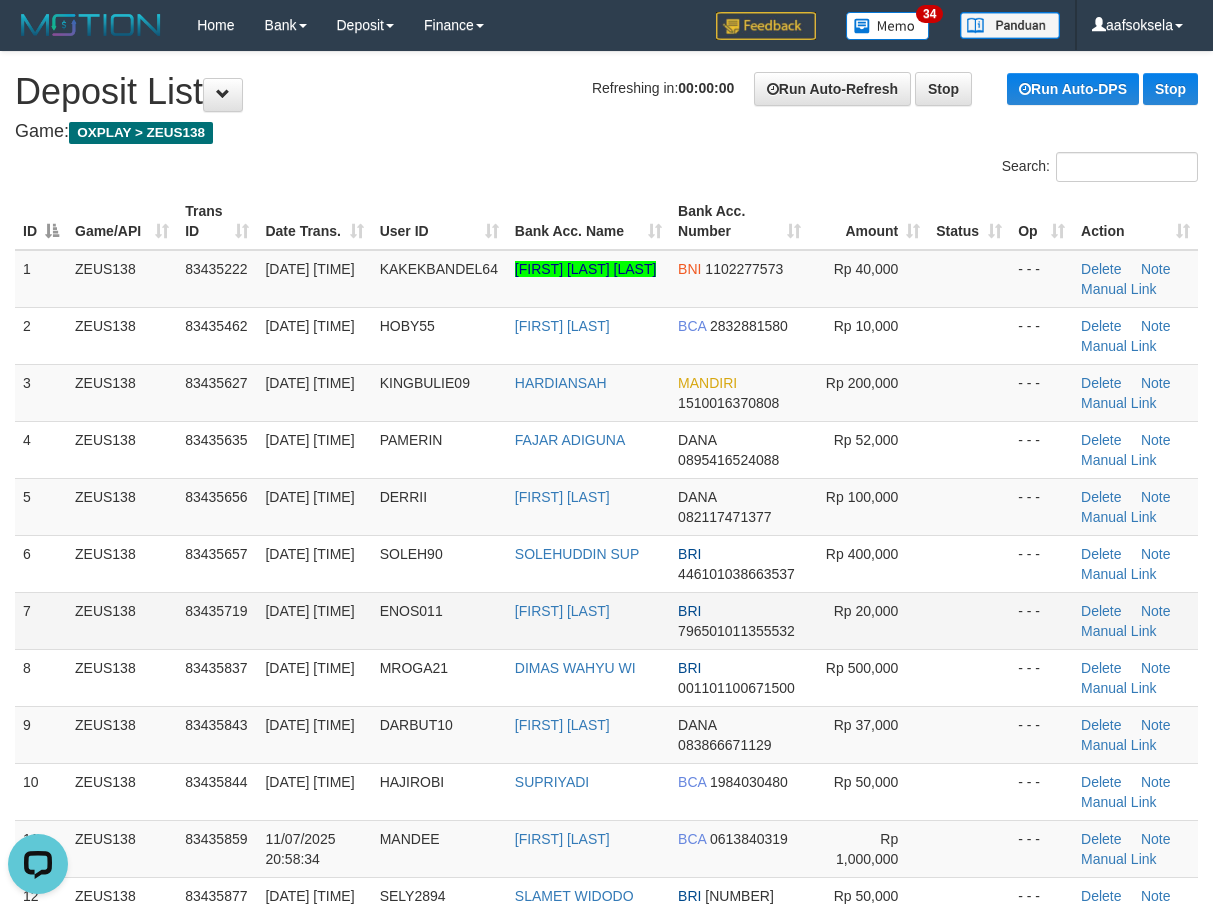 click on "ENOS011" at bounding box center [439, 620] 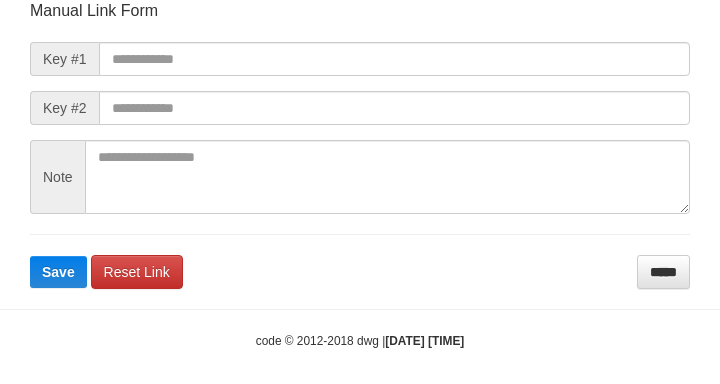 scroll, scrollTop: 233, scrollLeft: 0, axis: vertical 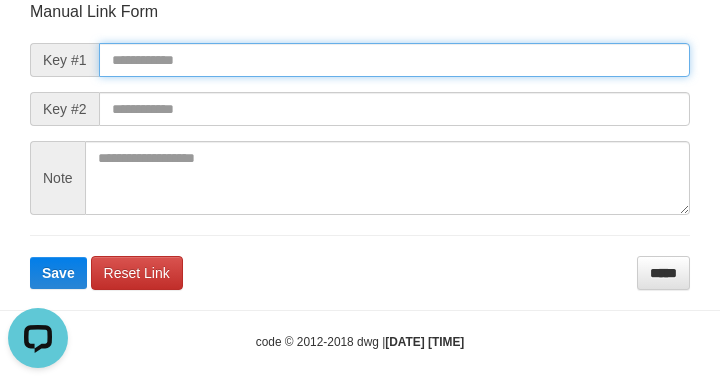 click at bounding box center [394, 60] 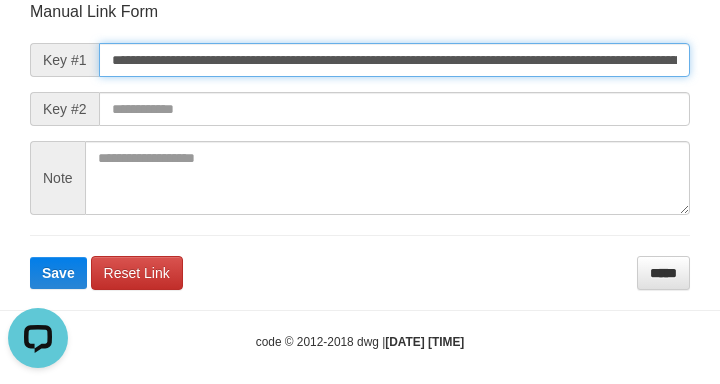 scroll, scrollTop: 0, scrollLeft: 1469, axis: horizontal 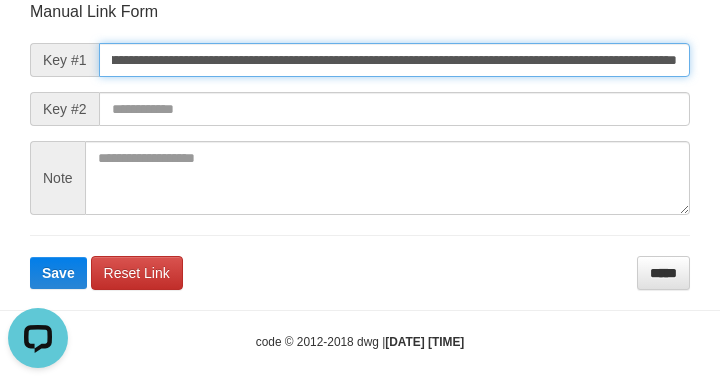type on "**********" 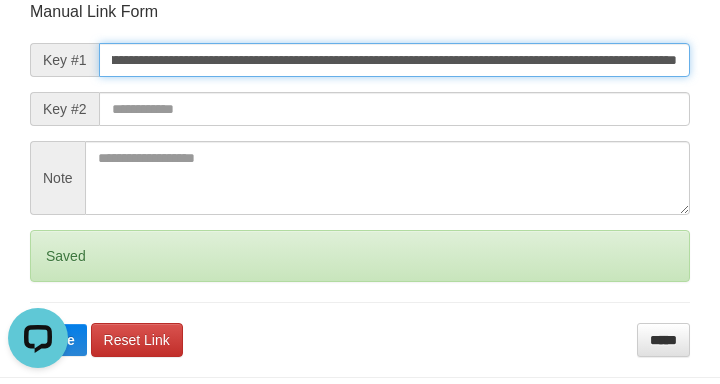 click on "Save" at bounding box center (58, 340) 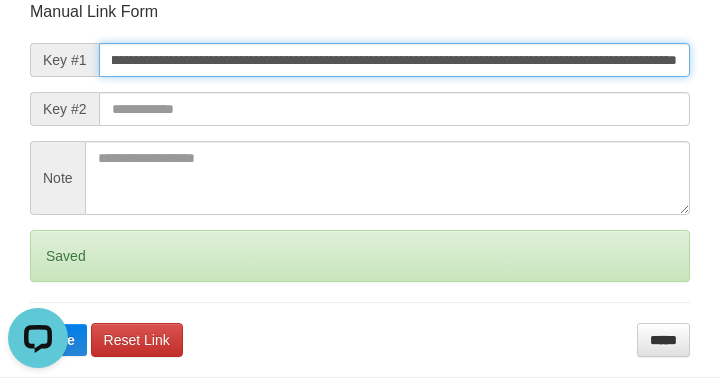 click on "Save" at bounding box center (58, 340) 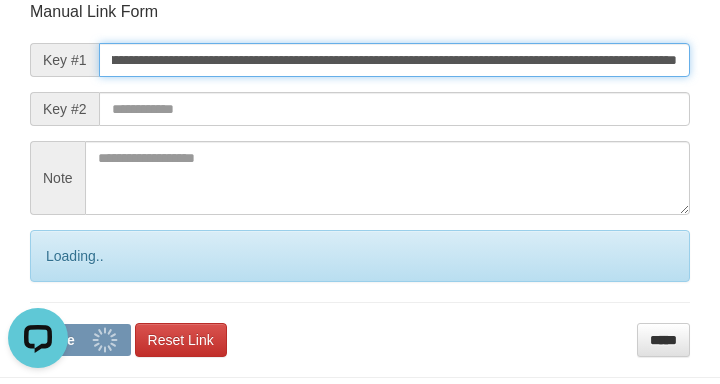 click on "Save" at bounding box center [80, 340] 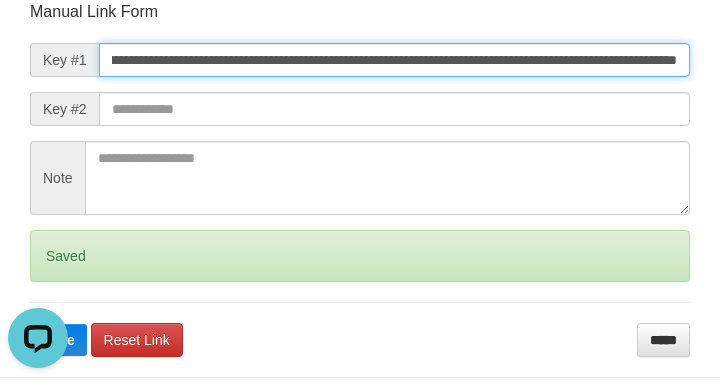 click on "Save" at bounding box center [58, 340] 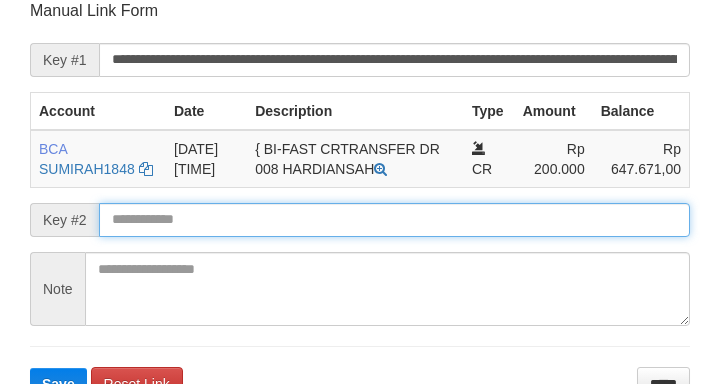 click on "Save" at bounding box center (58, 384) 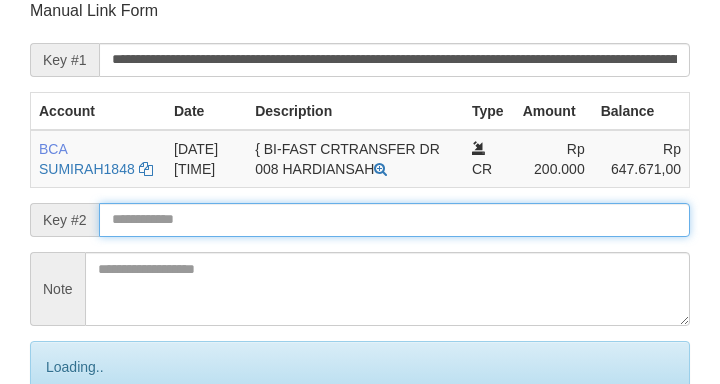 click on "Save" at bounding box center (80, 451) 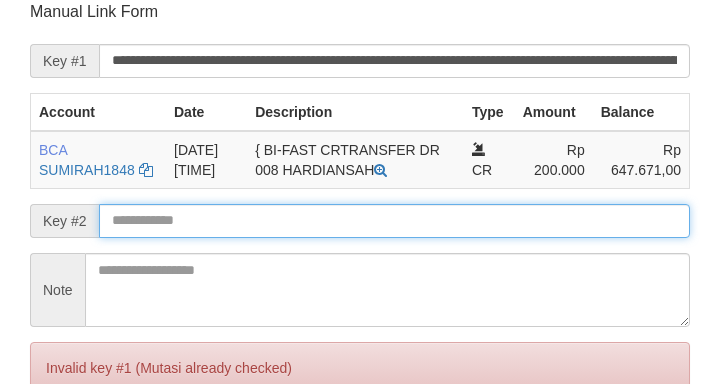 scroll, scrollTop: 325, scrollLeft: 0, axis: vertical 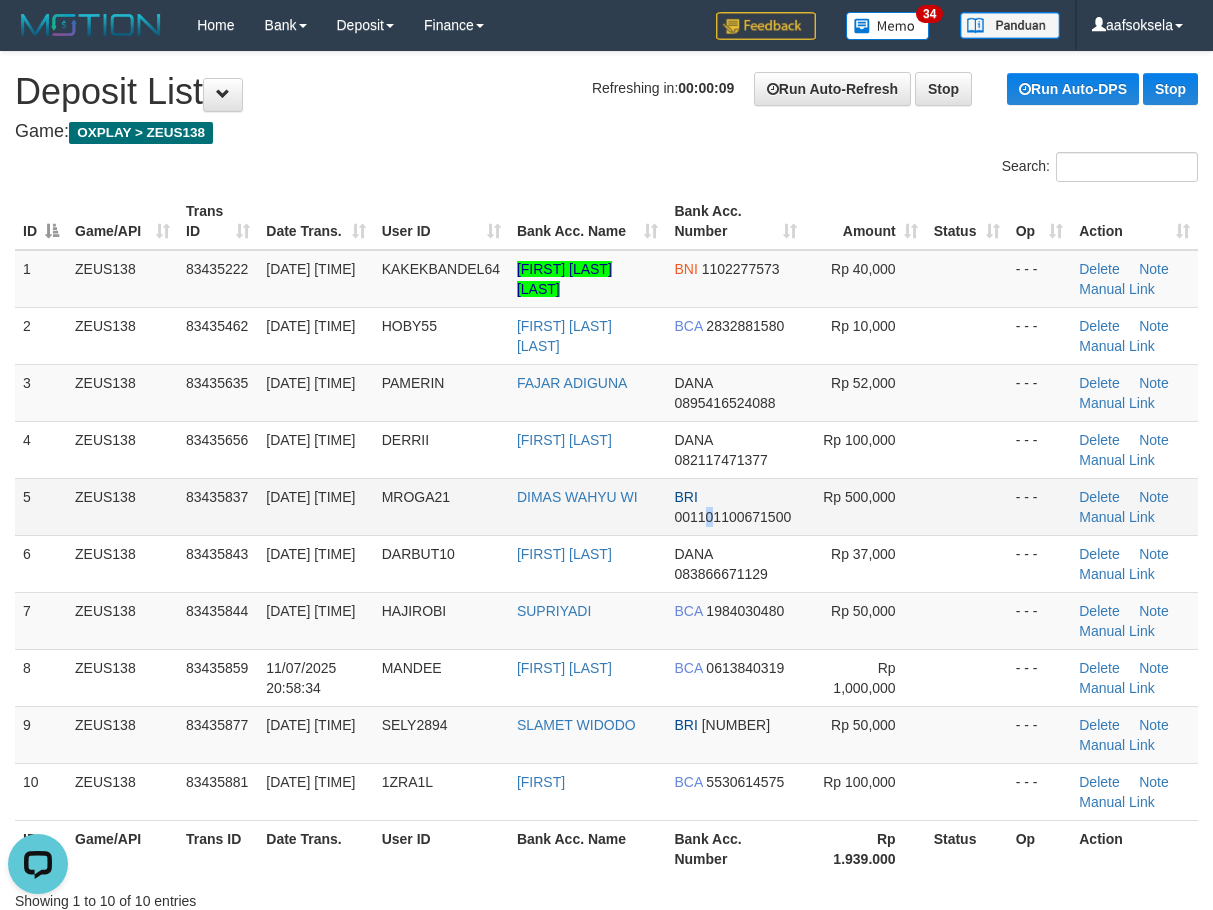 click on "001101100671500" at bounding box center (732, 517) 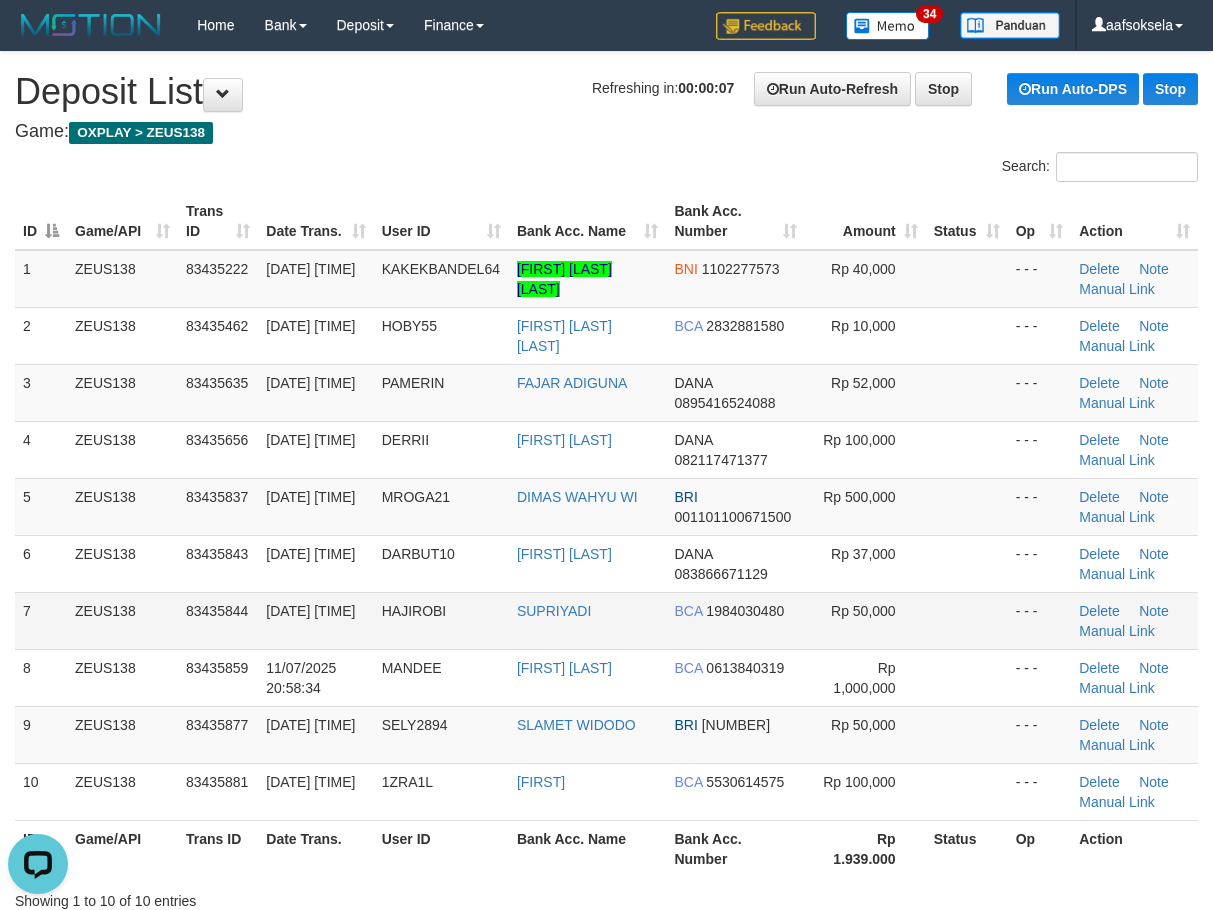 drag, startPoint x: 233, startPoint y: 595, endPoint x: 385, endPoint y: 588, distance: 152.1611 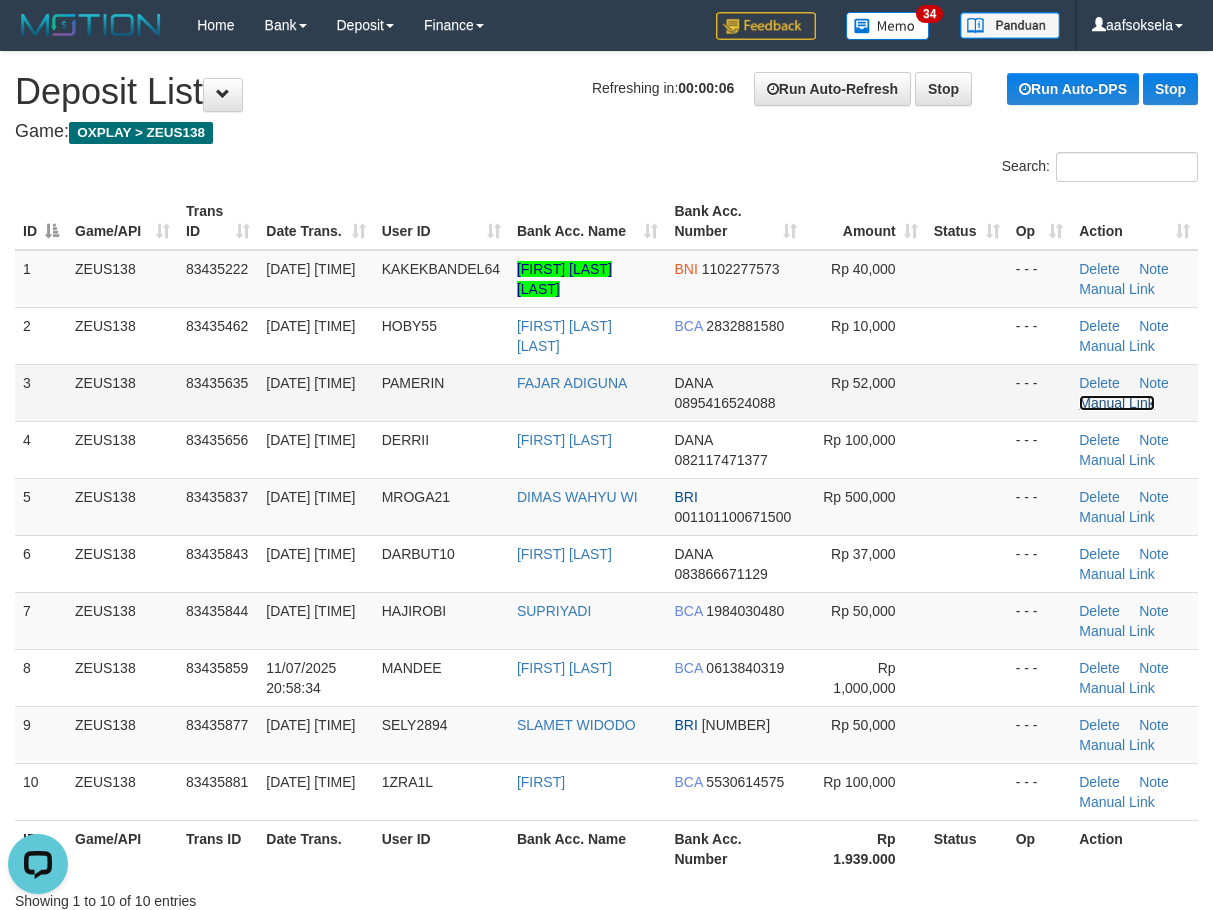 click on "Manual Link" at bounding box center [1117, 403] 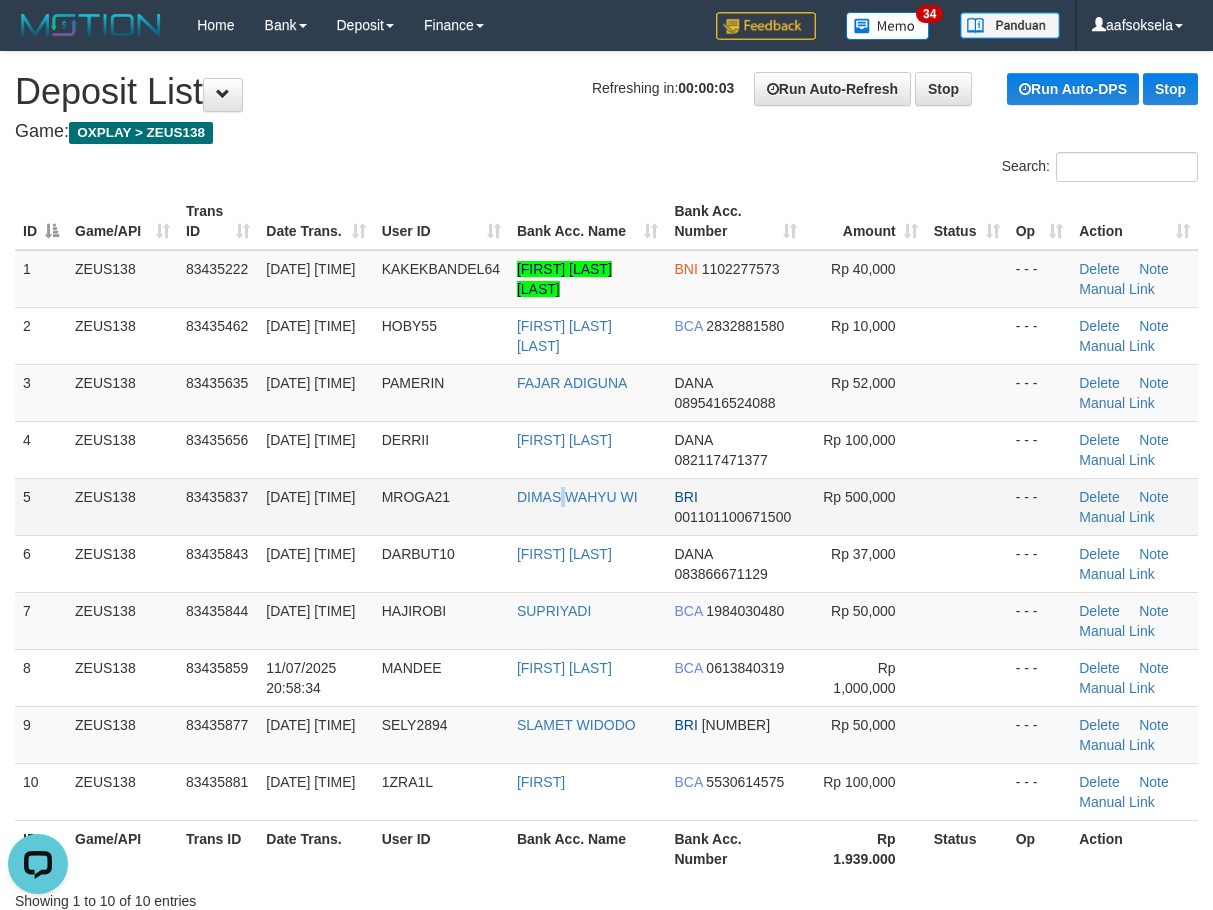 drag, startPoint x: 568, startPoint y: 523, endPoint x: 547, endPoint y: 529, distance: 21.84033 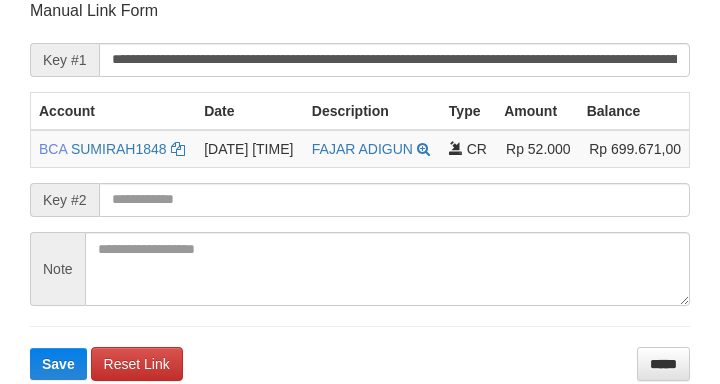click at bounding box center (394, 200) 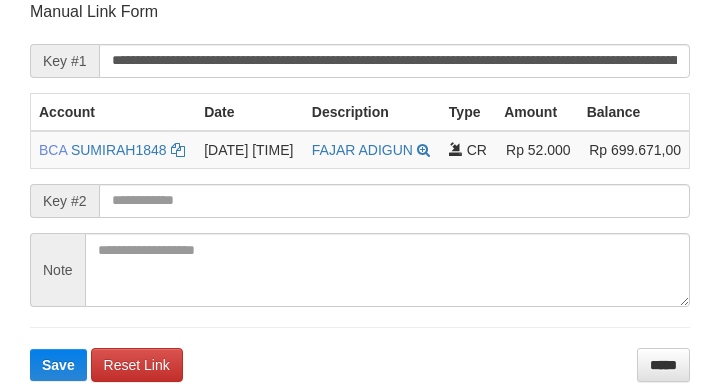 click on "Save" at bounding box center [58, 365] 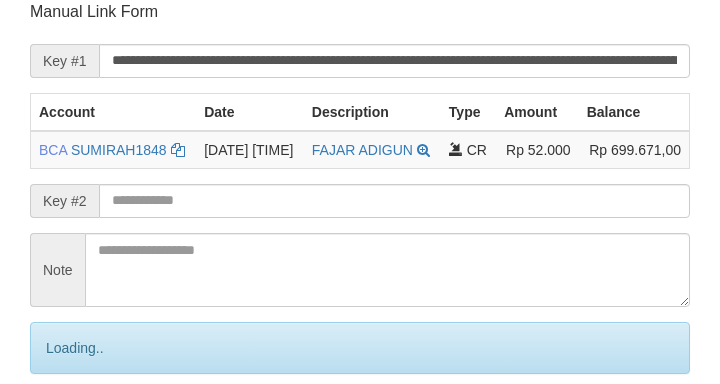click on "Save" at bounding box center [80, 432] 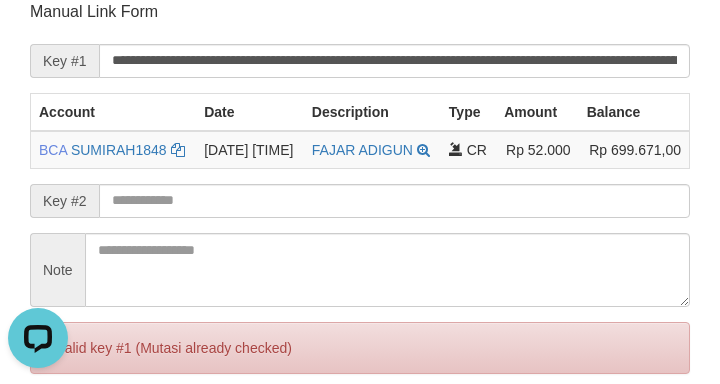 scroll, scrollTop: 0, scrollLeft: 0, axis: both 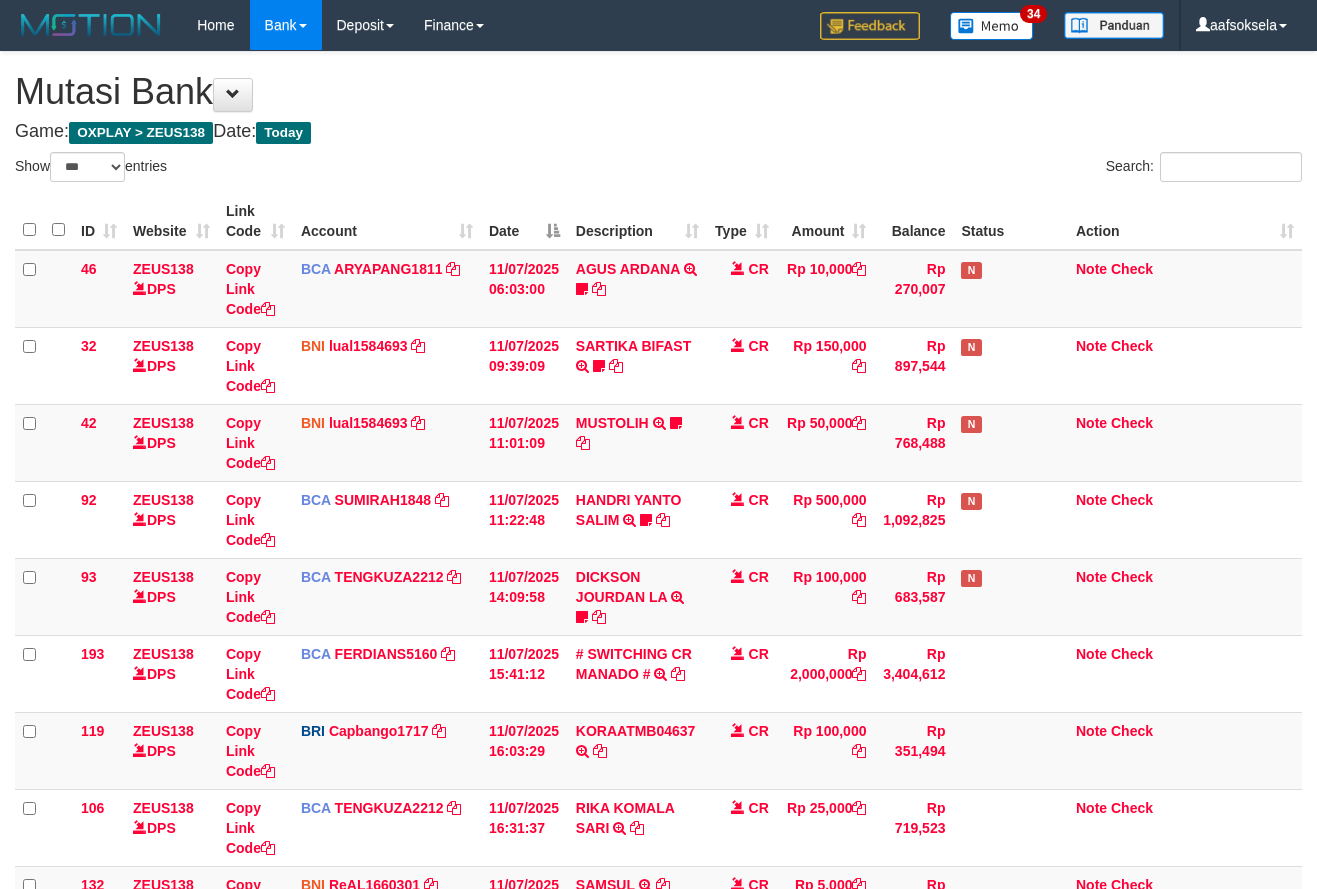 select on "***" 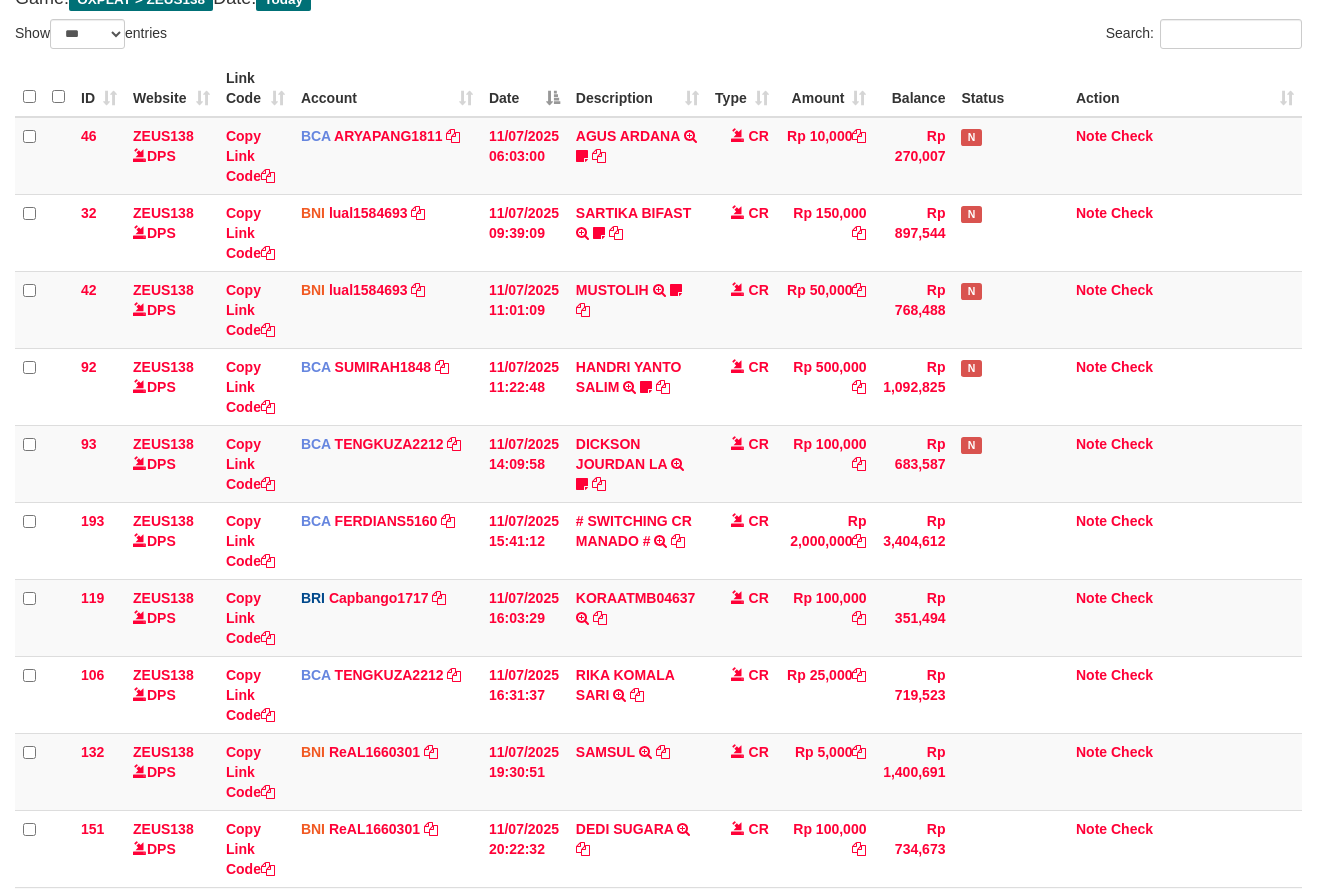 scroll, scrollTop: 536, scrollLeft: 0, axis: vertical 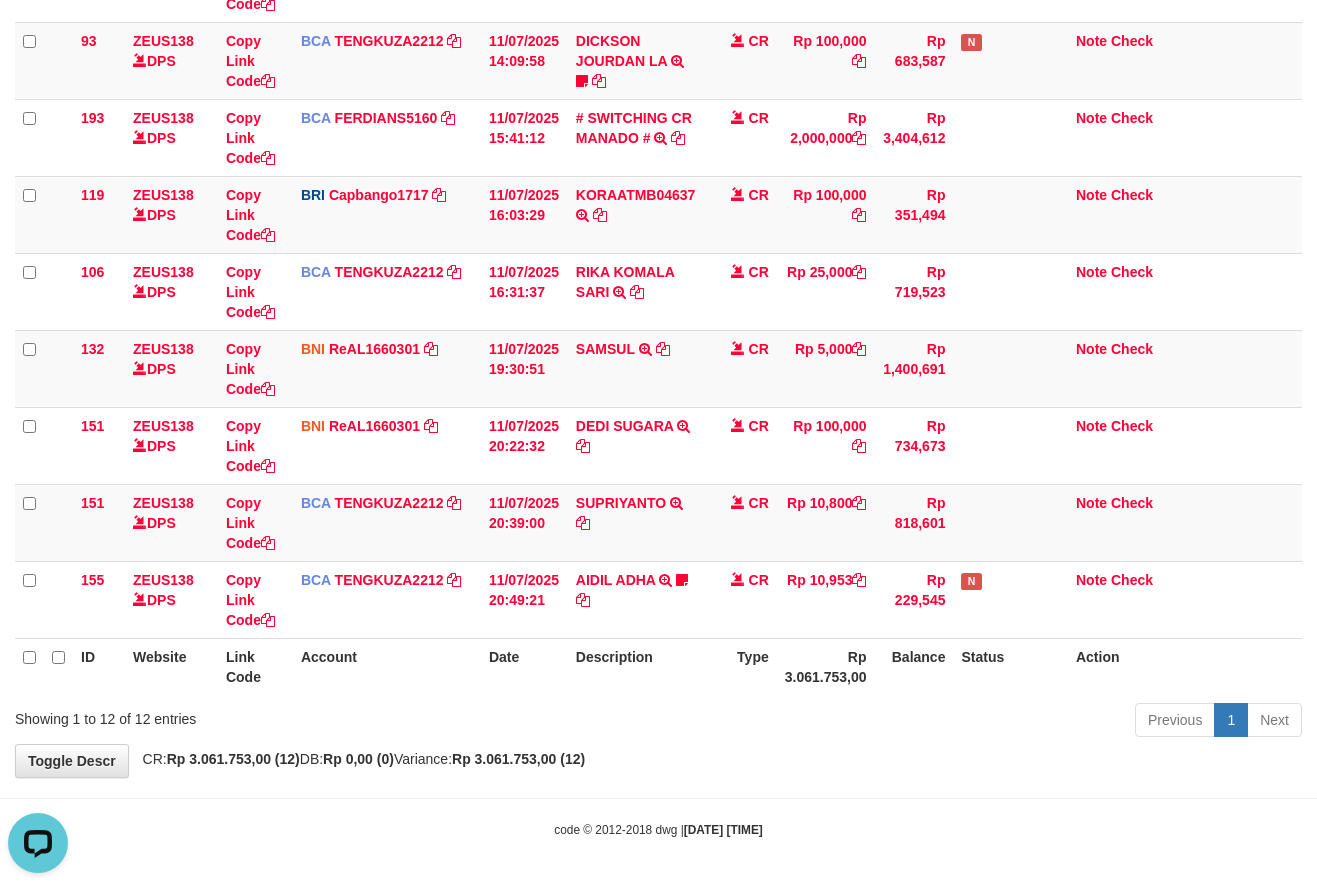 click on "Previous 1 Next" at bounding box center (933, 722) 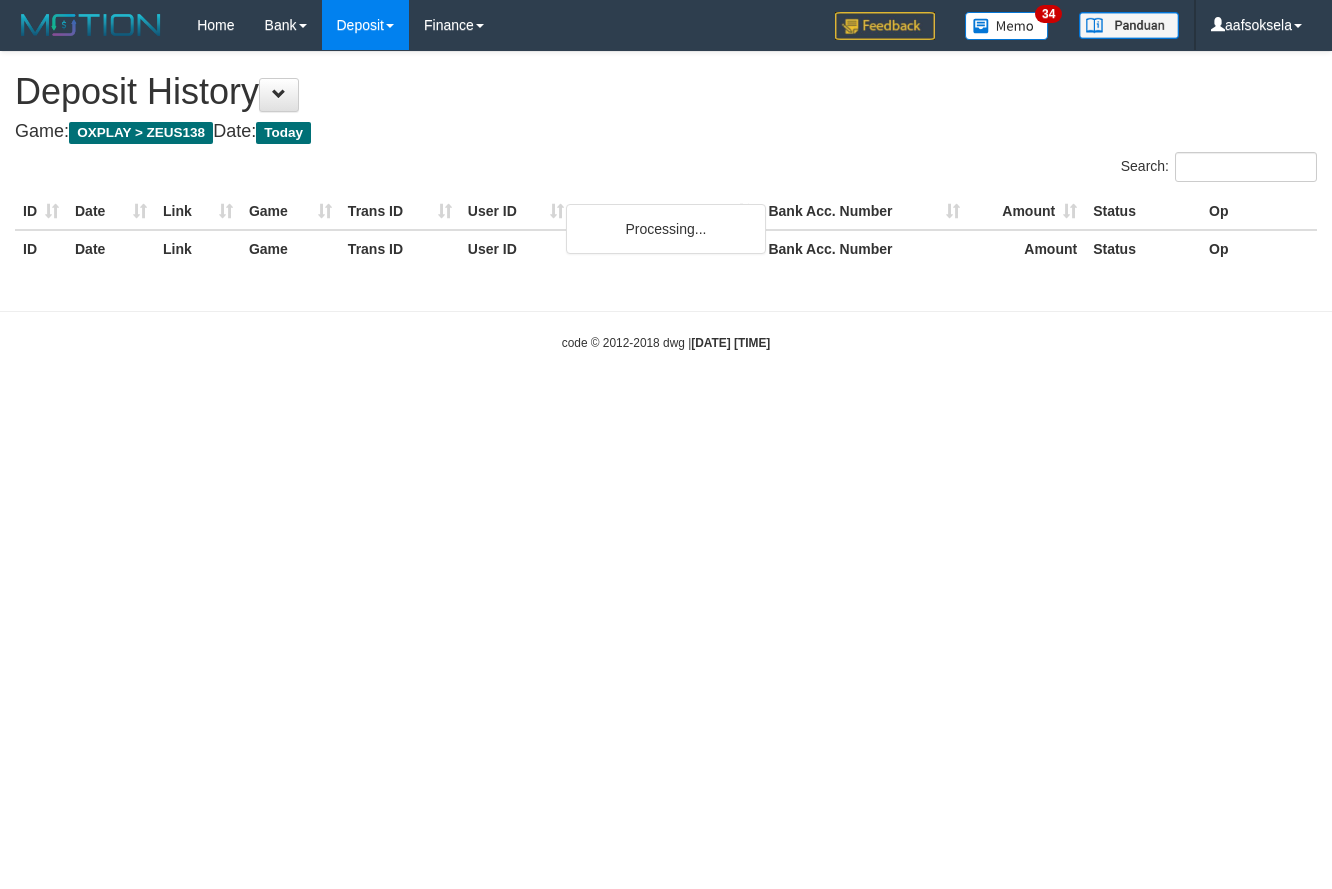 scroll, scrollTop: 0, scrollLeft: 0, axis: both 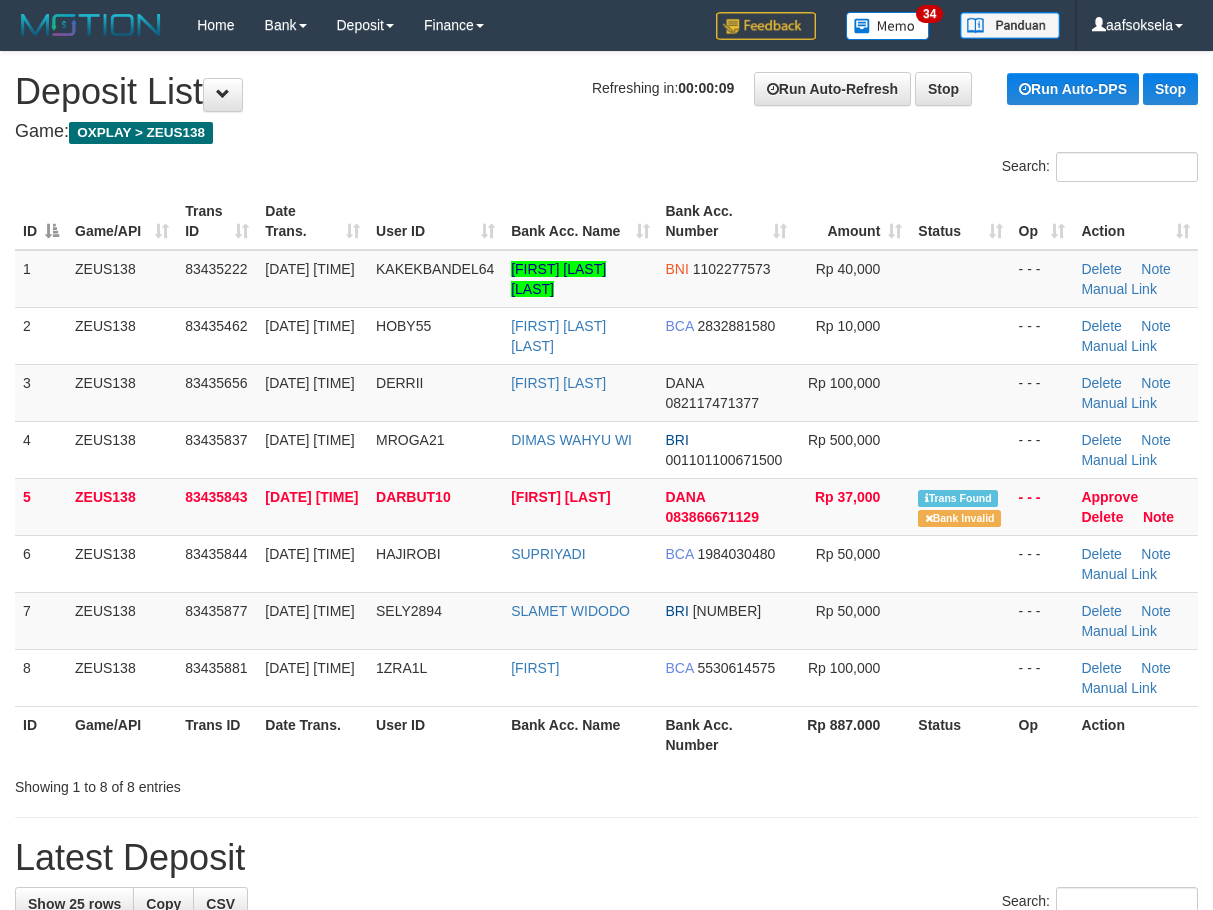 click on "**********" at bounding box center [606, 1298] 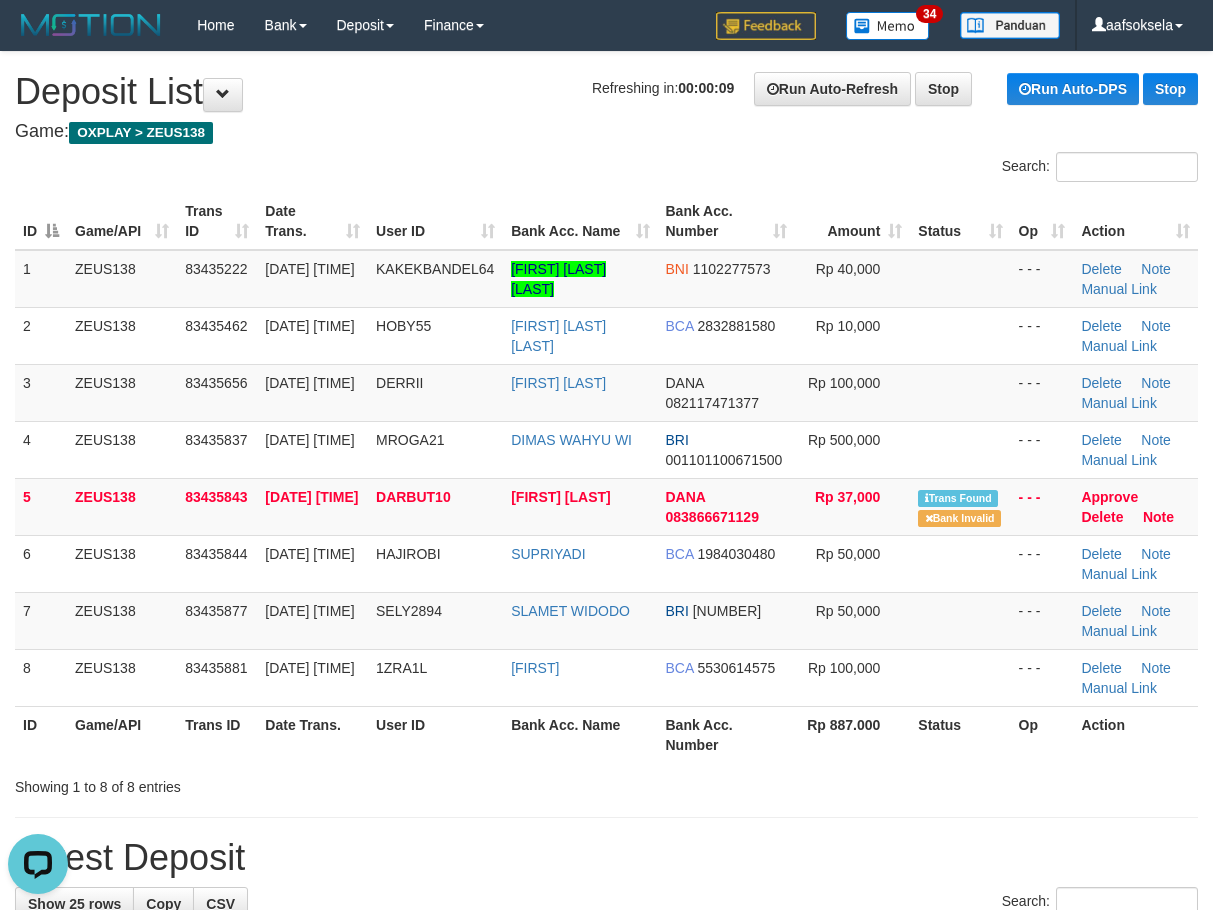 scroll, scrollTop: 0, scrollLeft: 0, axis: both 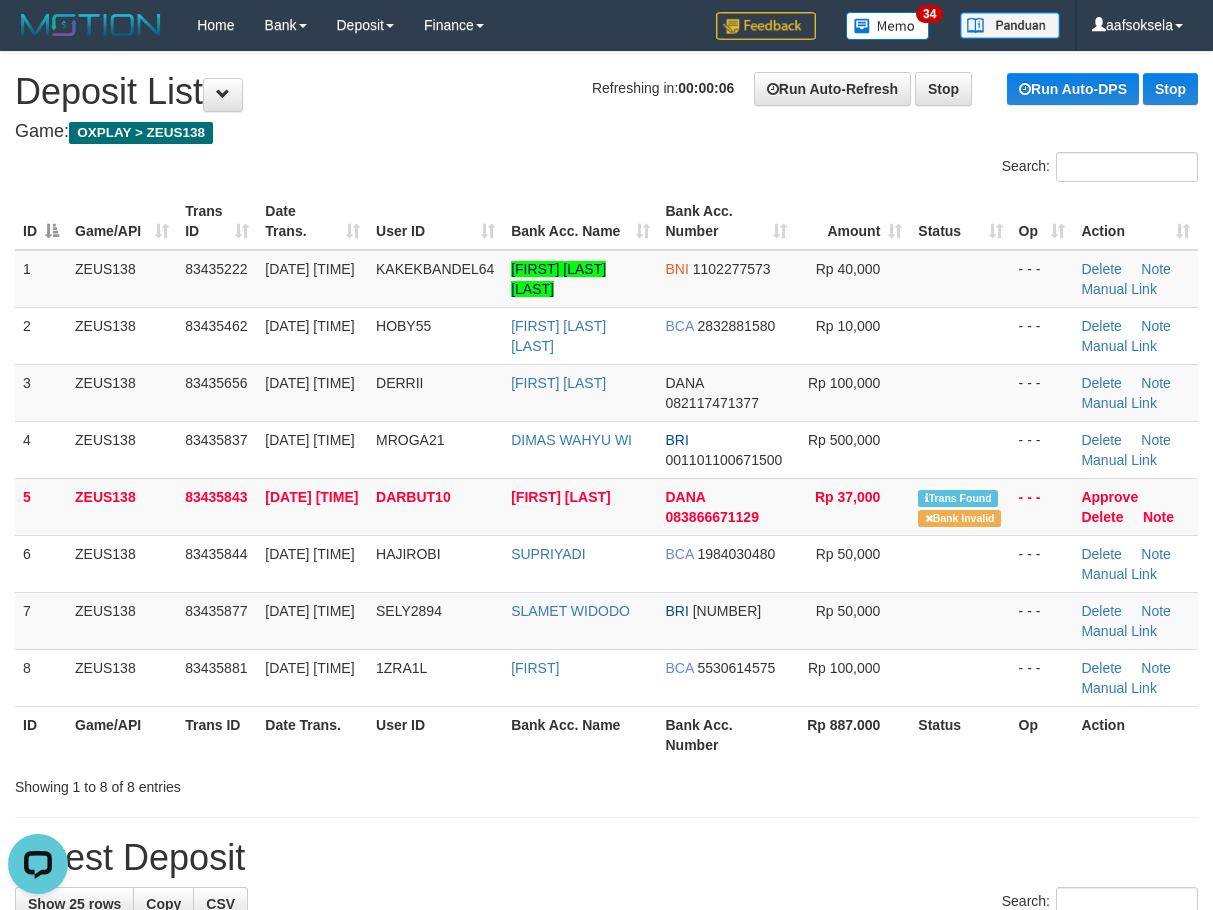 click on "User ID" at bounding box center [435, 734] 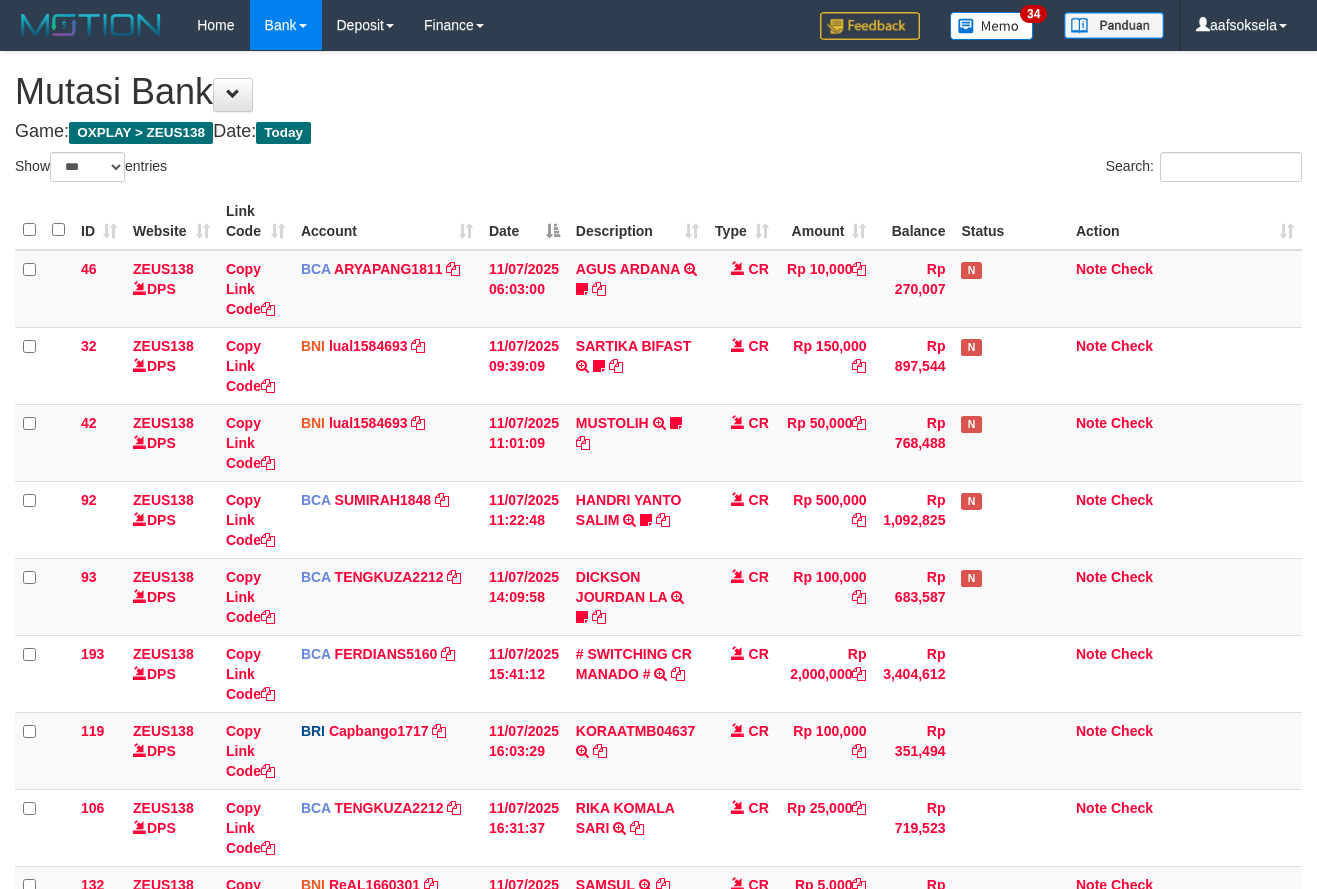 select on "***" 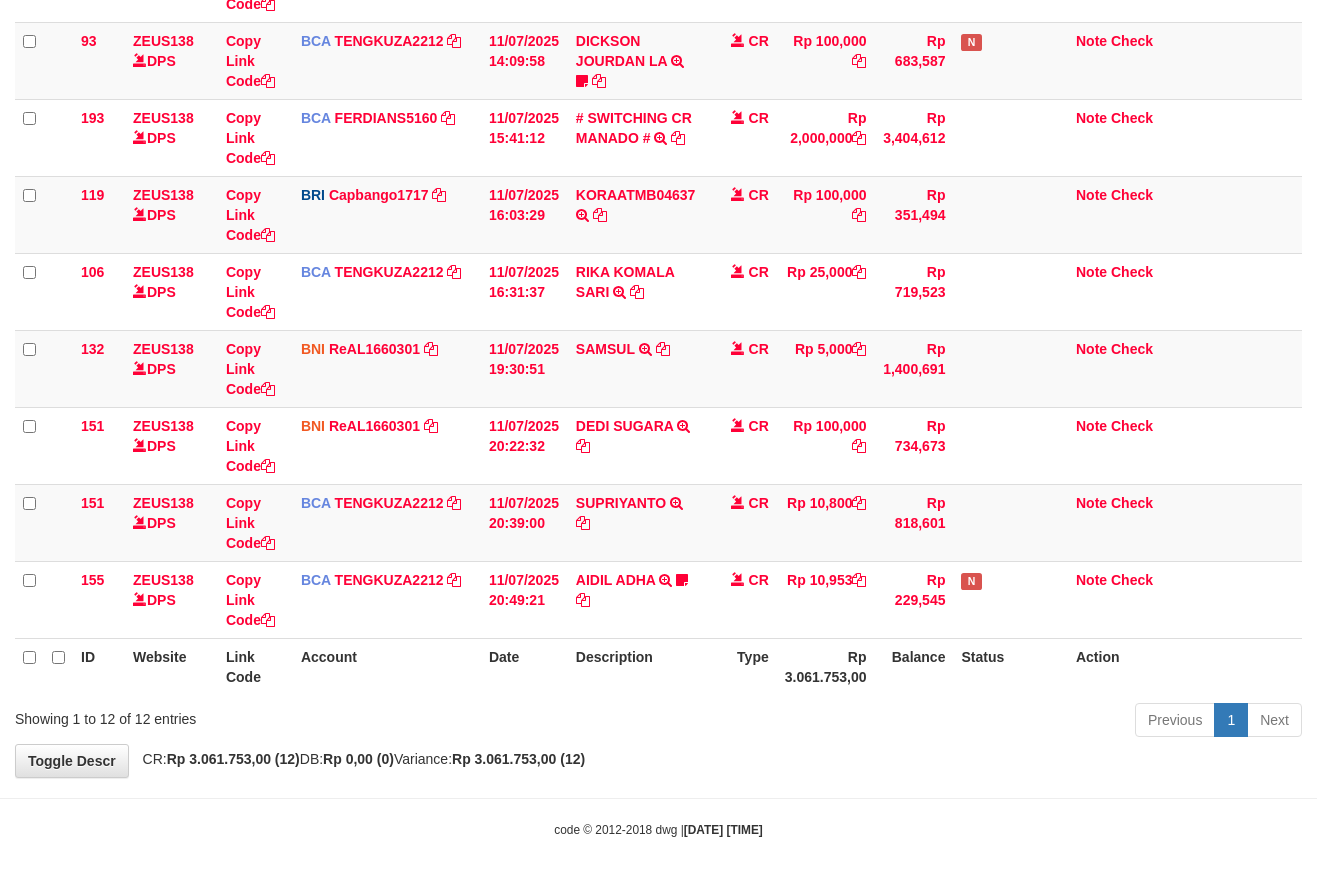 drag, startPoint x: 705, startPoint y: 655, endPoint x: 1321, endPoint y: 686, distance: 616.77954 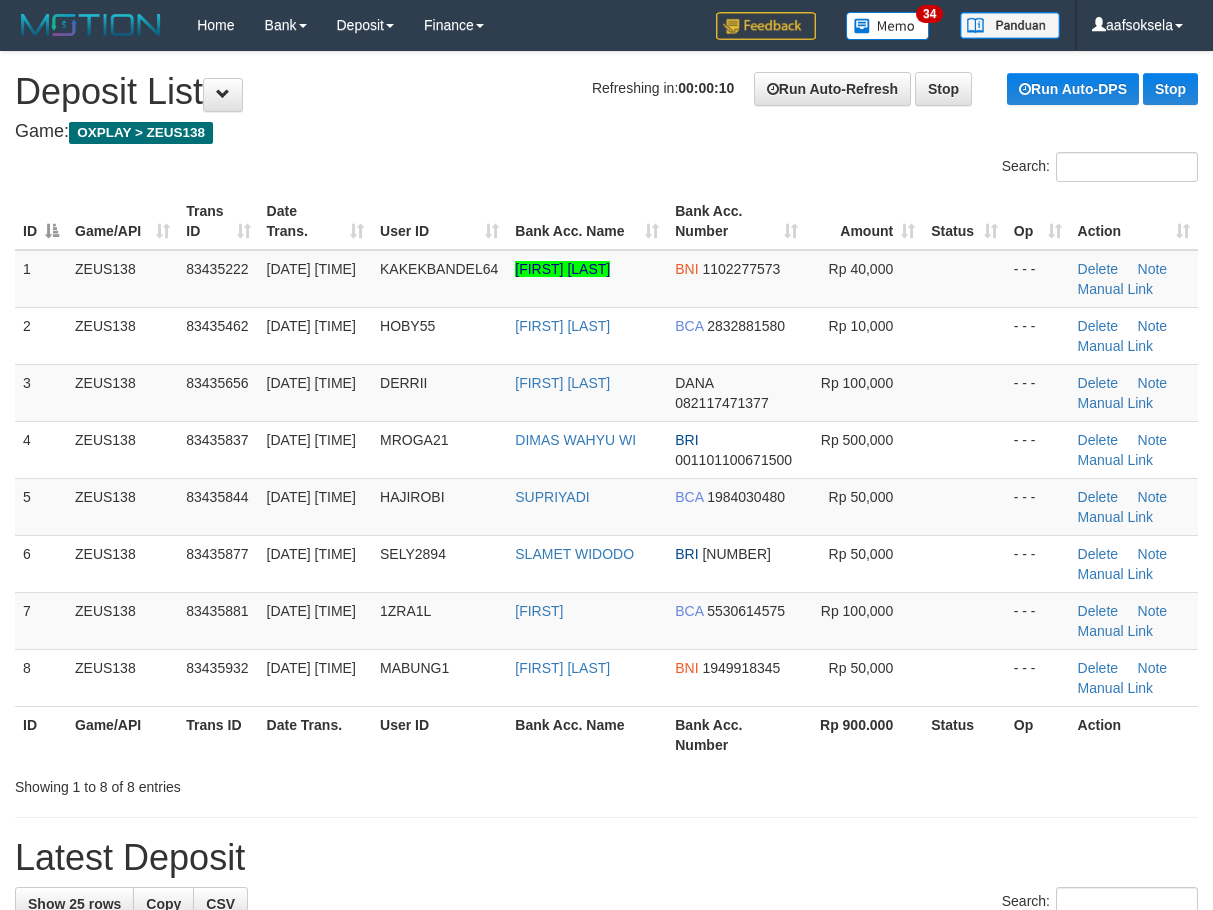 scroll, scrollTop: 0, scrollLeft: 0, axis: both 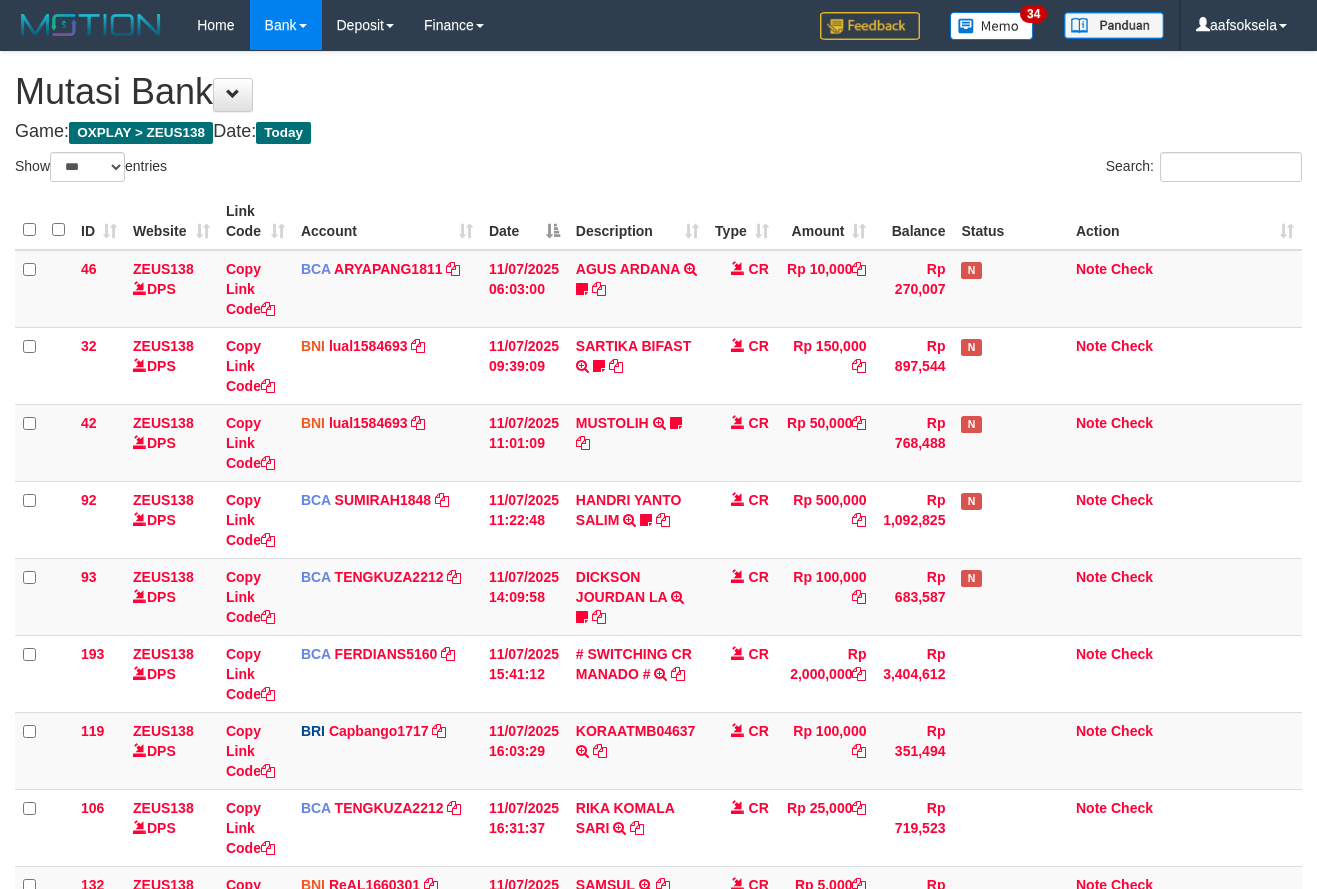 select on "***" 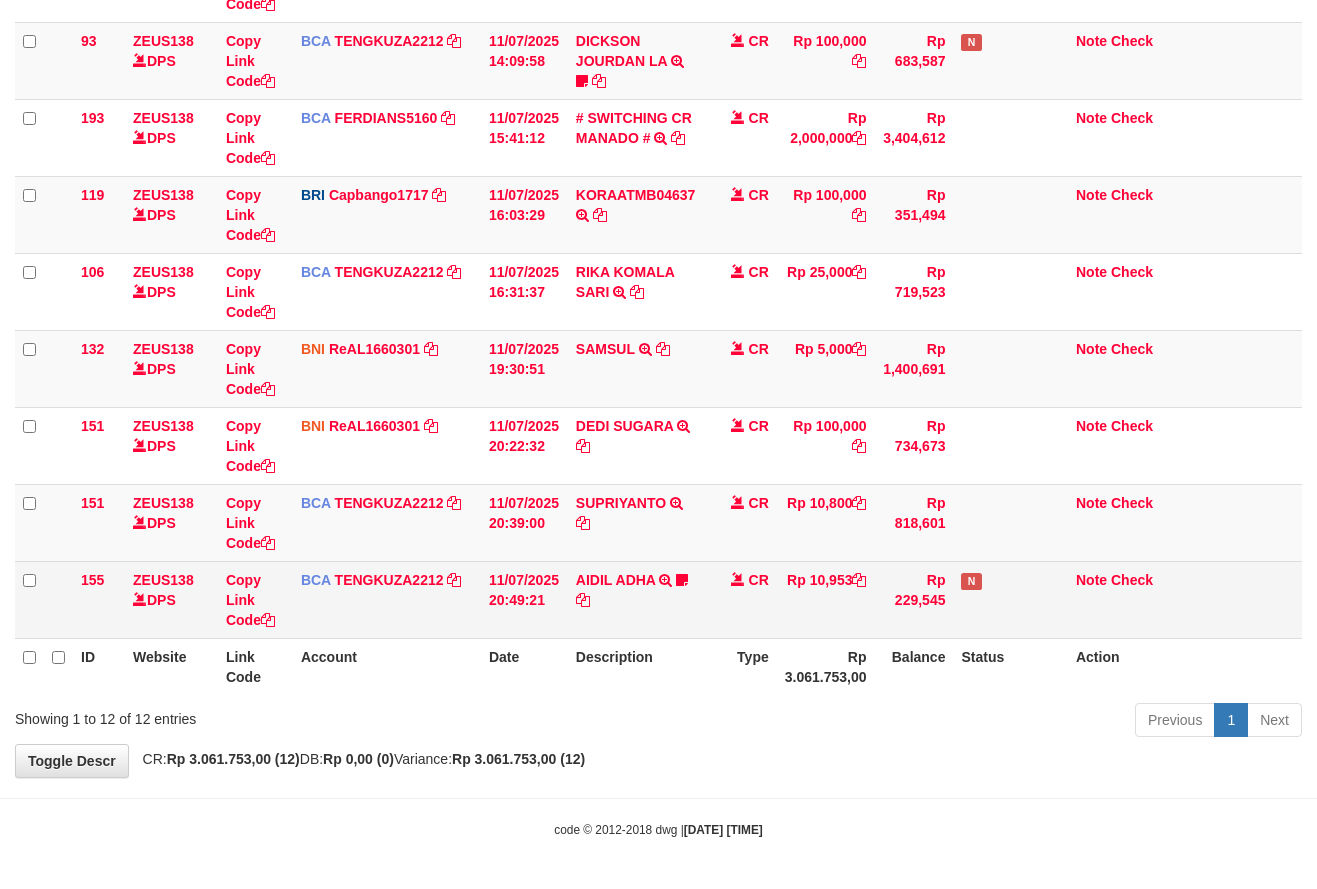 drag, startPoint x: 457, startPoint y: 627, endPoint x: 466, endPoint y: 633, distance: 10.816654 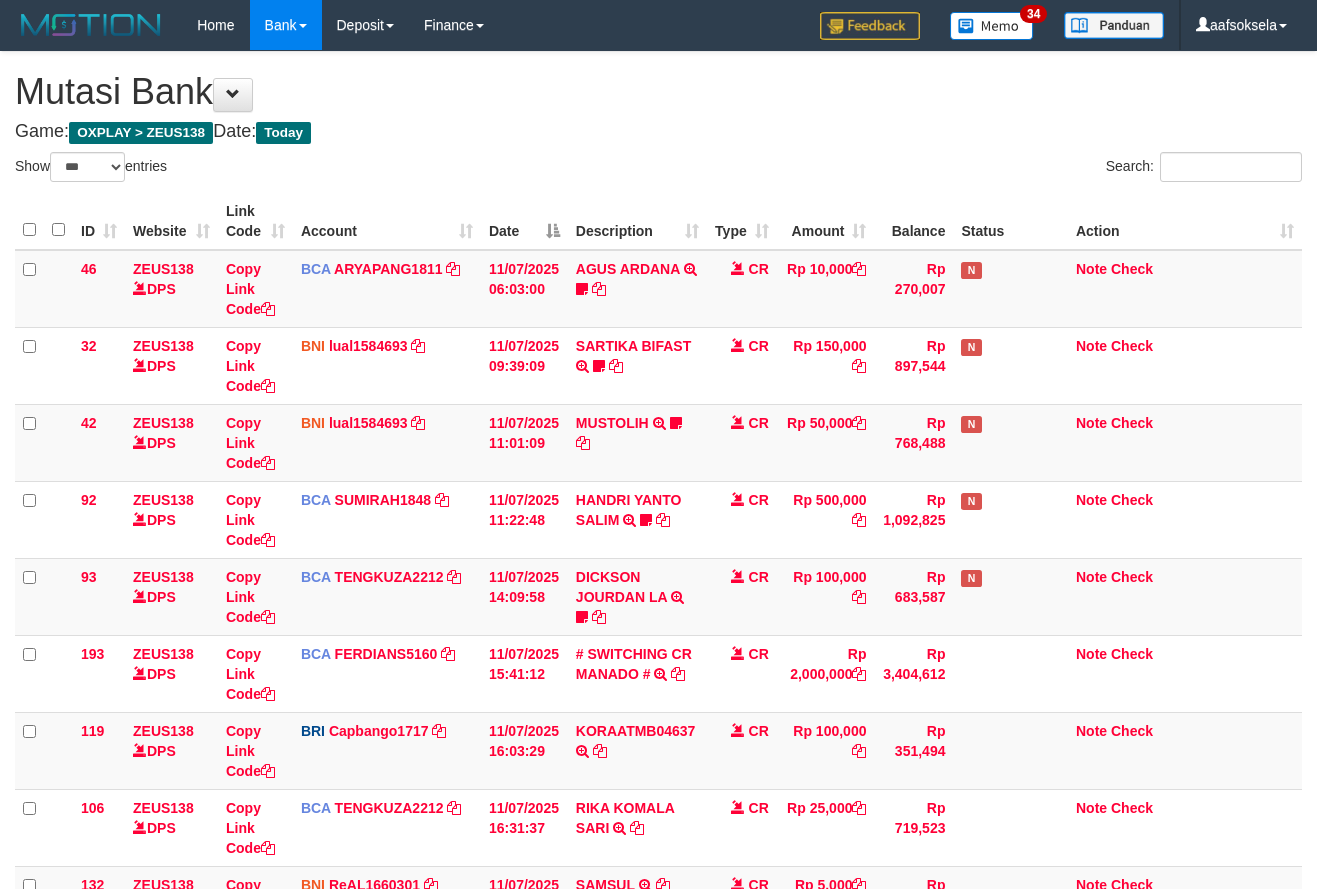 select on "***" 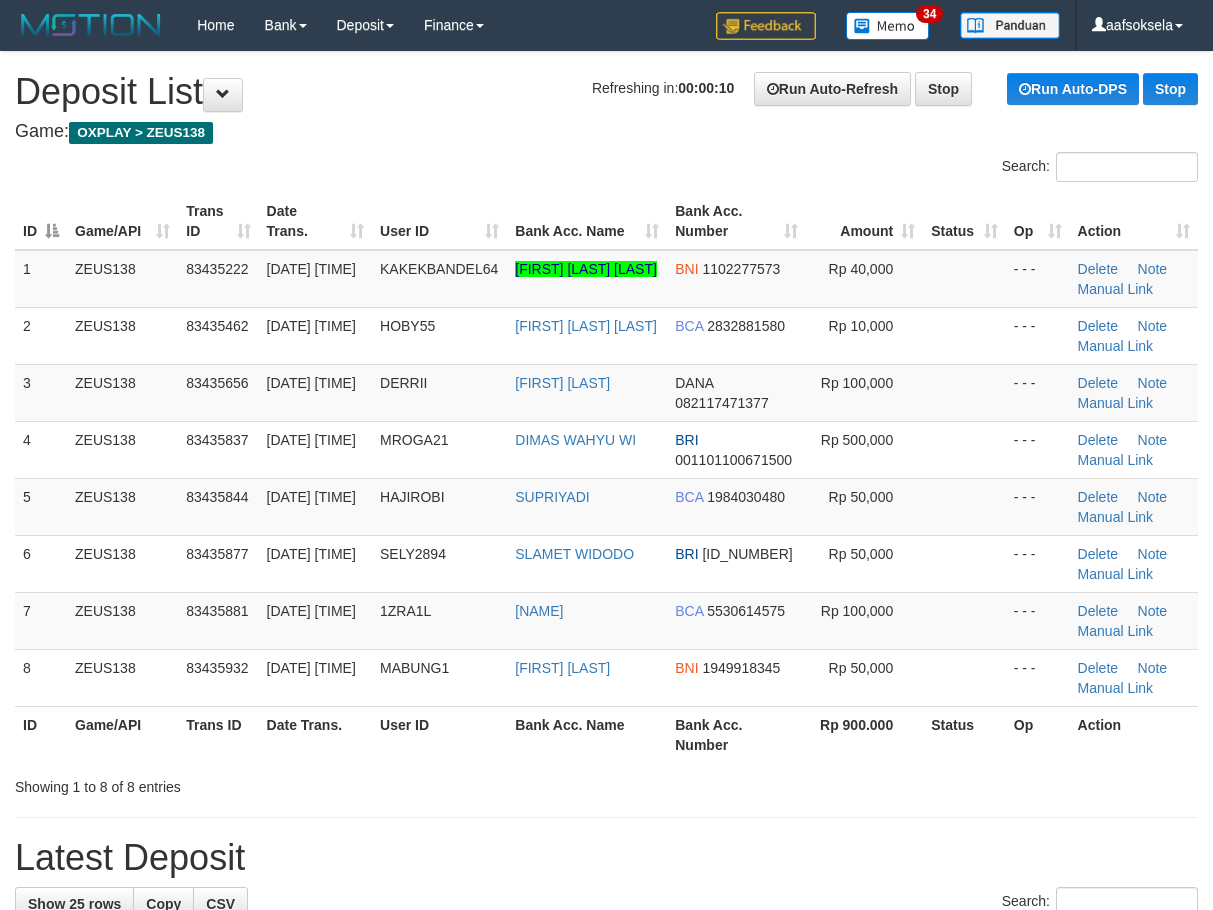 scroll, scrollTop: 0, scrollLeft: 0, axis: both 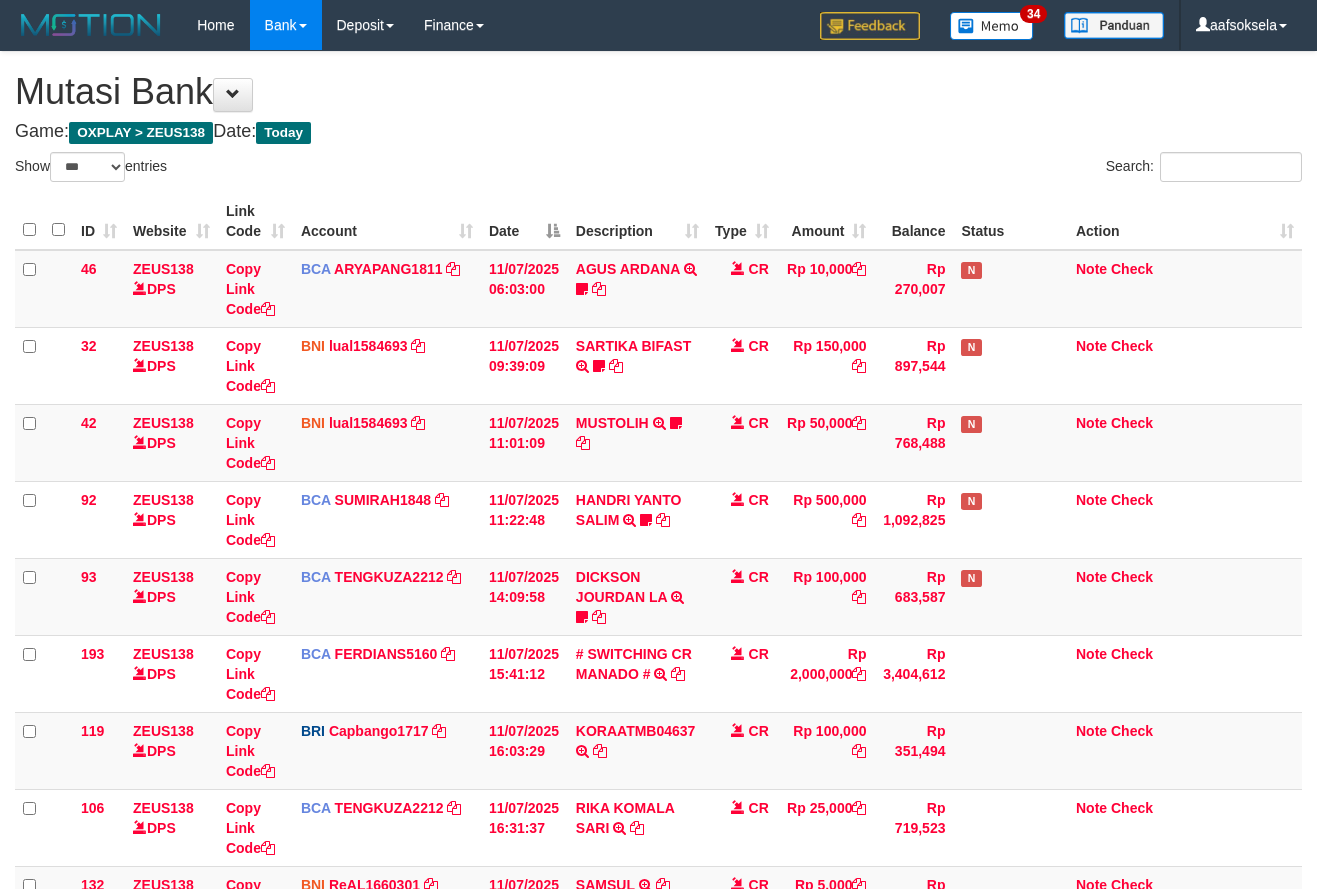 select on "***" 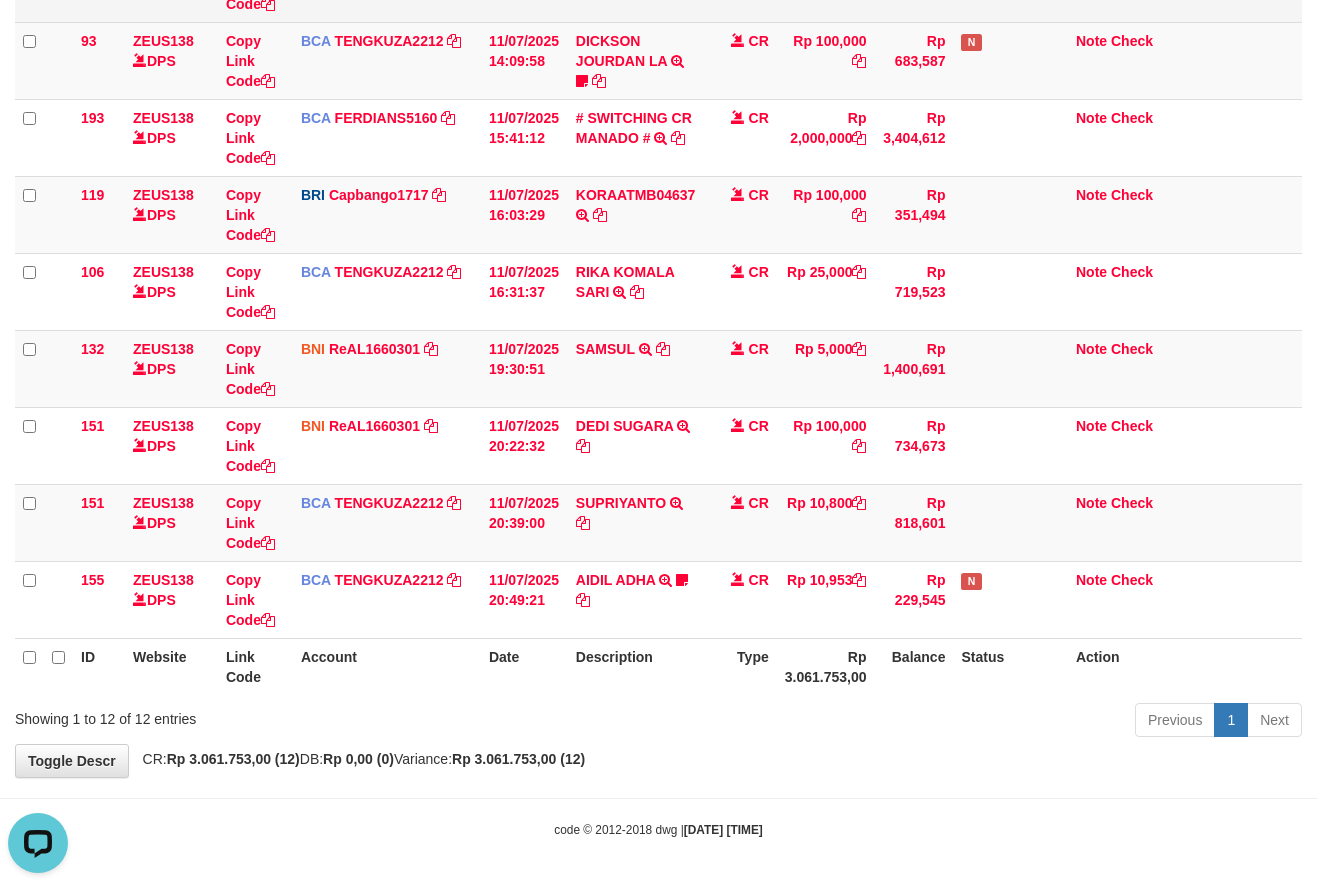 scroll, scrollTop: 0, scrollLeft: 0, axis: both 